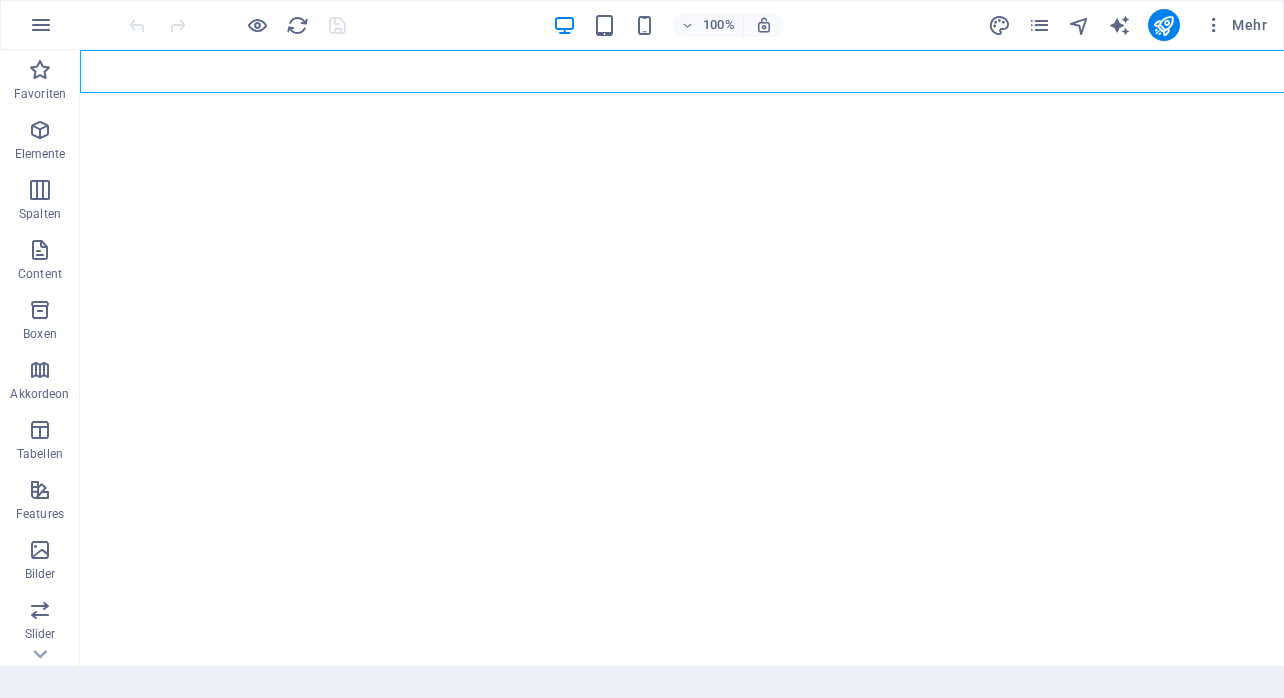 scroll, scrollTop: 0, scrollLeft: 0, axis: both 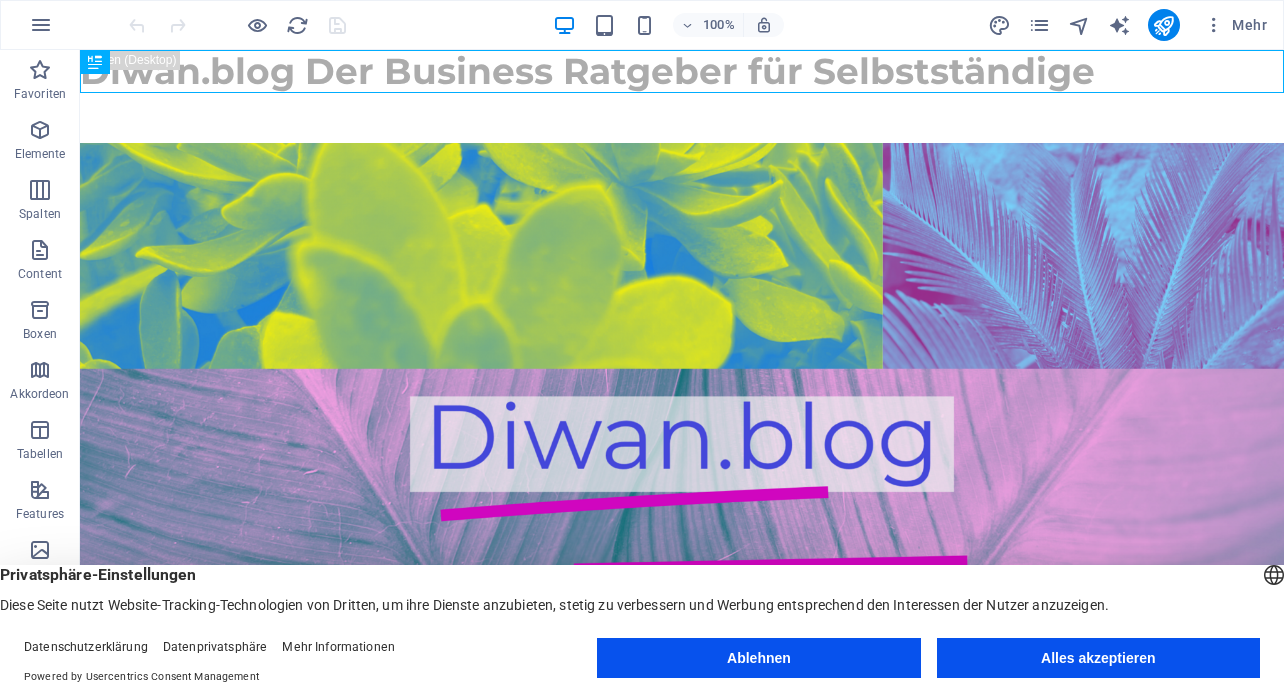 click on "Alles akzeptieren" at bounding box center (1098, 658) 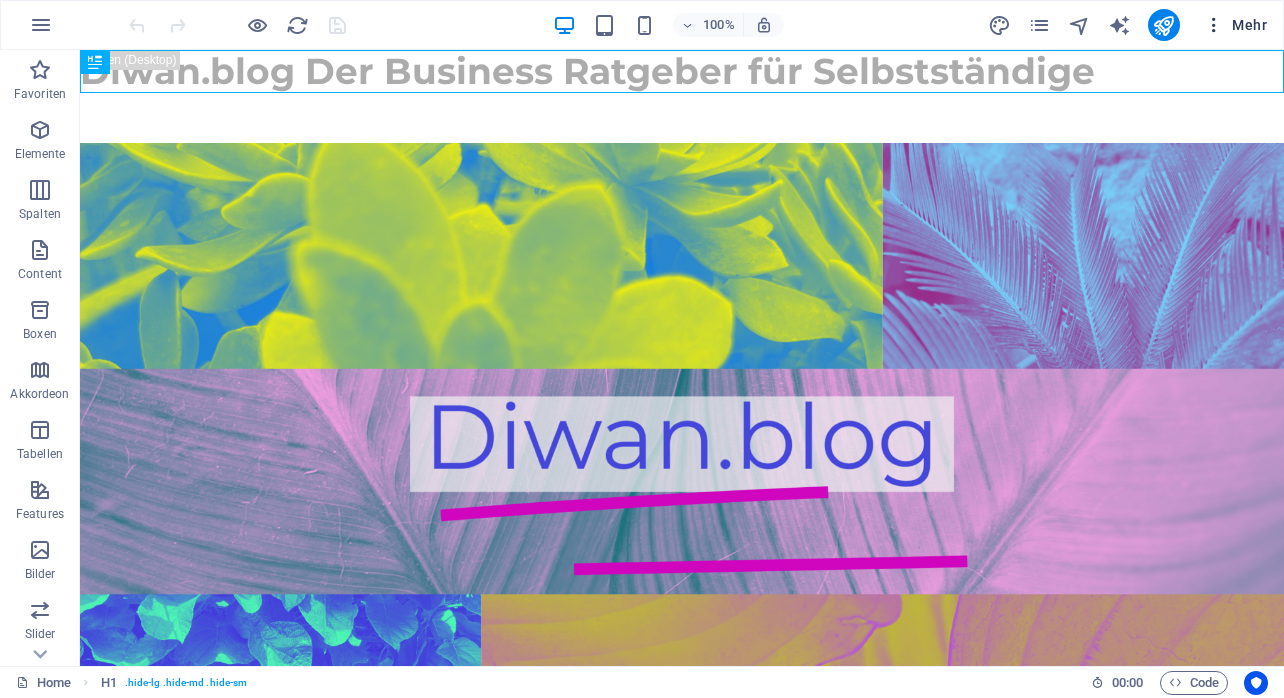 click on "Mehr" at bounding box center (1235, 25) 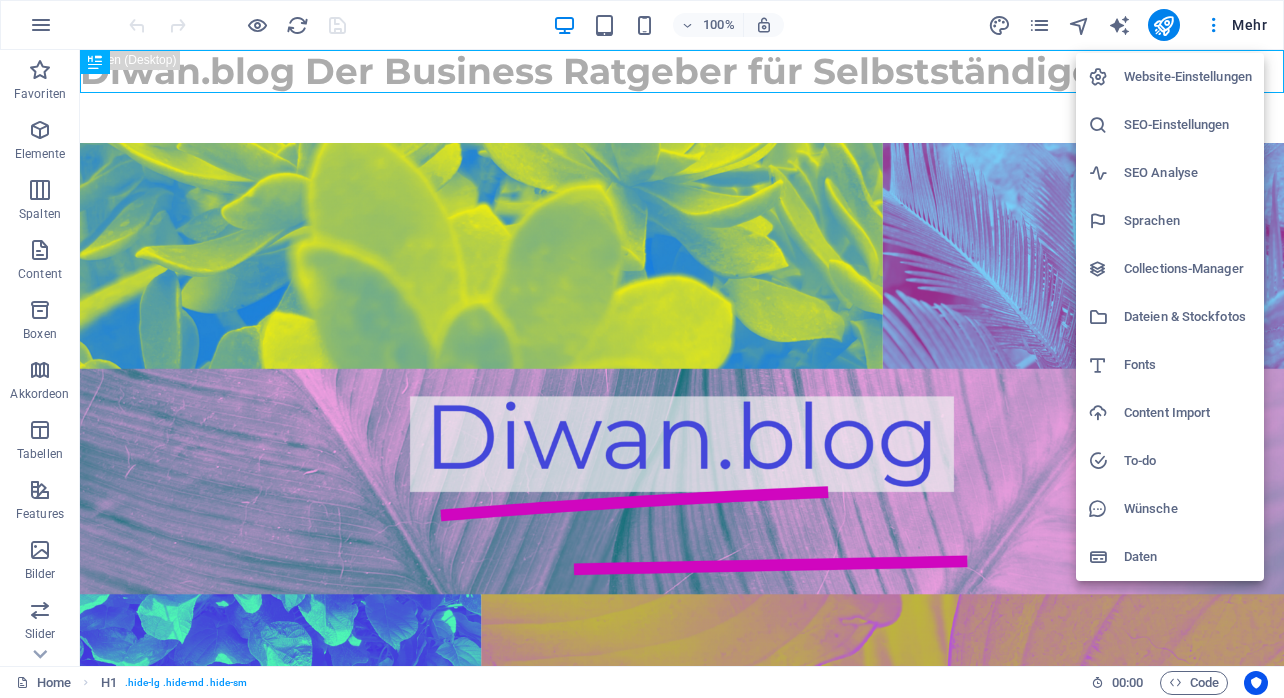 click on "Collections-Manager" at bounding box center [1188, 269] 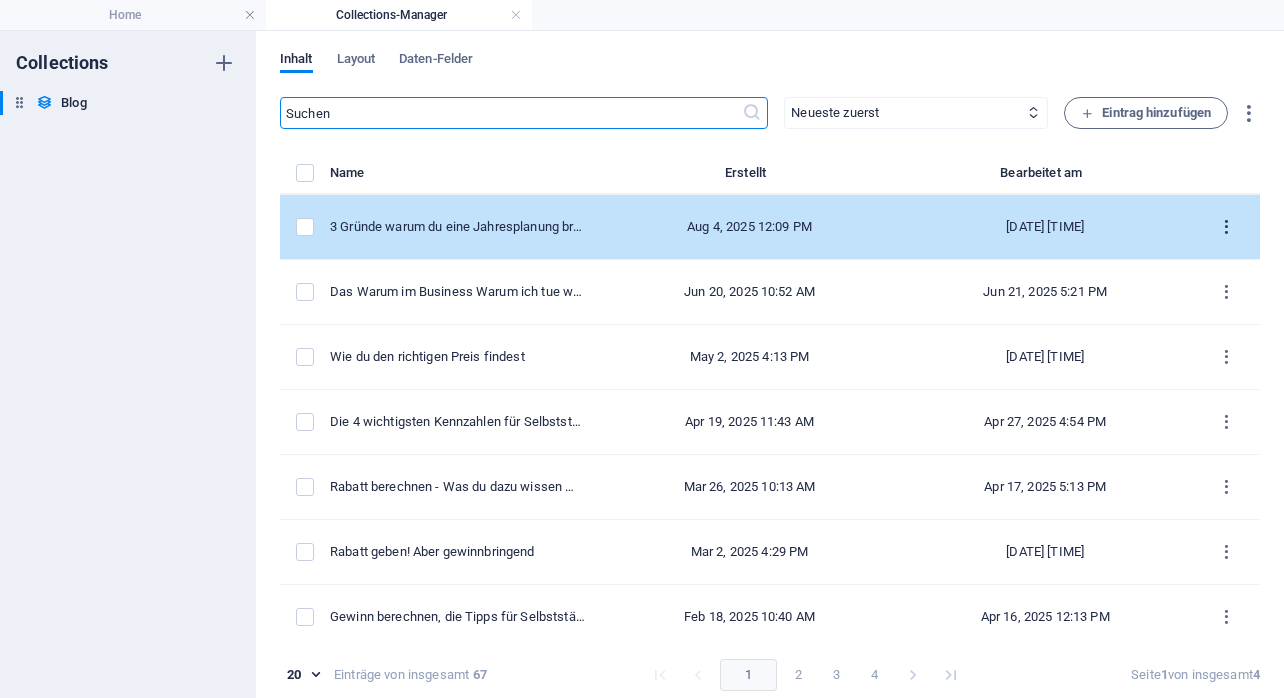 click at bounding box center (1226, 227) 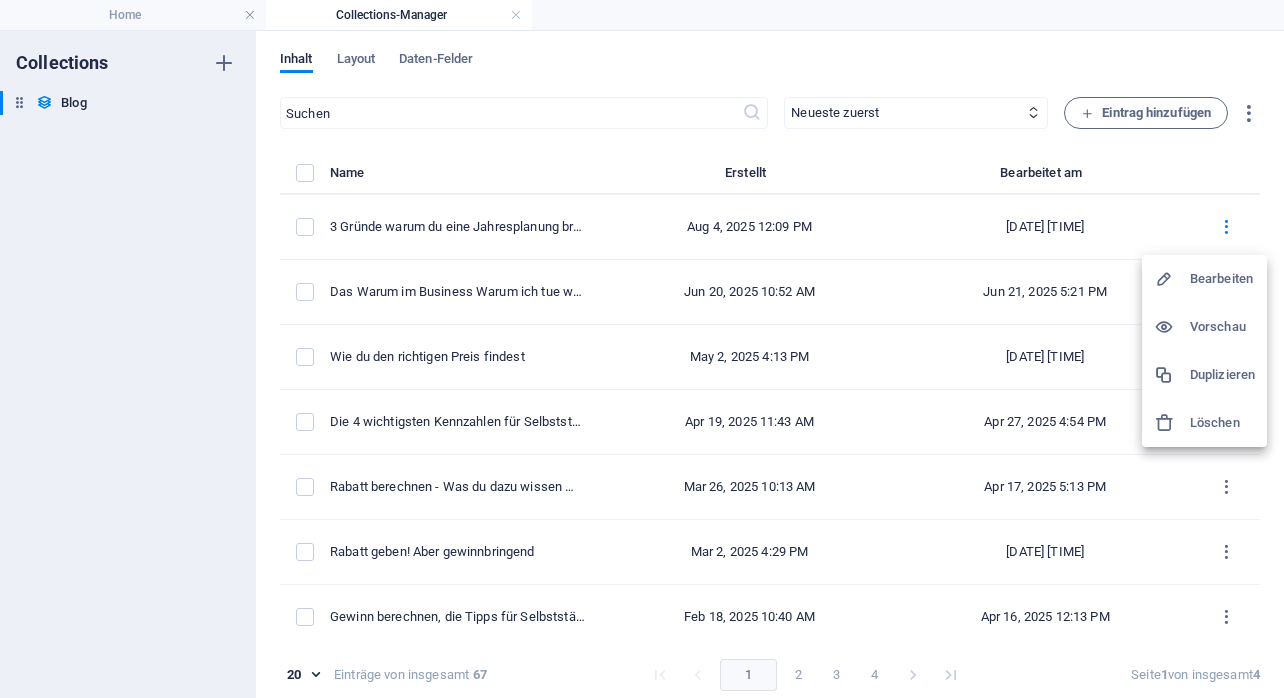 click on "Bearbeiten" at bounding box center [1222, 279] 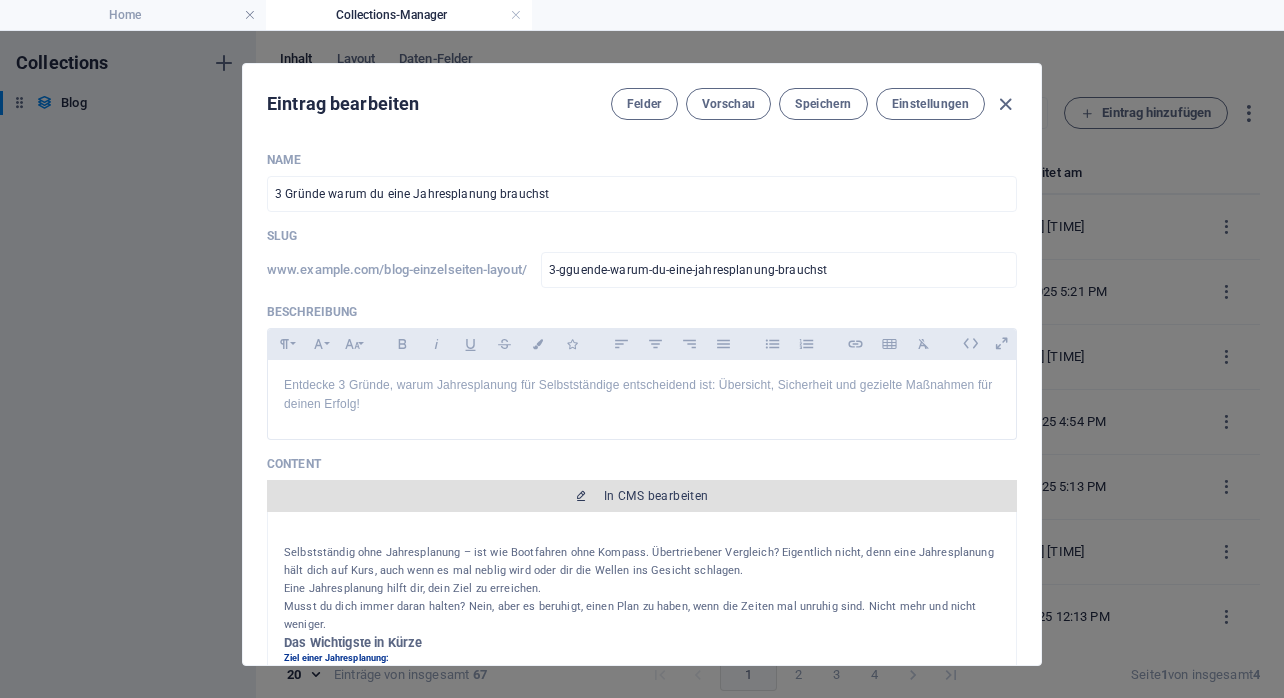 click on "In CMS bearbeiten" at bounding box center [642, 496] 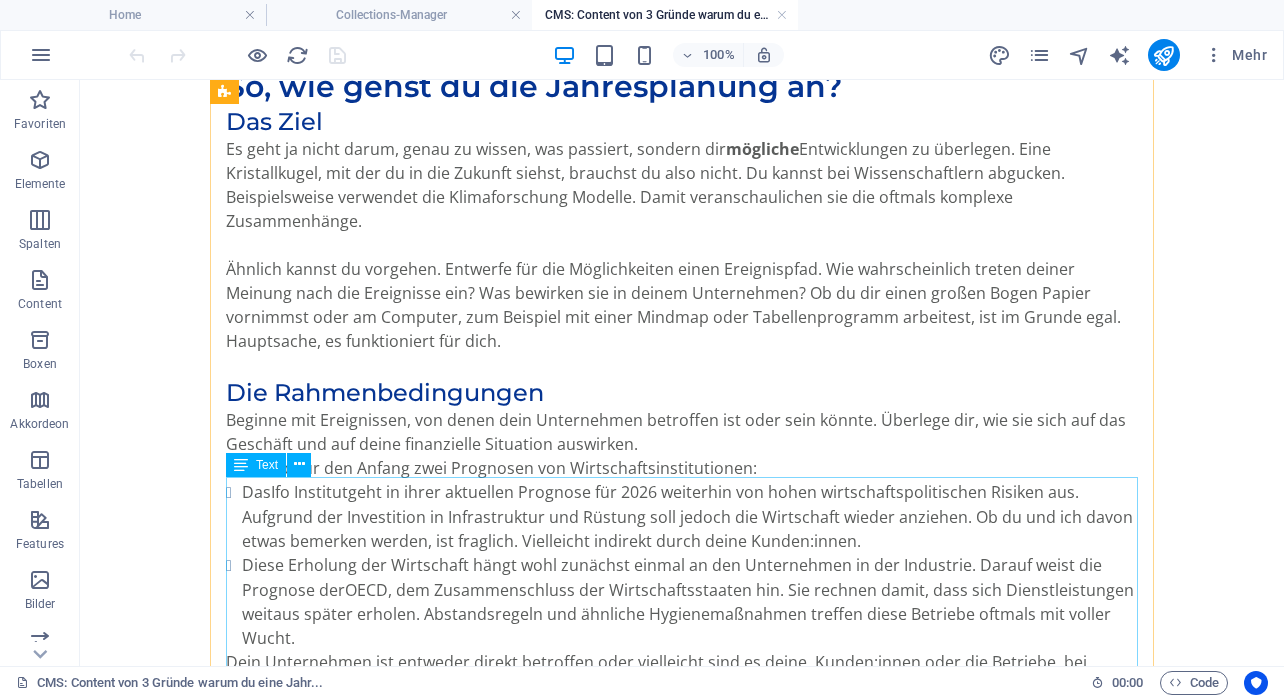 scroll, scrollTop: 1694, scrollLeft: 0, axis: vertical 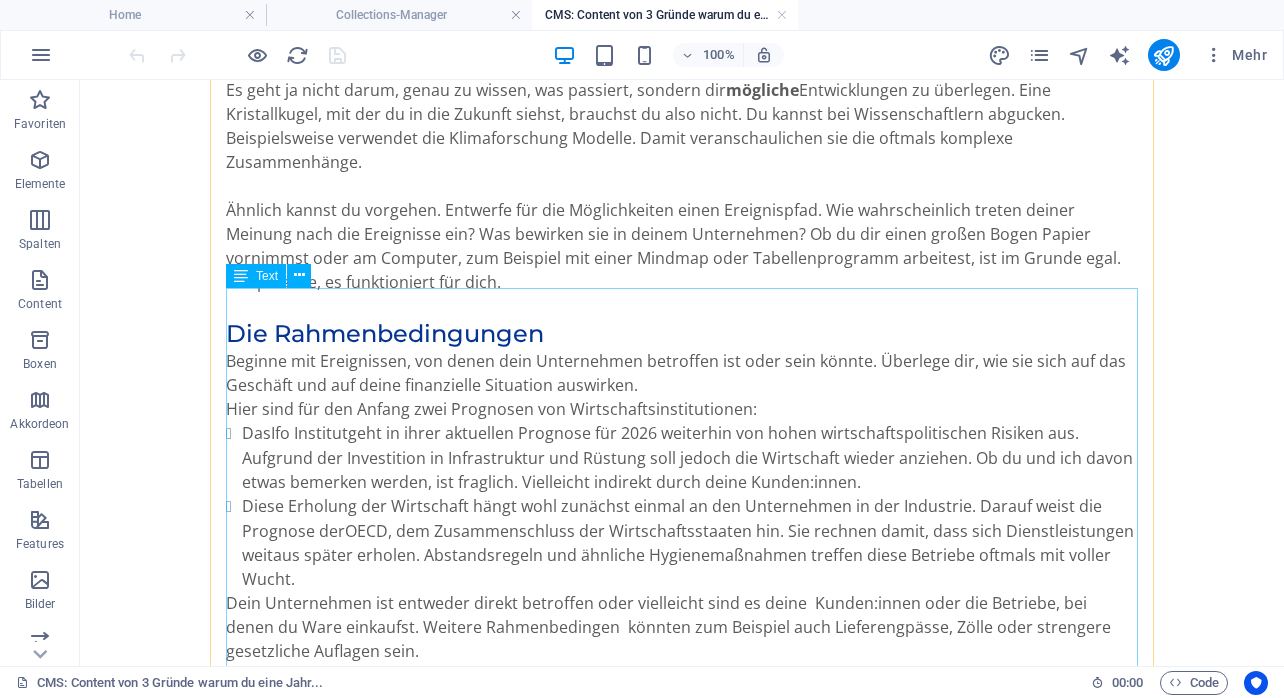 click on "Das Ziel Es geht ja nicht darum, genau zu wissen, was passiert, sondern dir  mögliche  Entwicklungen zu überlegen. Eine Kristallkugel, mit der du in die Zukunft siehst, brauchst du also nicht. Du kannst bei Wissenschaftlern abgucken.  Beispielsweise verwendet die Klimaforschung Modelle. Damit veranschaulichen sie die oftmals komplexe Zusammenhänge. Ähnlich kannst du vorgehen. Entwerfe für die Möglichkeiten einen Ereignispfad. Wie wahrscheinlich treten deiner Meinung nach die Ereignisse ein? Was bewirken sie in deinem Unternehmen? Ob du dir einen großen Bogen Papier vornimmst oder am Computer, zum Beispiel mit einer Mindmap oder Tabellenprogramm arbeitest, ist im Grunde egal. Hauptsache, es funktioniert für dich. Die Rahmenbedingungen  Beginne mit Ereignissen, von denen dein Unternehmen betroffen ist oder sein könnte. Überlege dir, wie sie sich auf das Geschäft und auf deine finanzielle Situation auswirken. Hier sind für den Anfang zwei Prognosen von Wirtschaftsinstitutionen: Das  Ifo Institut" at bounding box center [682, 721] 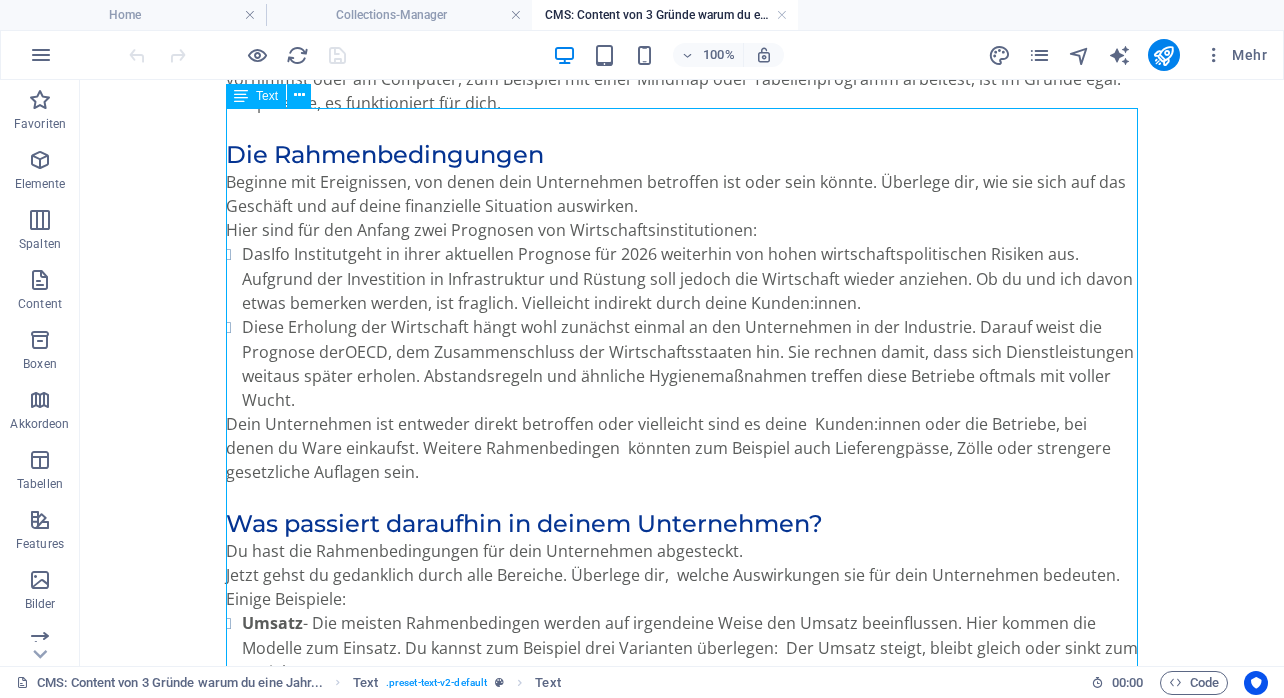 scroll, scrollTop: 1875, scrollLeft: 0, axis: vertical 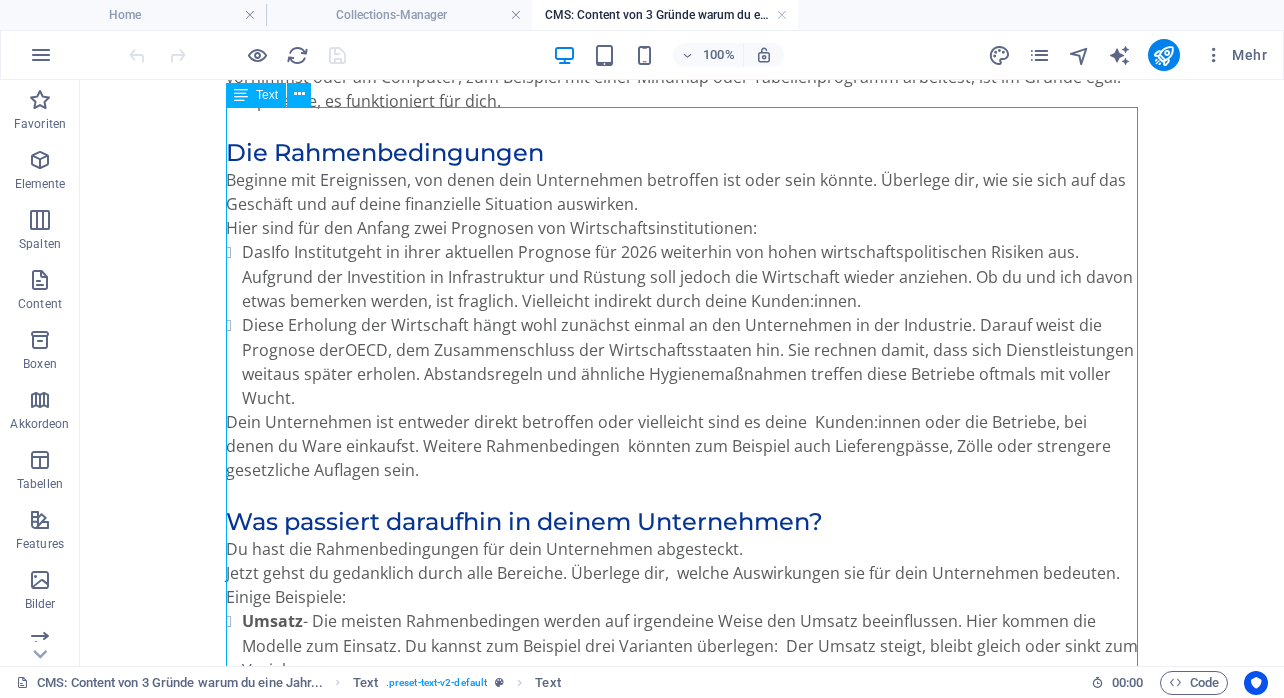 click on "Das Ziel Es geht ja nicht darum, genau zu wissen, was passiert, sondern dir  mögliche  Entwicklungen zu überlegen. Eine Kristallkugel, mit der du in die Zukunft siehst, brauchst du also nicht. Du kannst bei Wissenschaftlern abgucken.  Beispielsweise verwendet die Klimaforschung Modelle. Damit veranschaulichen sie die oftmals komplexe Zusammenhänge. Ähnlich kannst du vorgehen. Entwerfe für die Möglichkeiten einen Ereignispfad. Wie wahrscheinlich treten deiner Meinung nach die Ereignisse ein? Was bewirken sie in deinem Unternehmen? Ob du dir einen großen Bogen Papier vornimmst oder am Computer, zum Beispiel mit einer Mindmap oder Tabellenprogramm arbeitest, ist im Grunde egal. Hauptsache, es funktioniert für dich. Die Rahmenbedingungen  Beginne mit Ereignissen, von denen dein Unternehmen betroffen ist oder sein könnte. Überlege dir, wie sie sich auf das Geschäft und auf deine finanzielle Situation auswirken. Hier sind für den Anfang zwei Prognosen von Wirtschaftsinstitutionen: Das  Ifo Institut" at bounding box center [682, 540] 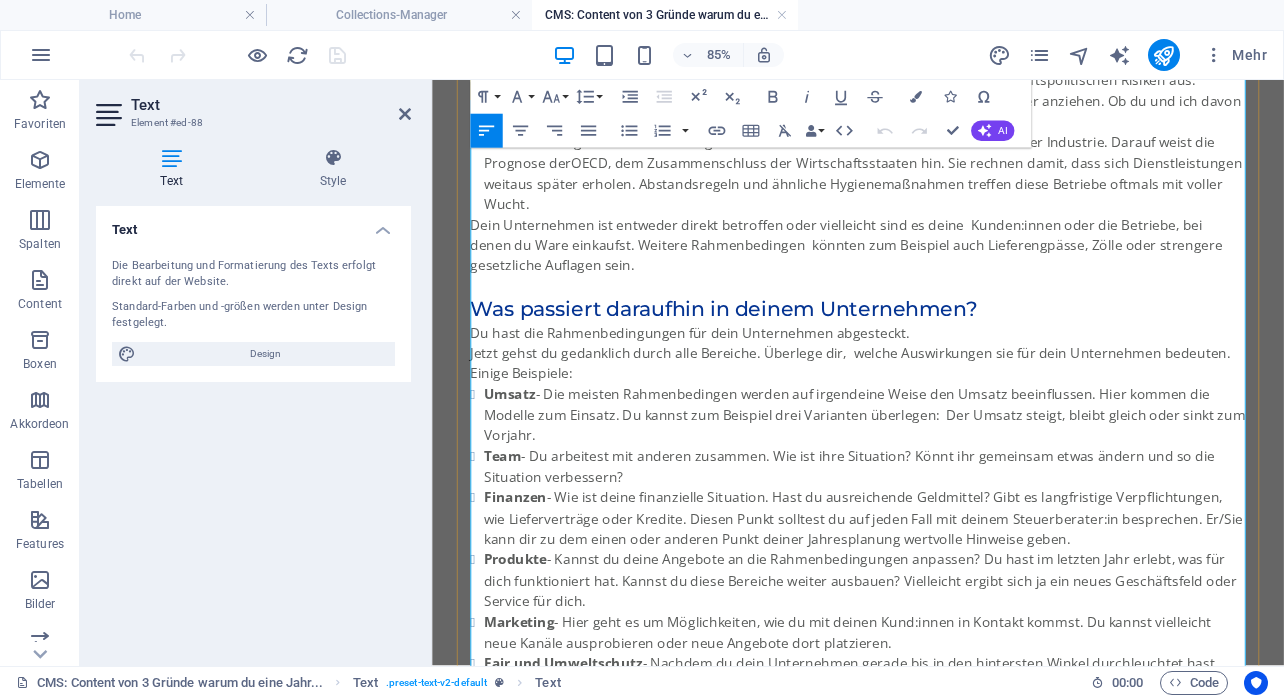 scroll, scrollTop: 2049, scrollLeft: 0, axis: vertical 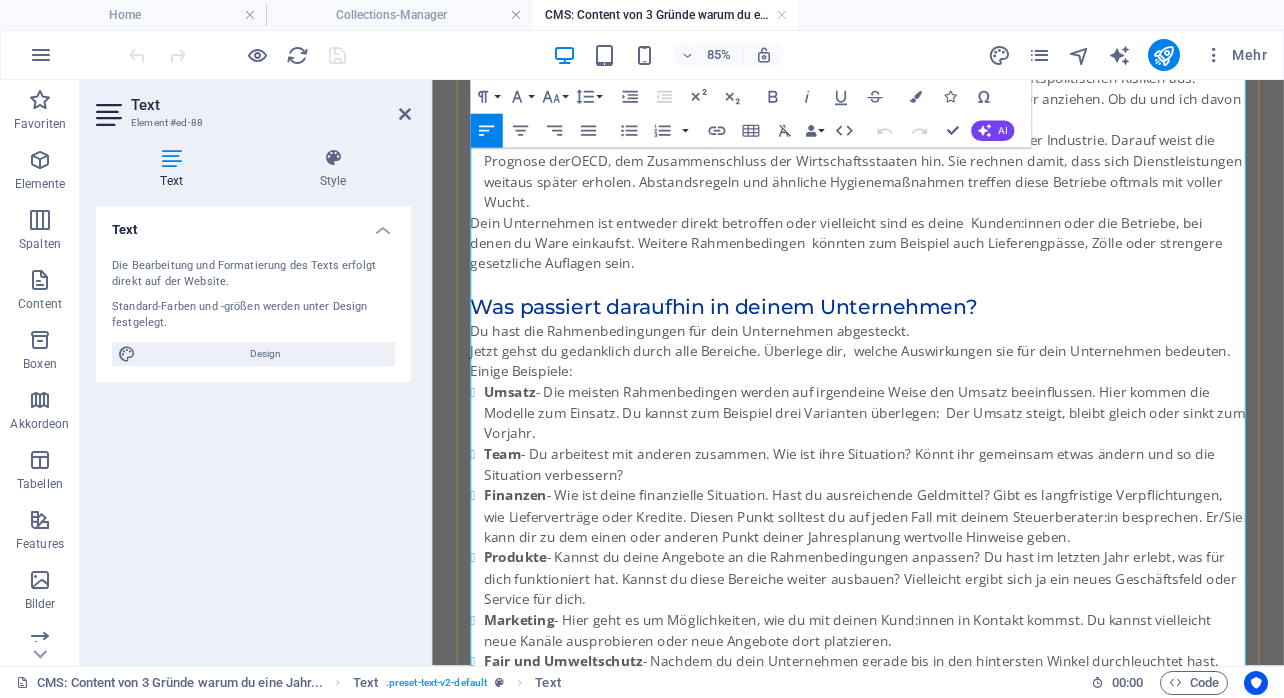 click on "Ifo Institut" at bounding box center [560, 78] 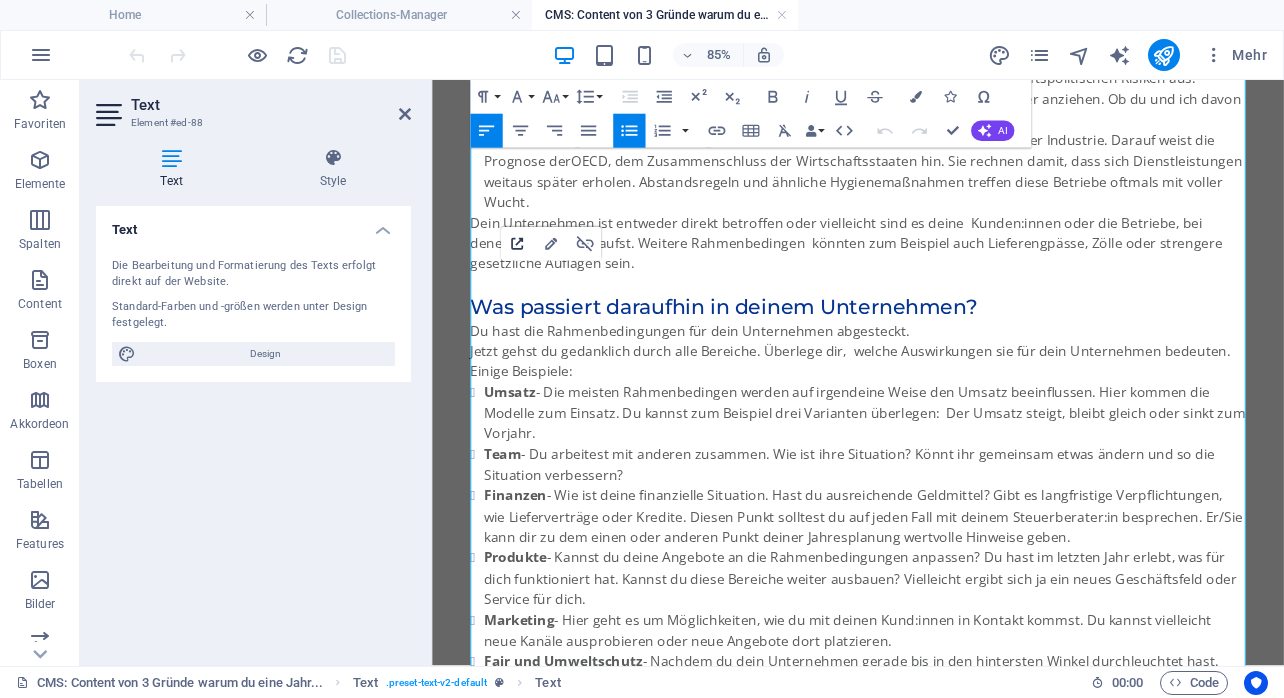 click 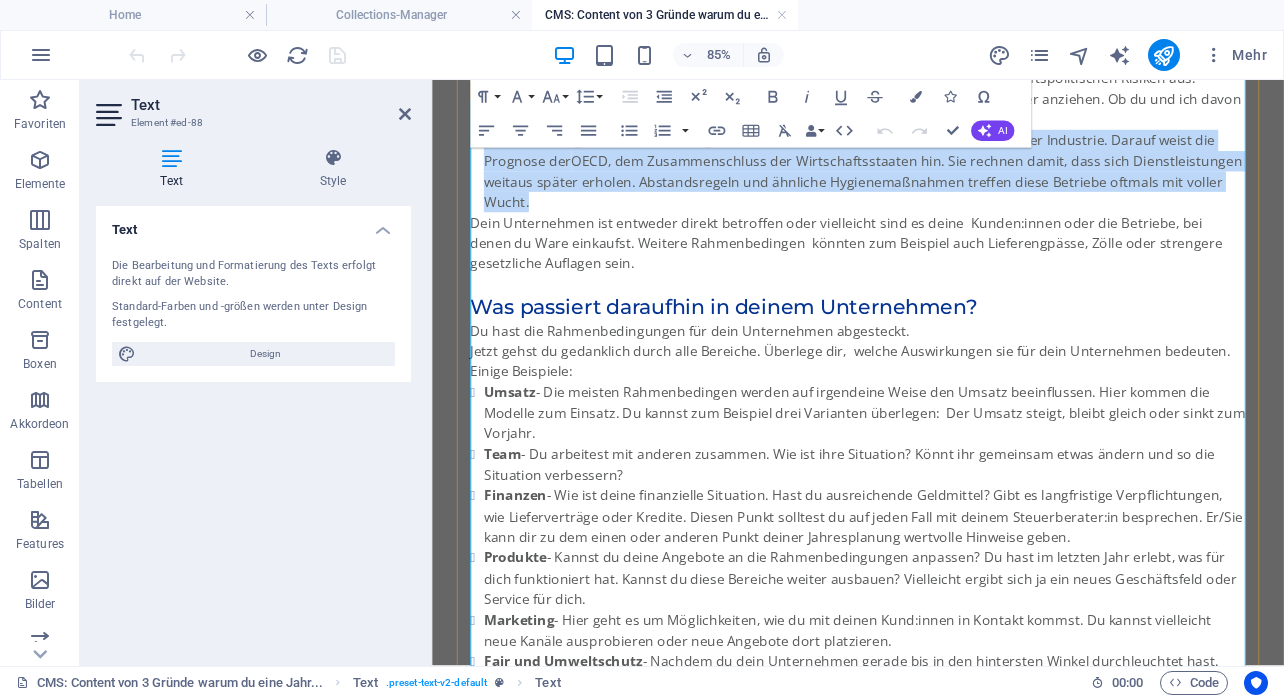 drag, startPoint x: 498, startPoint y: 391, endPoint x: 579, endPoint y: 464, distance: 109.041275 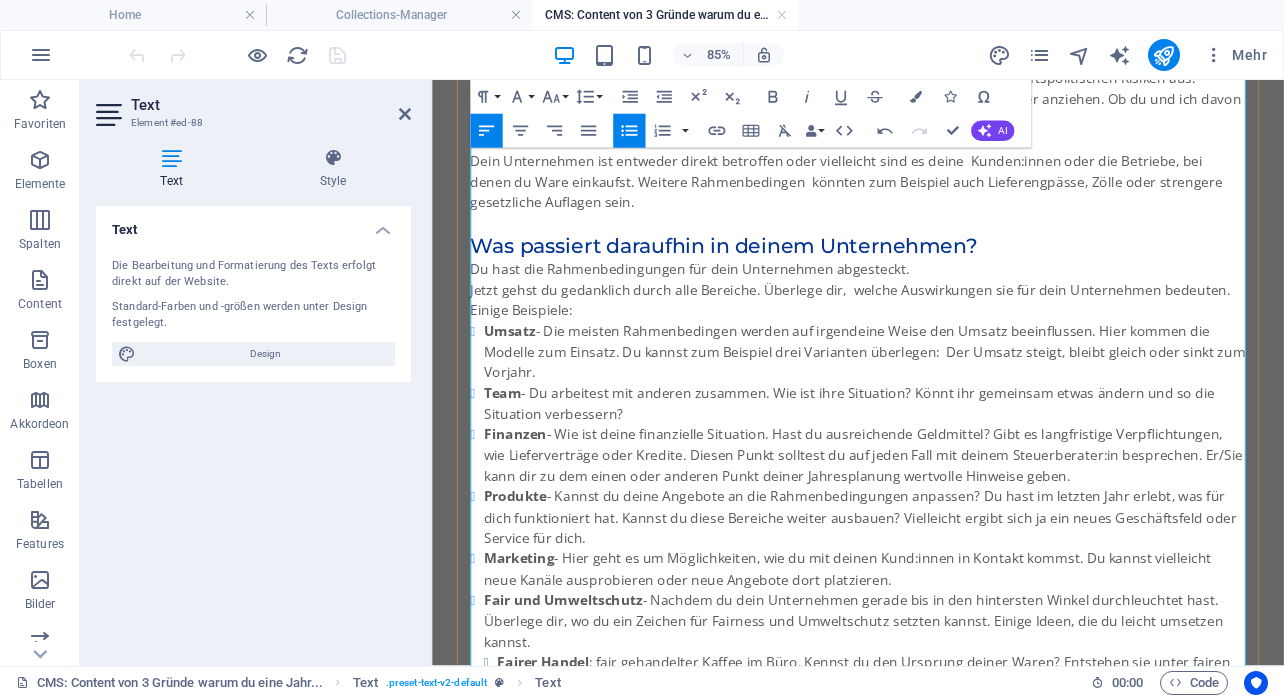type 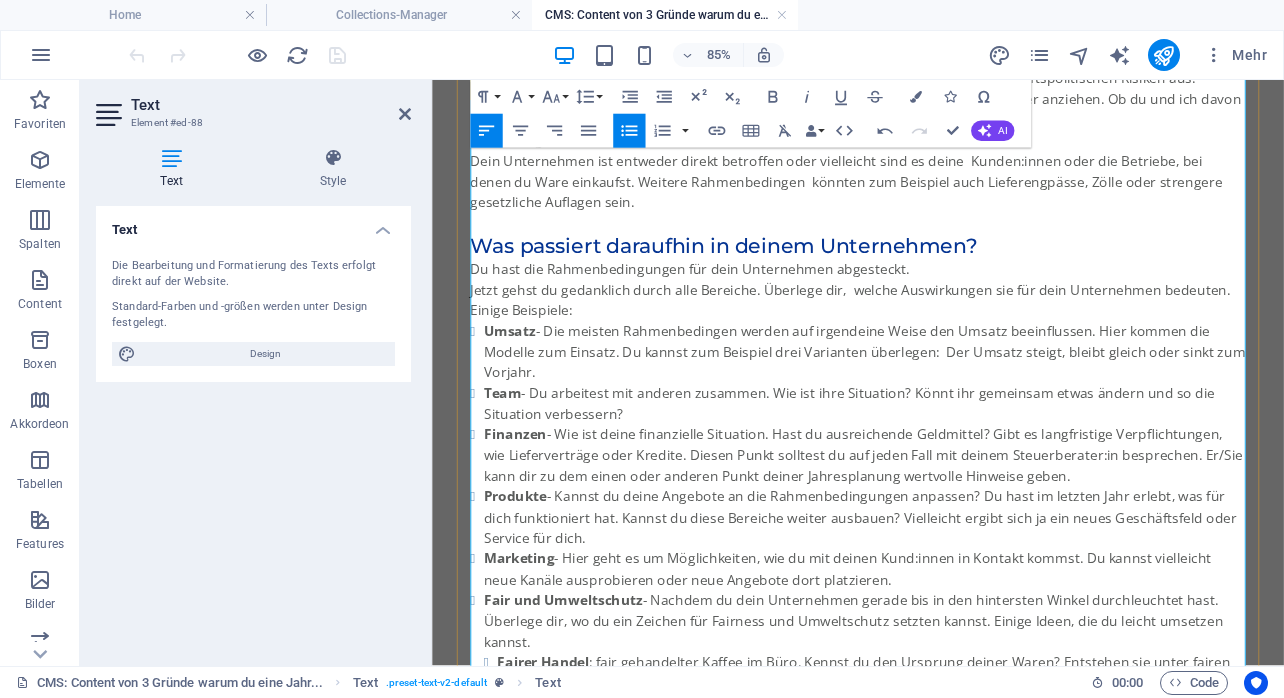 click on "Technolgische Chancen und Risiken" at bounding box center (941, 151) 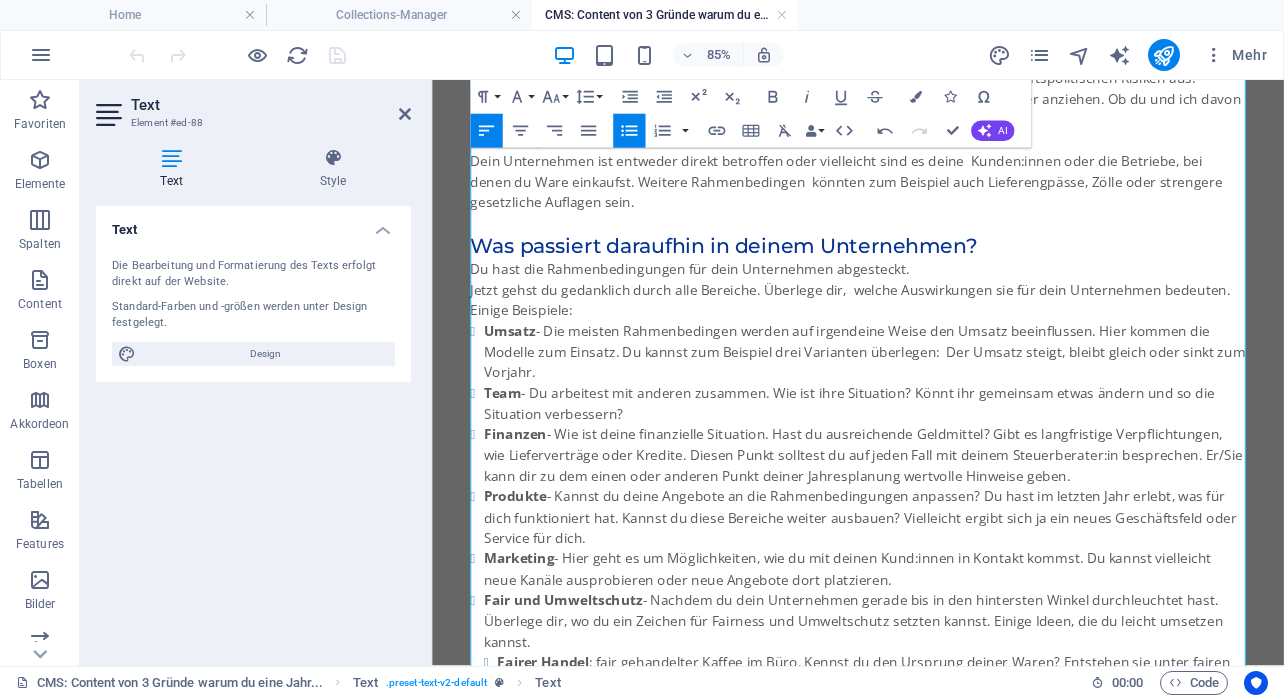 click on "Technologische" 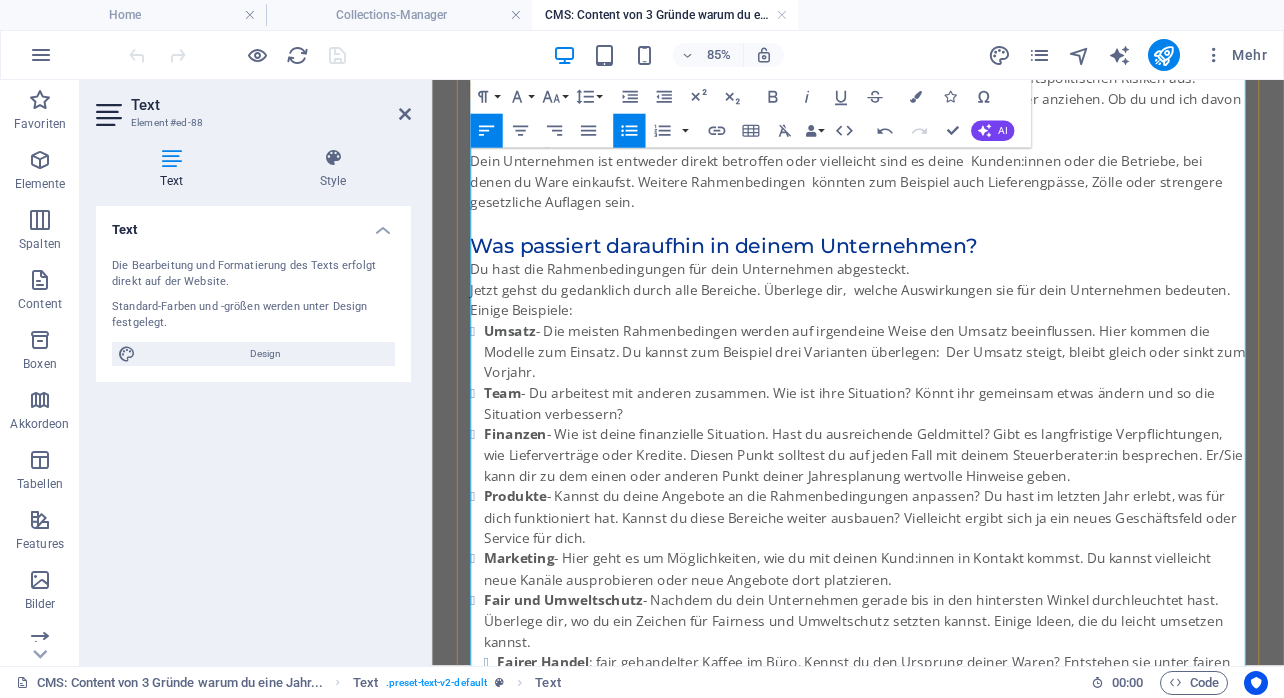 click on "Technologische Chancen und Risiken" at bounding box center [941, 151] 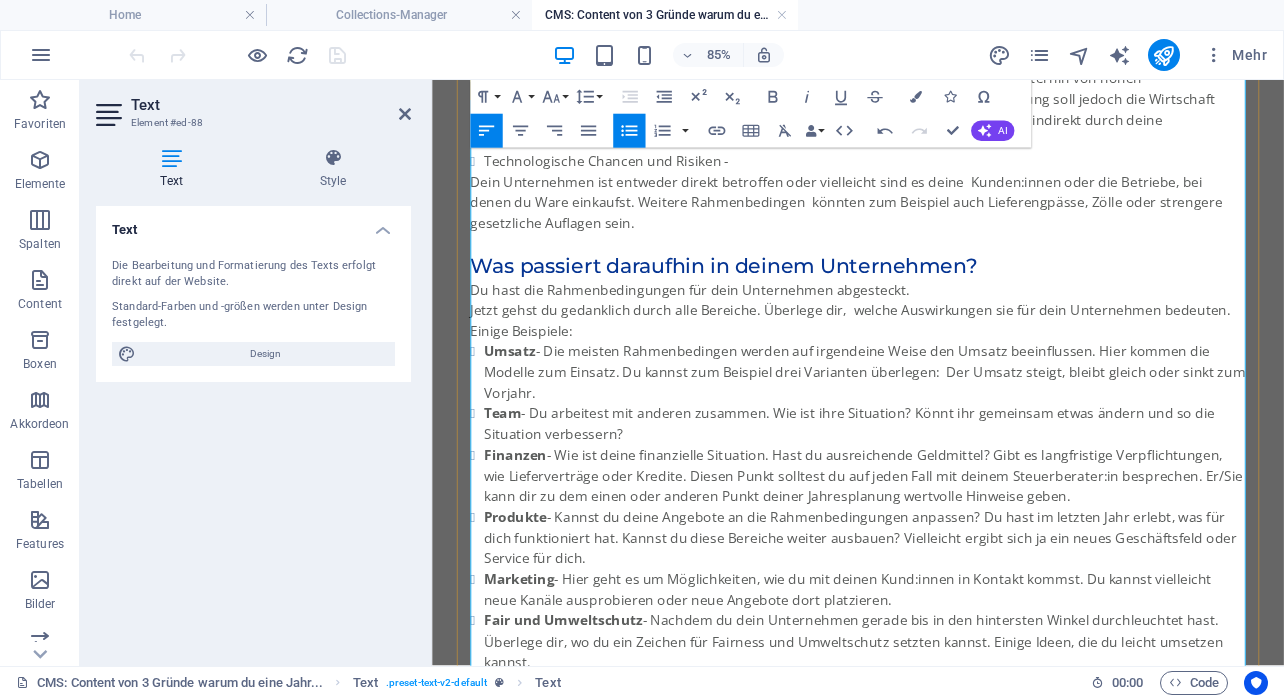 drag, startPoint x: 679, startPoint y: 320, endPoint x: 493, endPoint y: 316, distance: 186.043 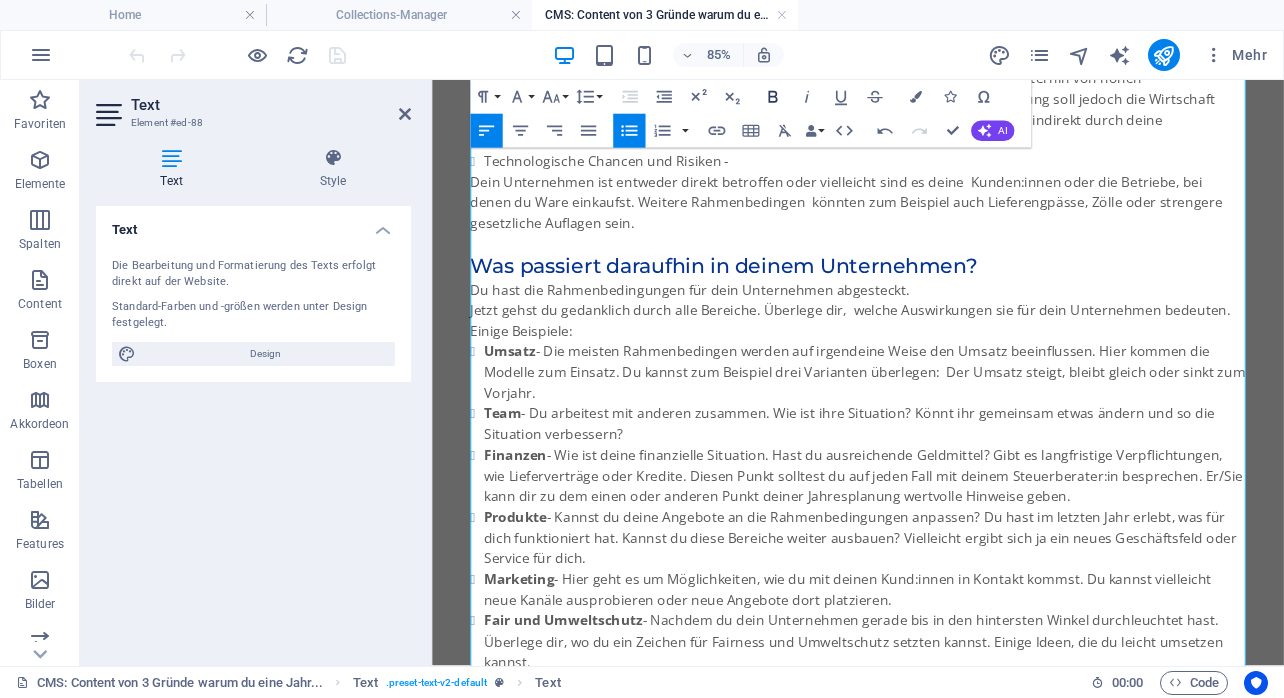 click 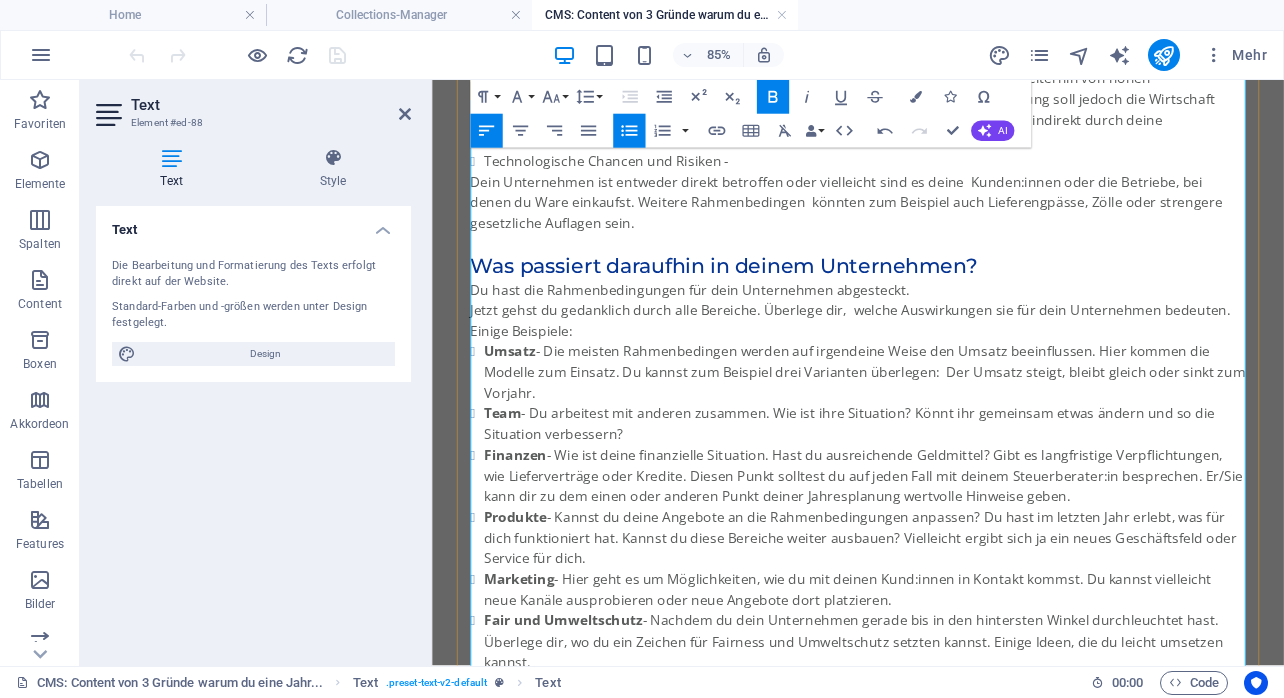 click on "Technologische Chancen und Risiken -" at bounding box center (941, 175) 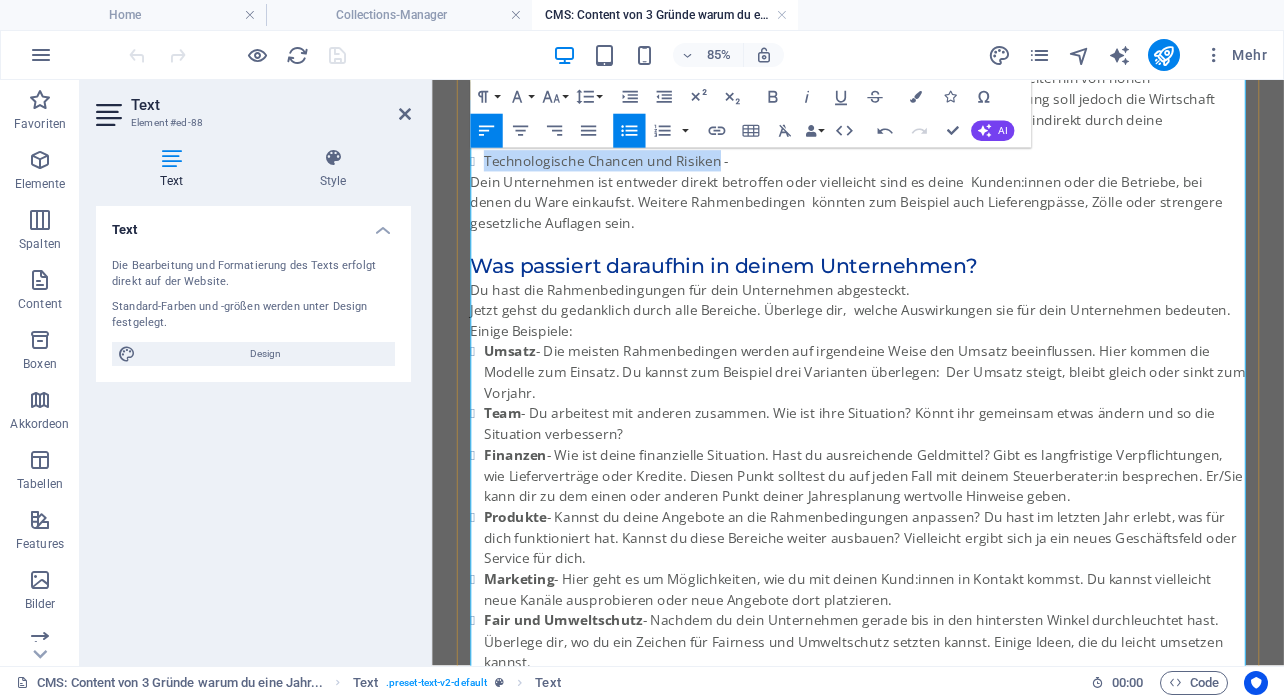 drag, startPoint x: 767, startPoint y: 418, endPoint x: 493, endPoint y: 418, distance: 274 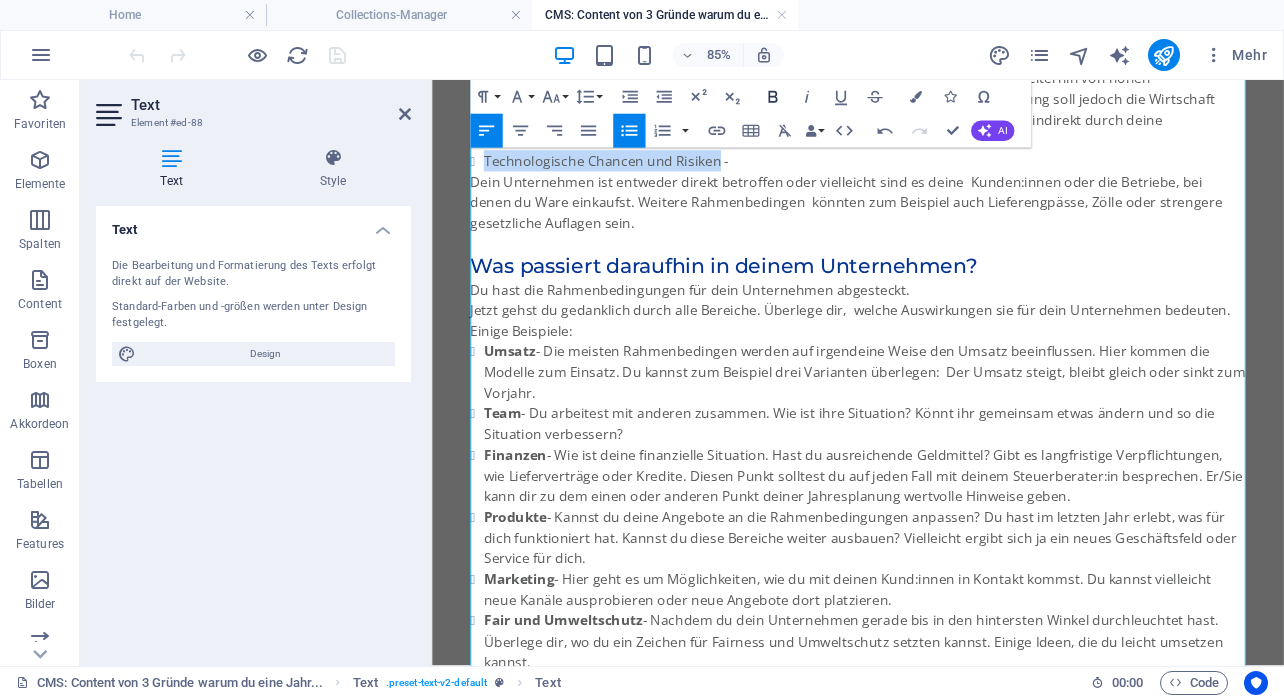 click 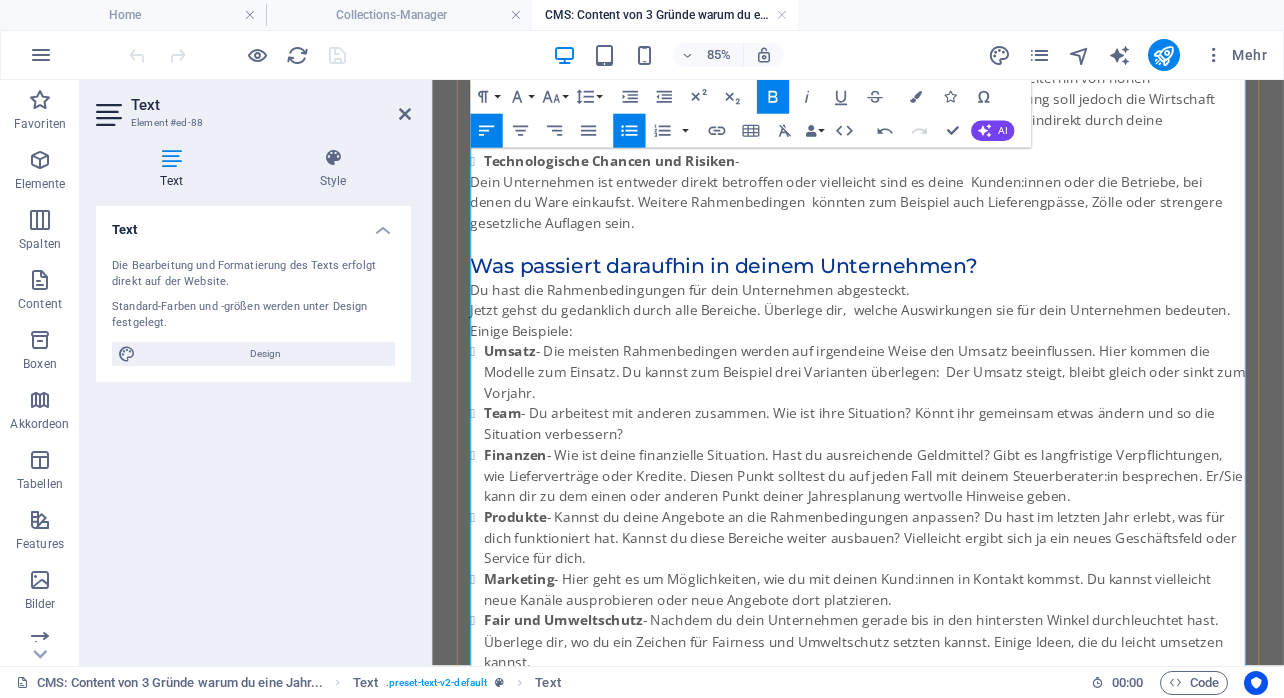 click on "Technologische Chancen und Risiken  -" at bounding box center [941, 175] 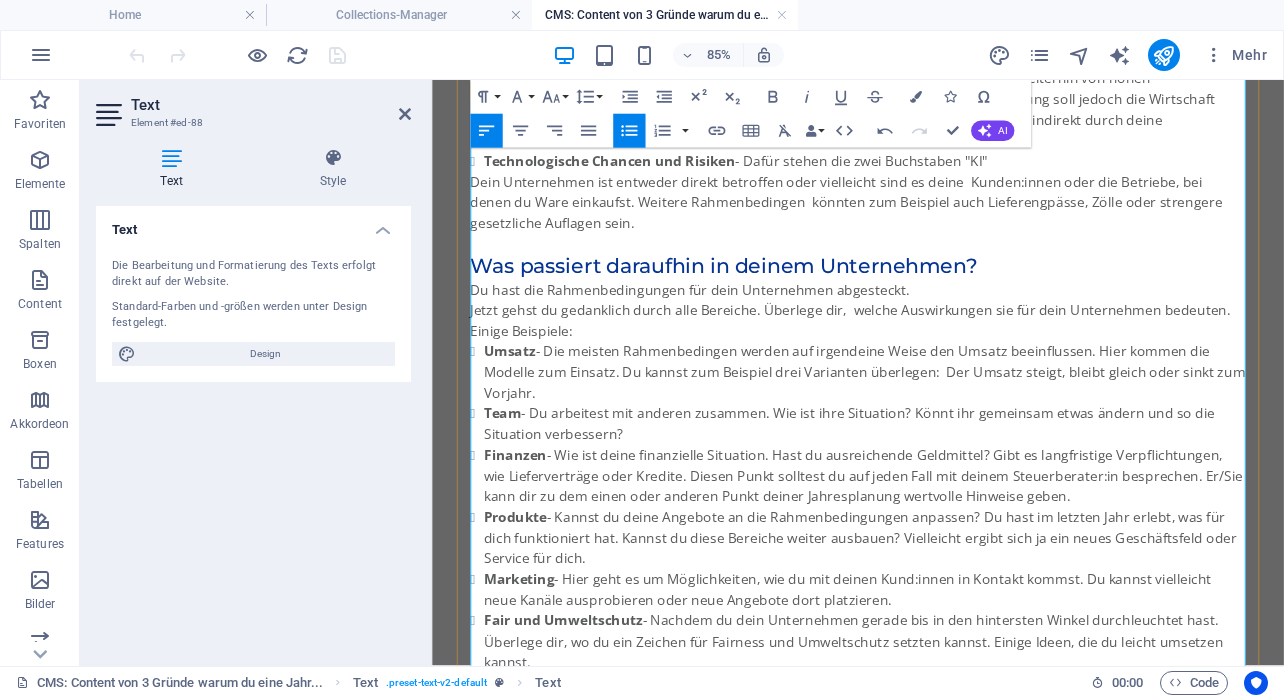 click on "Technologische Chancen und Risiken  - Dafür stehen die zwei Buchstaben "KI"" at bounding box center (941, 175) 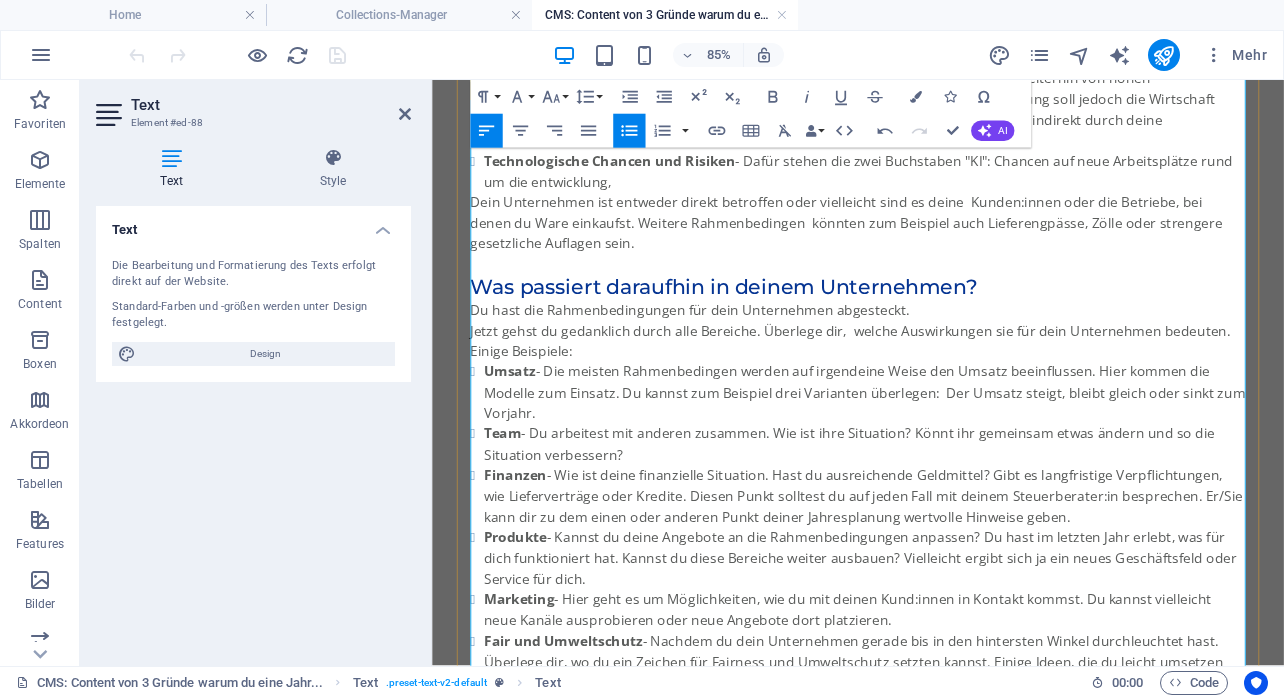 click on "Technologische Chancen und Risiken  - Dafür stehen die zwei Buchstaben "KI": Chancen auf neue Arbeitsplätze rund um die entwicklung," at bounding box center [941, 187] 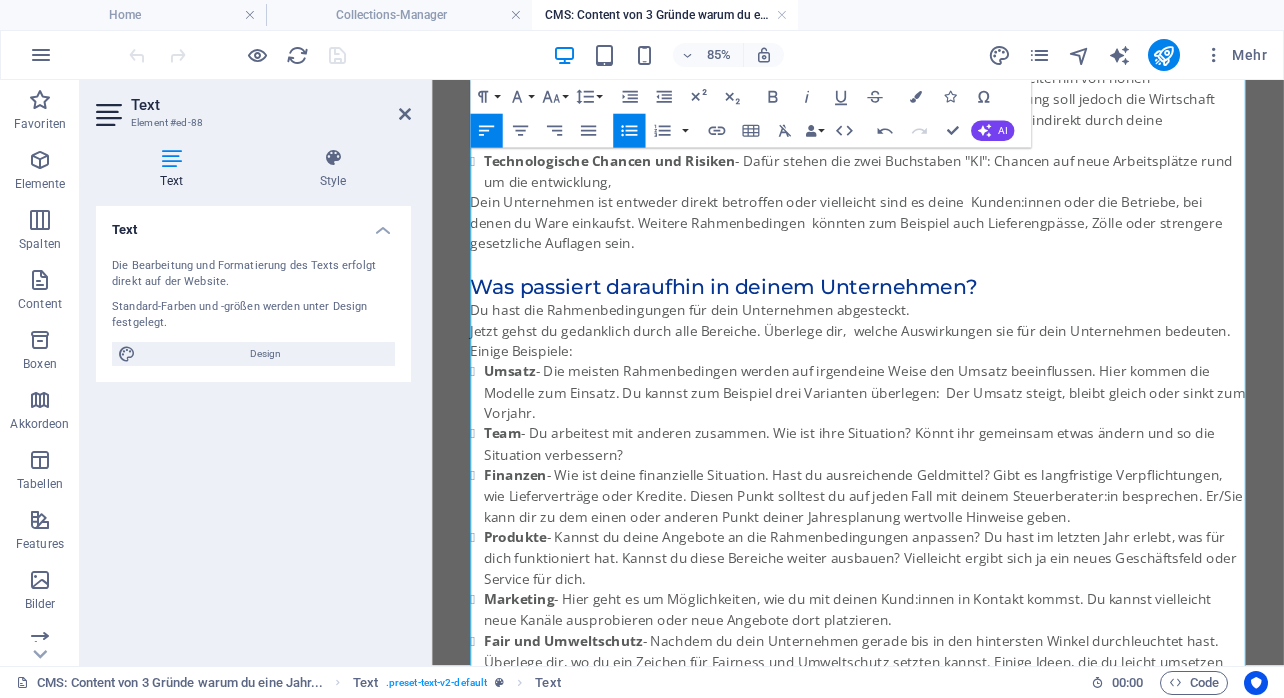 click on "E ntwicklung" 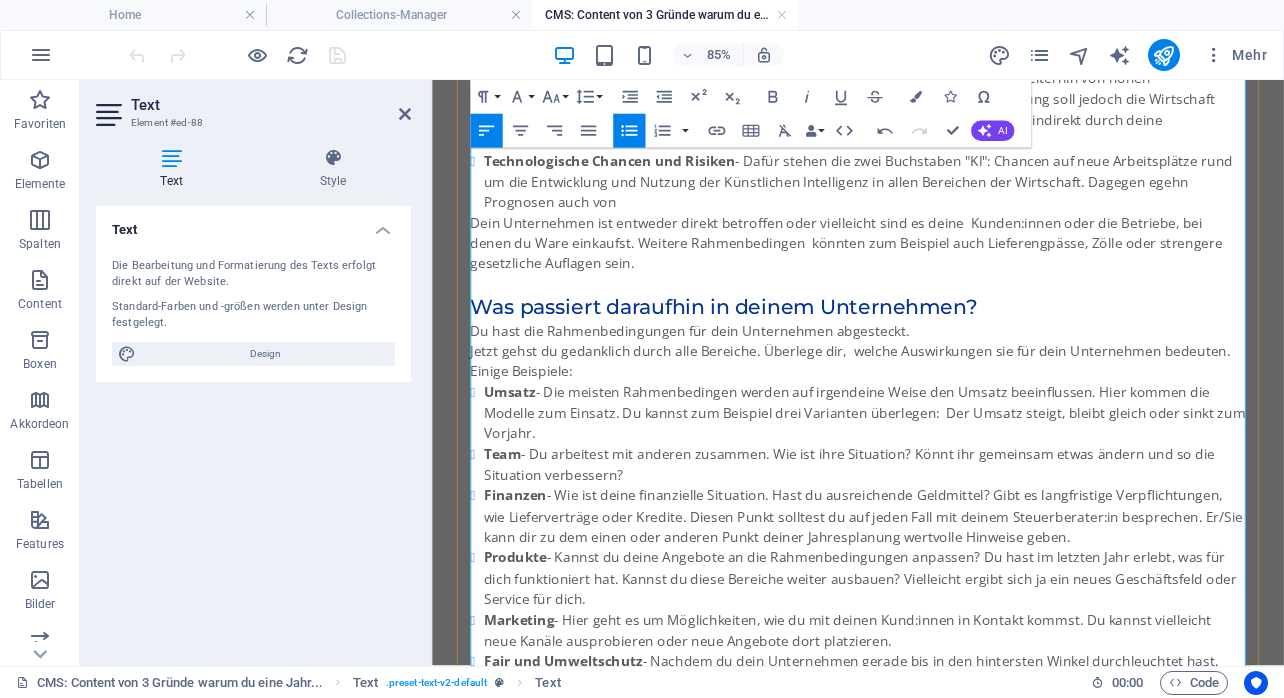 click on "Technologische Chancen und Risiken  - Dafür stehen die zwei Buchstaben "KI": Chancen auf neue Arbeitsplätze rund um die Entwicklung und Nutzung der Künstlichen Intelligenz in allen Bereichen der Wirtschaft. Dagegen egehn Prognosen auch von" at bounding box center [941, 199] 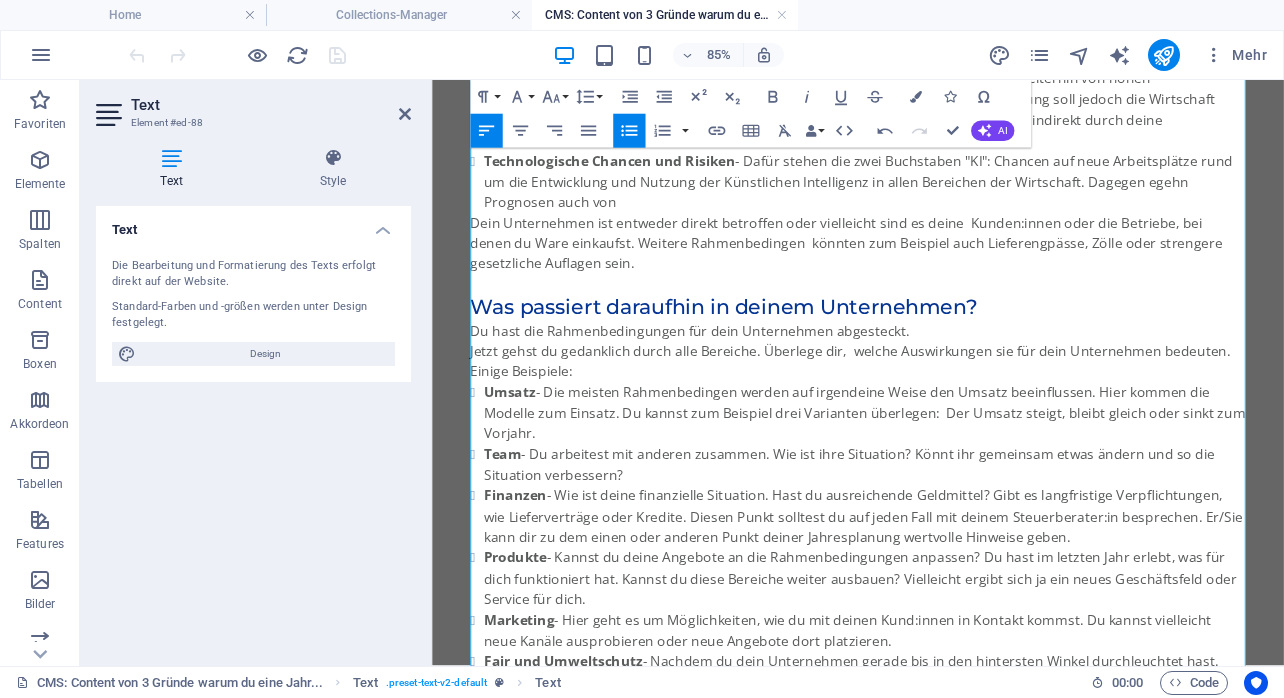 click on "gehen" 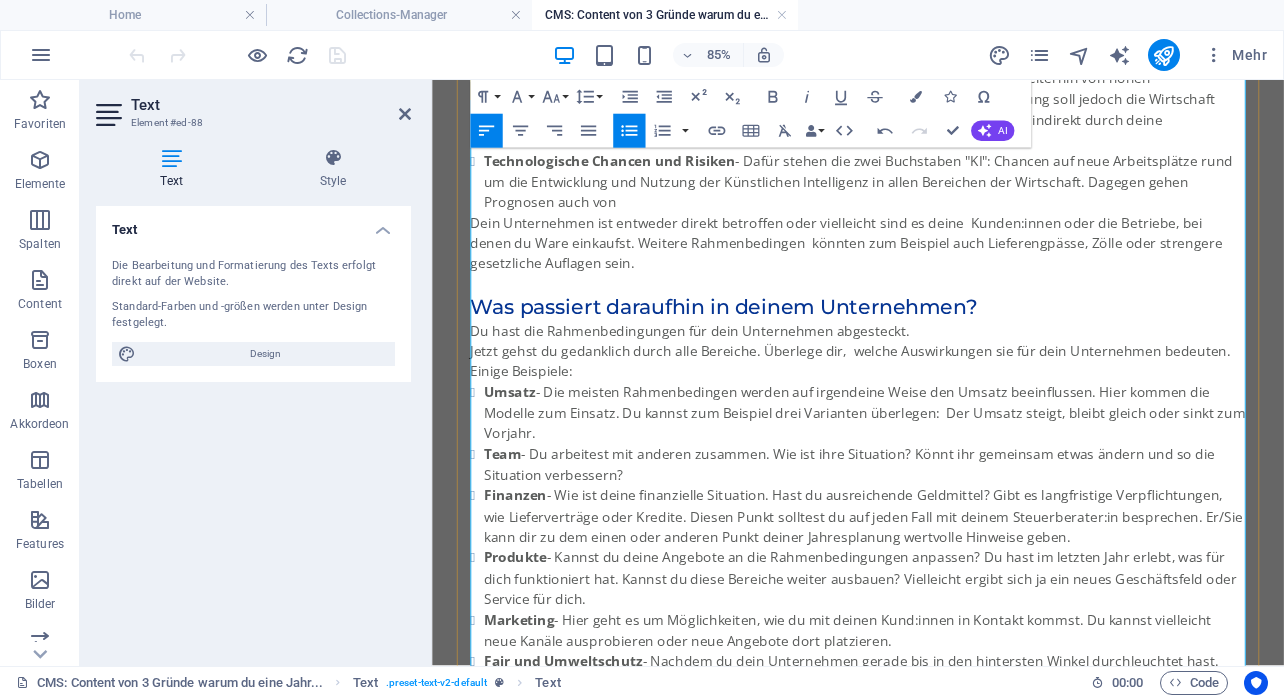 click on "Technologische Chancen und Risiken  - Dafür stehen die zwei Buchstaben "KI": Chancen auf neue Arbeitsplätze rund um die Entwicklung und Nutzung der Künstlichen Intelligenz in allen Bereichen der Wirtschaft. Dagegen gehen Prognosen auch von" at bounding box center [941, 199] 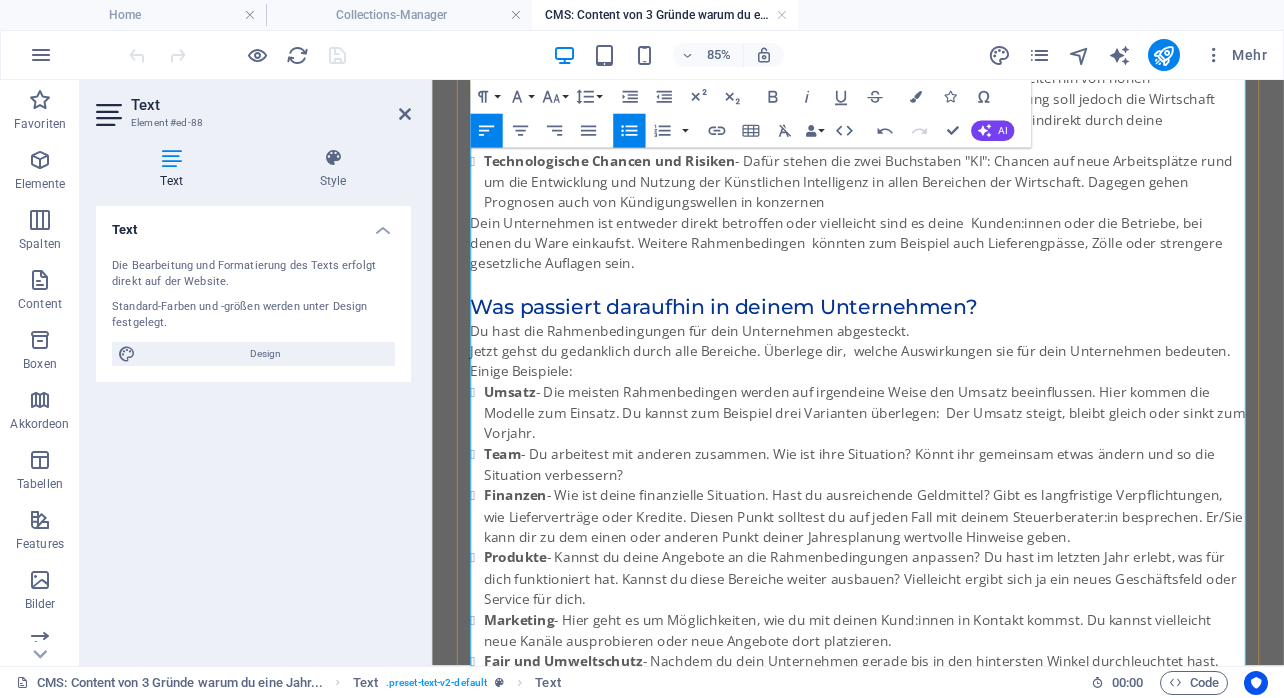 click on "Technologische Chancen und Risiken  - Dafür stehen die zwei Buchstaben "KI": Chancen auf neue Arbeitsplätze rund um die Entwicklung und Nutzung der Künstlichen Intelligenz in allen Bereichen der Wirtschaft. Dagegen gehen Prognosen auch von Kündigungswellen in konzernen" at bounding box center (941, 199) 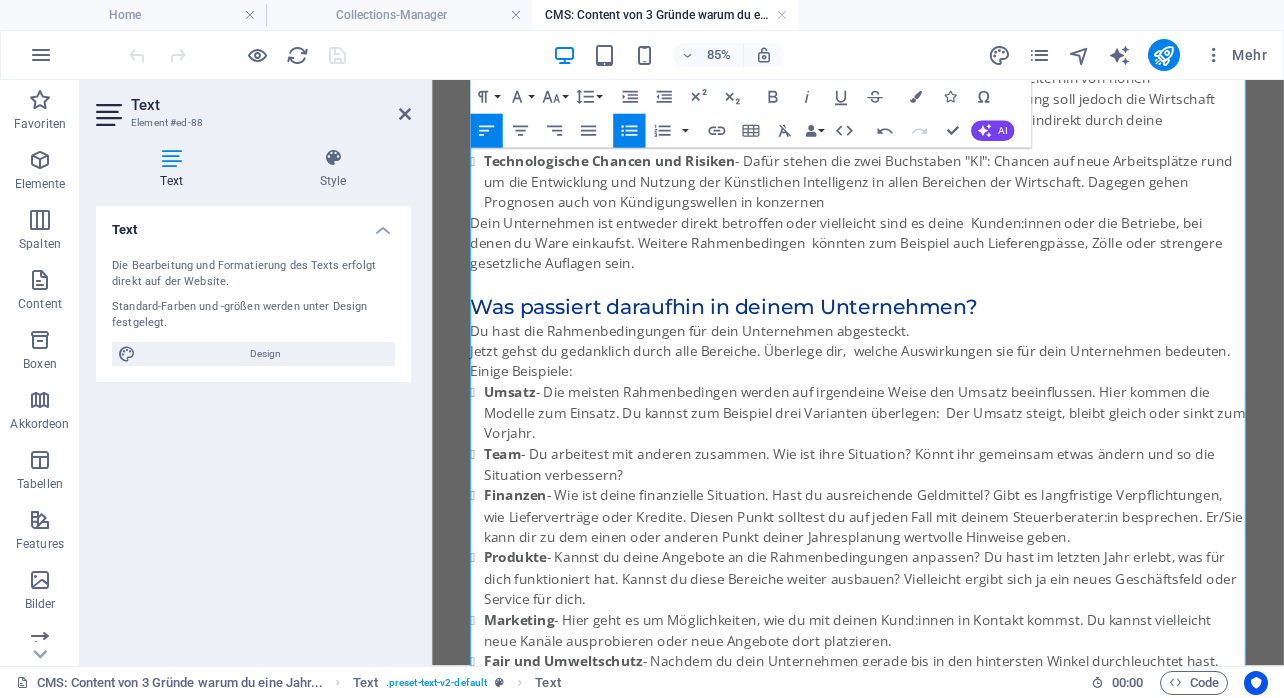 click on "Konzernen" 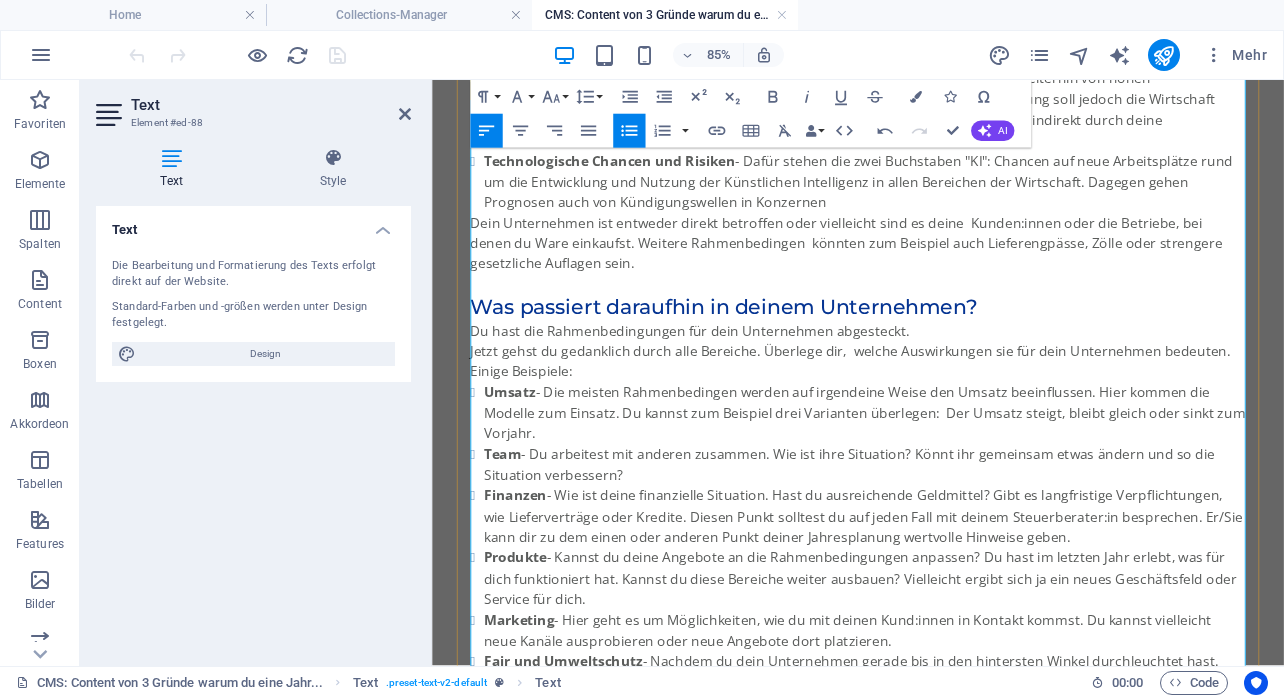 click on "Technologische Chancen und Risiken  - Dafür stehen die zwei Buchstaben "KI": Chancen auf neue Arbeitsplätze rund um die Entwicklung und Nutzung der Künstlichen Intelligenz in allen Bereichen der Wirtschaft. Dagegen gehen Prognosen auch von Kündigungswellen in Konzernen" at bounding box center [941, 199] 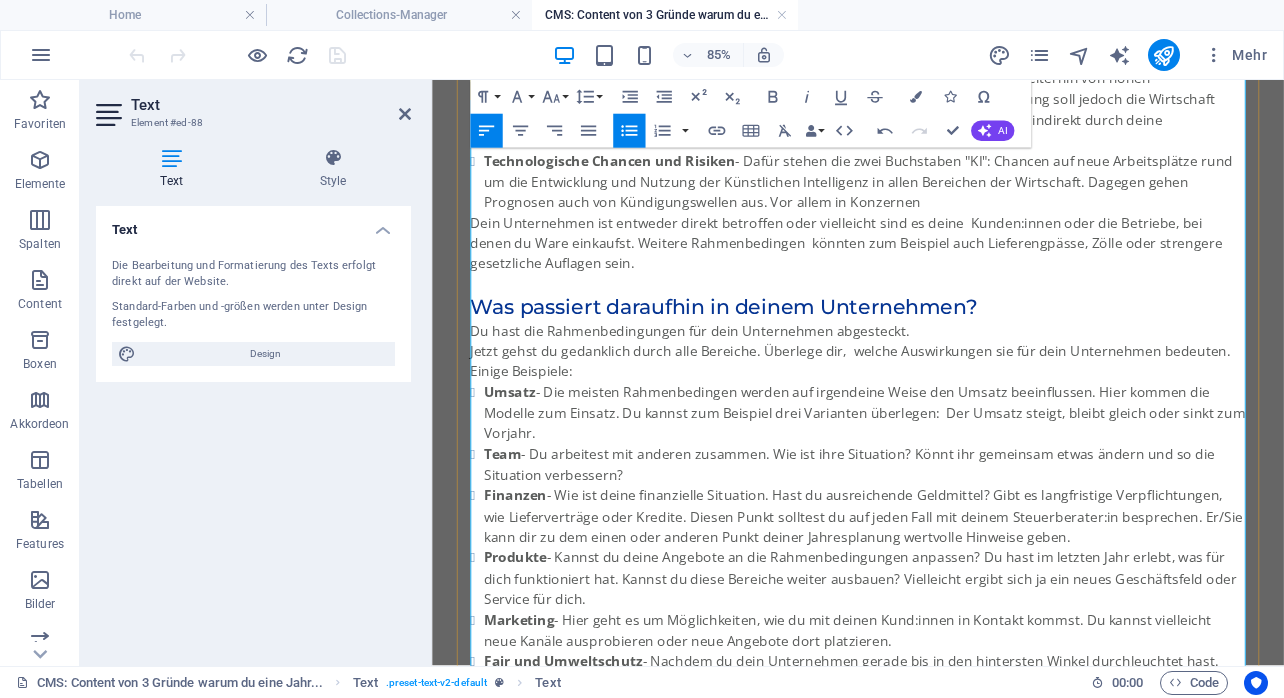 click on "Technologische Chancen und Risiken  - Dafür stehen die zwei Buchstaben "KI": Chancen auf neue Arbeitsplätze rund um die Entwicklung und Nutzung der Künstlichen Intelligenz in allen Bereichen der Wirtschaft. Dagegen gehen Prognosen auch von Kündigungswellen aus. Vor allem in Konzernen" at bounding box center (941, 199) 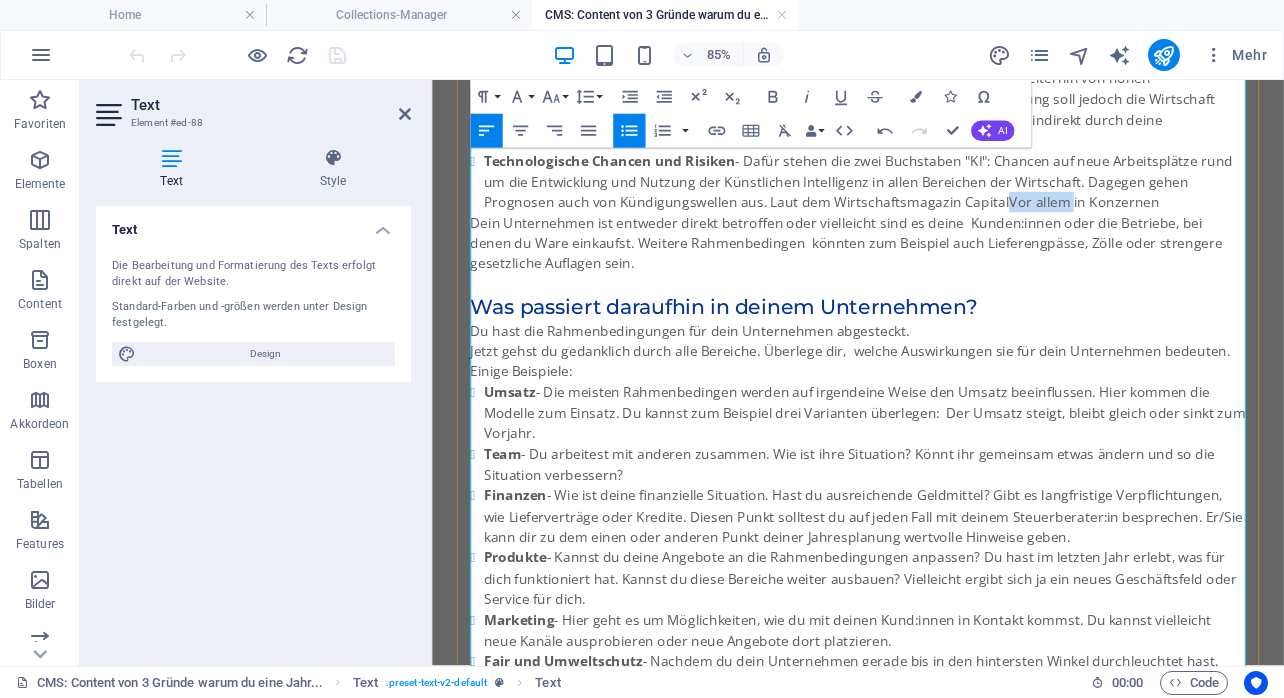 drag, startPoint x: 1181, startPoint y: 464, endPoint x: 1107, endPoint y: 466, distance: 74.02702 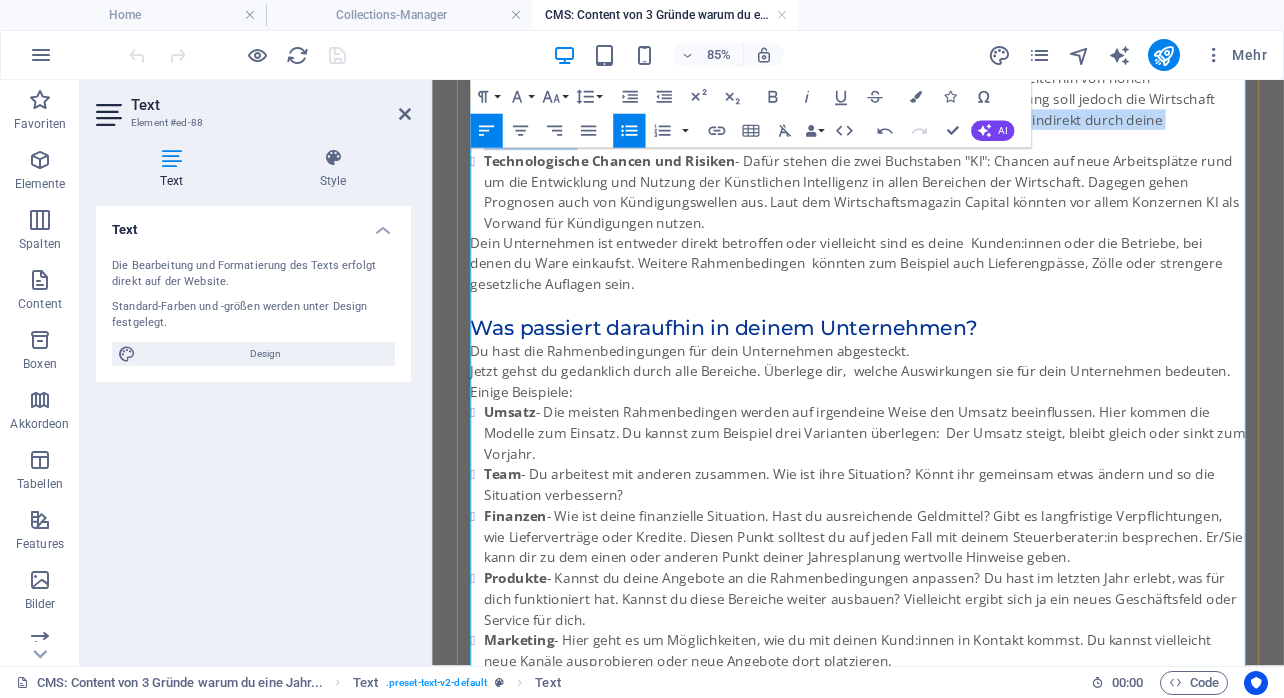 drag, startPoint x: 1064, startPoint y: 368, endPoint x: 1063, endPoint y: 384, distance: 16.03122 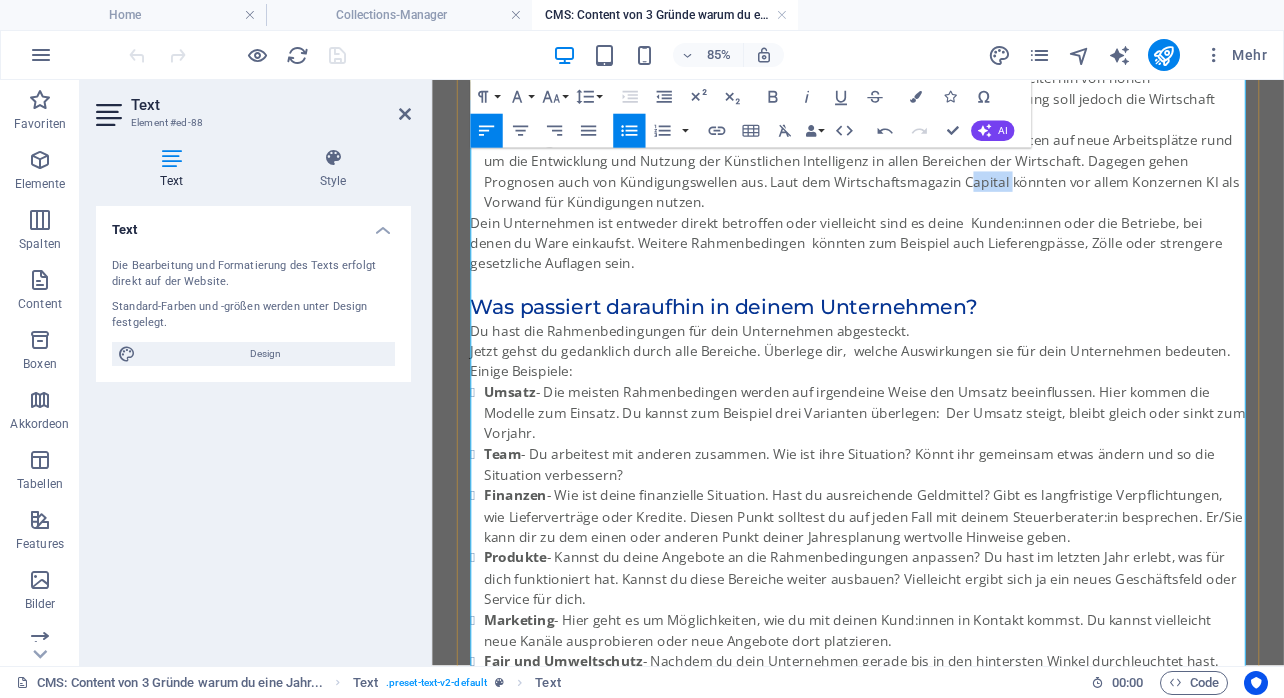 drag, startPoint x: 1101, startPoint y: 441, endPoint x: 1051, endPoint y: 439, distance: 50.039986 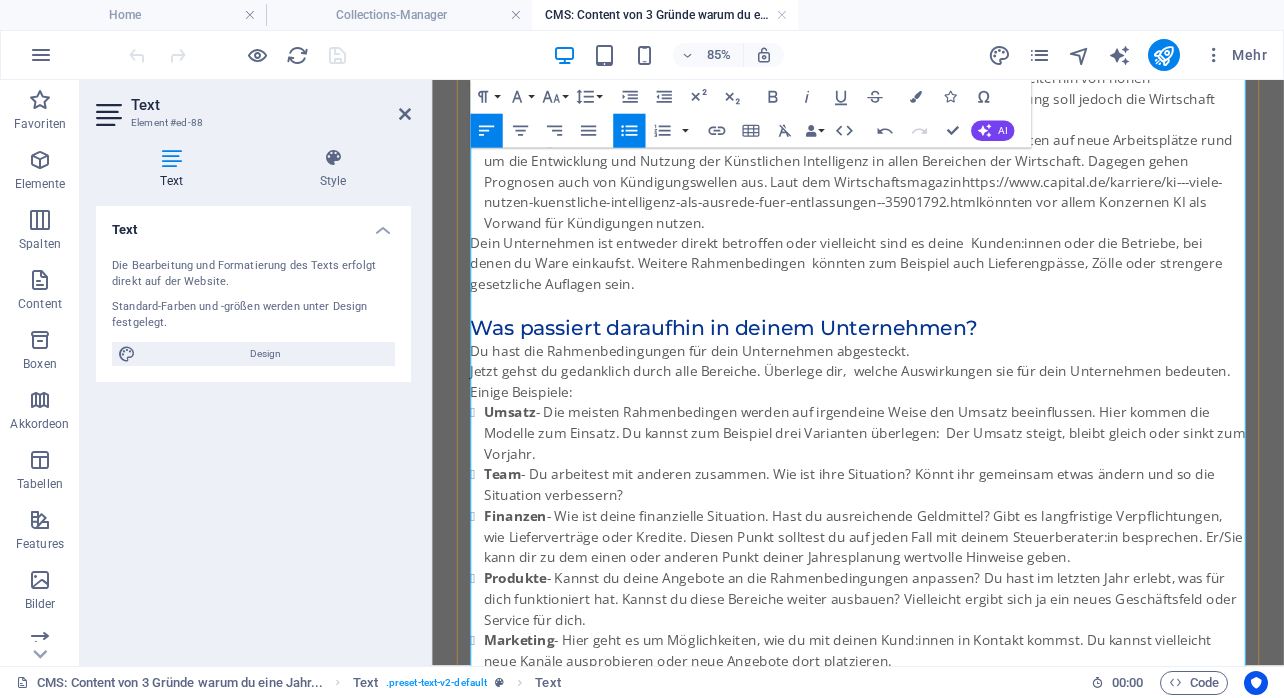 scroll, scrollTop: 1417, scrollLeft: 4, axis: both 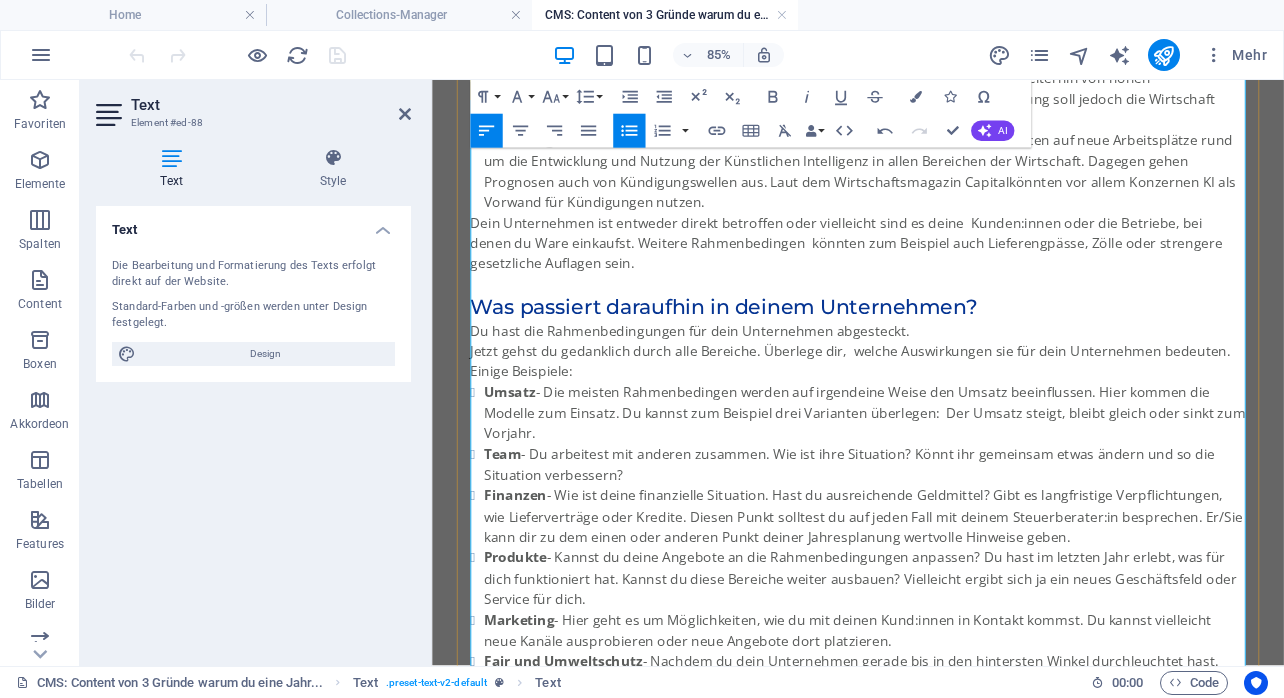 drag, startPoint x: 1103, startPoint y: 441, endPoint x: 1048, endPoint y: 440, distance: 55.00909 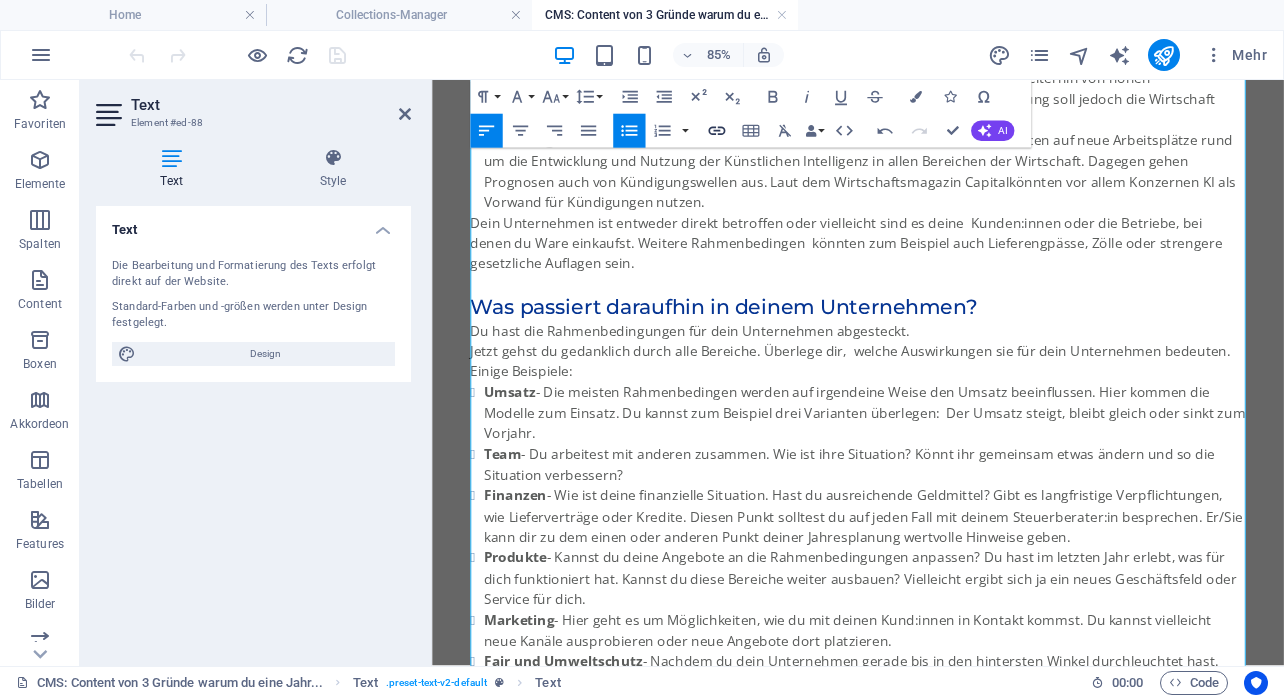 click 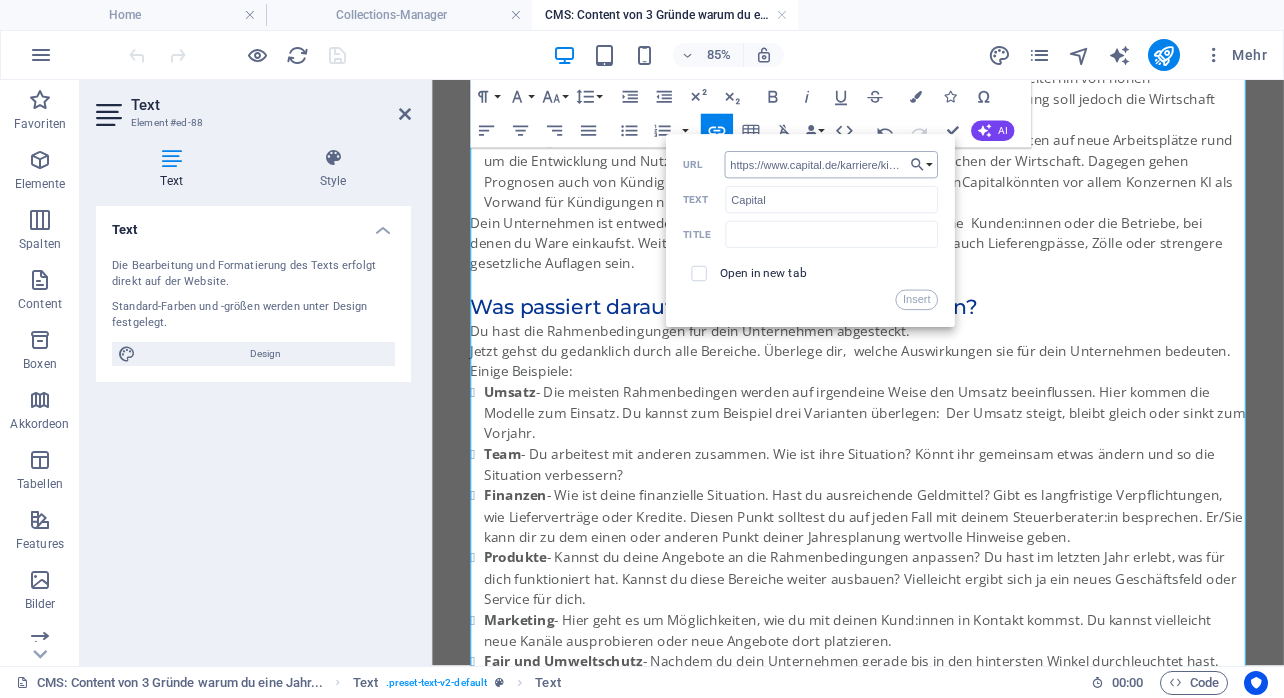 scroll, scrollTop: 0, scrollLeft: 532, axis: horizontal 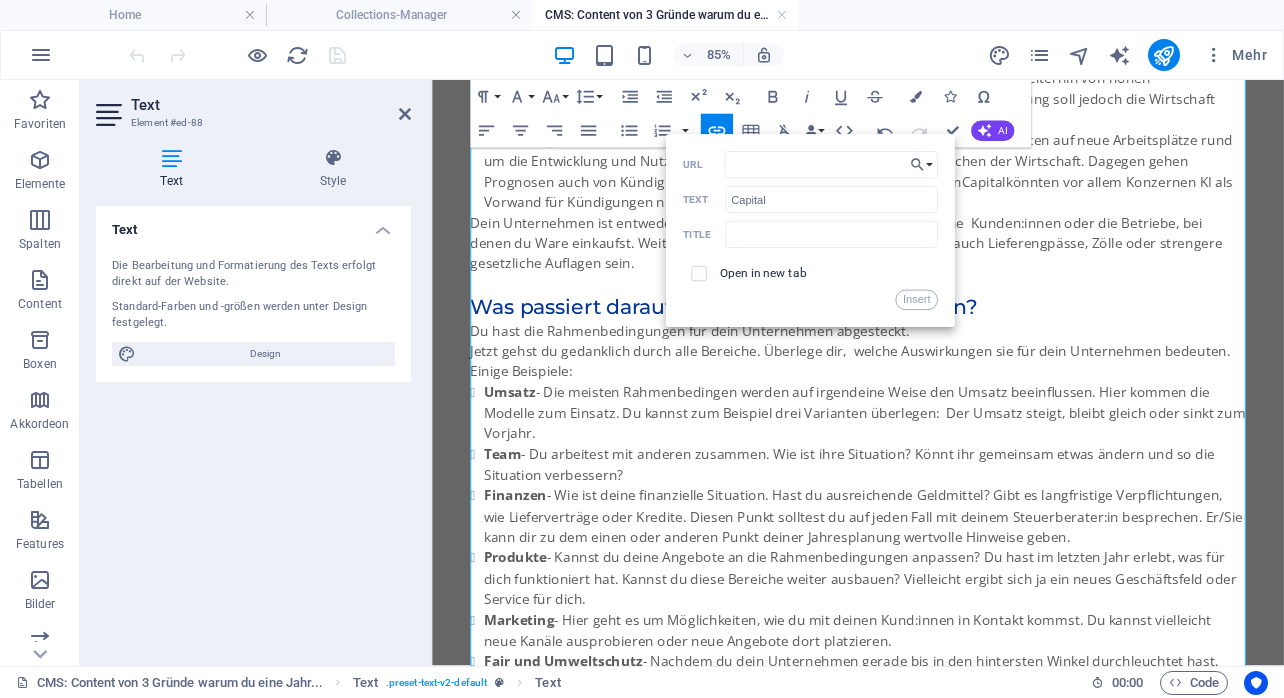 type on "https://www.capital.de/karriere/ki---viele-nutzen-kuenstliche-intelligenz-als-ausrede-fuer-entlassungen--35901792.html" 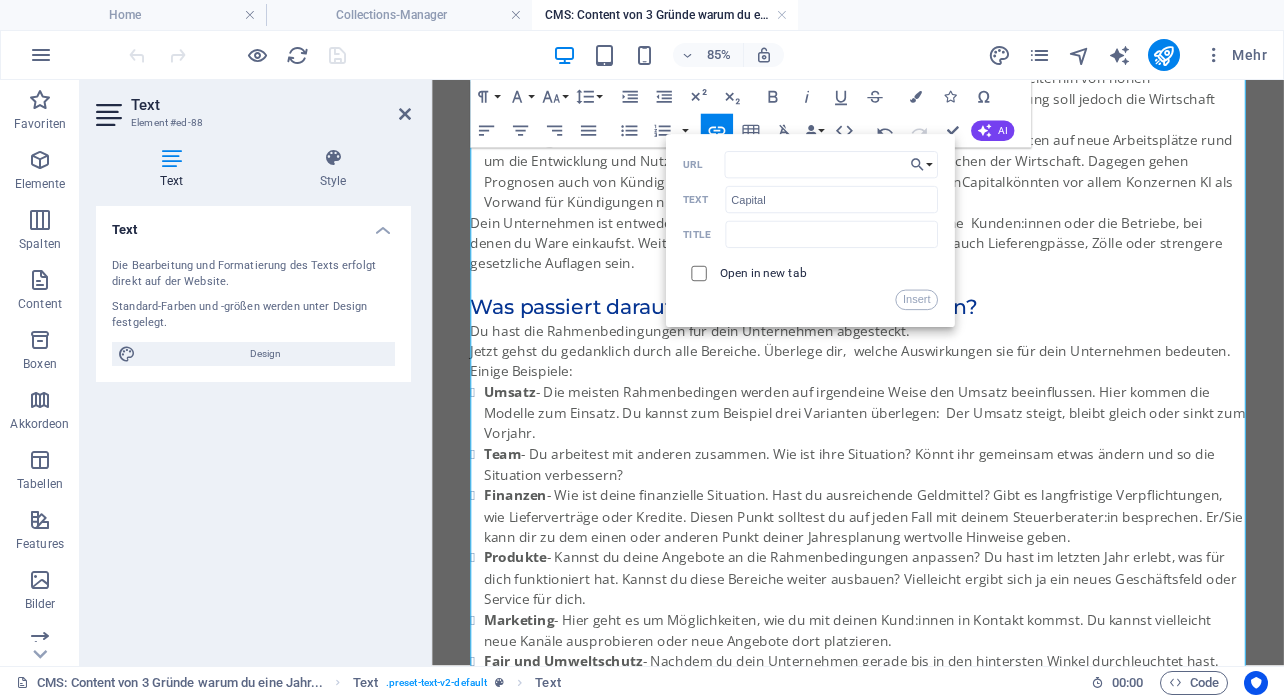 click at bounding box center (696, 271) 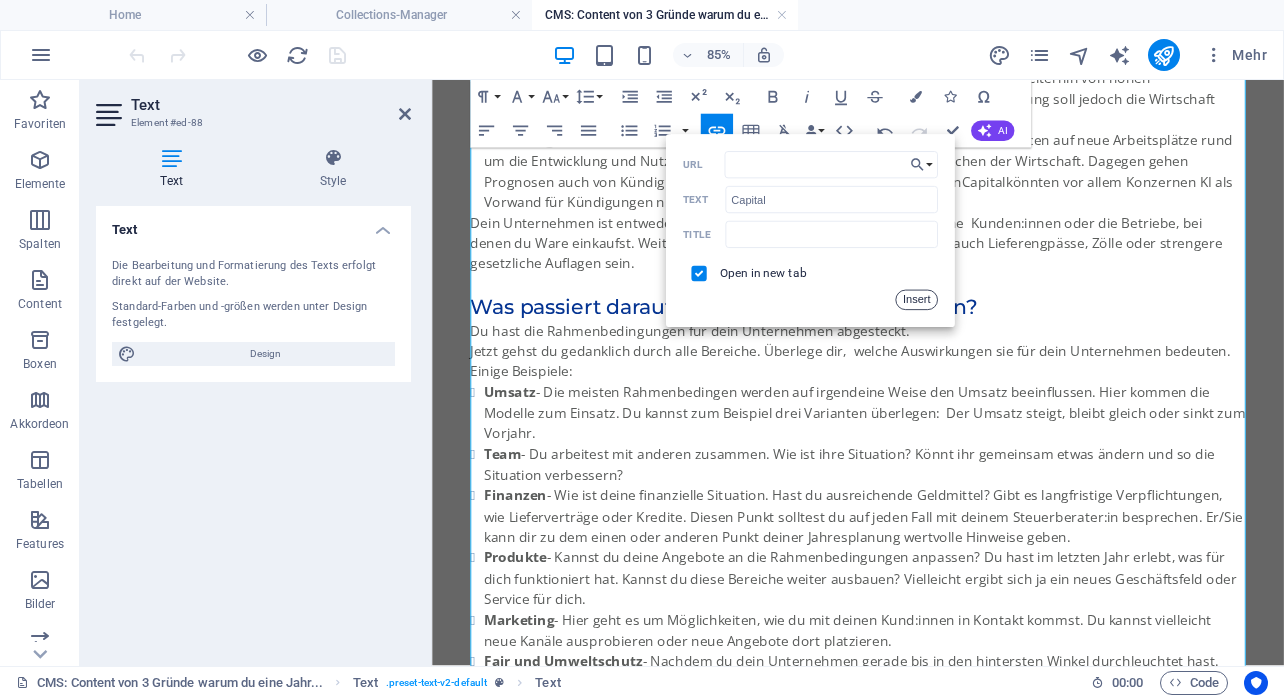 click on "Insert" at bounding box center (916, 300) 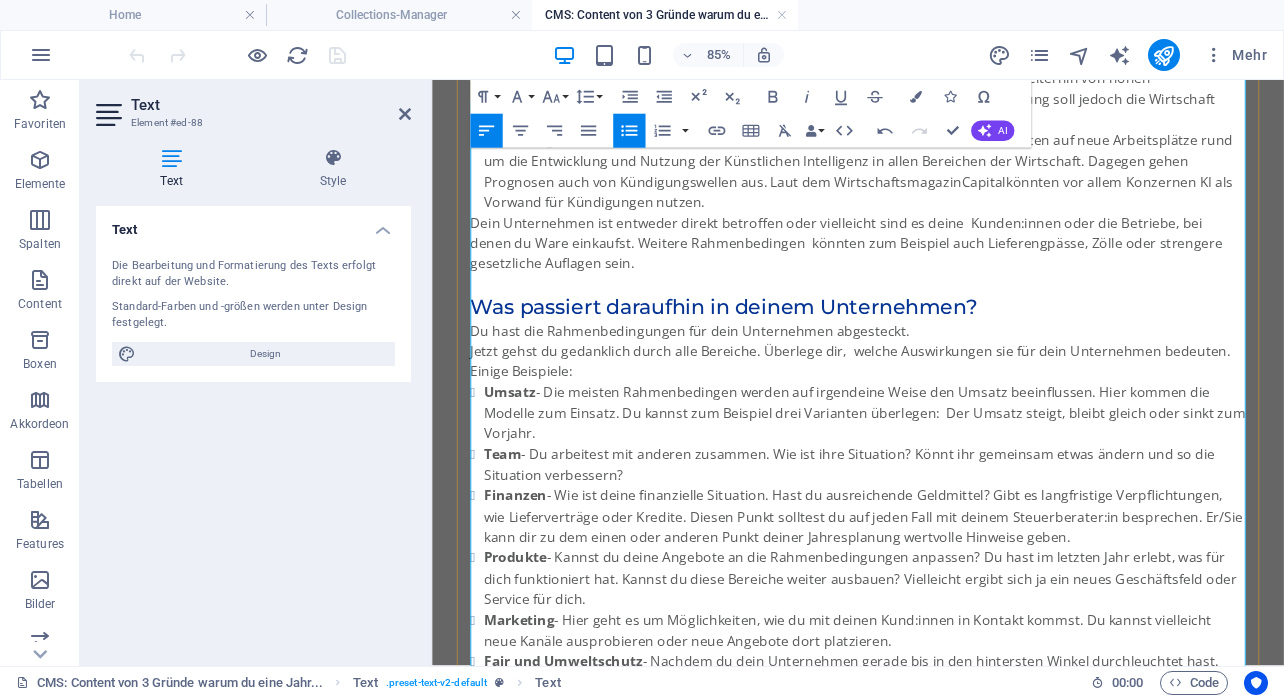 click on "Technologische Chancen und Risiken  - Dafür stehen die zwei Buchstaben "KI": Chancen auf neue Arbeitsplätze rund um die Entwicklung und Nutzung der Künstlichen Intelligenz in allen Bereichen der Wirtschaft. Dagegen gehen Prognosen auch von Kündigungswellen aus. Laut dem Wirtschaftsmagazin  Capital  könnten vor allem Konzernen KI als Vorwand für Kündigungen nutzen." at bounding box center (941, 187) 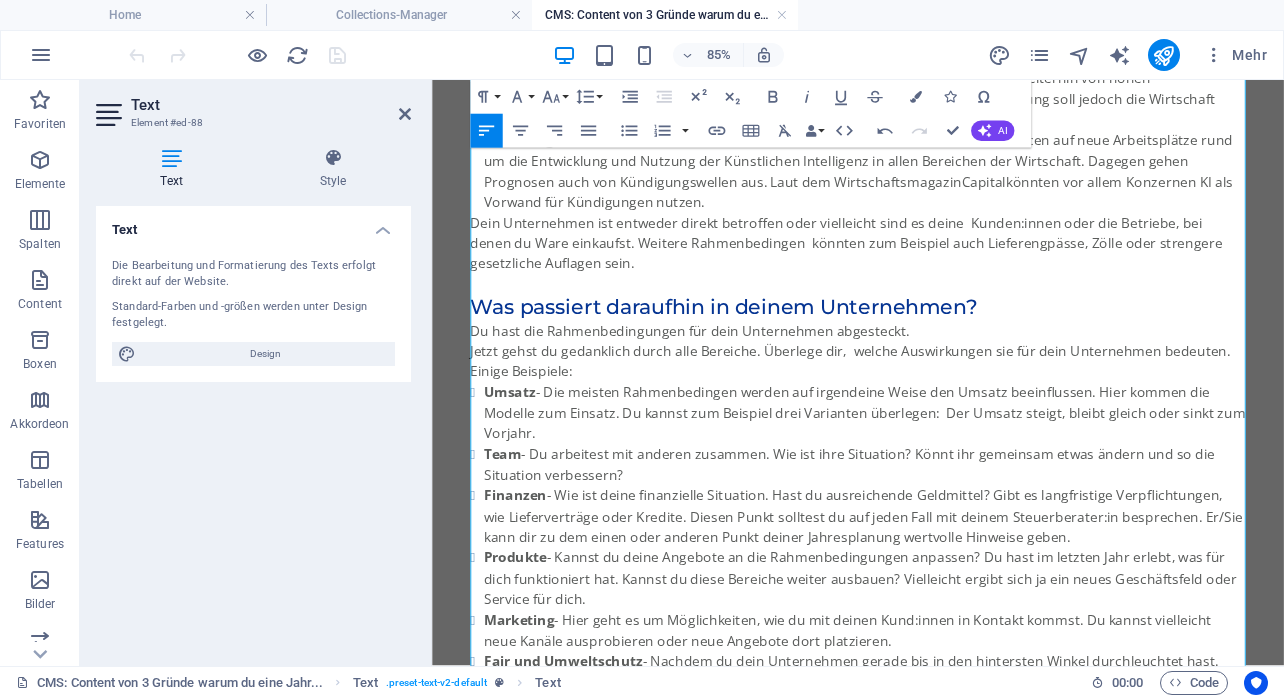 click on "Doppeltes Leerzeichen entfernen" 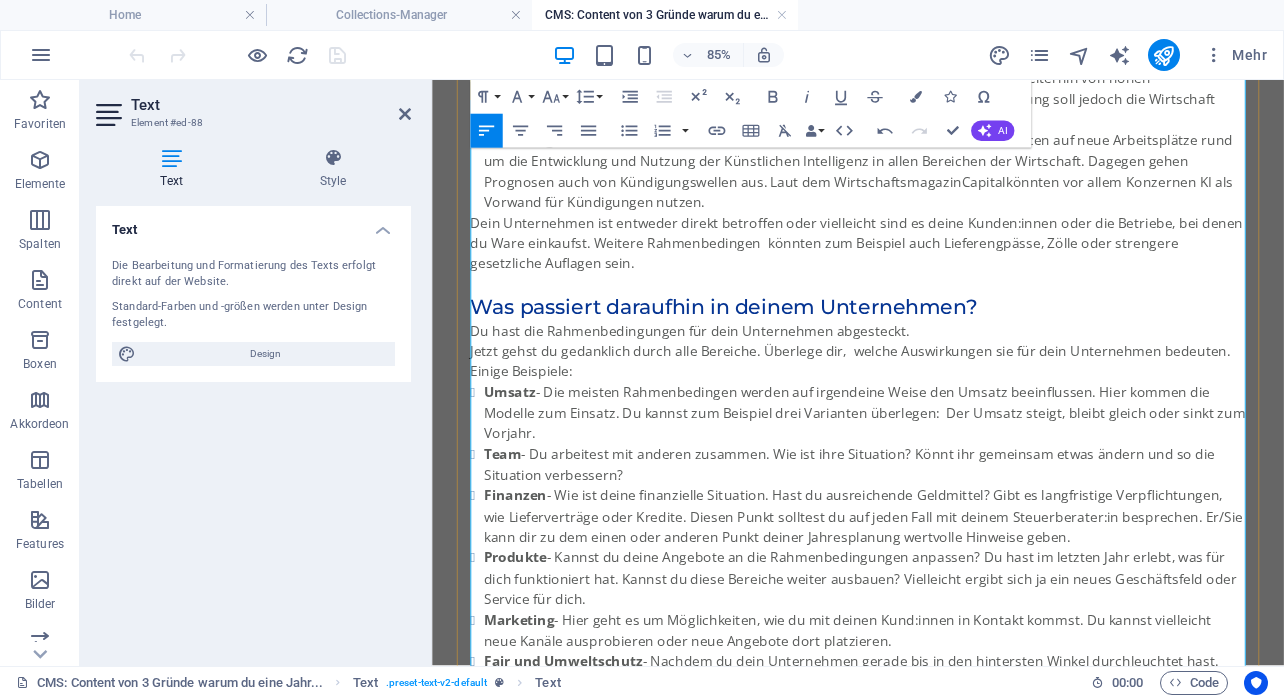 click on "Dein Unternehmen ist entweder direkt betroffen oder vielleicht sind es deine Kunden:innen oder die Betriebe, bei denen du Ware einkaufst. Weitere Rahmenbedingen  könnten zum Beispiel auch Lieferengpässe, Zölle oder strengere gesetzliche Auflagen sein." at bounding box center [933, 272] 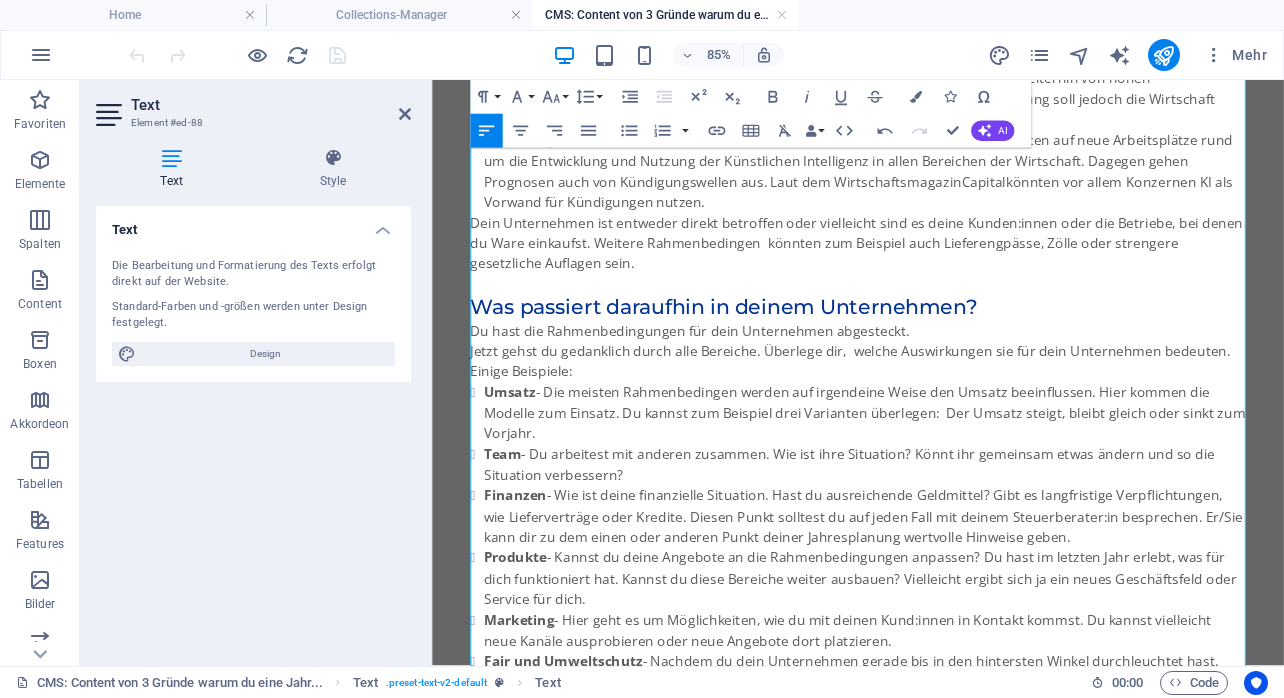 click on "Doppeltes Leerzeichen entfernen" 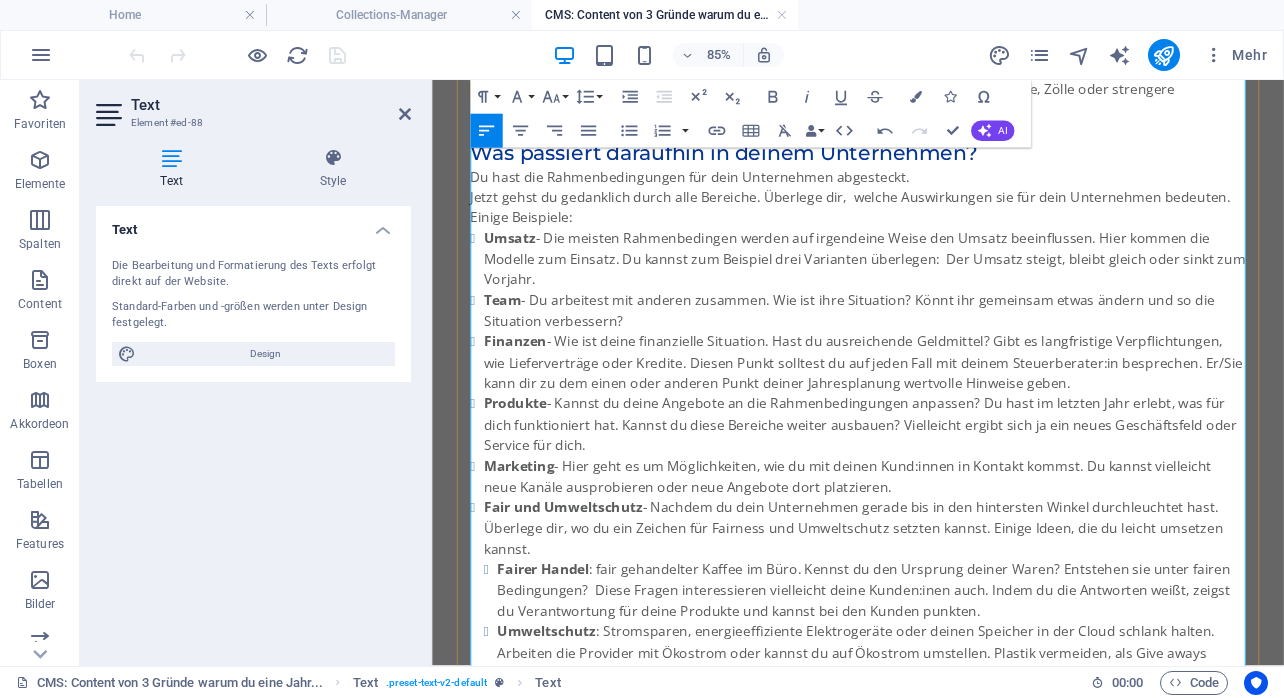 scroll, scrollTop: 2231, scrollLeft: 0, axis: vertical 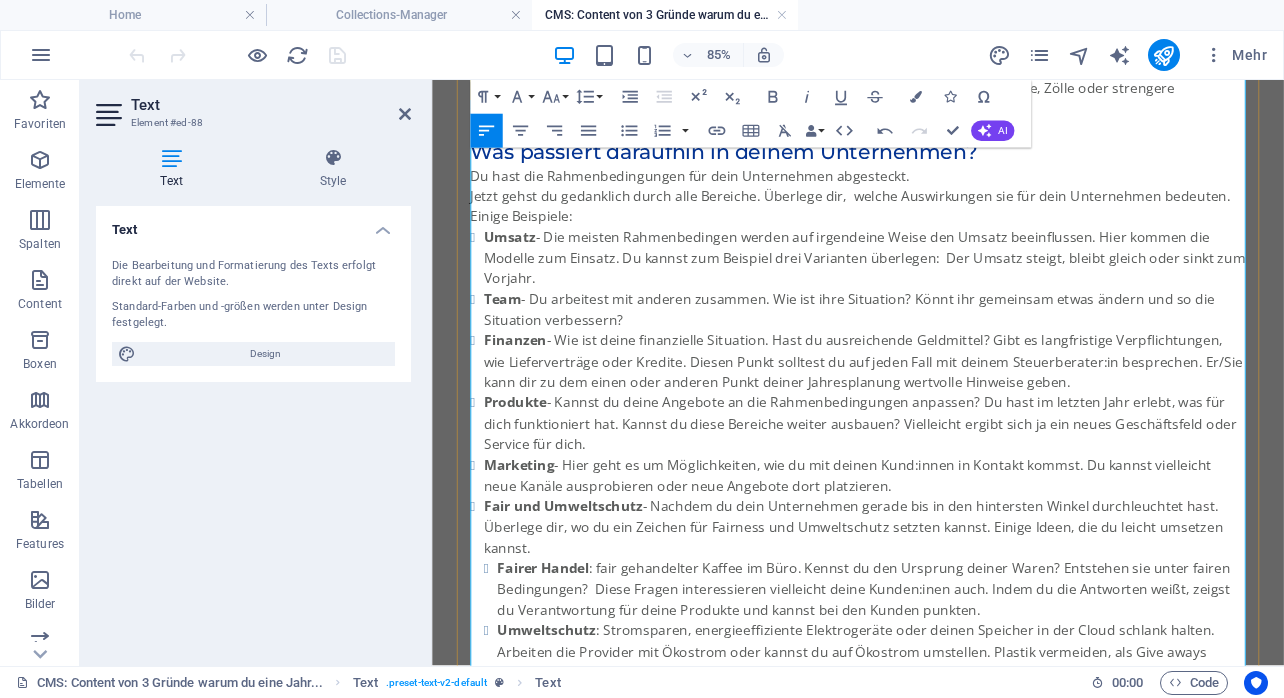 click on "Umsatz  - Die meisten Rahmenbedingen werden auf irgendeine Weise den Umsatz beeinflussen. Hier kommen die Modelle zum Einsatz. Du kannst zum Beispiel drei Varianten überlegen:  Der Umsatz steigt, bleibt gleich oder sinkt zum Vorjahr." at bounding box center [941, 289] 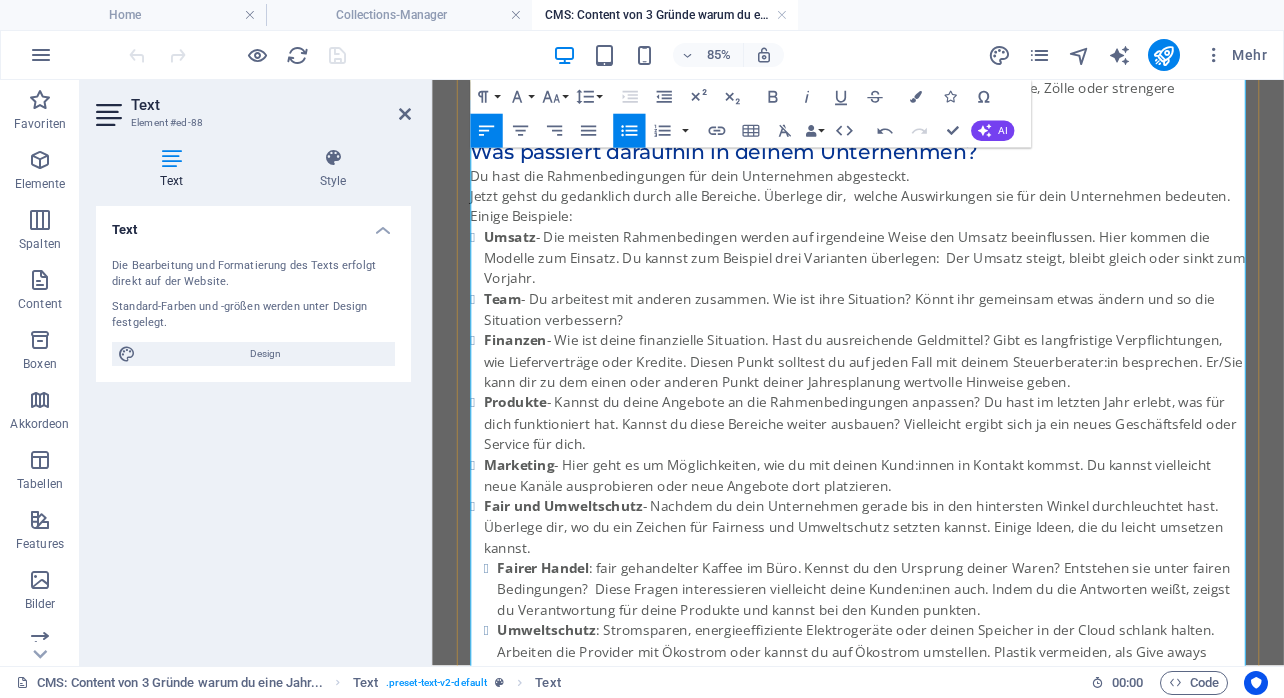 click on "Jetzt gehst du gedanklich durch alle Bereiche. Überlege dir,  welche Auswirkungen sie für dein Unternehmen bedeuten. Einige Beispiele:" at bounding box center [933, 229] 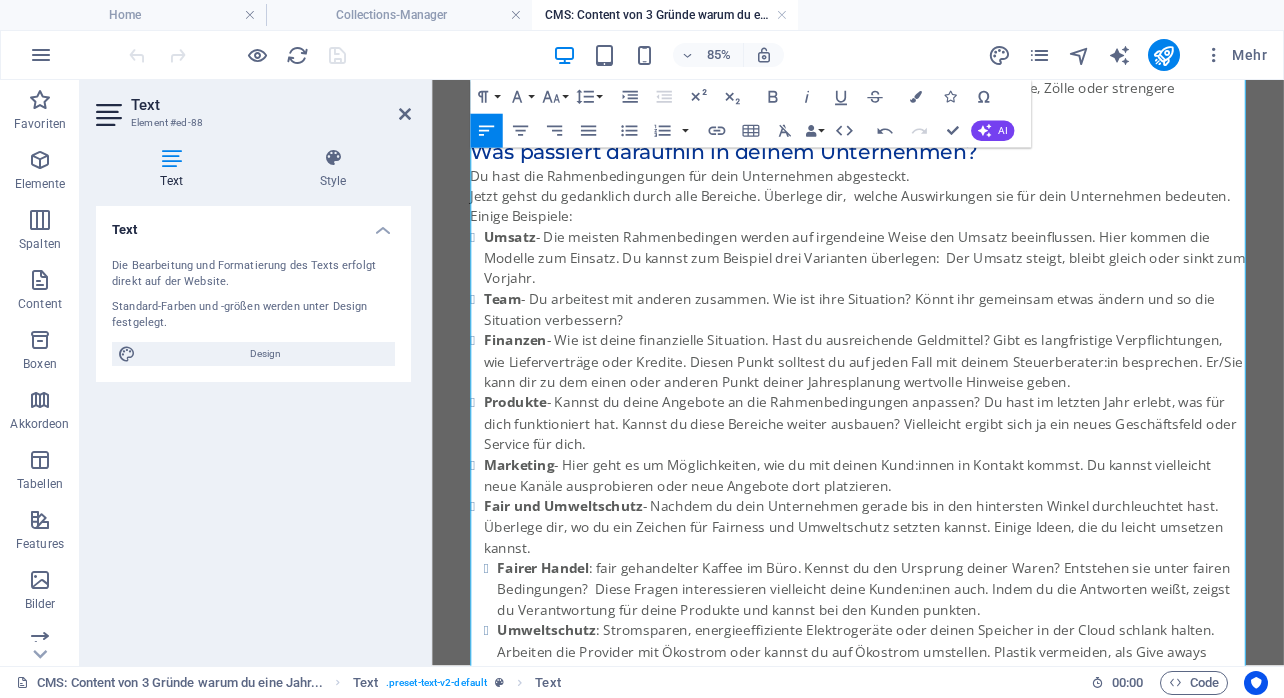 click on "Doppeltes Leerzeichen entfernen" 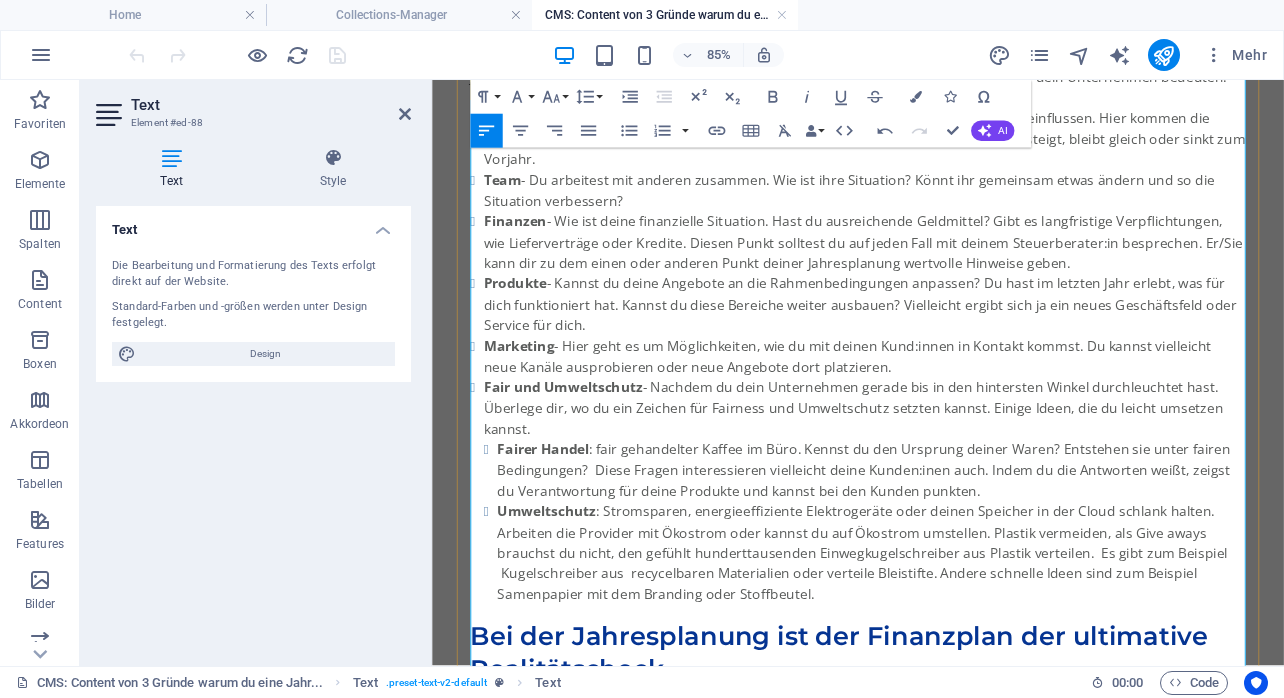 scroll, scrollTop: 2377, scrollLeft: 0, axis: vertical 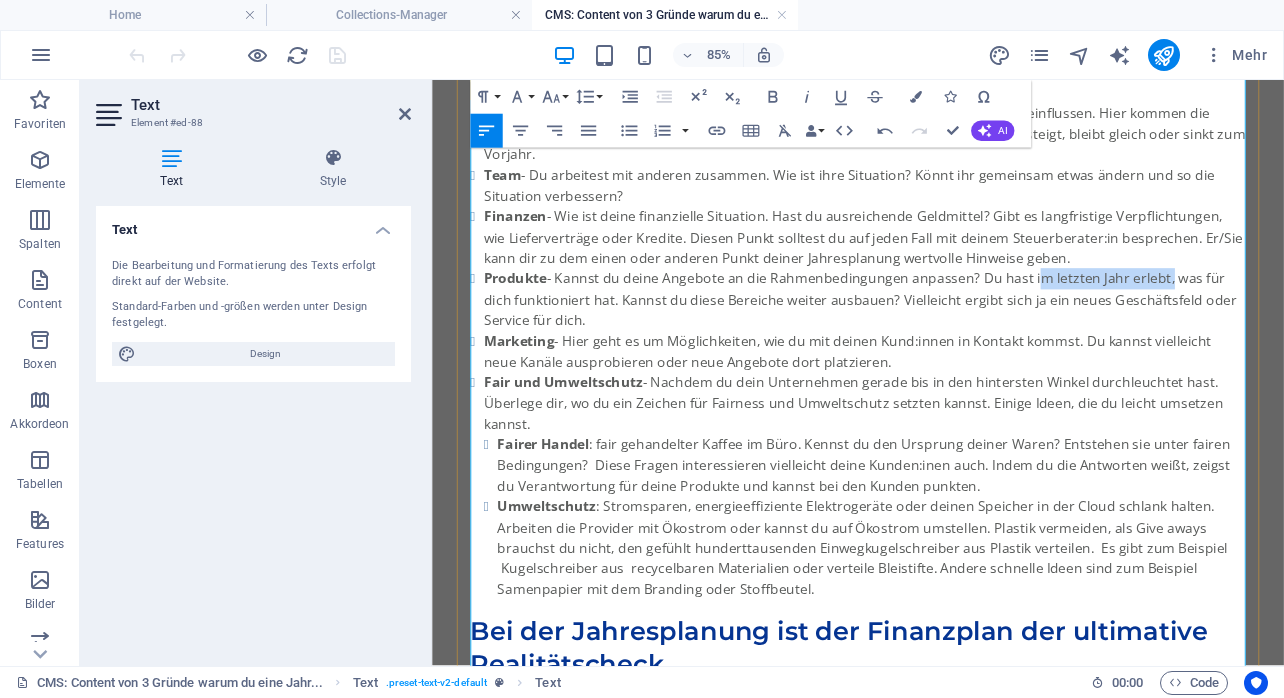 drag, startPoint x: 1294, startPoint y: 555, endPoint x: 1139, endPoint y: 555, distance: 155 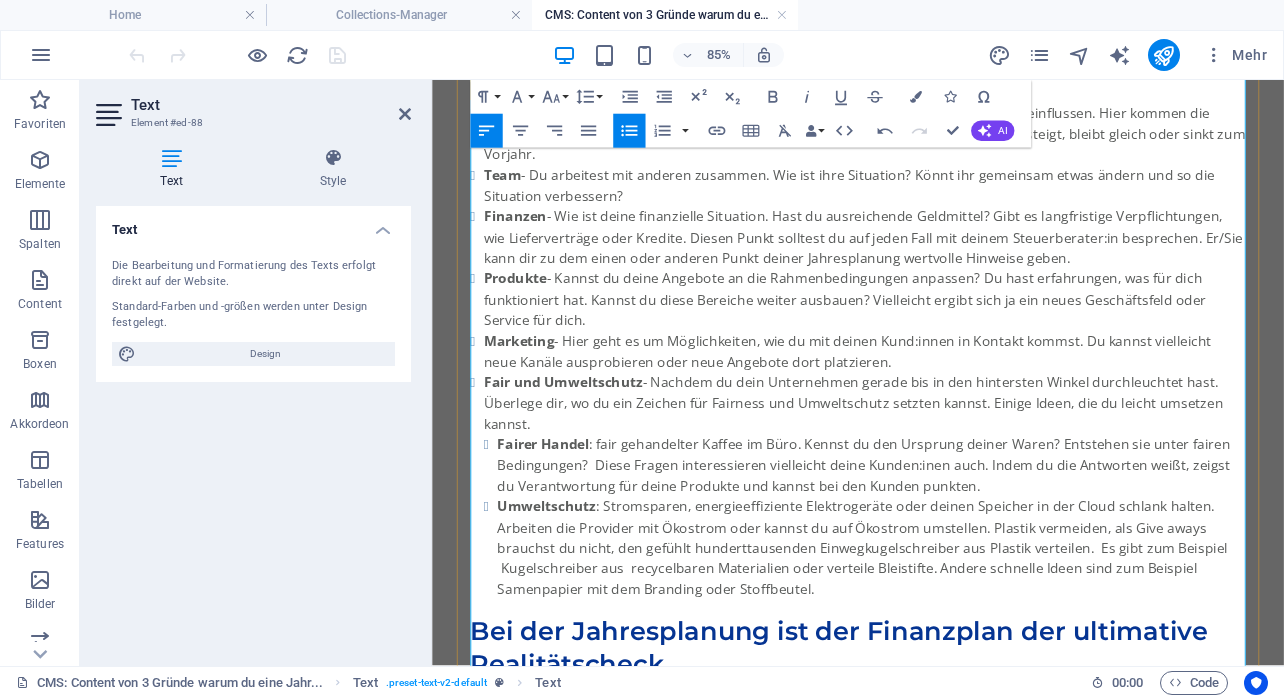 click on "Produkte  - Kannst du deine Angebote an die Rahmenbedingungen anpassen? Du hast erfahrungen  , was für dich funktioniert hat. Kannst du diese Bereiche weiter ausbauen? Vielleicht ergibt sich ja ein neues Geschäftsfeld oder Service für dich." at bounding box center (941, 338) 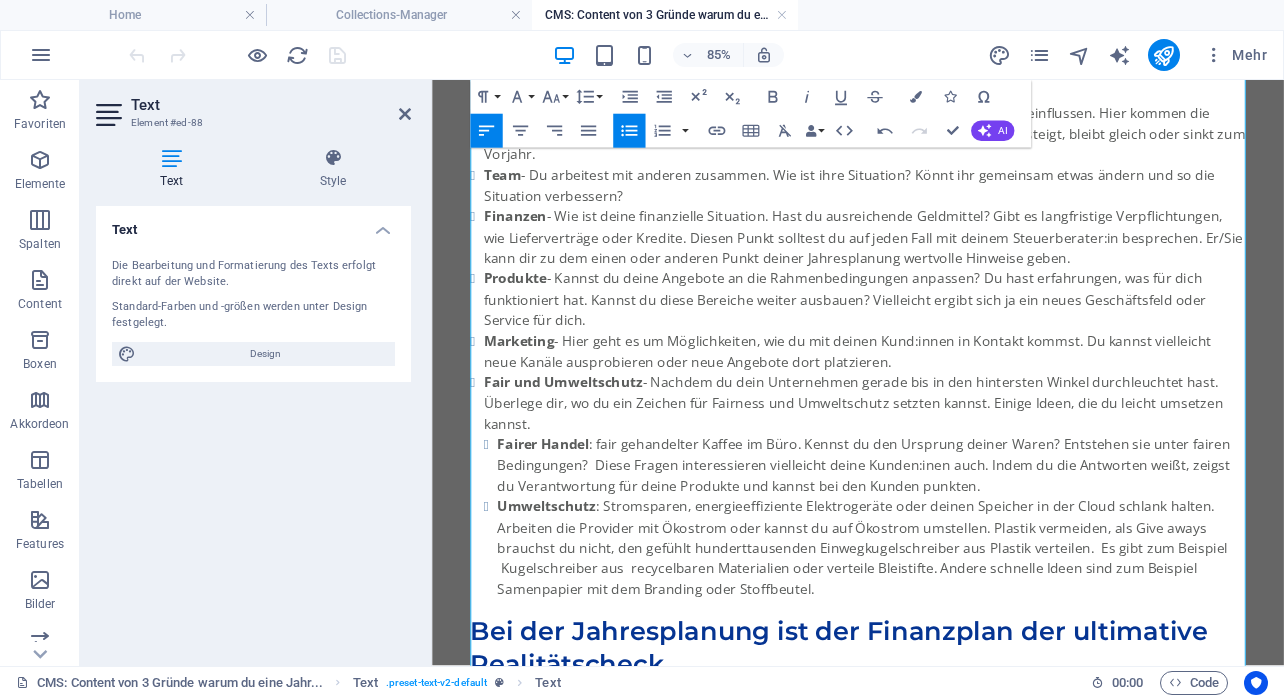 click on "Erfahrungen" 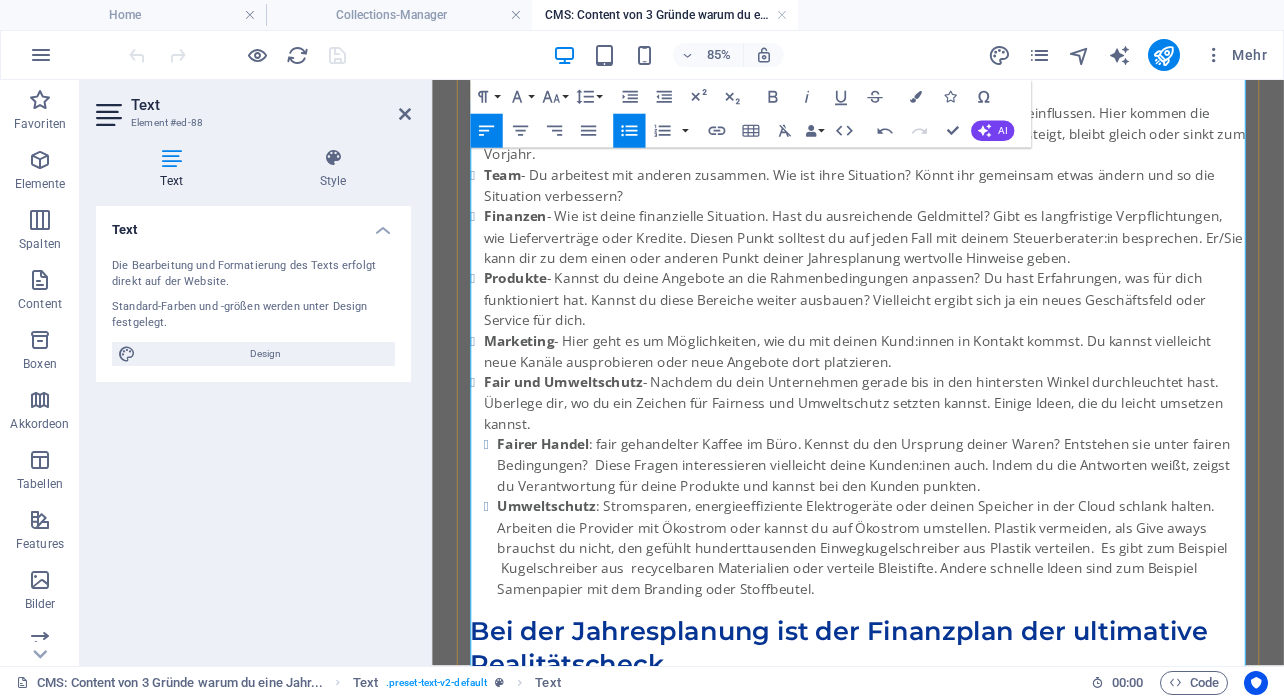 click on "Produkte  - Kannst du deine Angebote an die Rahmenbedingungen anpassen? Du hast Erfahrungen  , was für dich funktioniert hat. Kannst du diese Bereiche weiter ausbauen? Vielleicht ergibt sich ja ein neues Geschäftsfeld oder Service für dich." at bounding box center [941, 338] 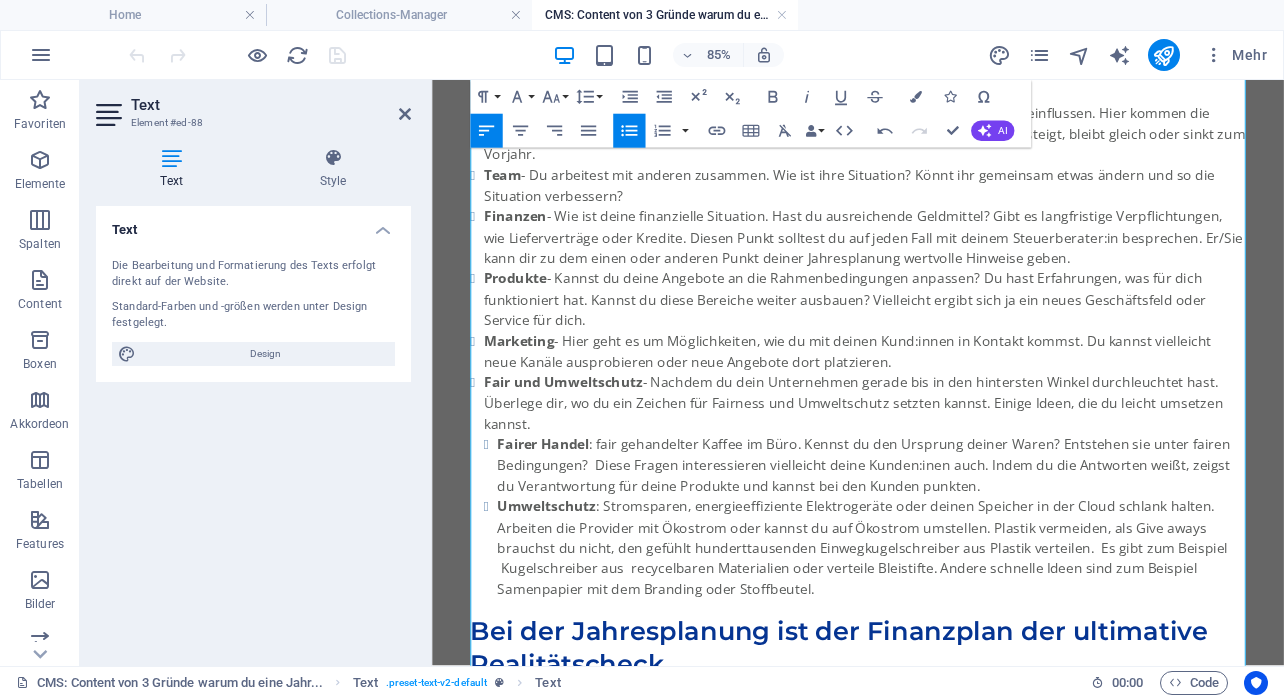 click on "," 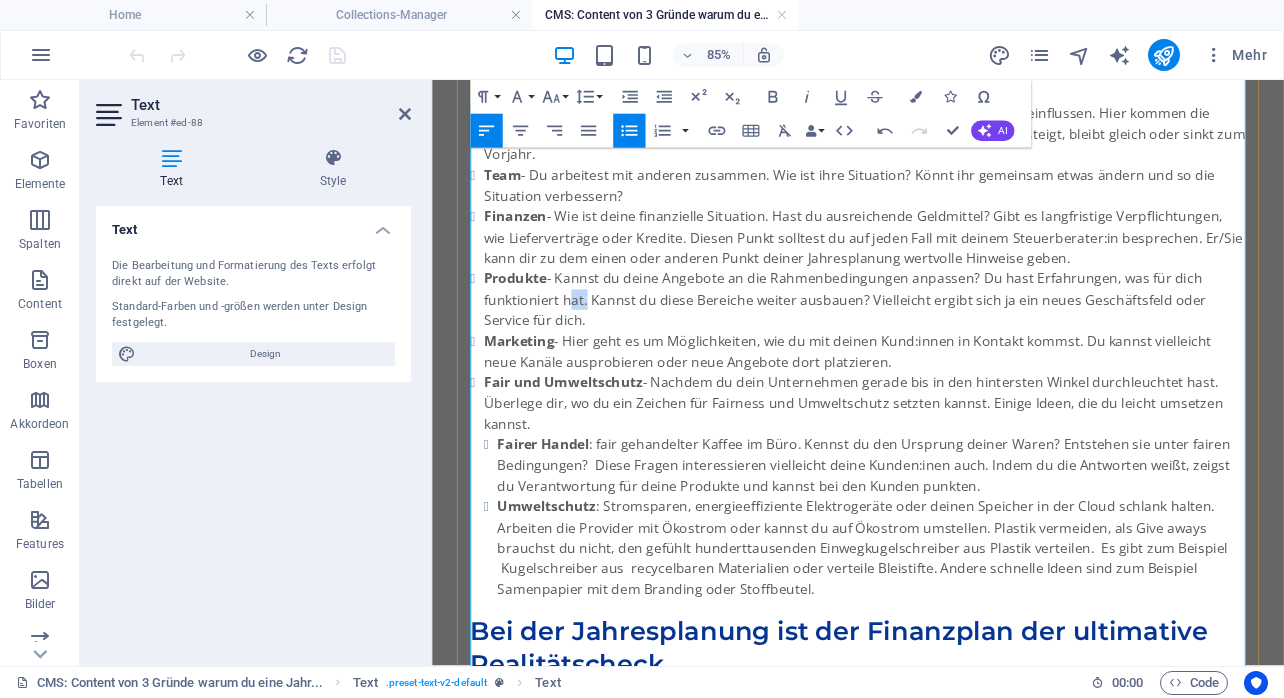 drag, startPoint x: 611, startPoint y: 582, endPoint x: 584, endPoint y: 580, distance: 27.073973 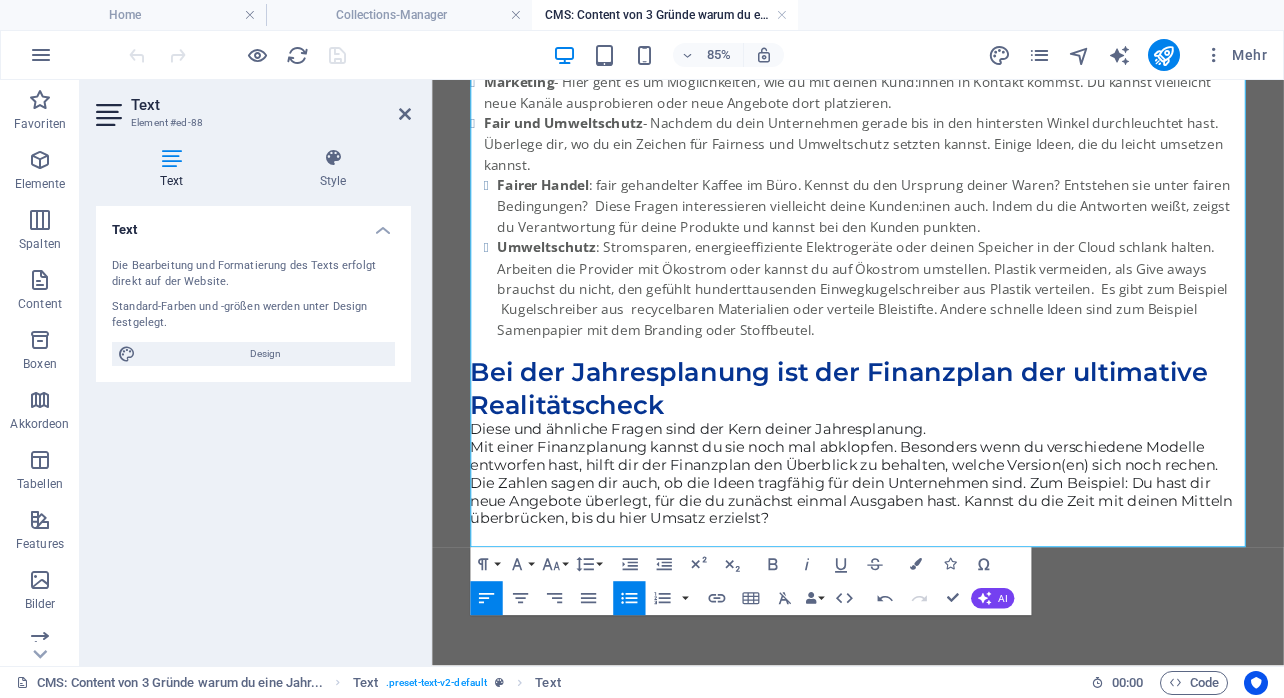 scroll, scrollTop: 2699, scrollLeft: 0, axis: vertical 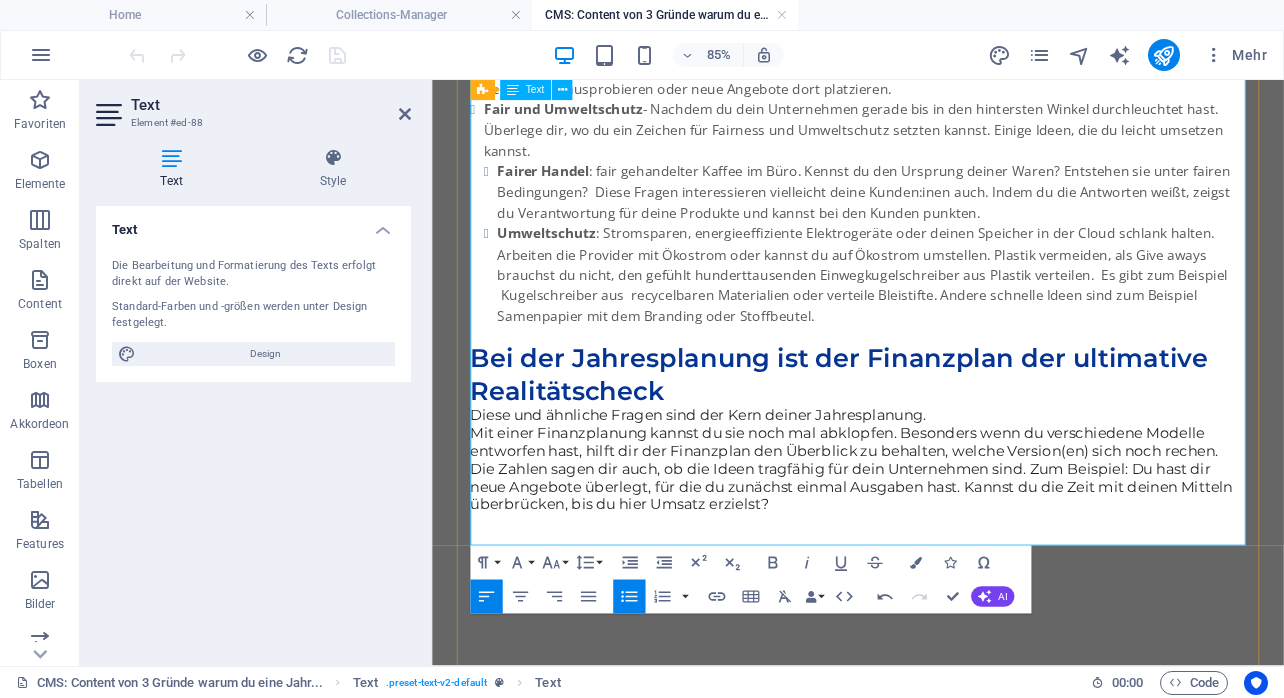 click on "Fairer Handel : fair gehandelter Kaffee im Büro. Kennst du den Ursprung deiner Waren? Entstehen sie unter fairen Bedingungen?  Diese Fragen interessieren vielleicht deine Kunden:inen auch. Indem du die Antworten weißt, zeigst du Verantwortung für deine Produkte und kannst bei den Kunden punkten." at bounding box center [949, 211] 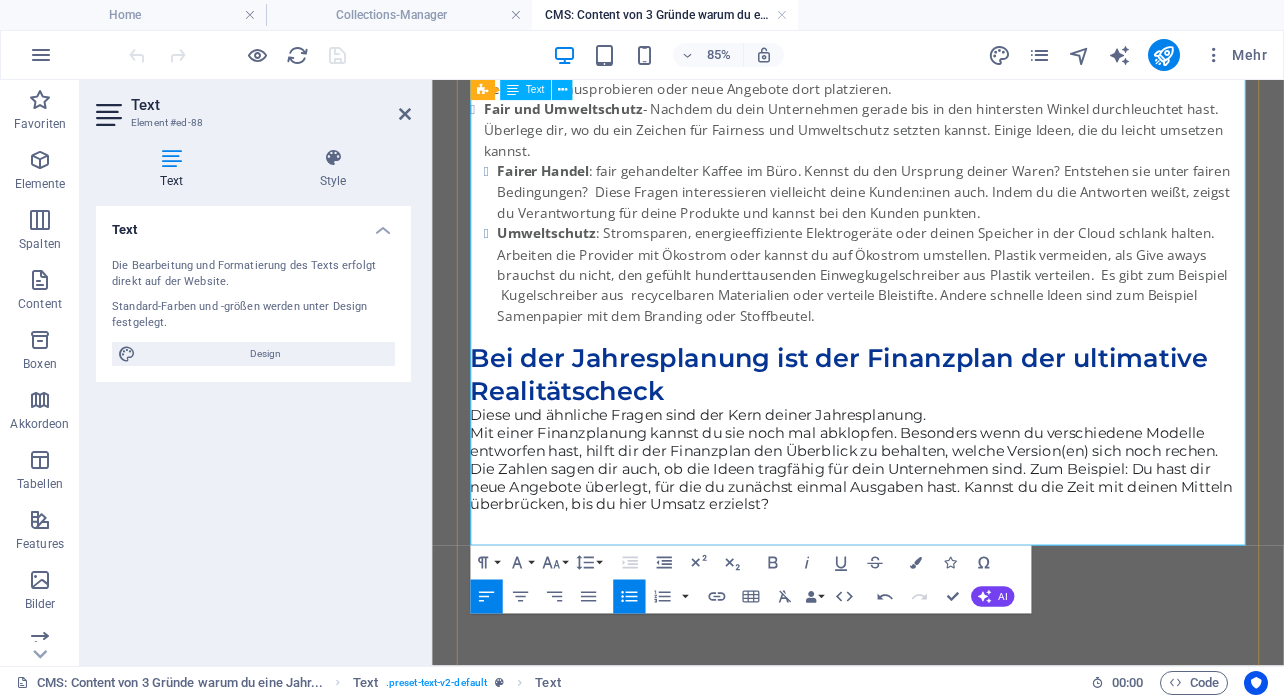 click on "Fairer Handel : fair gehandelter Kaffee im Büro. Kennst du den Ursprung deiner Waren? Entstehen sie unter fairen Bedingungen?  Diese Fragen interessieren vielleicht deine Kunden:inen auch. Indem du die Antworten weißt, zeigst du Verantwortung für deine Produkte und kannst bei den Kunden punkten." at bounding box center [949, 211] 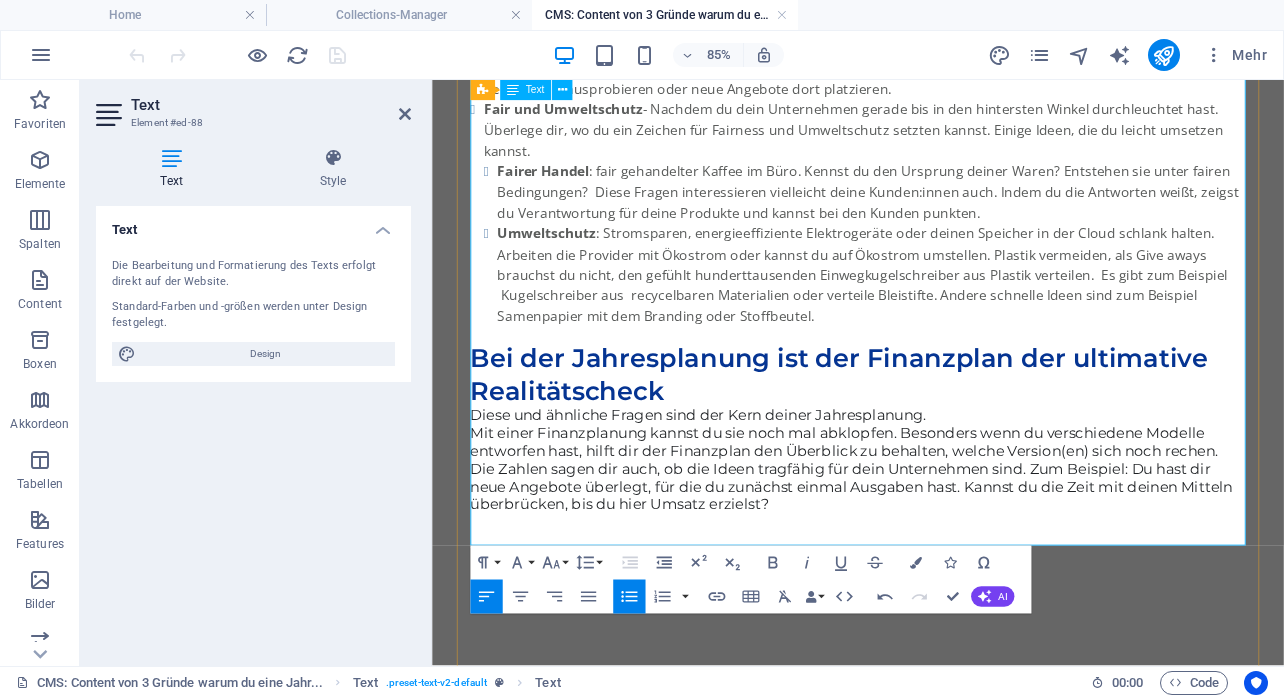 click on "Umweltschutz : Stromsparen, energieeffiziente Elektrogeräte oder deinen Speicher in der Cloud schlank halten. Arbeiten die Provider mit Ökostrom oder kannst du auf Ökostrom umstellen. Plastik vermeiden, als Give aways brauchst du nicht, den gefühlt hunderttausenden Einwegkugelschreiber aus Plastik verteilen.  Es gibt zum Beispiel  Kugelschreiber aus  recycelbaren Materialien oder verteile Bleistifte. Andere schnelle Ideen sind zum Beispiel Samenpapier mit dem Branding oder Stoffbeutel." at bounding box center [949, 308] 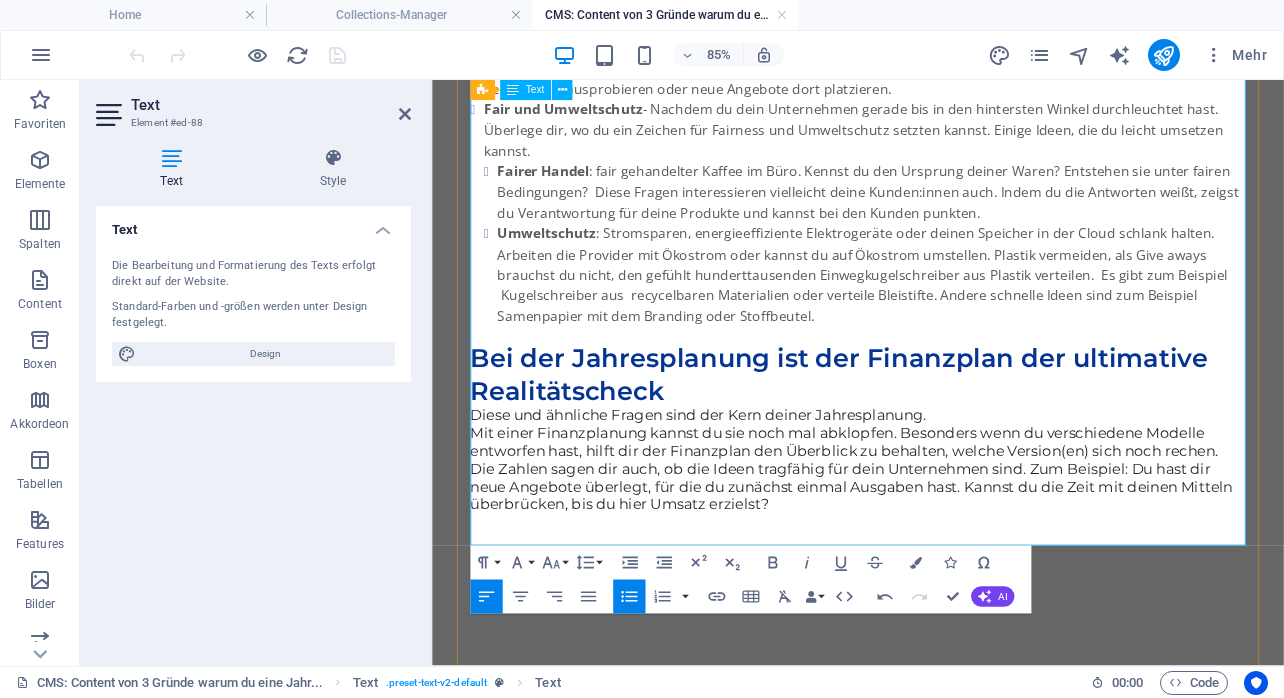 click on "Umweltschutz : Stromsparen, energieeffiziente Elektrogeräte oder deinen Speicher in der Cloud schlank halten. Arbeiten die Provider mit Ökostrom oder kannst du auf Ökostrom umstellen. Plastik vermeiden, als Give aways brauchst du nicht, den gefühlt hunderttausenden Einwegkugelschreiber aus Plastik verteilen.  Es gibt zum Beispiel  Kugelschreiber aus  recycelbaren Materialien oder verteile Bleistifte. Andere schnelle Ideen sind zum Beispiel Samenpapier mit dem Branding oder Stoffbeutel." at bounding box center (949, 308) 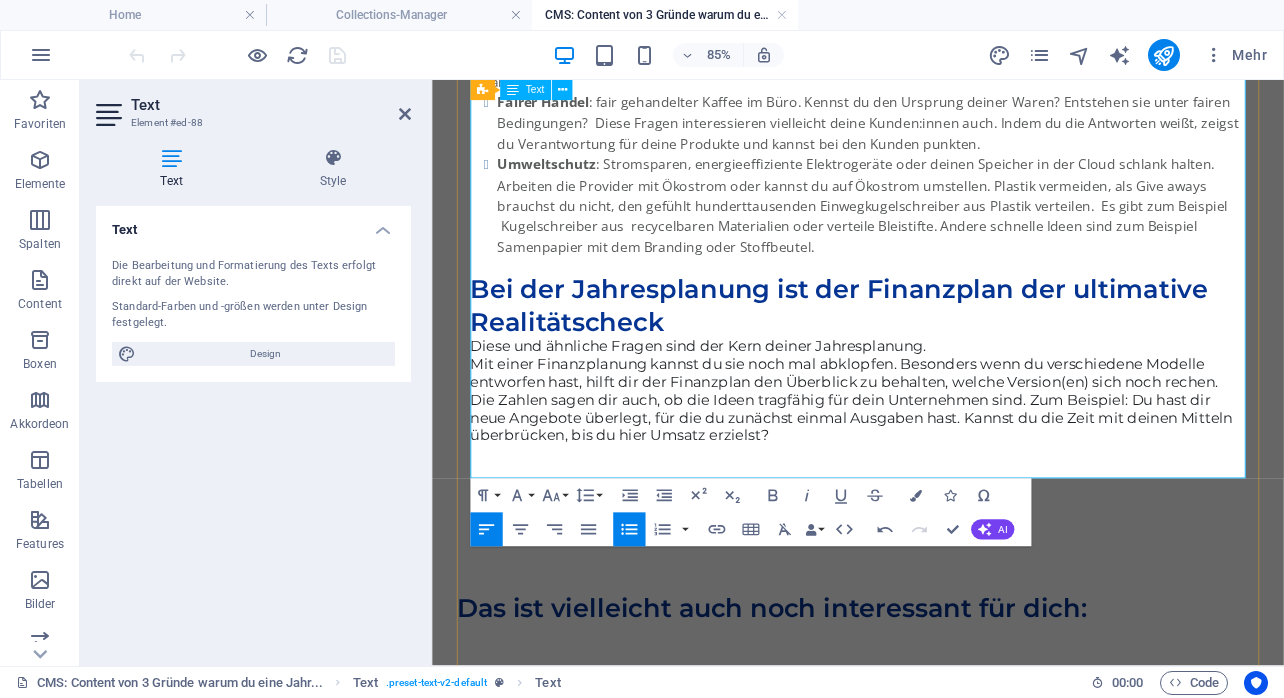 scroll, scrollTop: 2778, scrollLeft: 0, axis: vertical 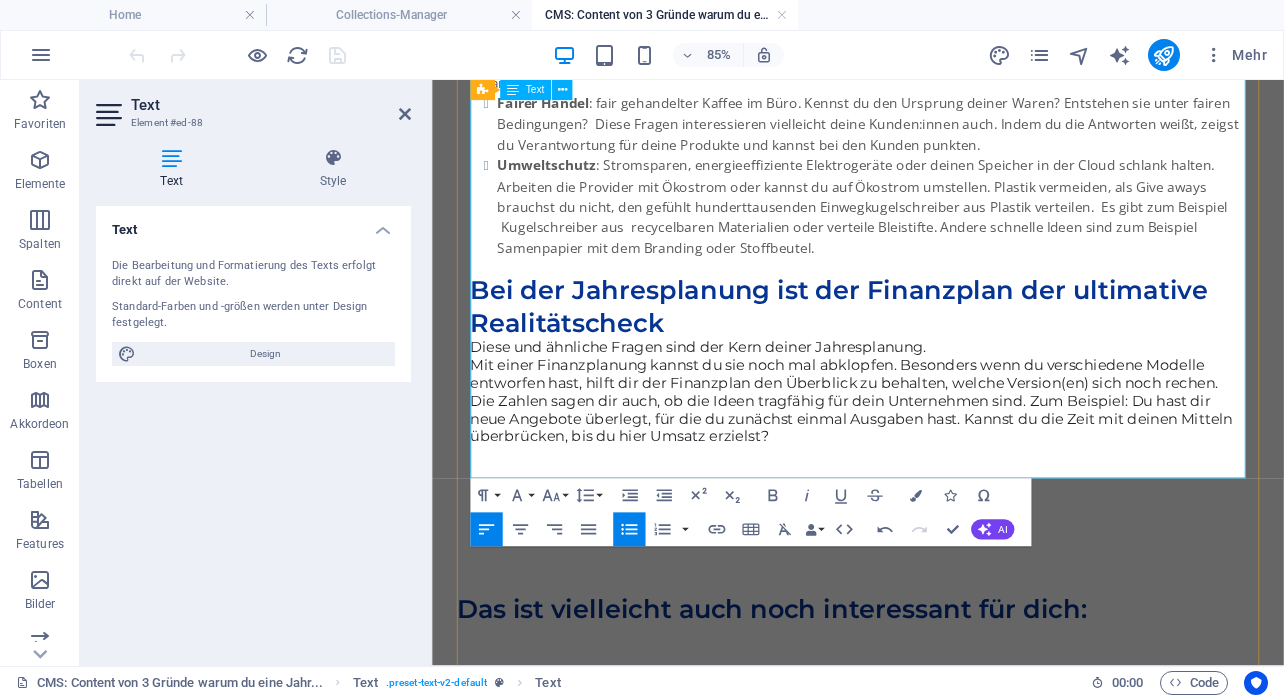 click on "Umweltschutz : Stromsparen, energieeffiziente Elektrogeräte oder deinen Speicher in der Cloud schlank halten. Arbeiten die Provider mit Ökostrom oder kannst du auf Ökostrom umstellen. Plastik vermeiden, als Give aways brauchst du nicht, den gefühlt hunderttausenden Einwegkugelschreiber aus Plastik verteilen.  Es gibt zum Beispiel  Kugelschreiber aus  recycelbaren Materialien oder verteile Bleistifte. Andere schnelle Ideen sind zum Beispiel Samenpapier mit dem Branding oder Stoffbeutel." at bounding box center (949, 229) 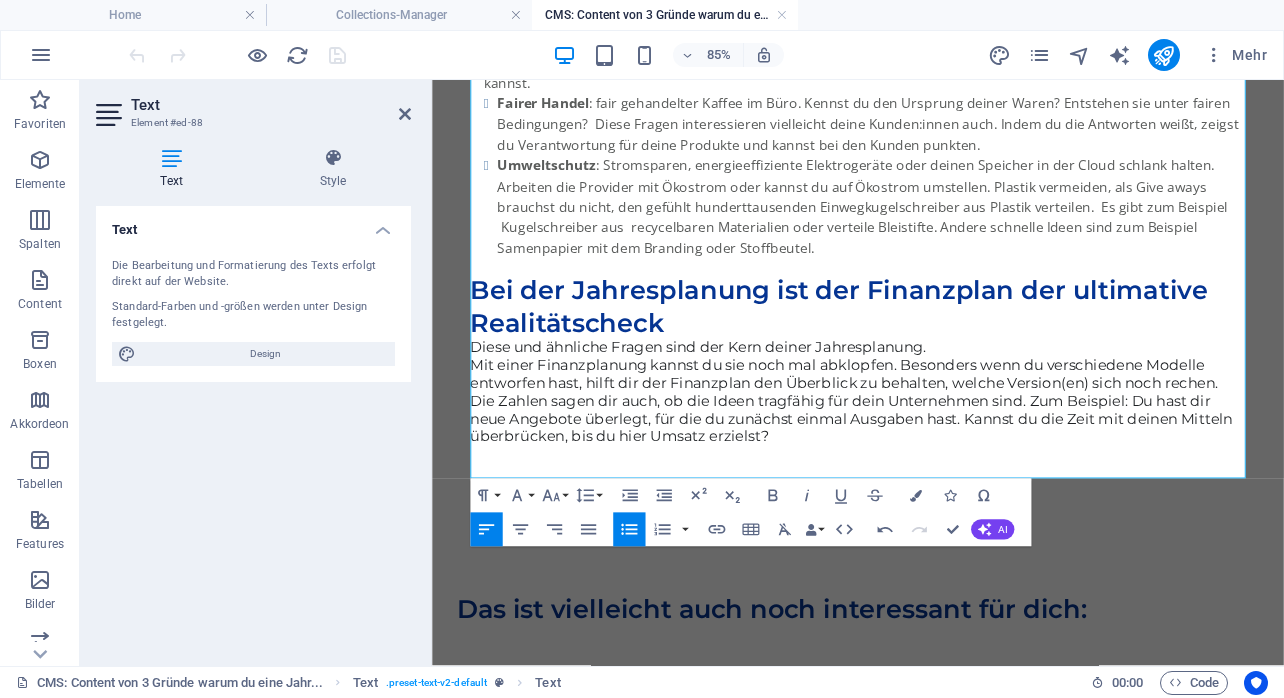 click on "Korrigieren" at bounding box center [432, 80] 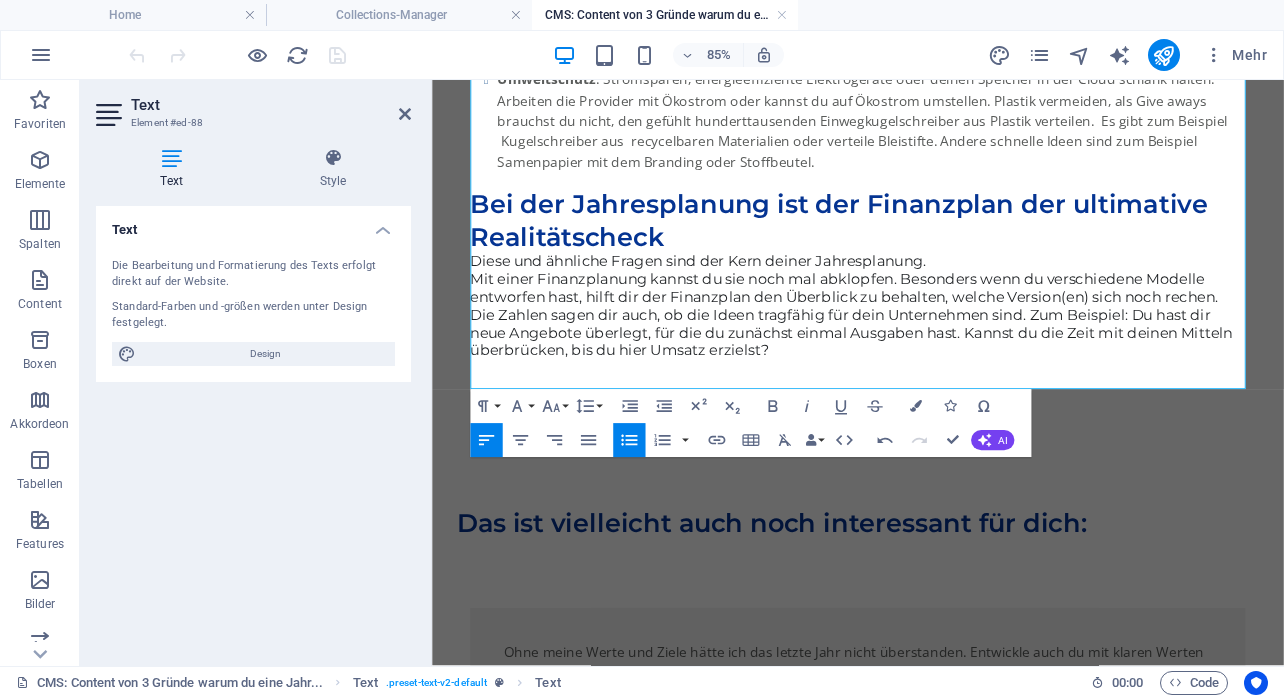 scroll, scrollTop: 2884, scrollLeft: 0, axis: vertical 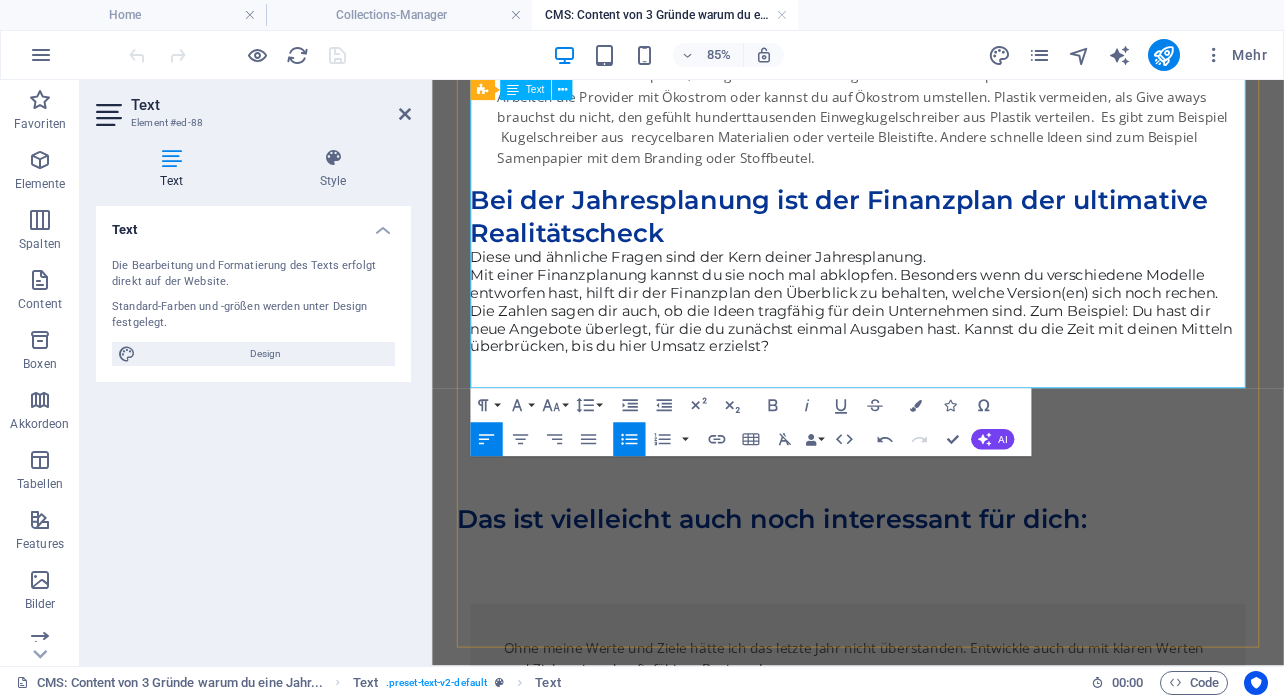 click on "Umweltschutz : Stromsparen, energieeffiziente Elektrogeräte oder deinen Speicher in der Cloud schlank halten. Arbeiten die Provider mit Ökostrom oder kannst du auf Ökostrom umstellen. Plastik vermeiden, als Give aways brauchst du nicht, den gefühlt hunderttausenden Einwegkugelschreiber aus Plastik verteilen.  Es gibt zum Beispiel  Kugelschreiber aus  recycelbaren Materialien oder verteile Bleistifte. Andere schnelle Ideen sind zum Beispiel Samenpapier mit dem Branding oder Stoffbeutel." at bounding box center [949, 123] 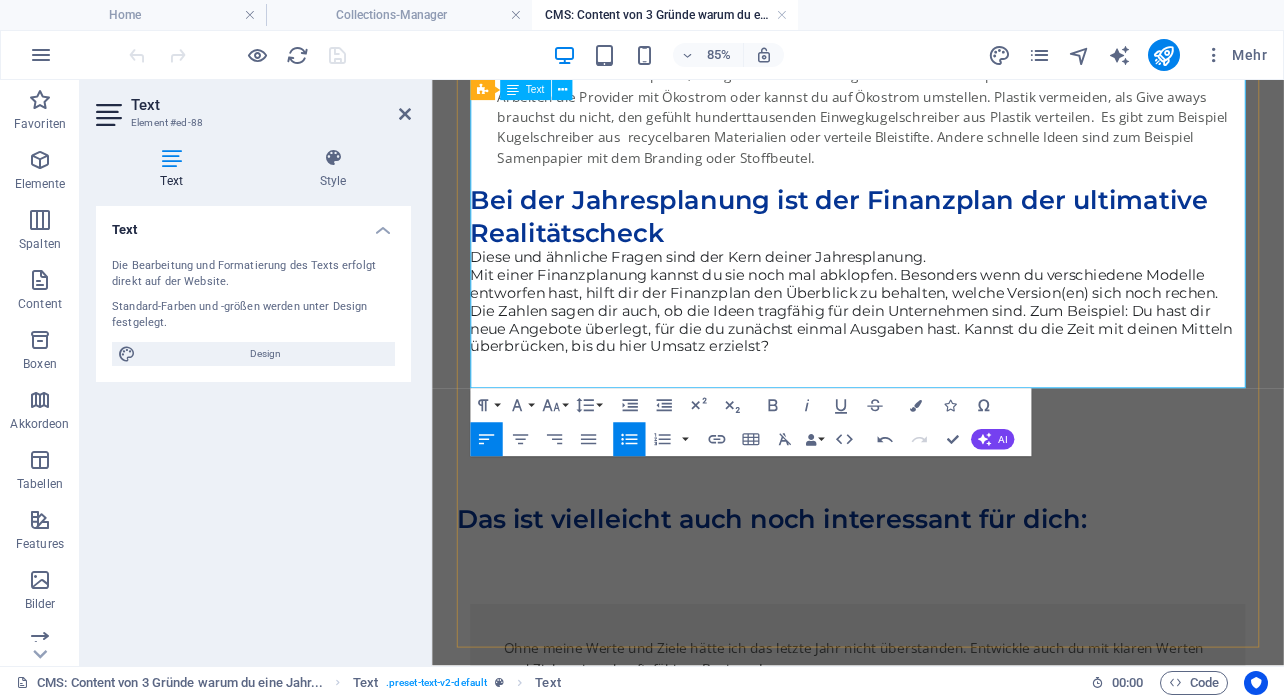 click on "Umweltschutz : Stromsparen, energieeffiziente Elektrogeräte oder deinen Speicher in der Cloud schlank halten. Arbeiten die Provider mit Ökostrom oder kannst du auf Ökostrom umstellen. Plastik vermeiden, als Give aways brauchst du nicht, den gefühlt hunderttausenden Einwegkugelschreiber aus Plastik verteilen.  Es gibt zum Beispiel Kugelschreiber aus  recycelbaren Materialien oder verteile Bleistifte. Andere schnelle Ideen sind zum Beispiel Samenpapier mit dem Branding oder Stoffbeutel." at bounding box center (949, 123) 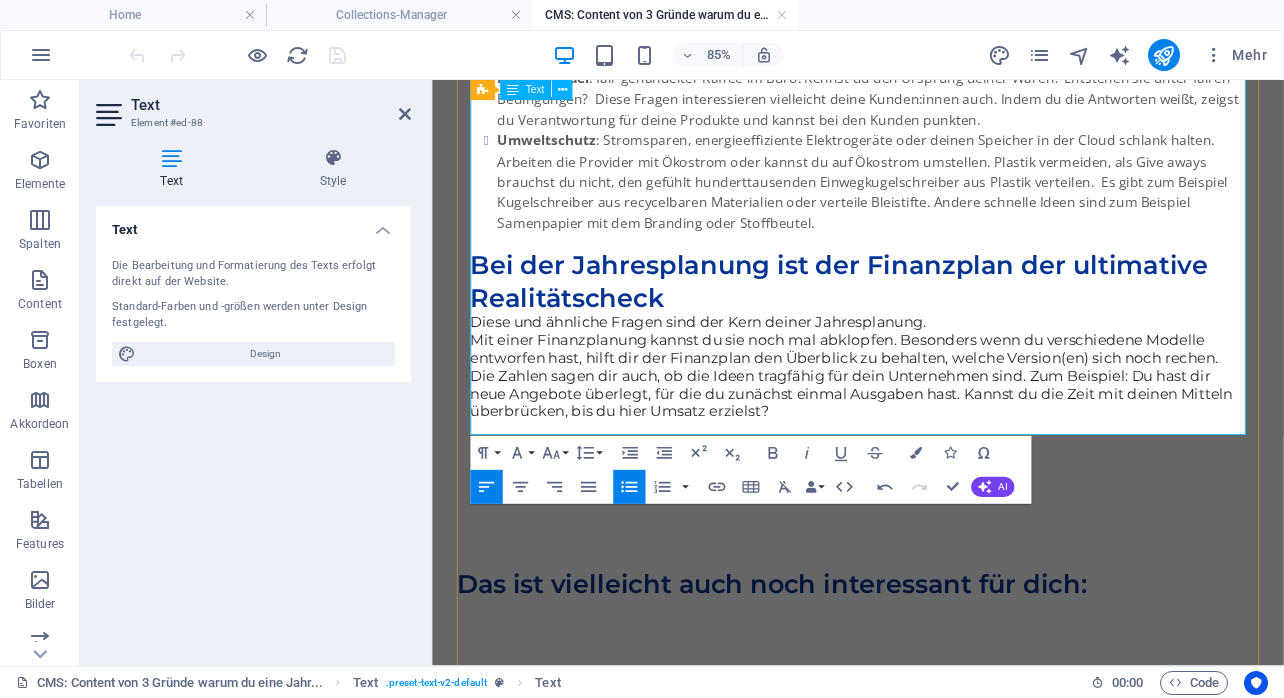 scroll, scrollTop: 2829, scrollLeft: 0, axis: vertical 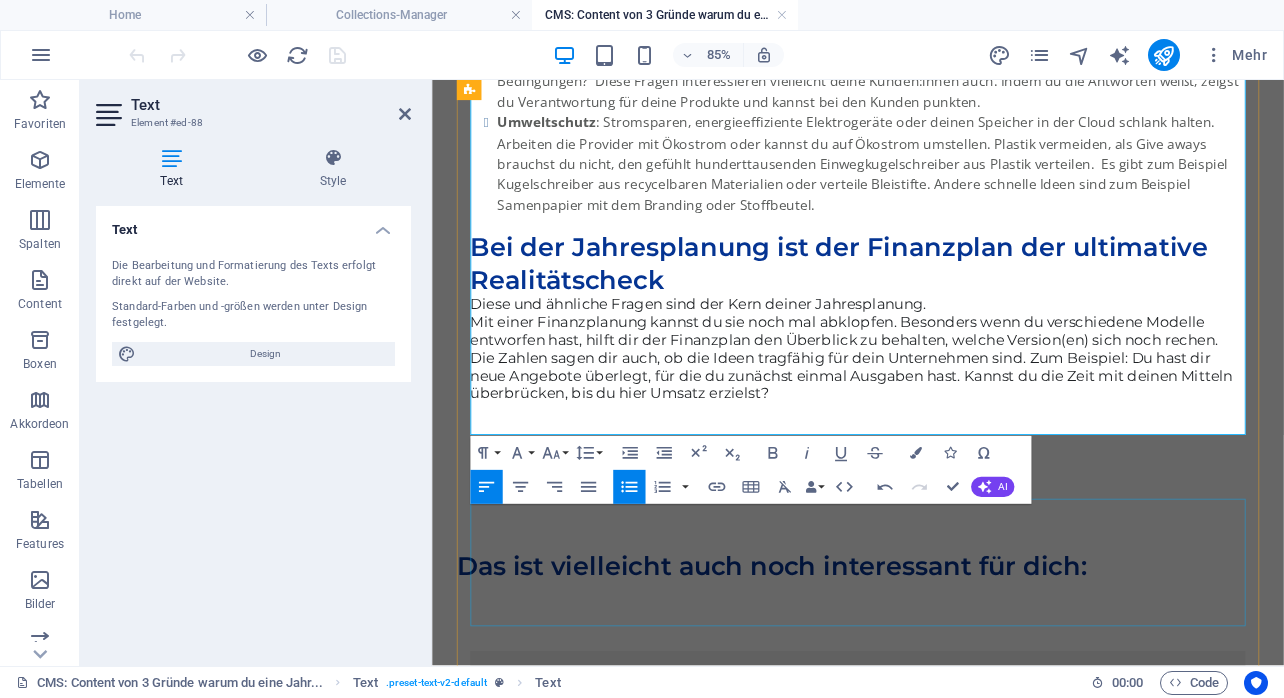 click on "Diese und ähnliche Fragen sind der Kern deiner Jahresplanung. Mit einer Finanzplanung kannst du sie noch mal abklopfen. Besonders wenn du verschiedene Modelle entworfen hast, hilft dir der Finanzplan den Überblick zu behalten, welche Version(en) sich noch rechen. Die Zahlen sagen dir auch, ob die Ideen tragfähig für dein Unternehmen sind. Zum Beispiel: Du hast dir neue Angebote überlegt, für die du zunächst einmal Ausgaben hast. Kannst du die Zeit mit deinen Mitteln überbrücken, bis du hier Umsatz erzielst?" at bounding box center [933, 407] 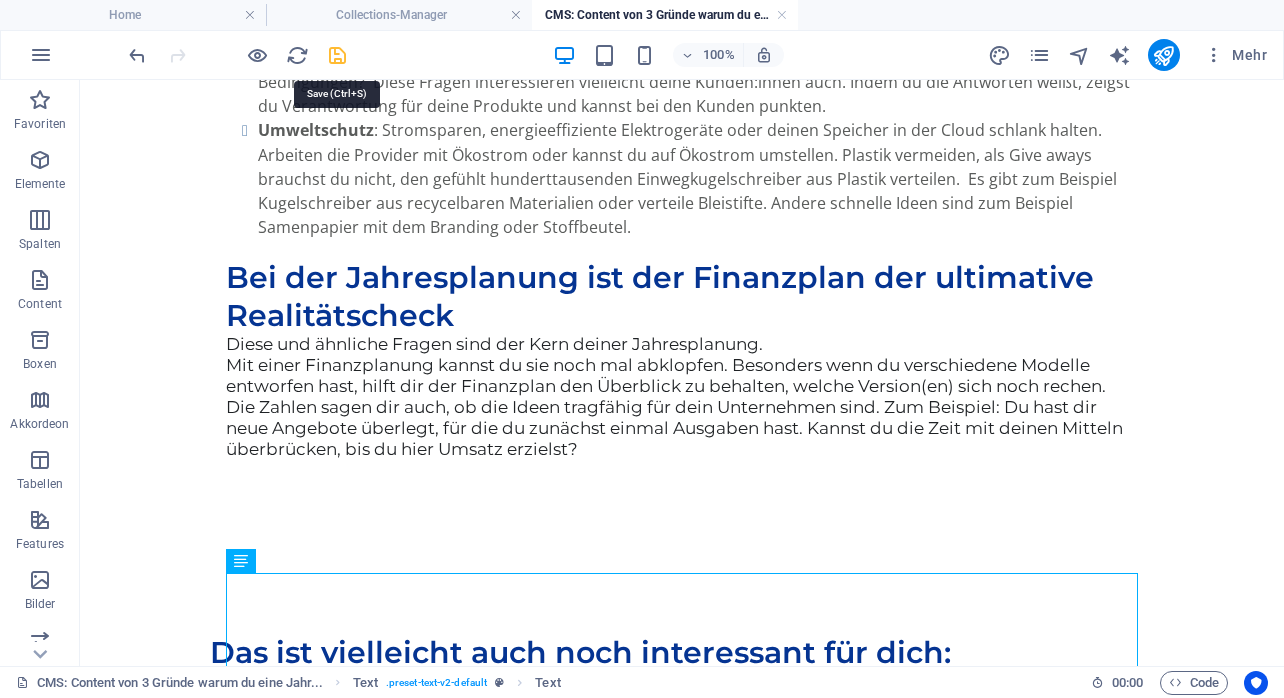 click at bounding box center [337, 55] 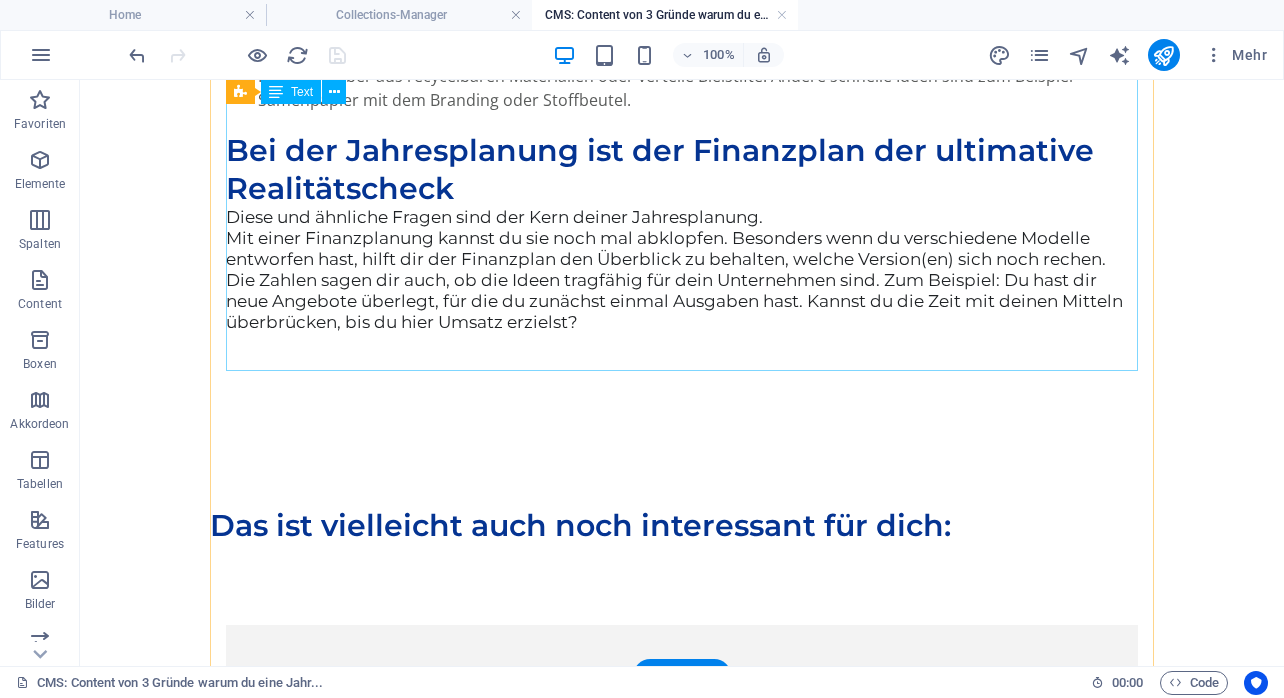 scroll, scrollTop: 3025, scrollLeft: 0, axis: vertical 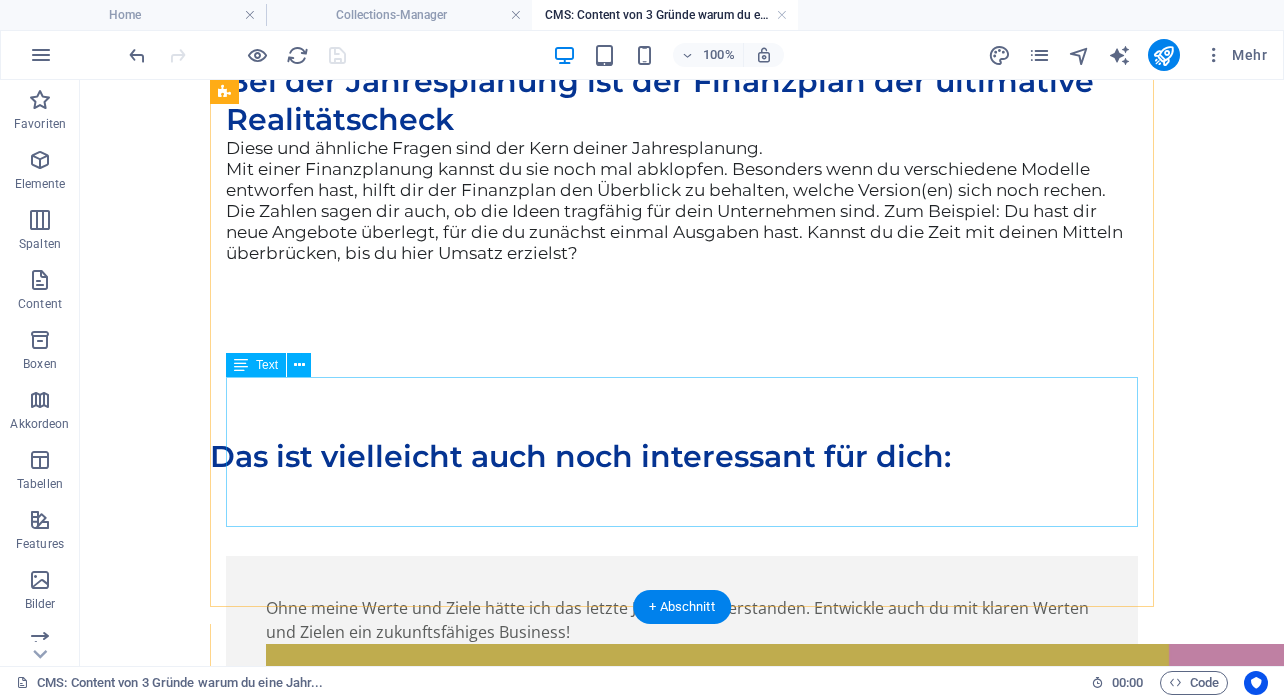 click on "Diese und ähnliche Fragen sind der Kern deiner Jahresplanung. Mit einer Finanzplanung kannst du sie noch mal abklopfen. Besonders wenn du verschiedene Modelle entworfen hast, hilft dir der Finanzplan den Überblick zu behalten, welche Version(en) sich noch rechen. Die Zahlen sagen dir auch, ob die Ideen tragfähig für dein Unternehmen sind. Zum Beispiel: Du hast dir neue Angebote überlegt, für die du zunächst einmal Ausgaben hast. Kannst du die Zeit mit deinen Mitteln überbrücken, bis du hier Umsatz erzielst?" at bounding box center [682, 211] 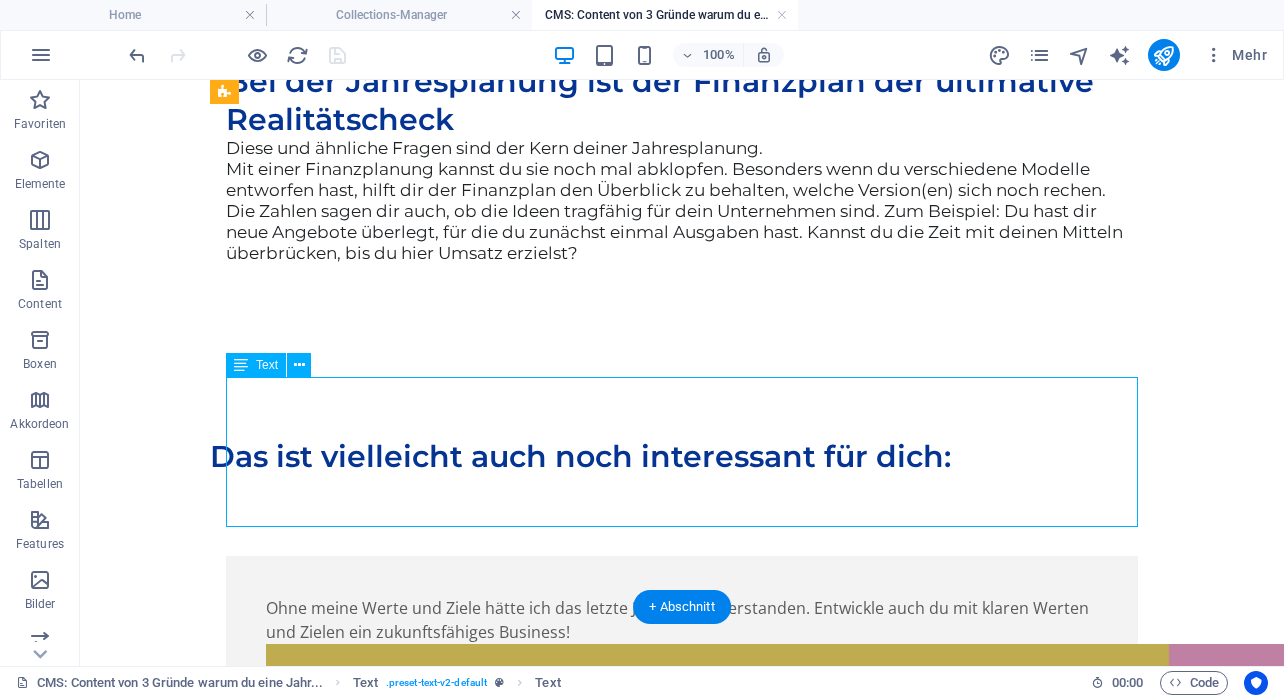 click on "Diese und ähnliche Fragen sind der Kern deiner Jahresplanung. Mit einer Finanzplanung kannst du sie noch mal abklopfen. Besonders wenn du verschiedene Modelle entworfen hast, hilft dir der Finanzplan den Überblick zu behalten, welche Version(en) sich noch rechen. Die Zahlen sagen dir auch, ob die Ideen tragfähig für dein Unternehmen sind. Zum Beispiel: Du hast dir neue Angebote überlegt, für die du zunächst einmal Ausgaben hast. Kannst du die Zeit mit deinen Mitteln überbrücken, bis du hier Umsatz erzielst?" at bounding box center (682, 211) 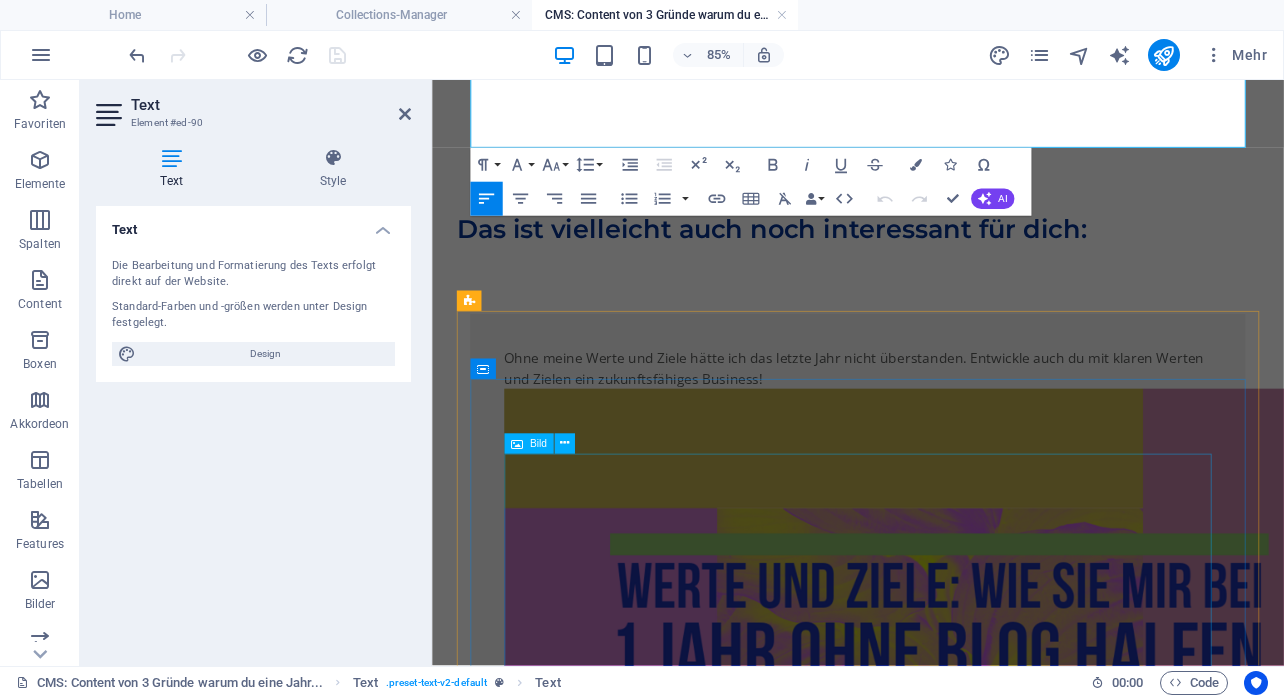 scroll, scrollTop: 3429, scrollLeft: 0, axis: vertical 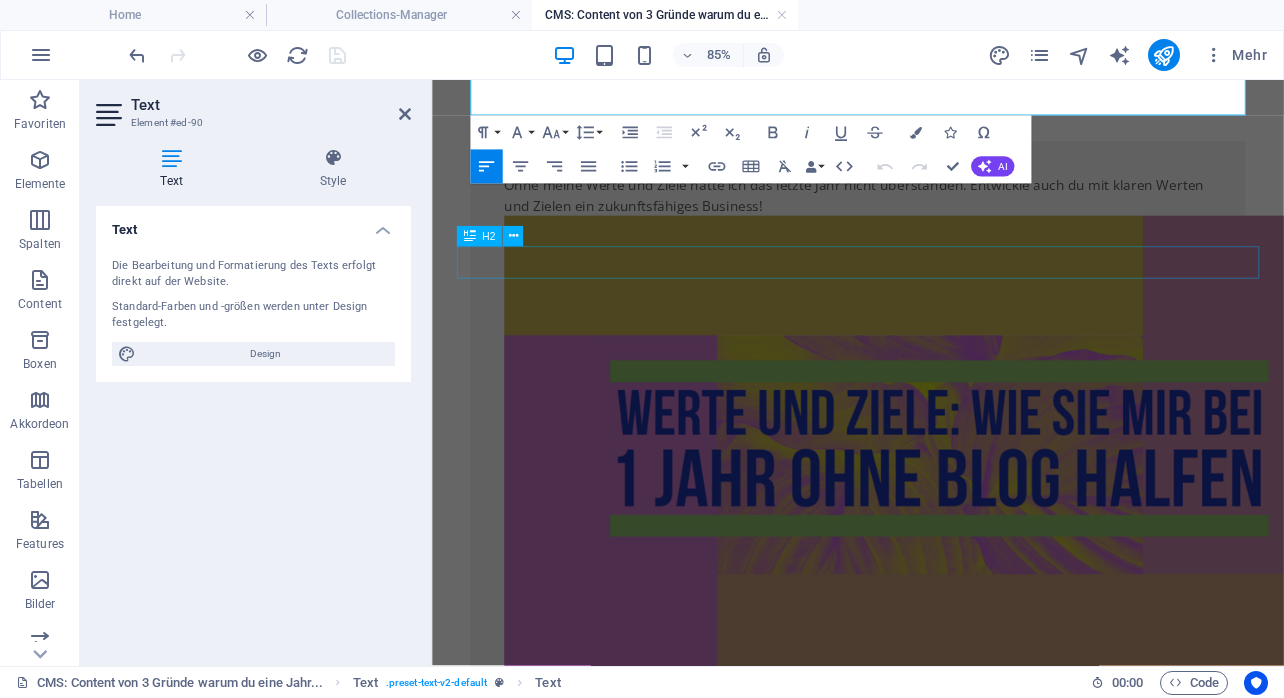 click on "Das ist vielleicht auch noch interessant für dich:" at bounding box center (933, 53) 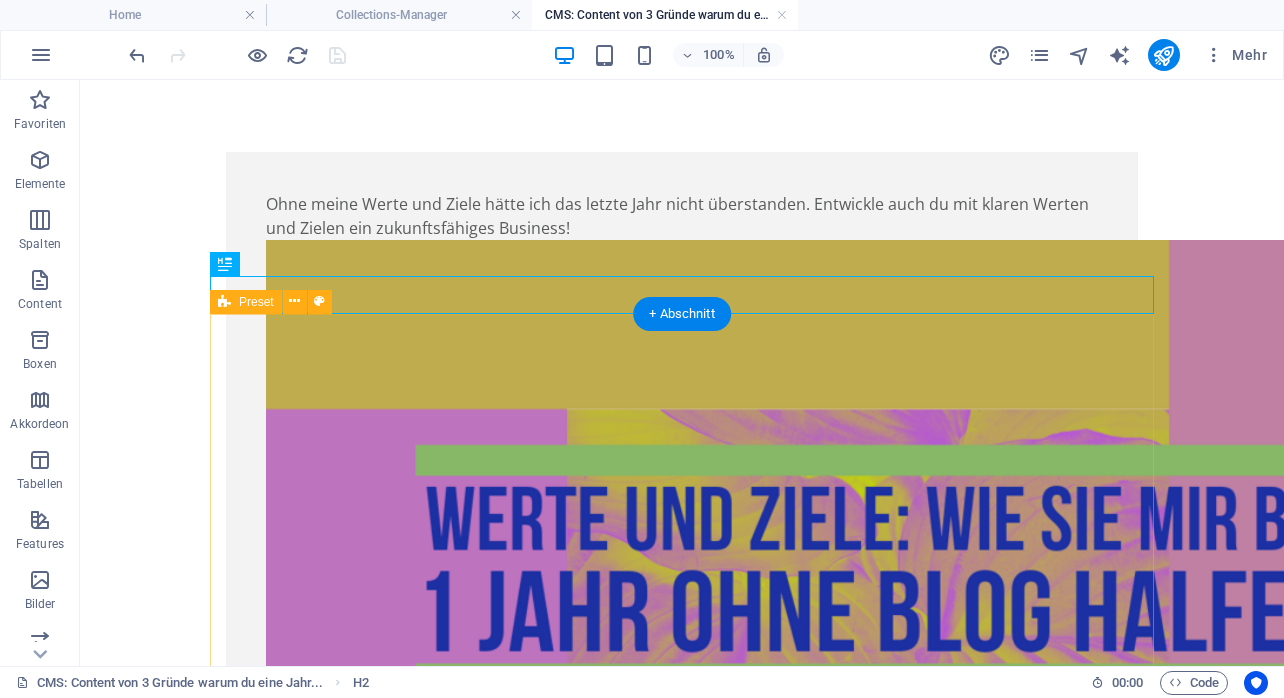 click on "Ohne meine Werte und Ziele hätte ich das letzte Jahr nicht überstanden. Entwickle auch du mit klaren Werten und Zielen ein zukunftsfähiges Business!" at bounding box center [682, 554] 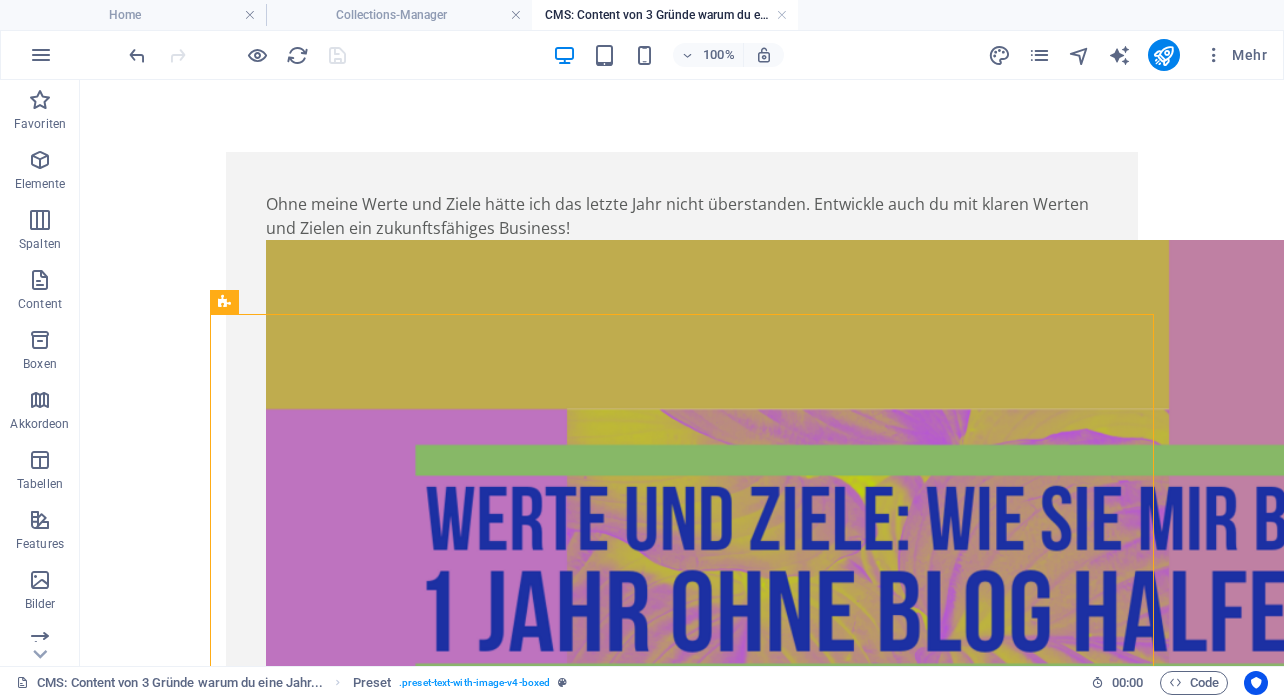 click at bounding box center (237, 55) 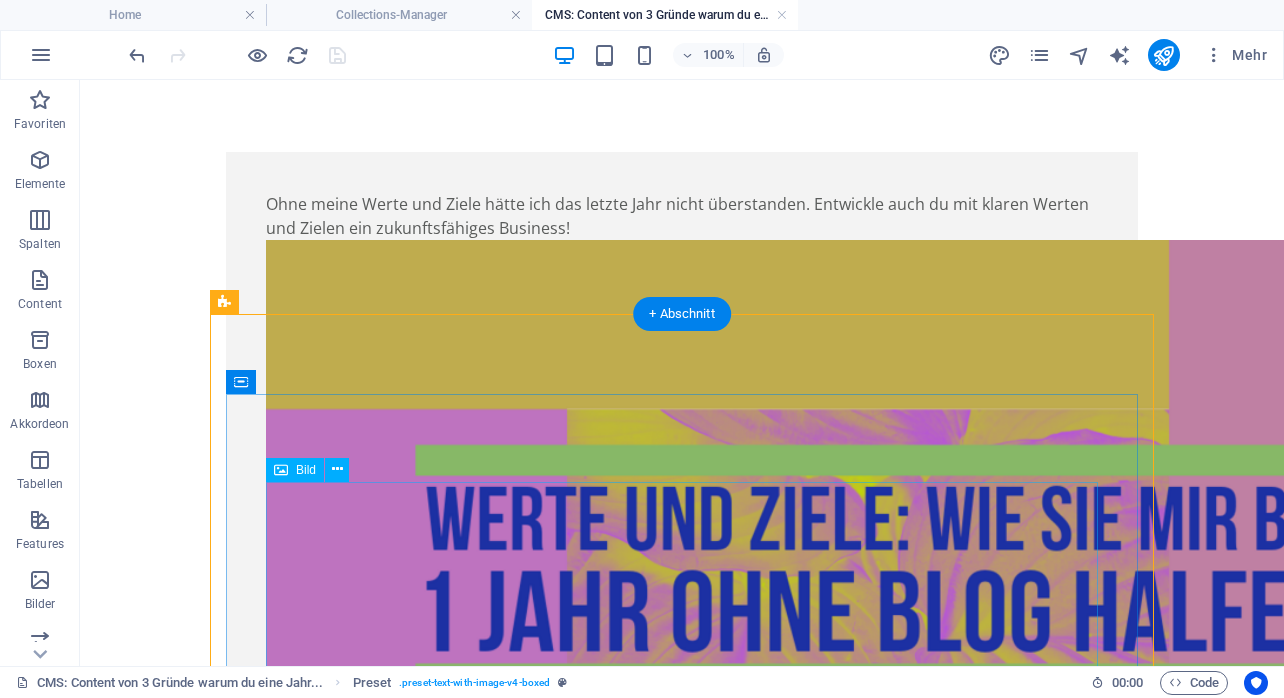 click at bounding box center (682, 578) 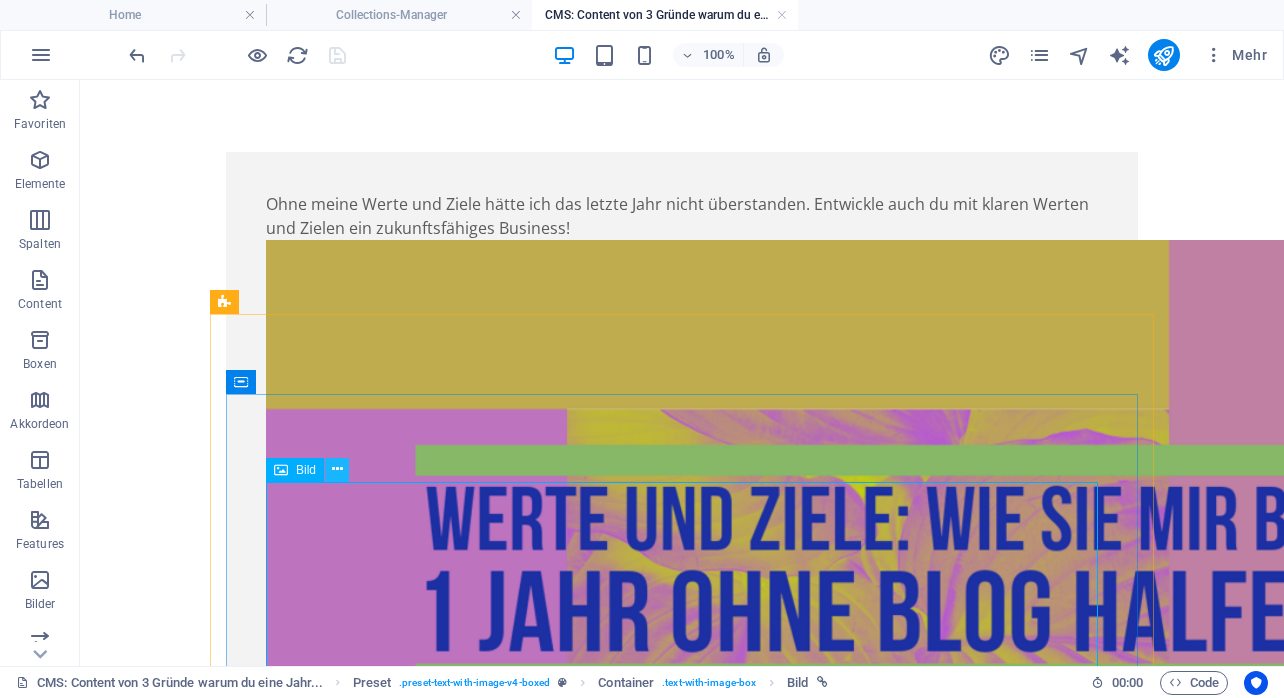 click at bounding box center [337, 469] 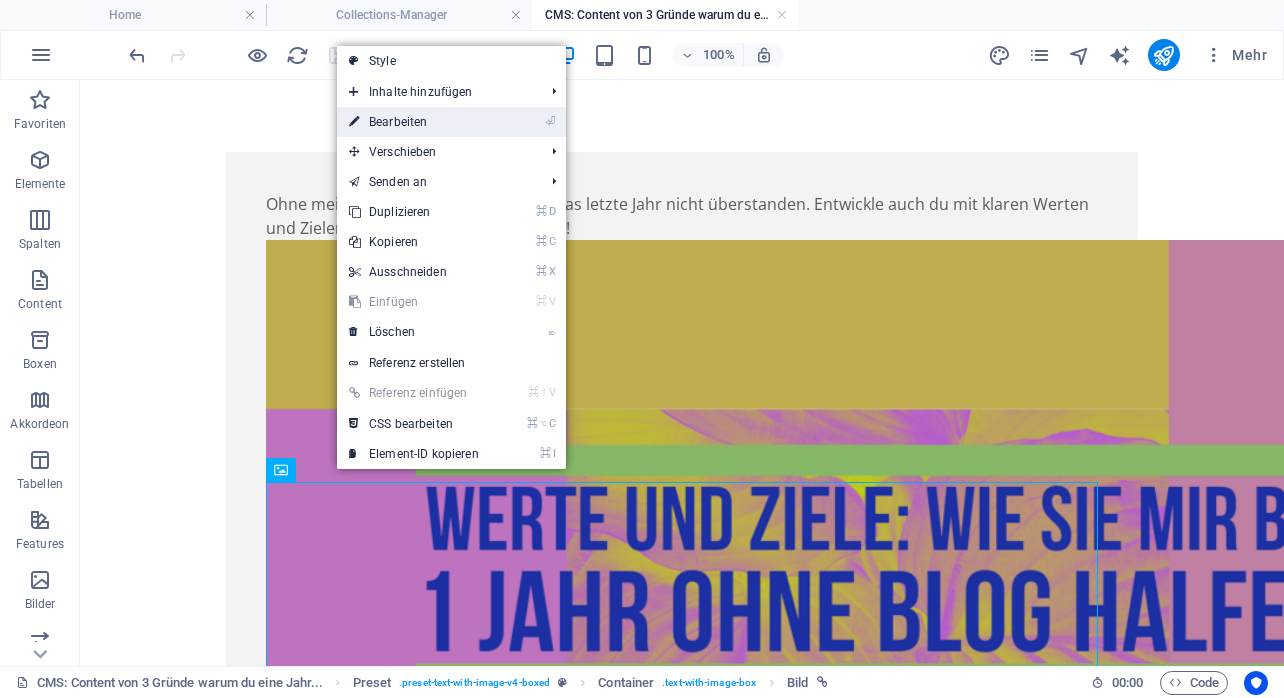 click on "⏎  Bearbeiten" at bounding box center [414, 122] 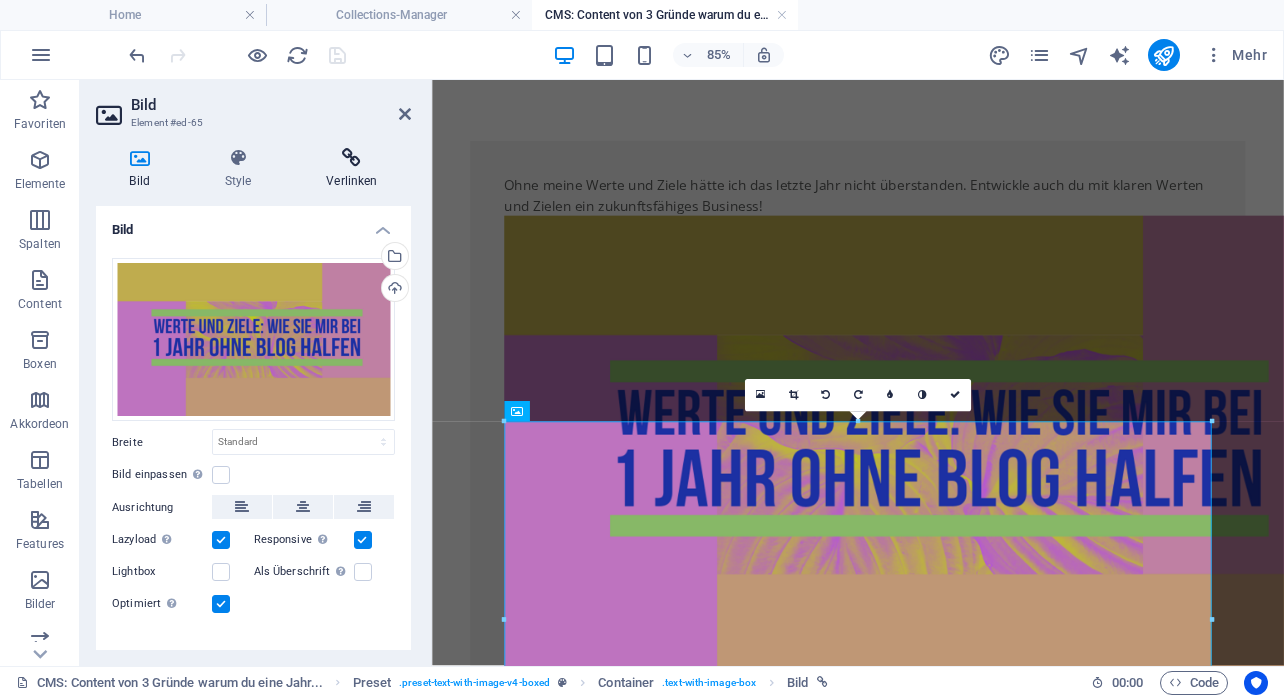click on "Verlinken" at bounding box center [352, 169] 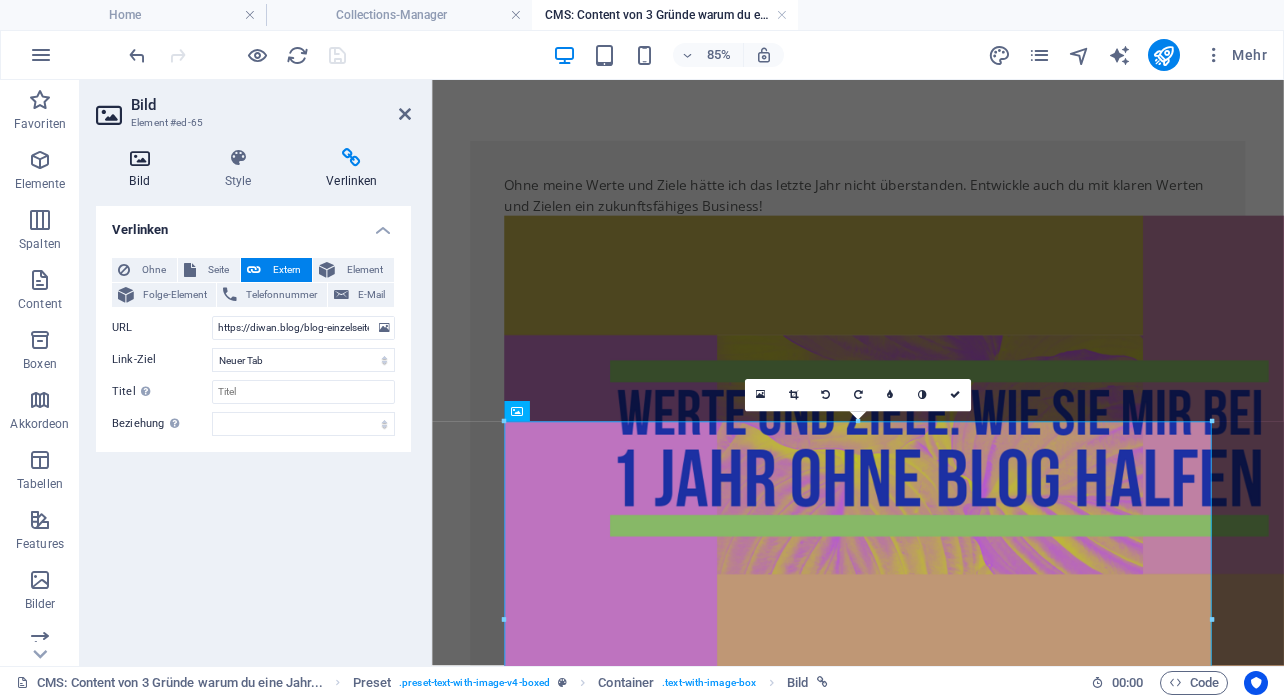 click at bounding box center [139, 158] 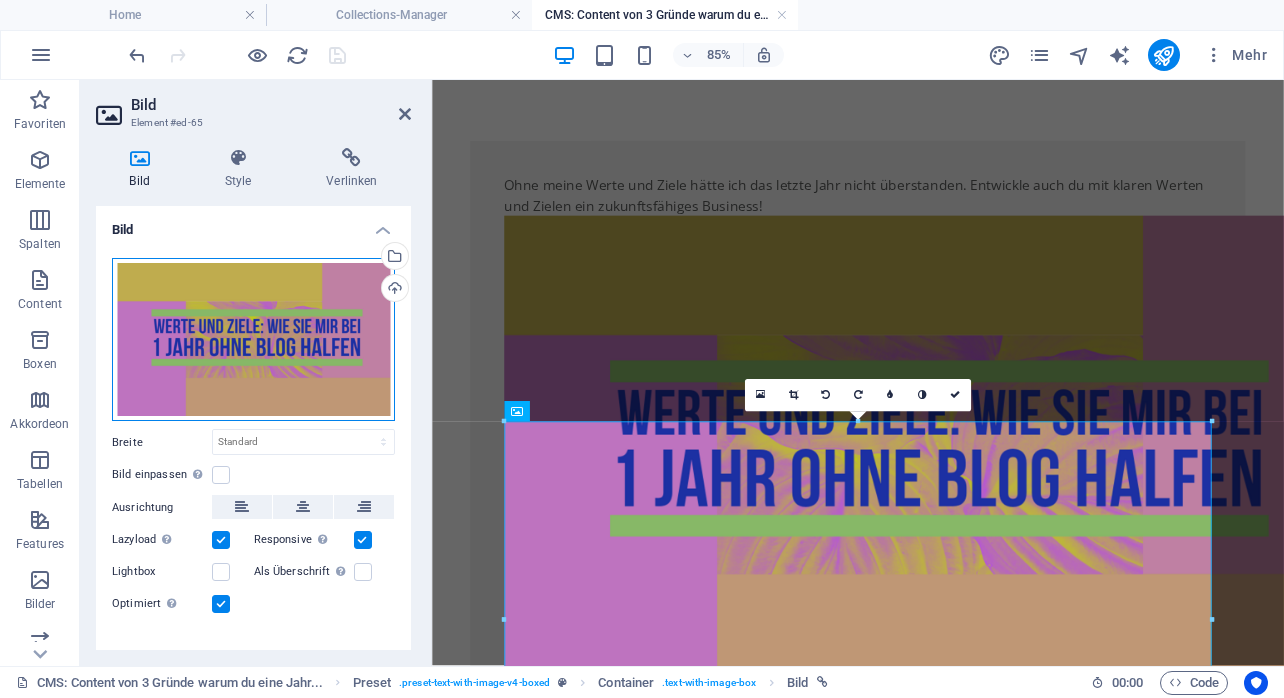 click on "Ziehe Dateien zum Hochladen hierher oder  klicke hier, um aus Dateien oder kostenlosen Stockfotos & -videos zu wählen" at bounding box center (253, 340) 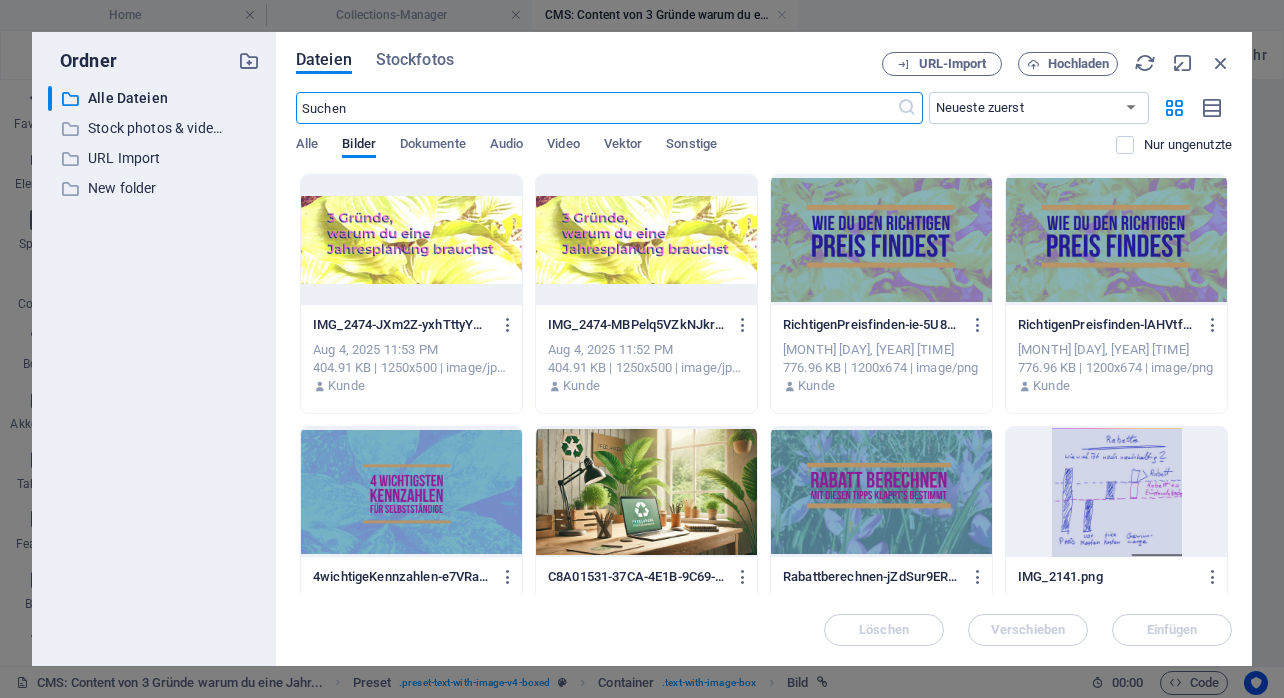 scroll, scrollTop: 3117, scrollLeft: 0, axis: vertical 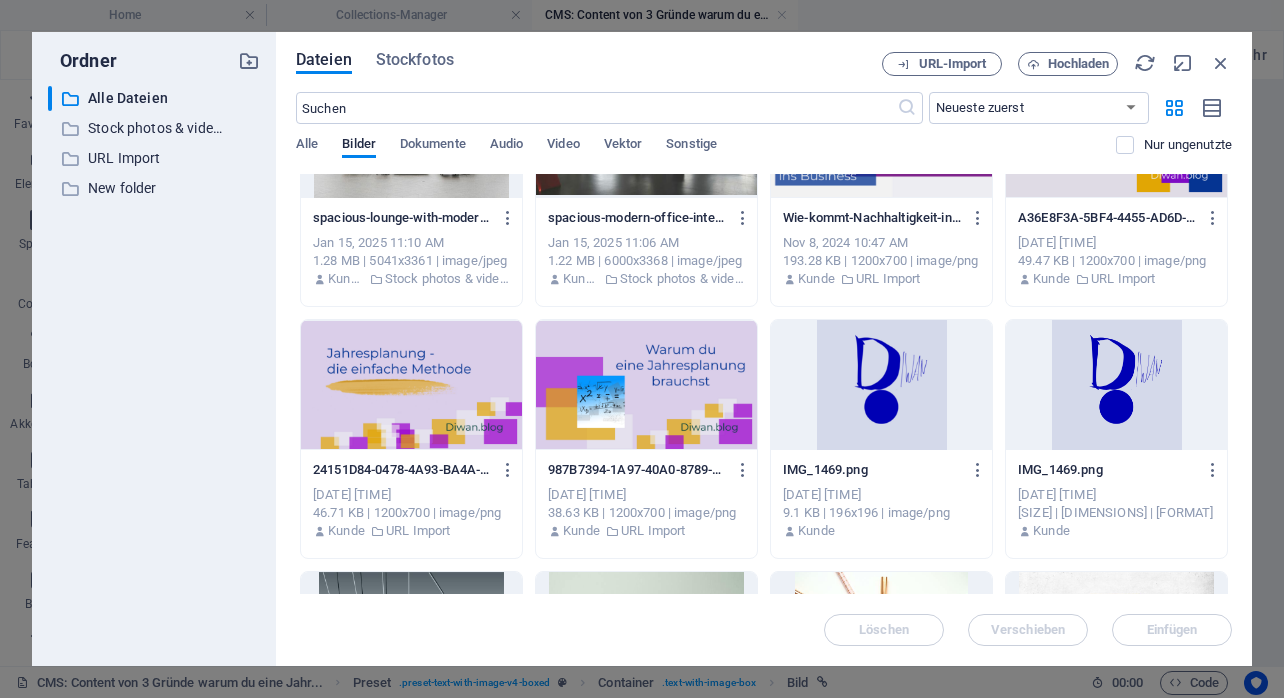 click at bounding box center (411, 385) 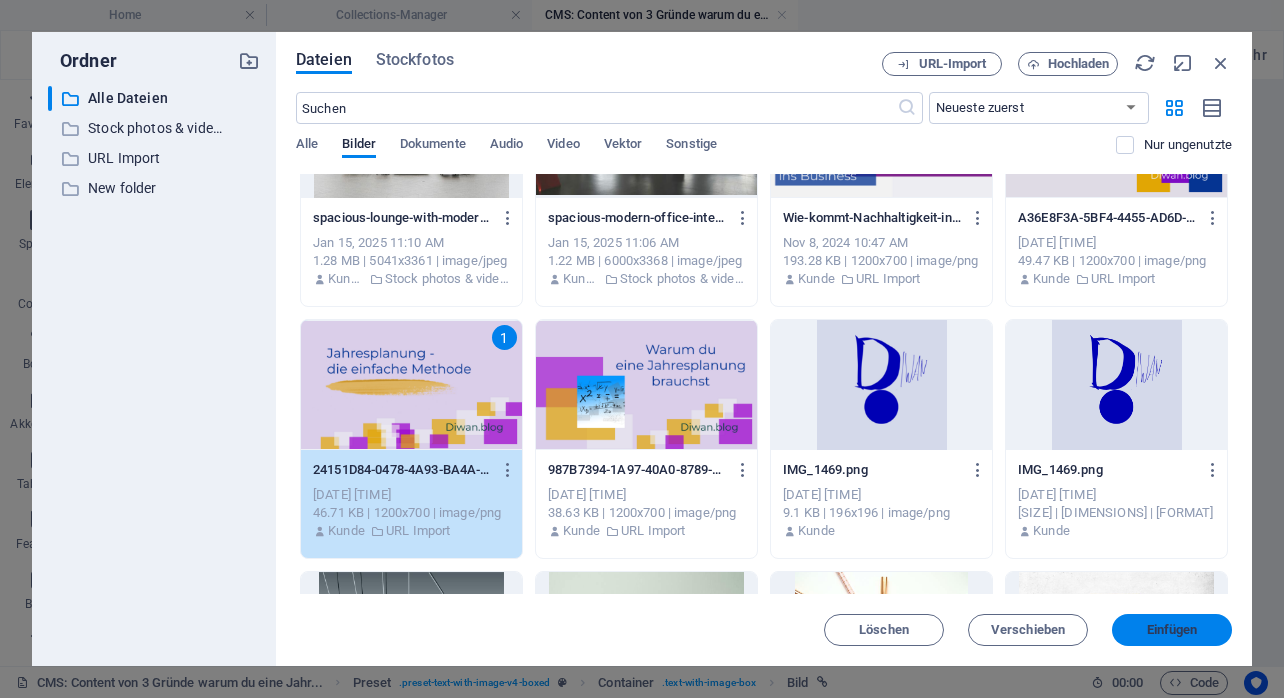 click on "Einfügen" at bounding box center (1172, 630) 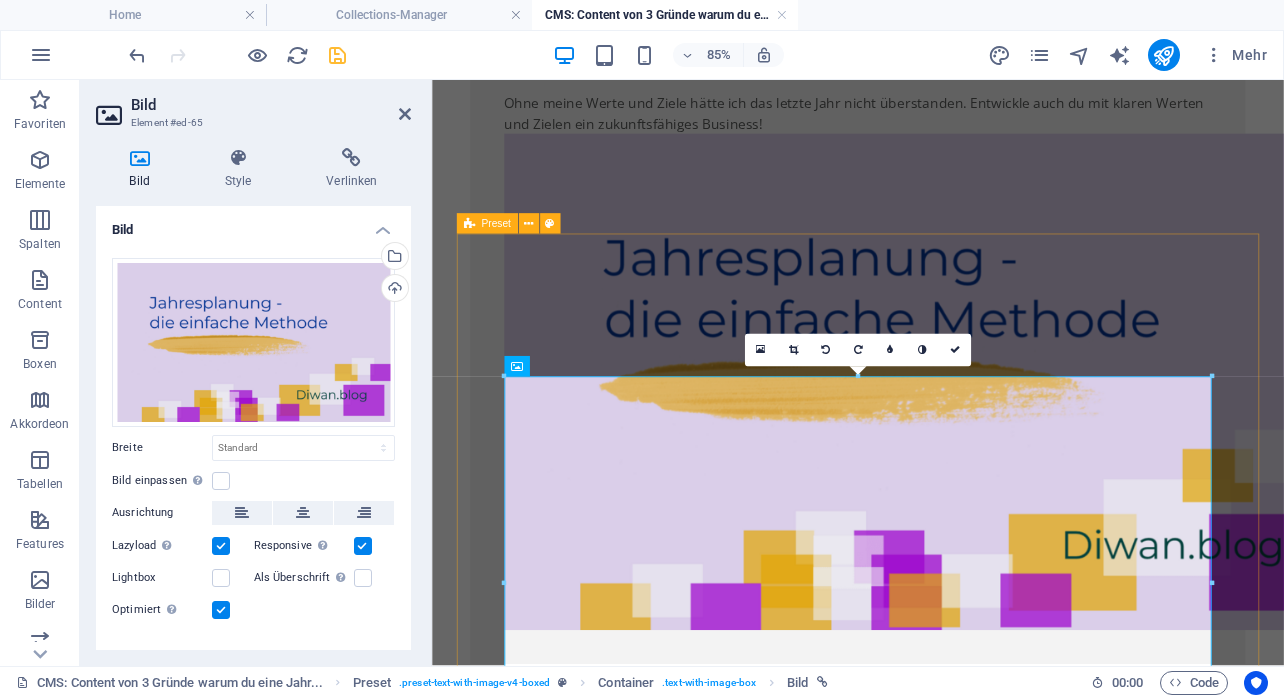 scroll, scrollTop: 3482, scrollLeft: 0, axis: vertical 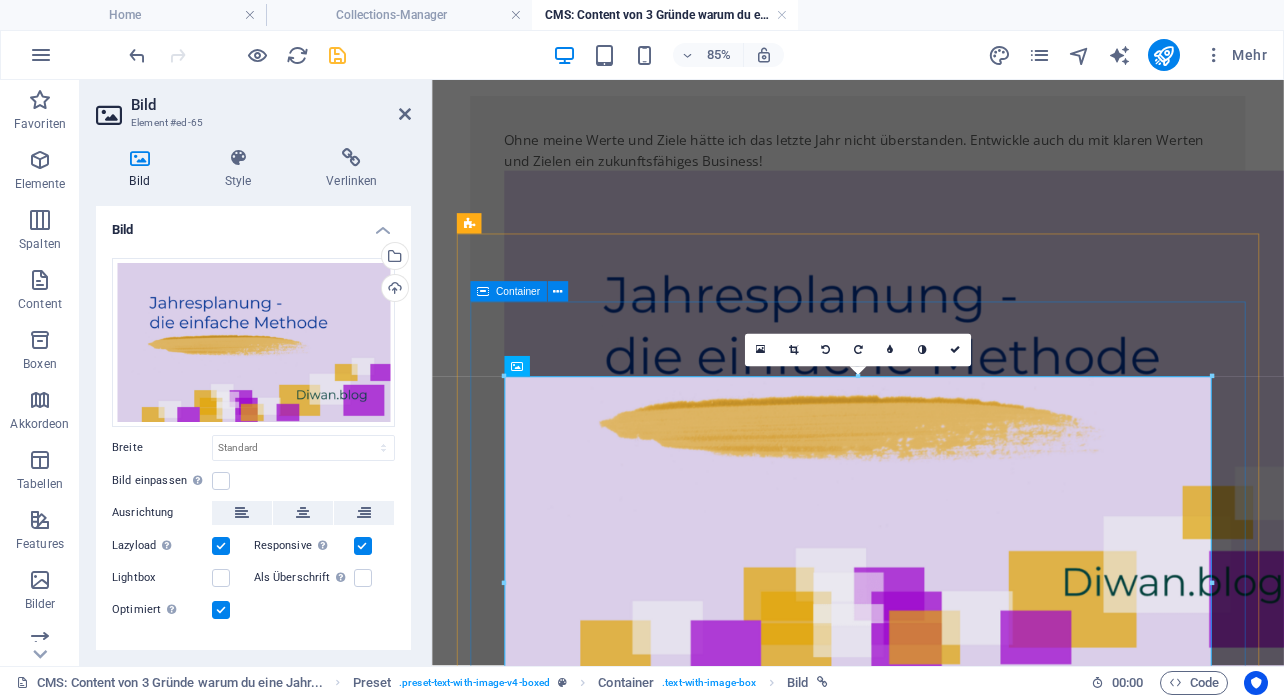 click on "Ohne meine Werte und Ziele hätte ich das letzte Jahr nicht überstanden. Entwickle auch du mit klaren Werten und Zielen ein zukunftsfähiges Business!" at bounding box center (933, 163) 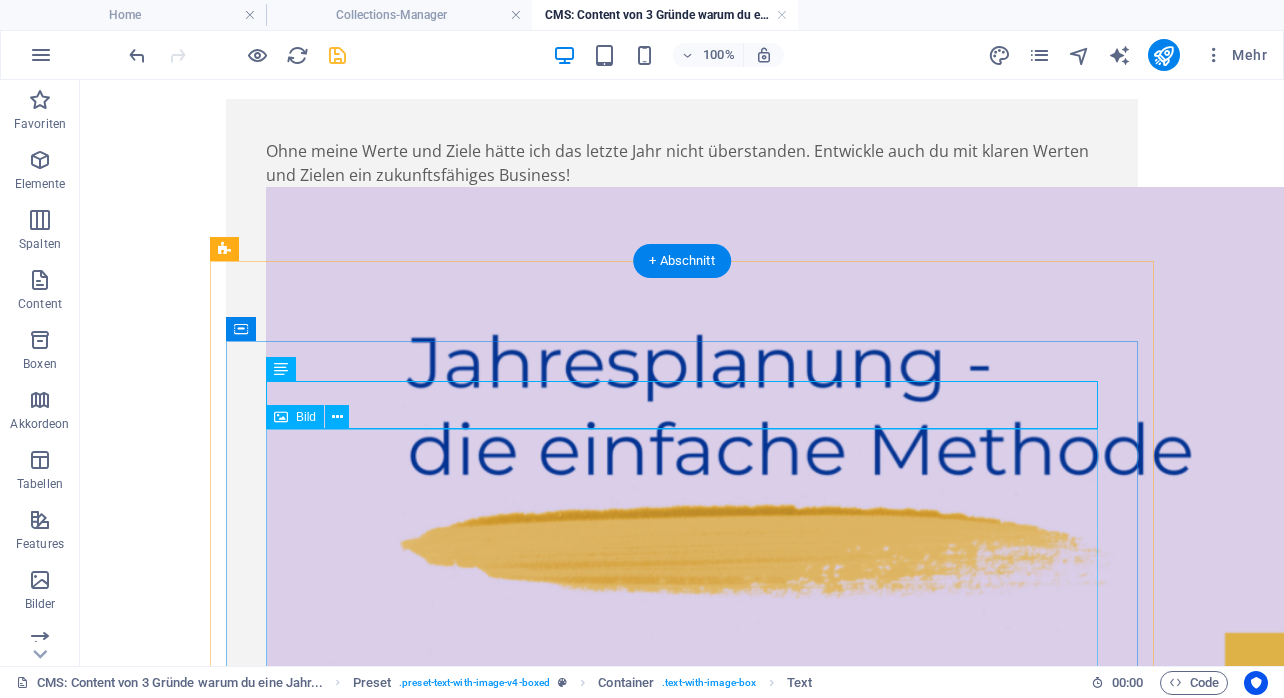 click at bounding box center [682, 538] 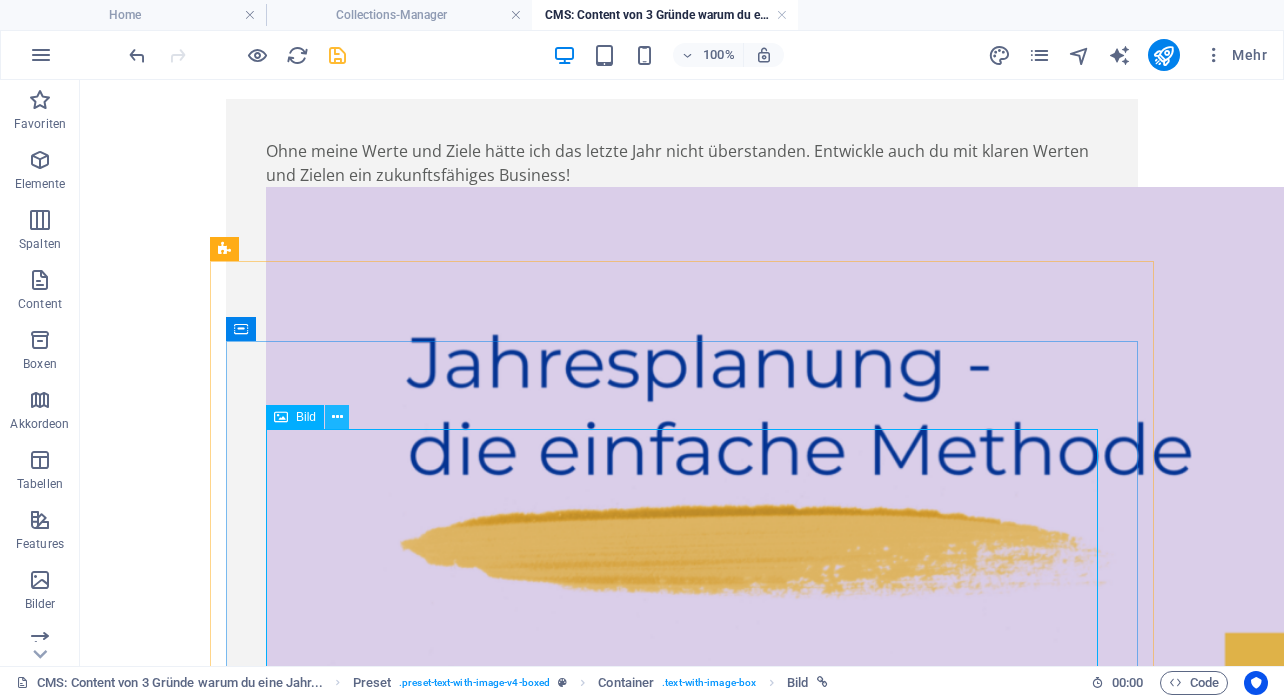click at bounding box center (337, 417) 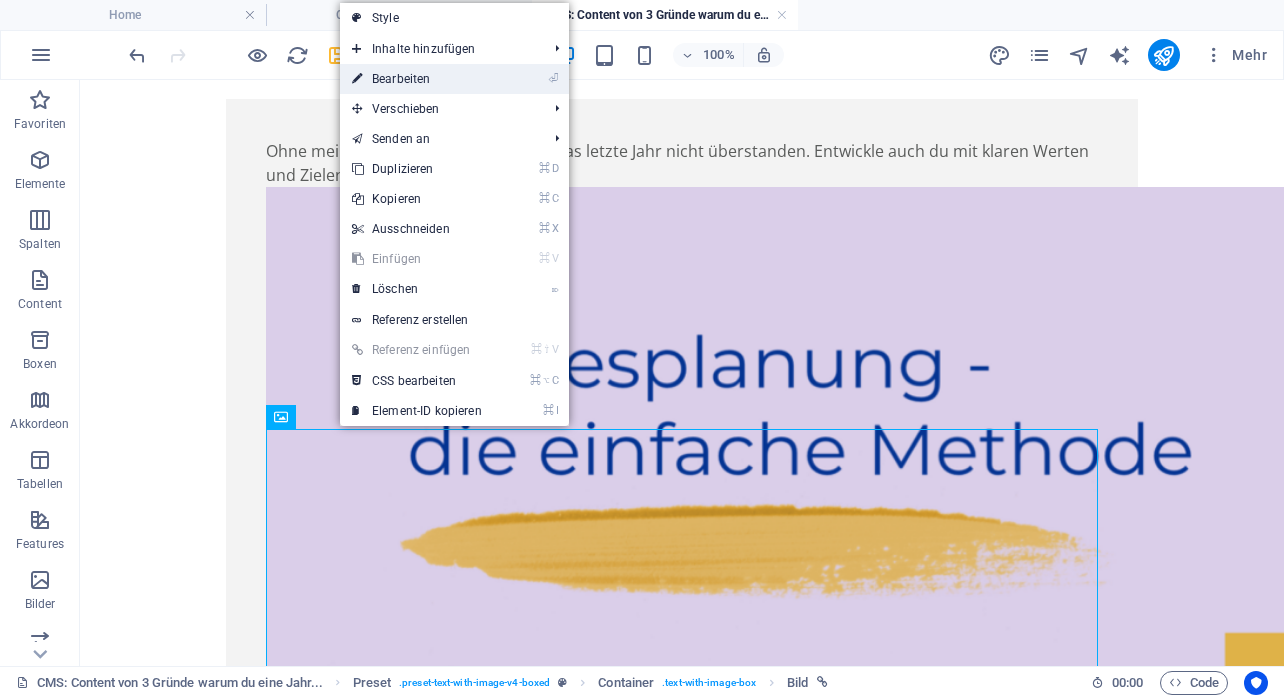 click on "⏎  Bearbeiten" at bounding box center [417, 79] 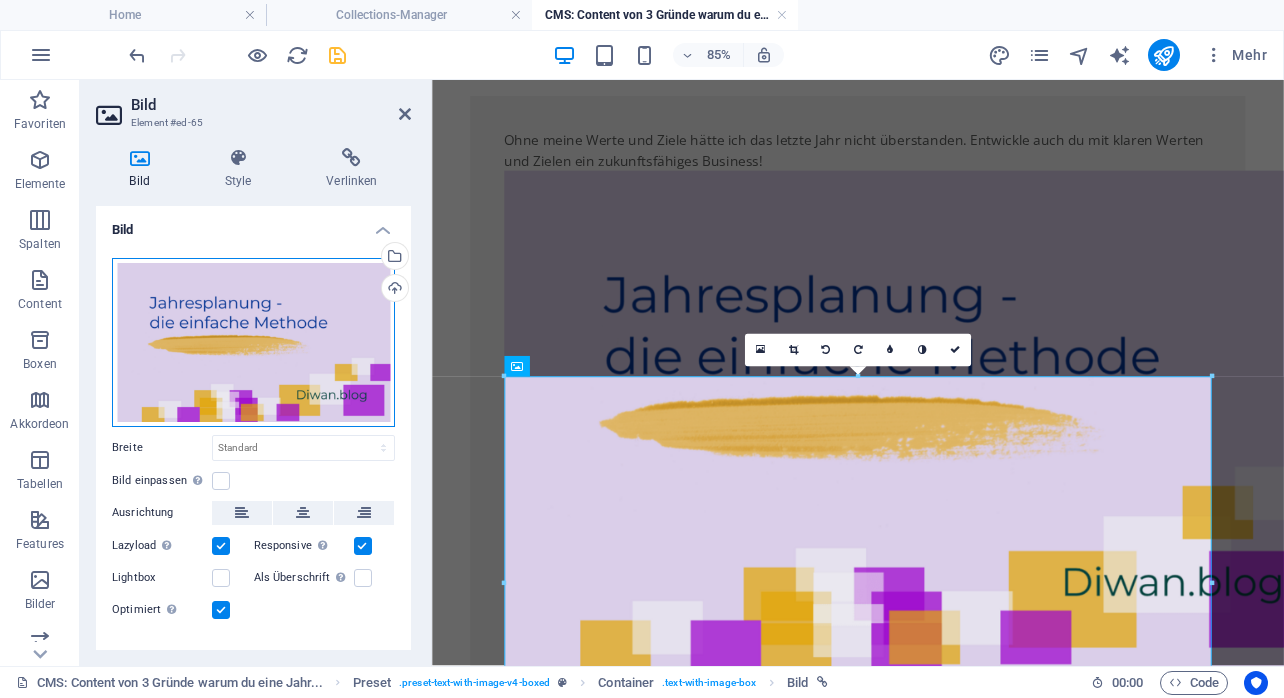 click on "Ziehe Dateien zum Hochladen hierher oder  klicke hier, um aus Dateien oder kostenlosen Stockfotos & -videos zu wählen" at bounding box center (253, 342) 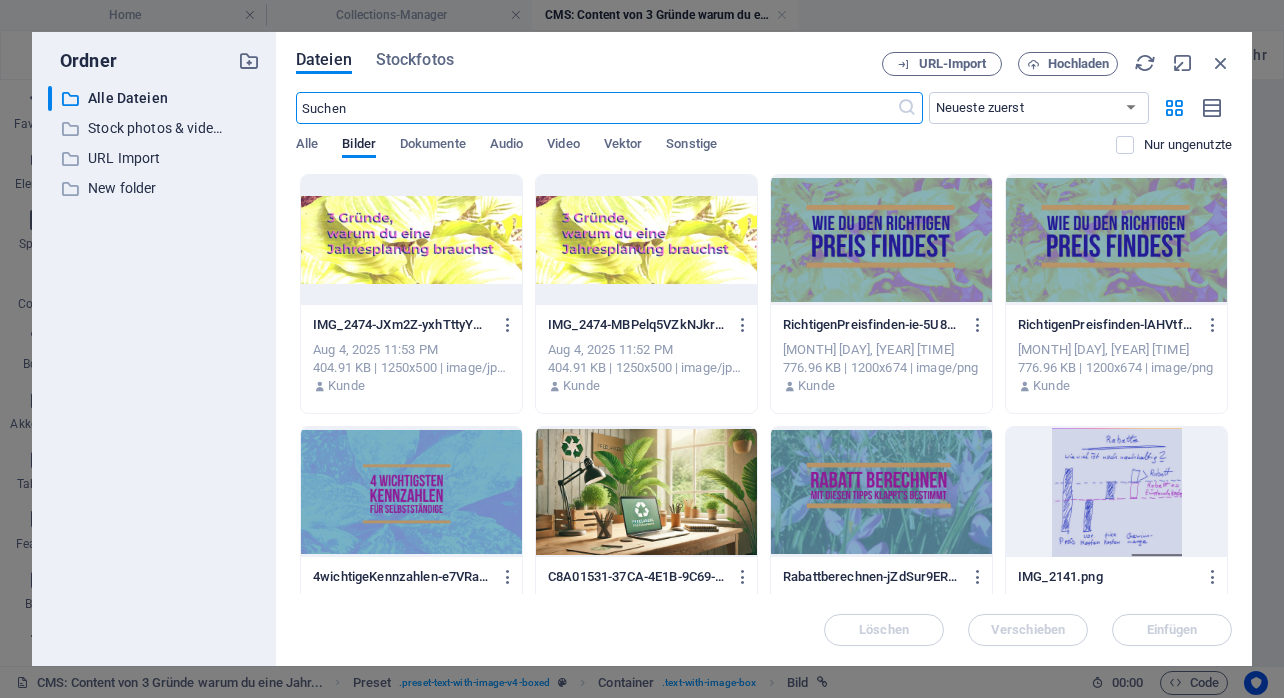 scroll, scrollTop: 3135, scrollLeft: 0, axis: vertical 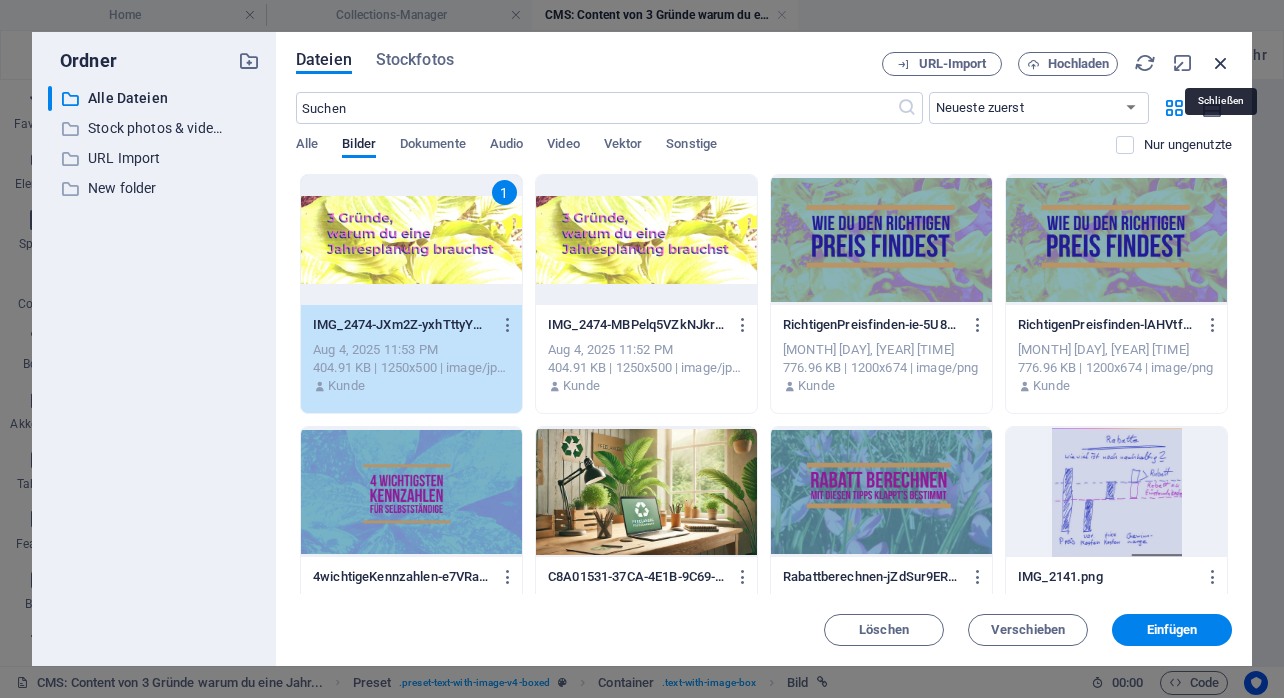 click at bounding box center (1221, 63) 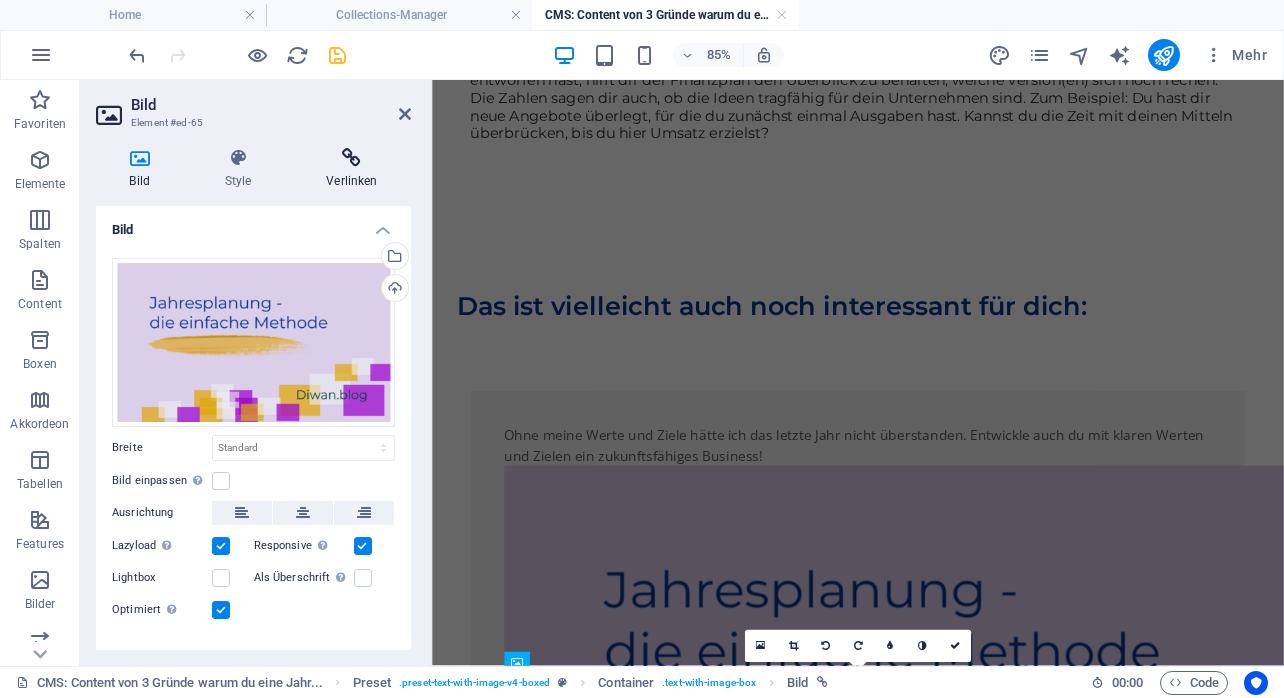 click on "Verlinken" at bounding box center [352, 169] 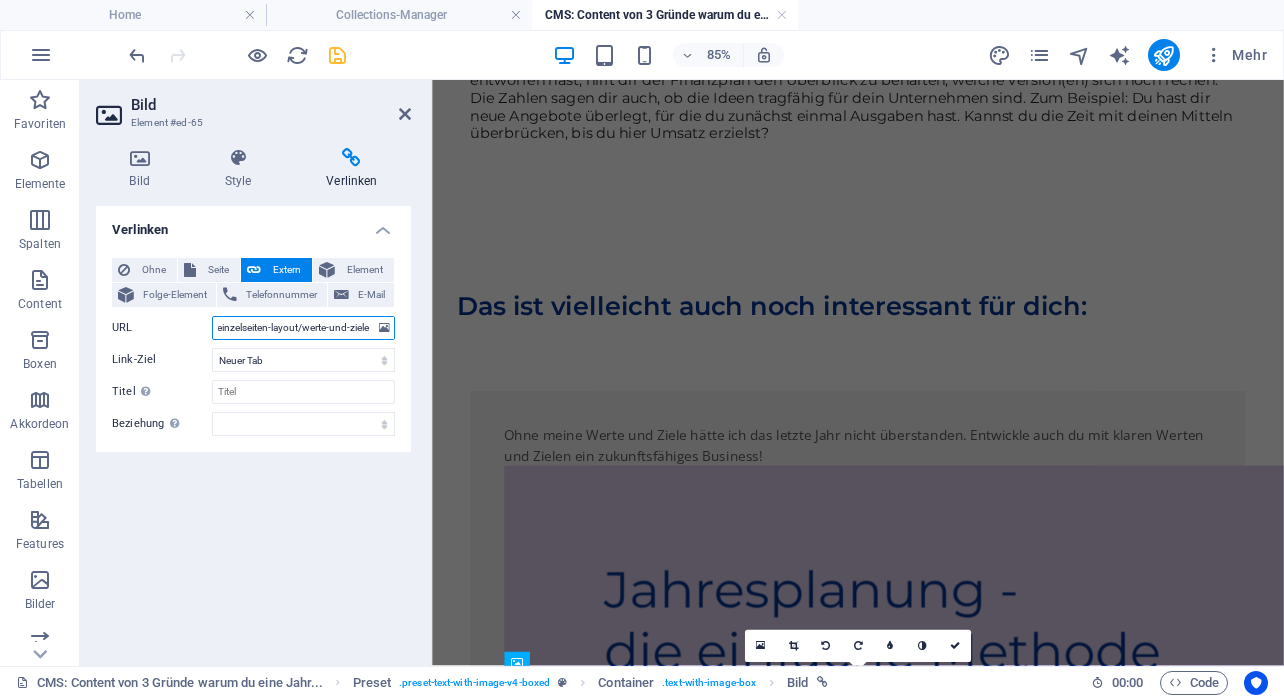scroll, scrollTop: 0, scrollLeft: 216, axis: horizontal 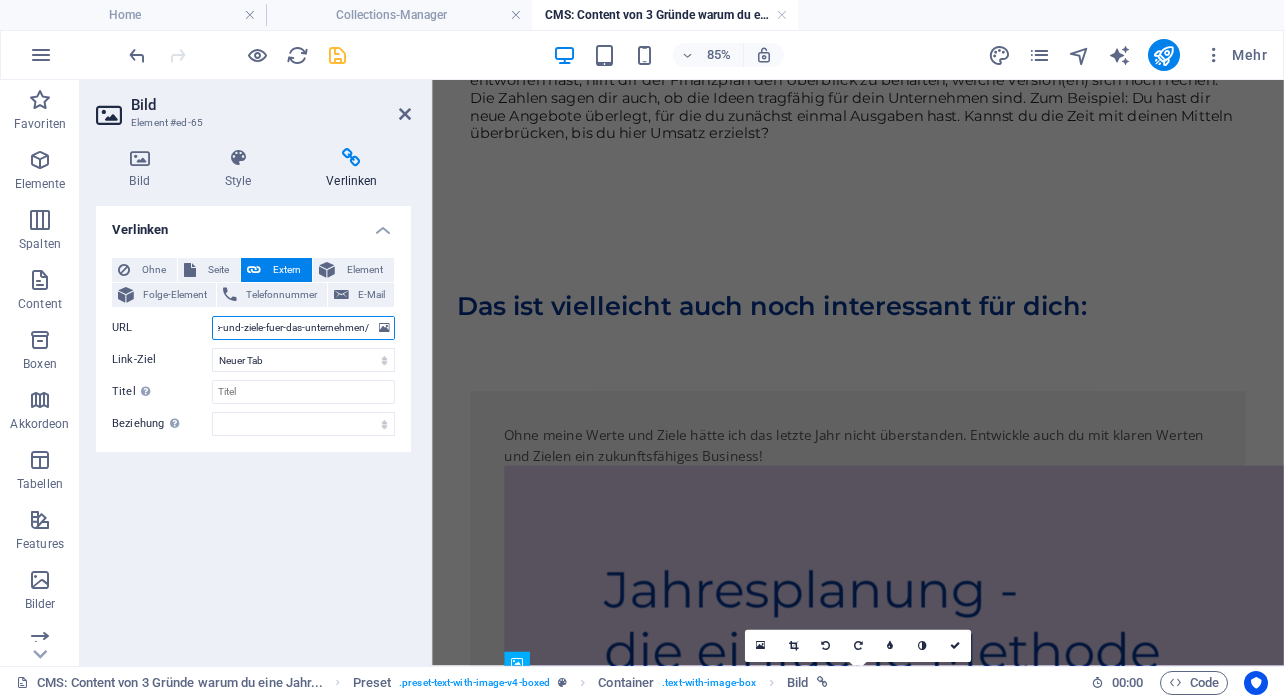 drag, startPoint x: 219, startPoint y: 328, endPoint x: 426, endPoint y: 328, distance: 207 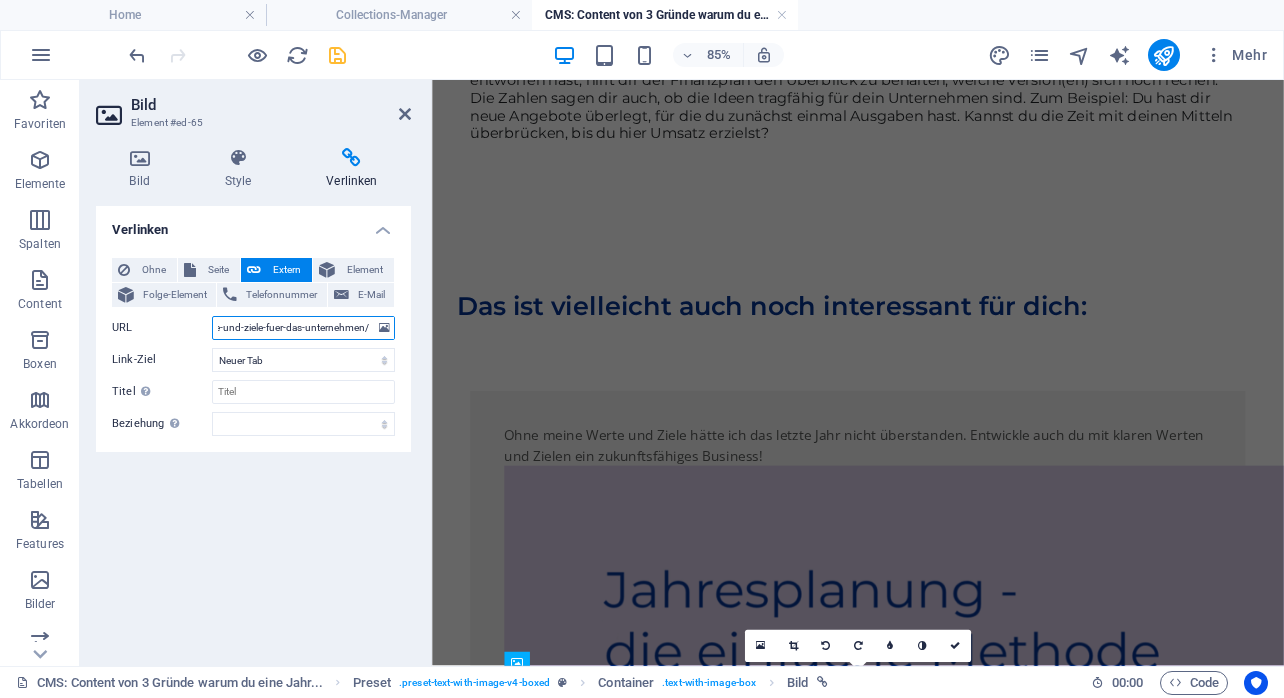 click on "https://diwan.blog/blog-einzelseiten-layout/werte-und-ziele-fuer-das-unternehmen/" at bounding box center [303, 328] 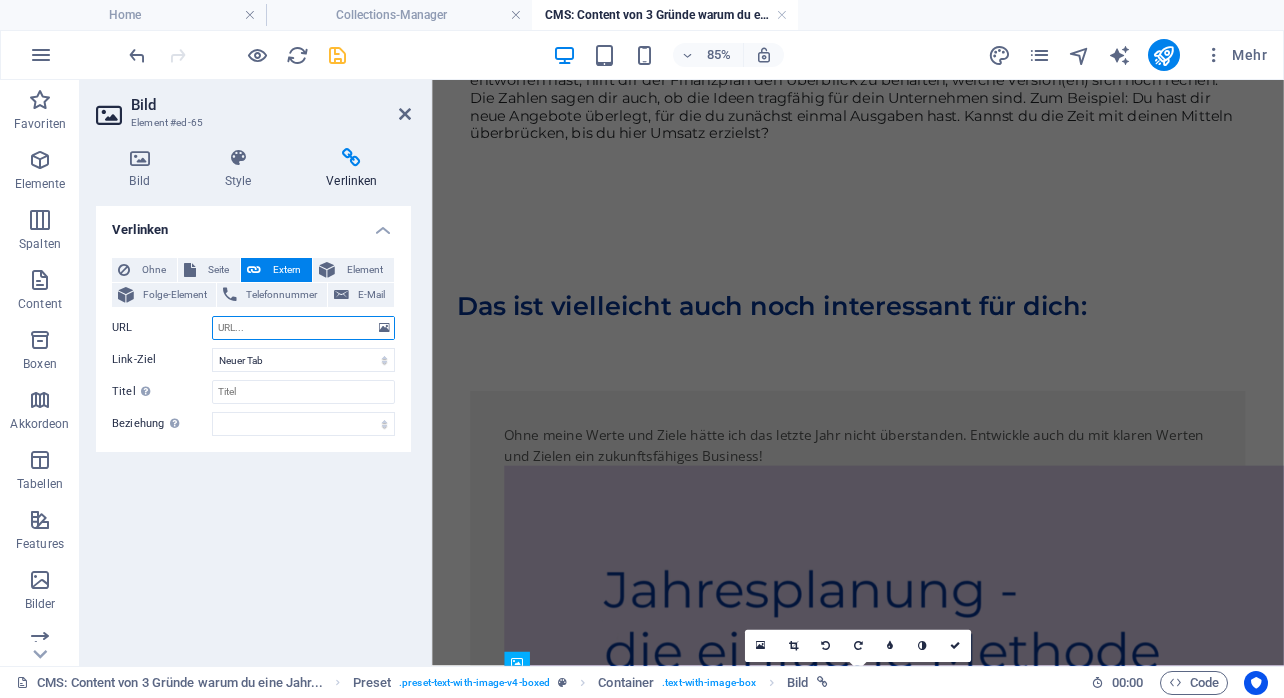 scroll, scrollTop: 0, scrollLeft: 0, axis: both 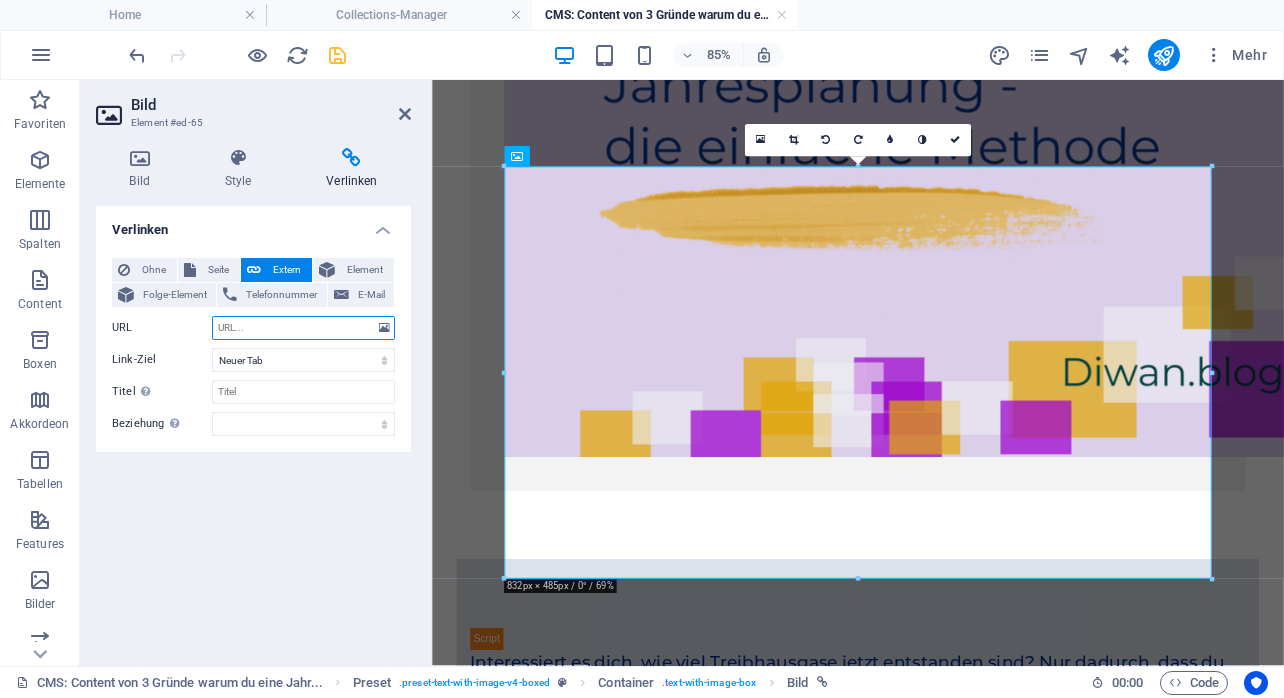 click on "URL" at bounding box center (303, 328) 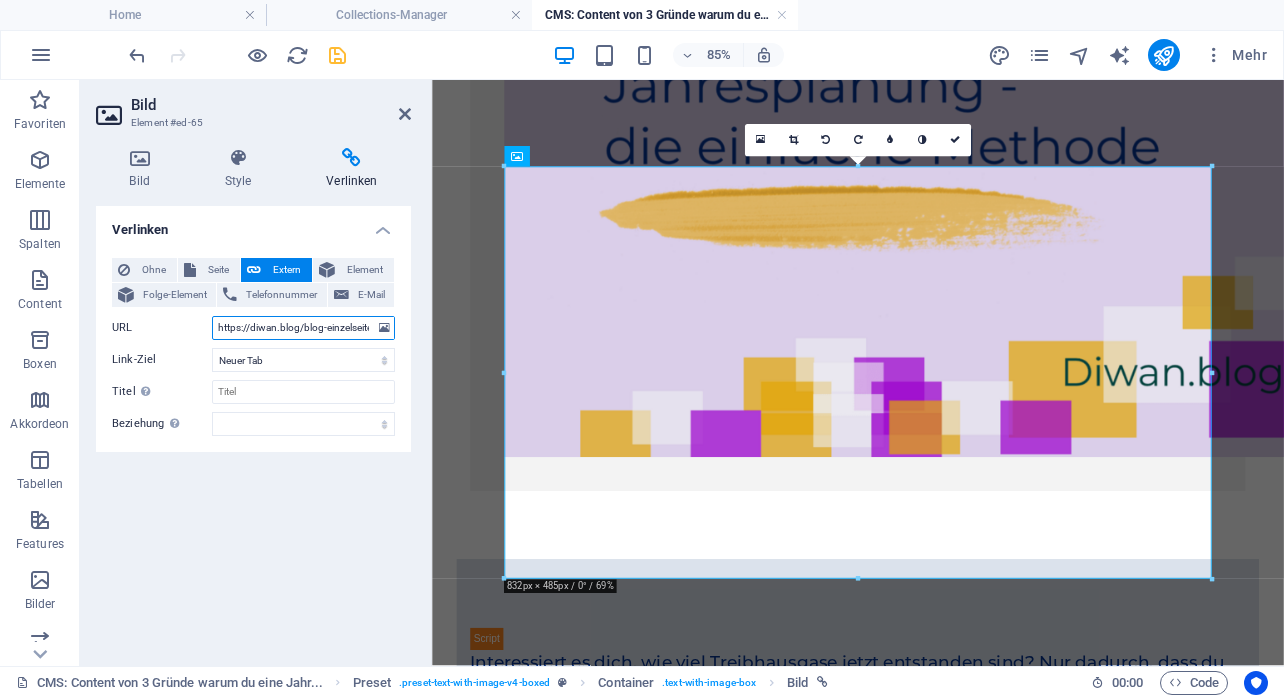 scroll, scrollTop: 0, scrollLeft: 308, axis: horizontal 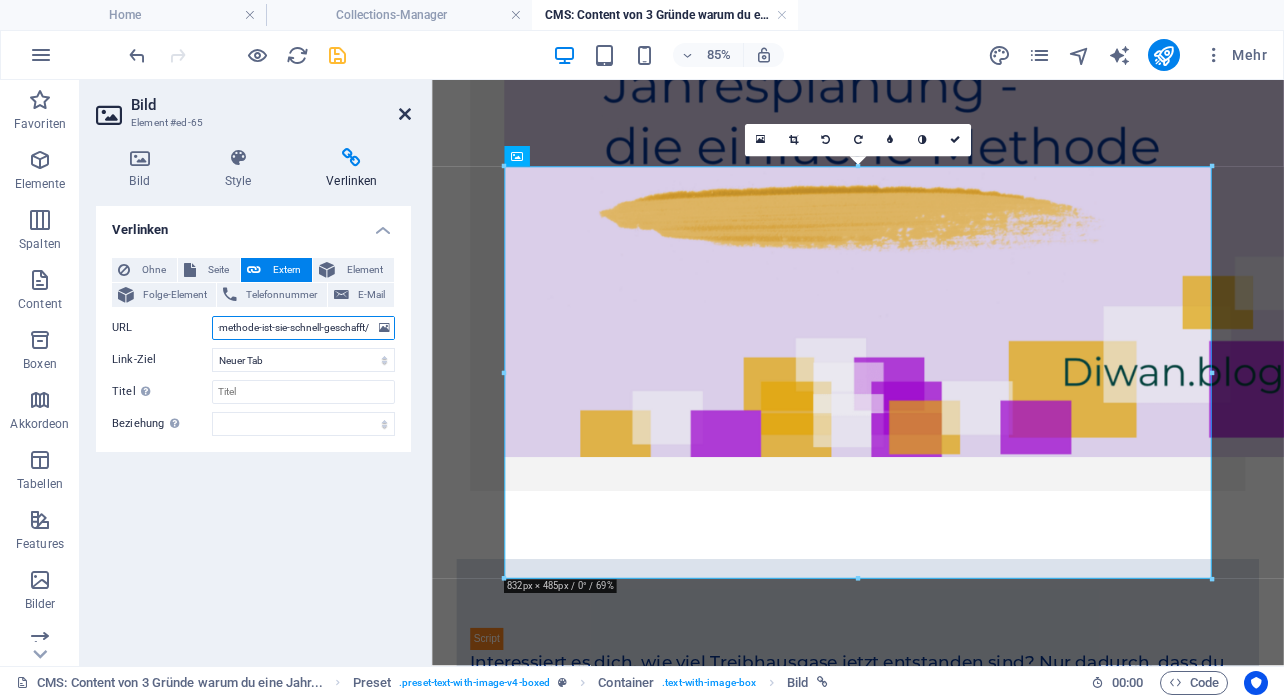 type on "https://diwan.blog/blog-einzelseiten-layout/jahresplanung-mit-dieser-methode-ist-sie-schnell-geschafft/" 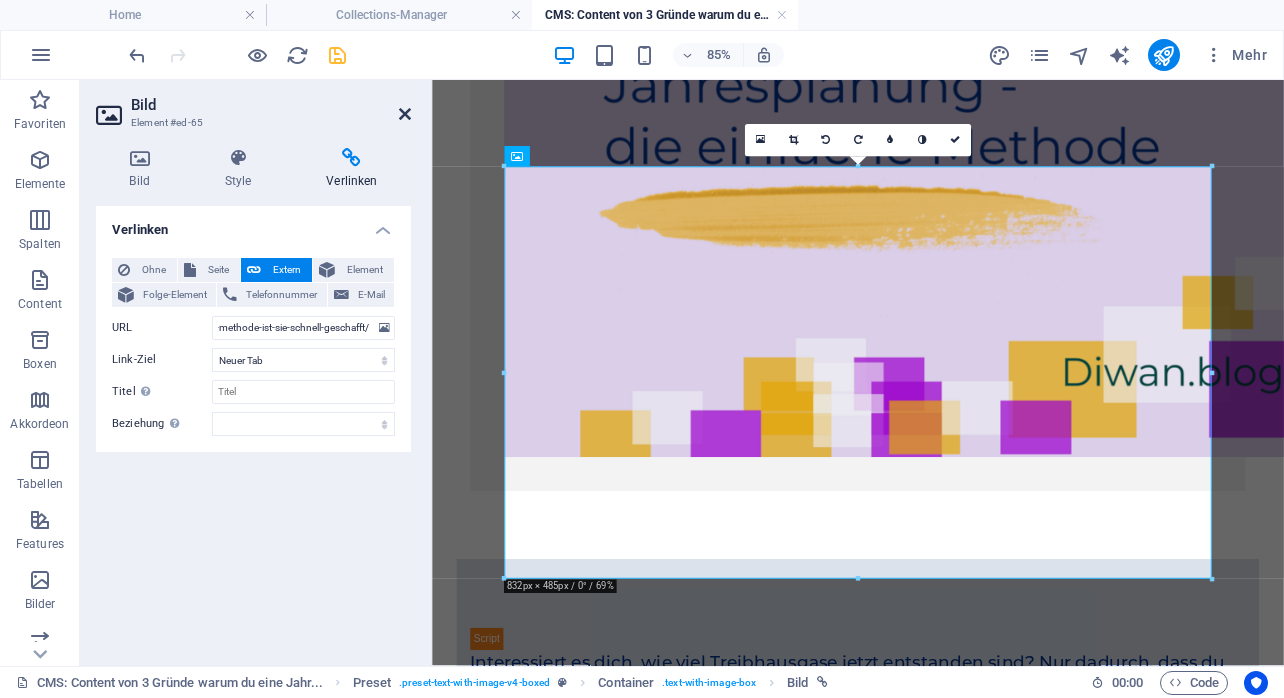 click at bounding box center (405, 114) 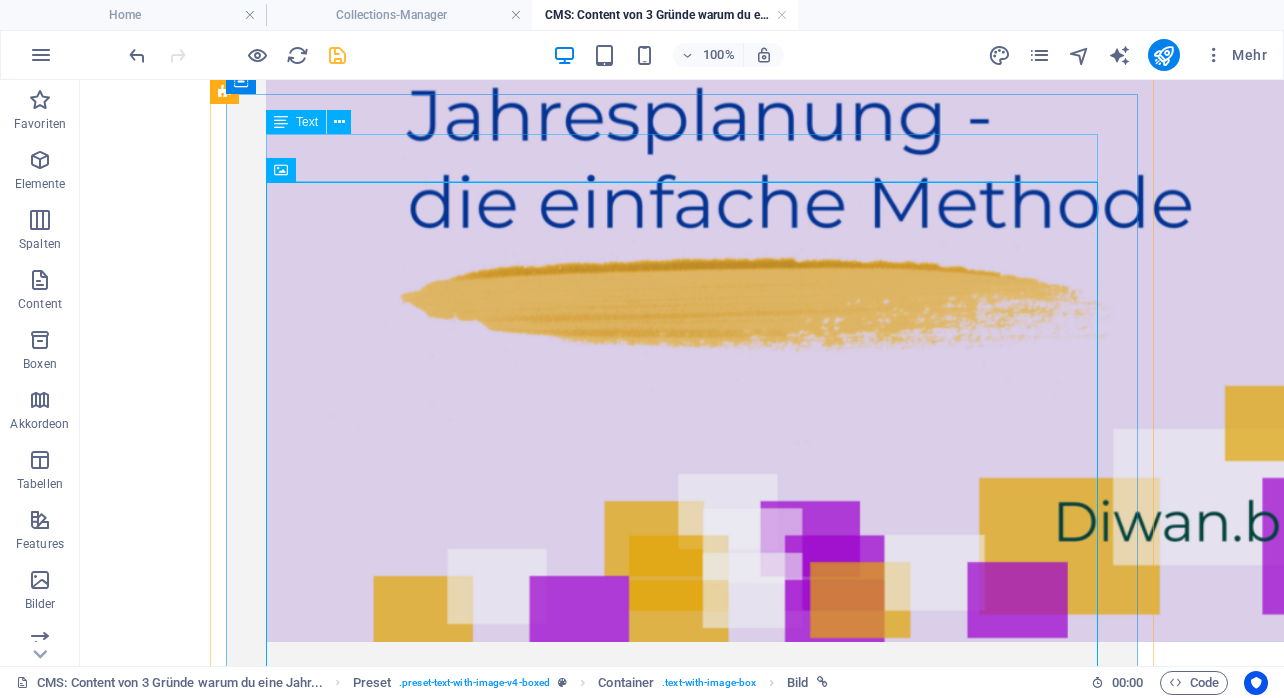 click on "Ohne meine Werte und Ziele hätte ich das letzte Jahr nicht überstanden. Entwickle auch du mit klaren Werten und Zielen ein zukunftsfähiges Business!" at bounding box center [682, -84] 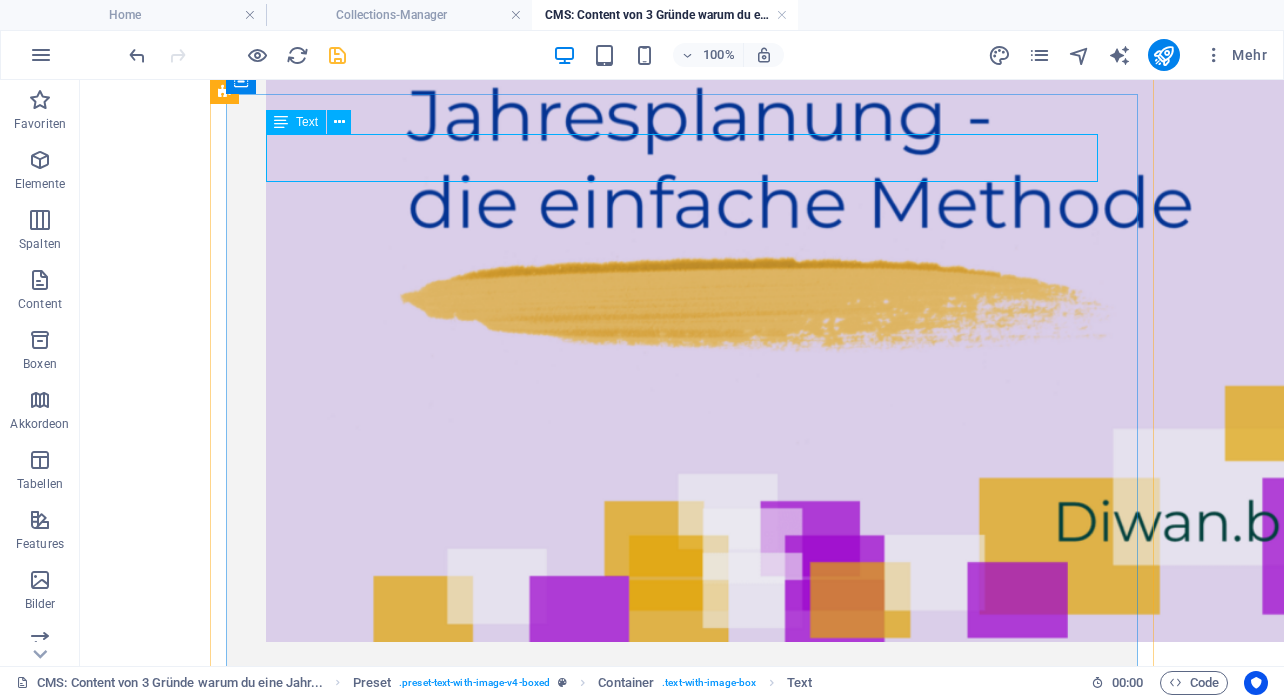 click on "Ohne meine Werte und Ziele hätte ich das letzte Jahr nicht überstanden. Entwickle auch du mit klaren Werten und Zielen ein zukunftsfähiges Business!" at bounding box center (682, -84) 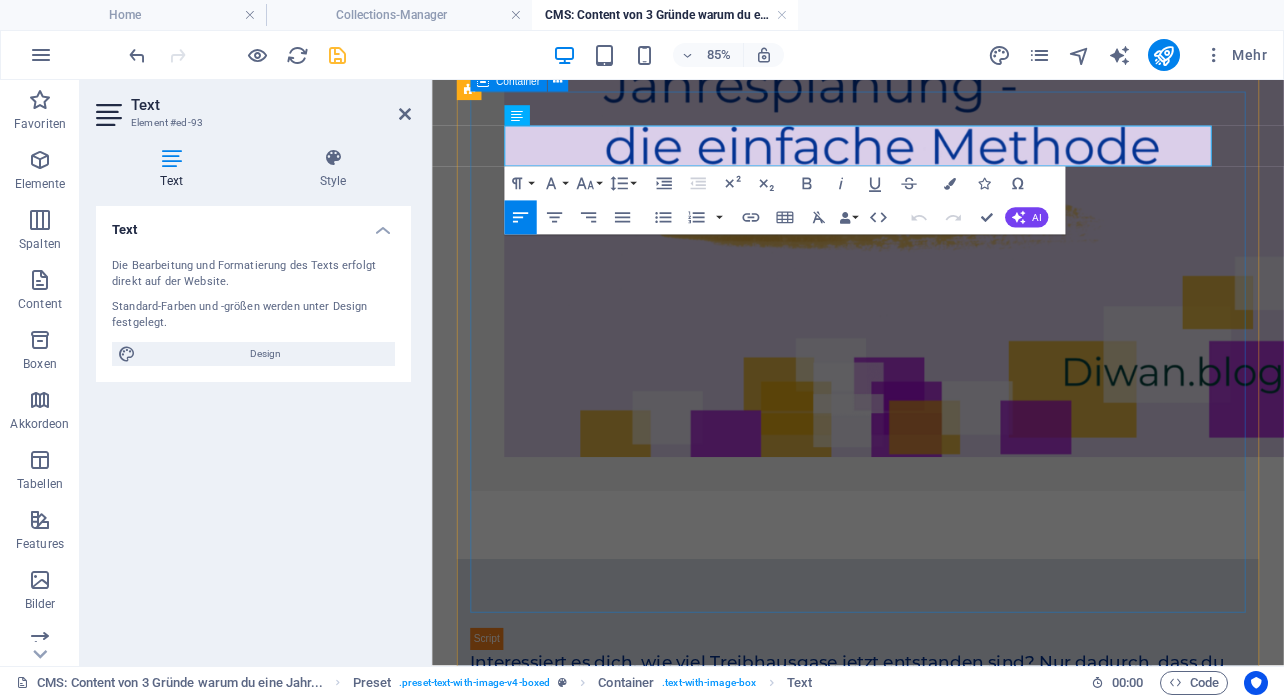 drag, startPoint x: 841, startPoint y: 174, endPoint x: 521, endPoint y: 129, distance: 323.14856 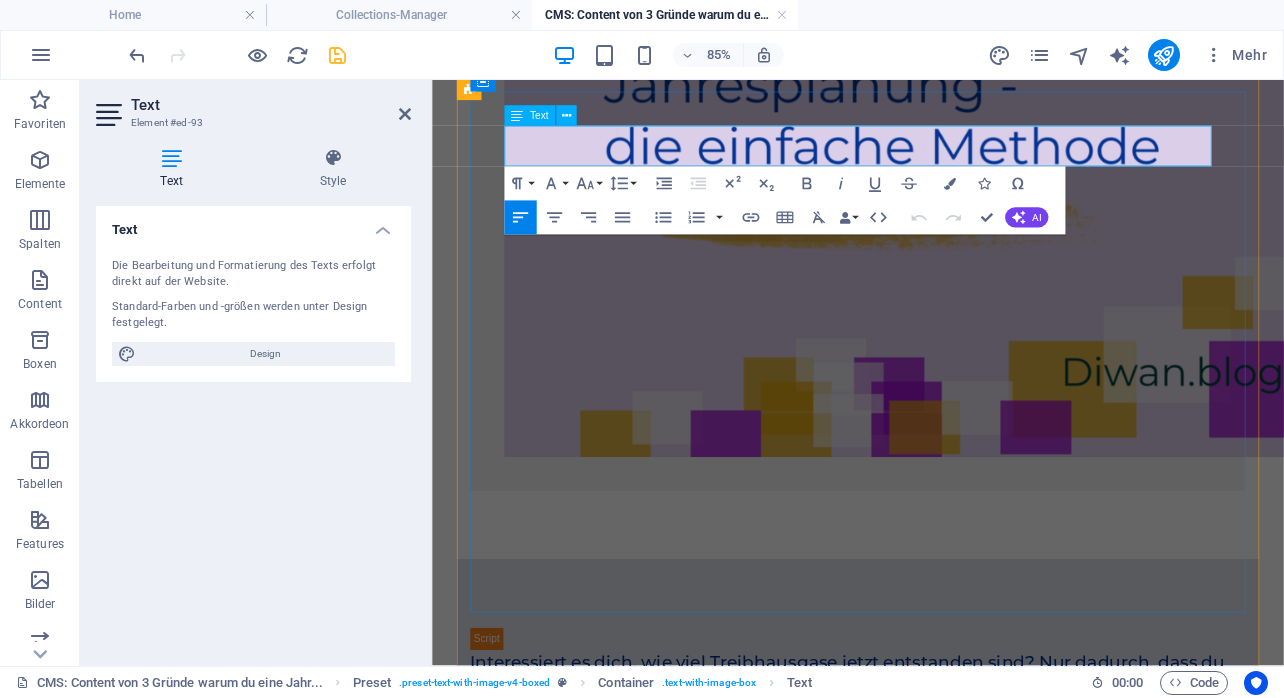 click on "Ohne meine Werte und Ziele hätte ich das letzte Jahr nicht überstanden. Entwickle auch du mit klaren Werten und Zielen ein zukunftsfähiges Business!" at bounding box center [933, -84] 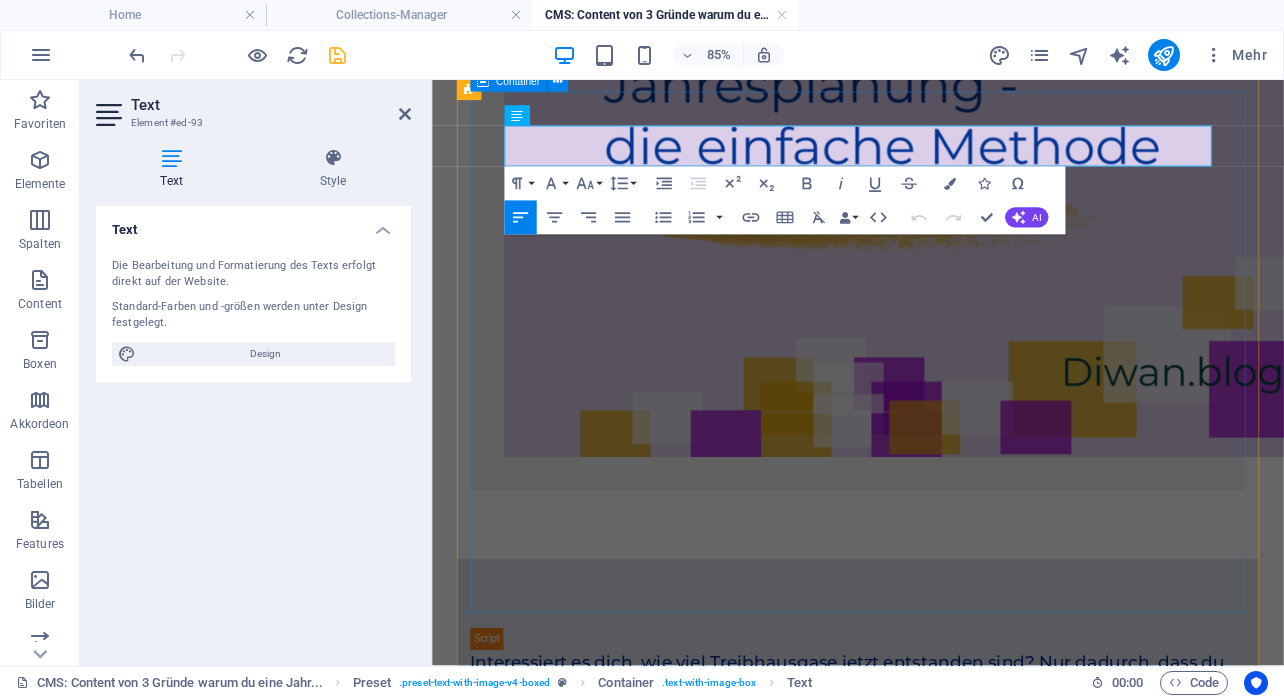 drag, startPoint x: 826, startPoint y: 171, endPoint x: 517, endPoint y: 140, distance: 310.55112 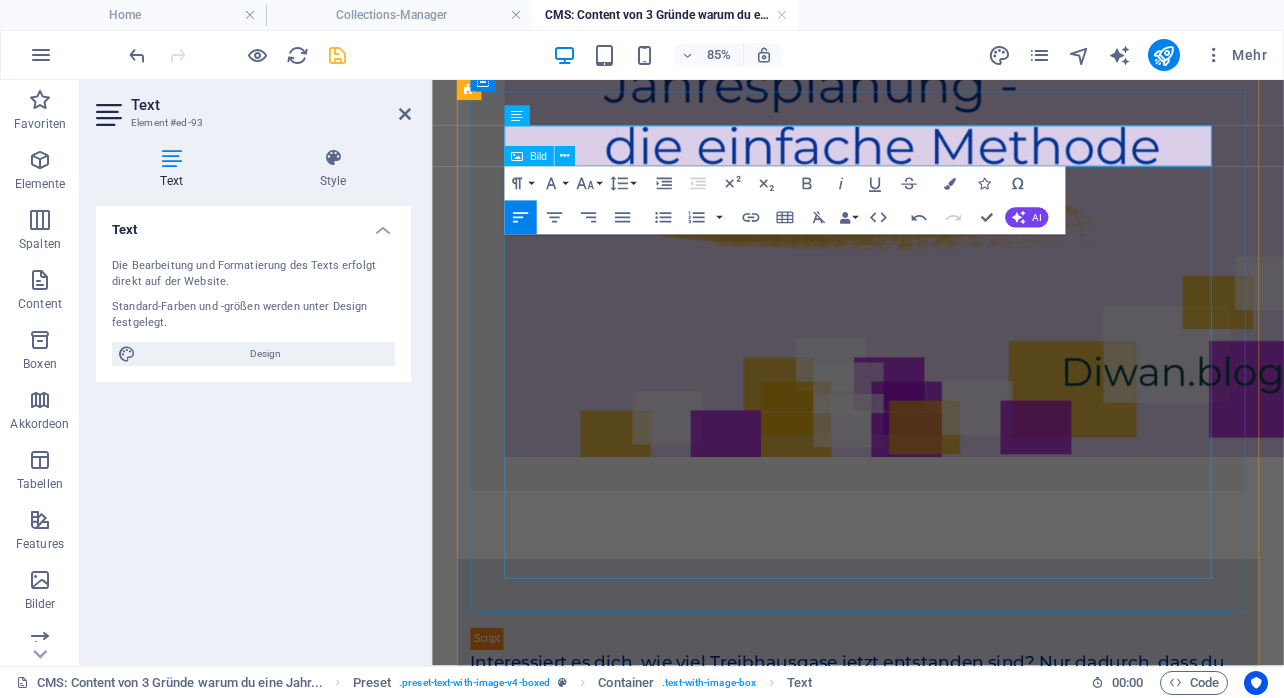 click at bounding box center [933, 232] 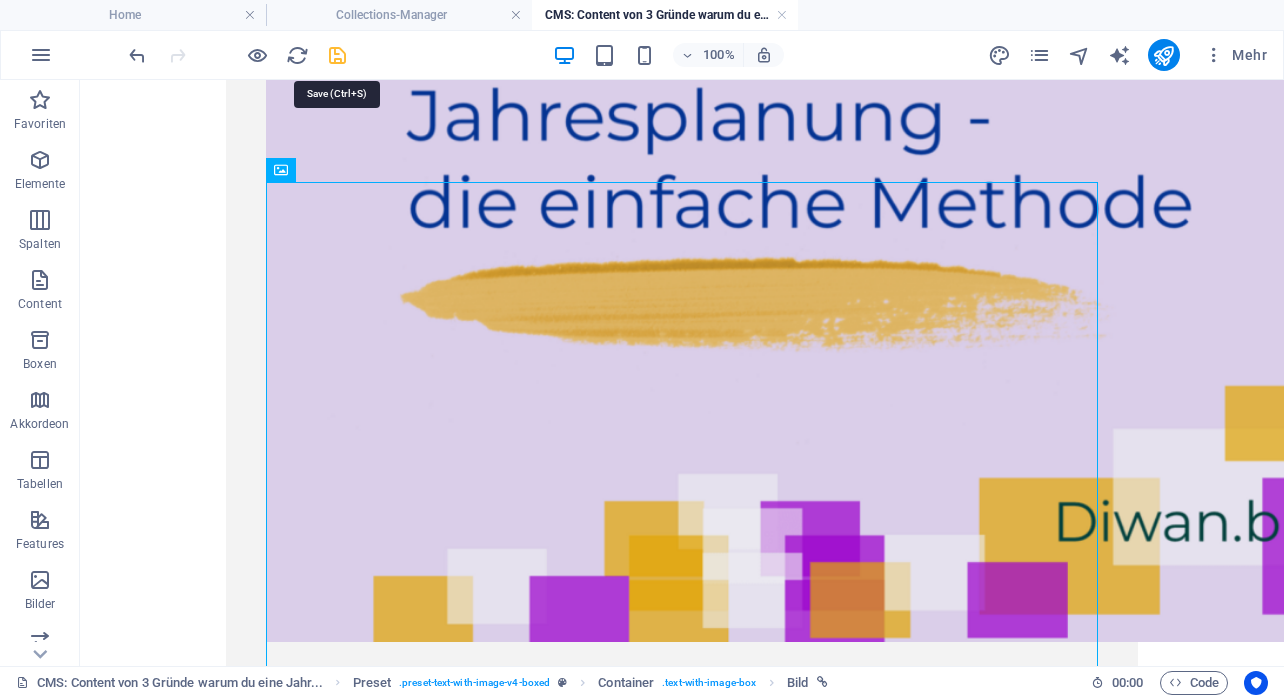 click at bounding box center [337, 55] 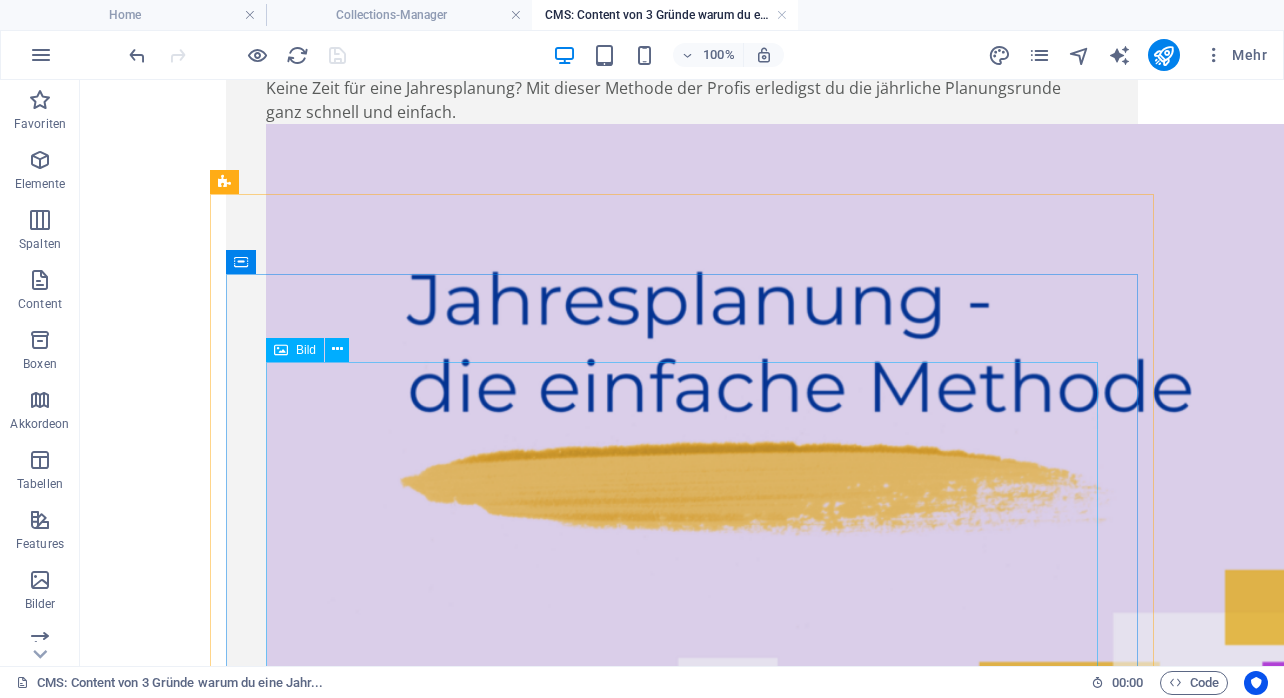 scroll, scrollTop: 3540, scrollLeft: 0, axis: vertical 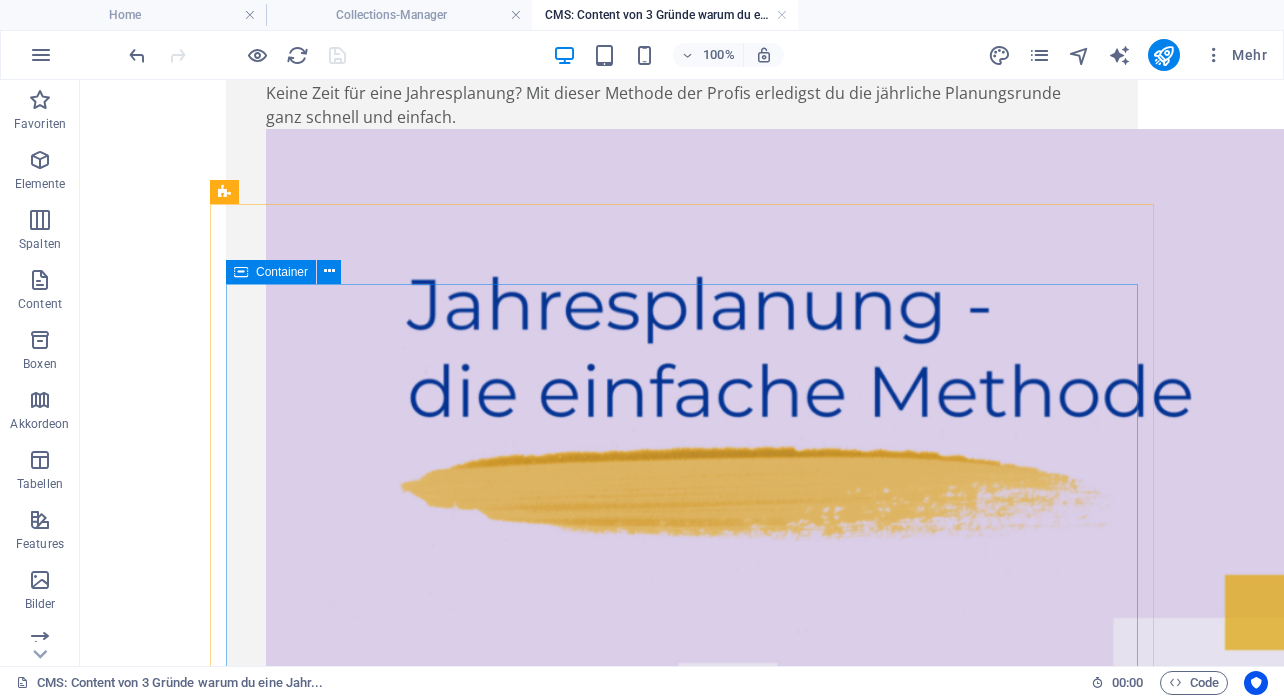 click on "Container" at bounding box center (271, 272) 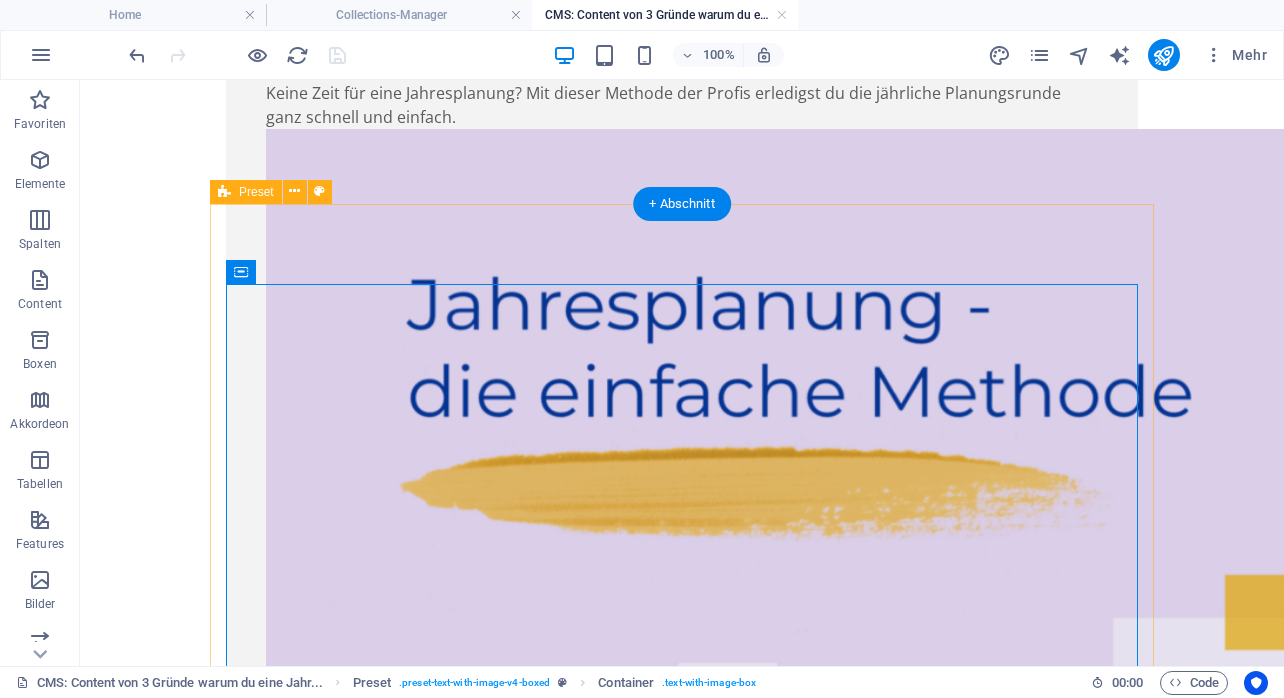 click on "Keine Zeit für eine Jahresplanung? Mit dieser Methode der Profis erledigst du die jährliche Planungsrunde ganz schnell und einfach." at bounding box center (682, 456) 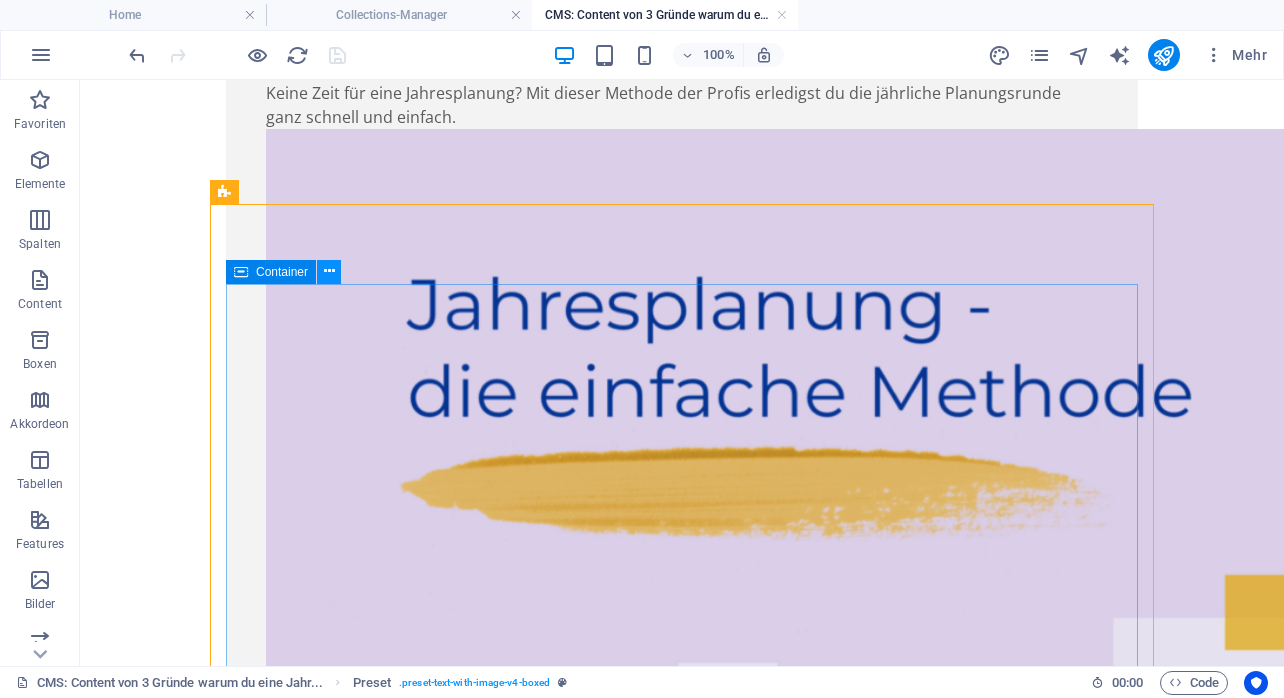click at bounding box center (329, 271) 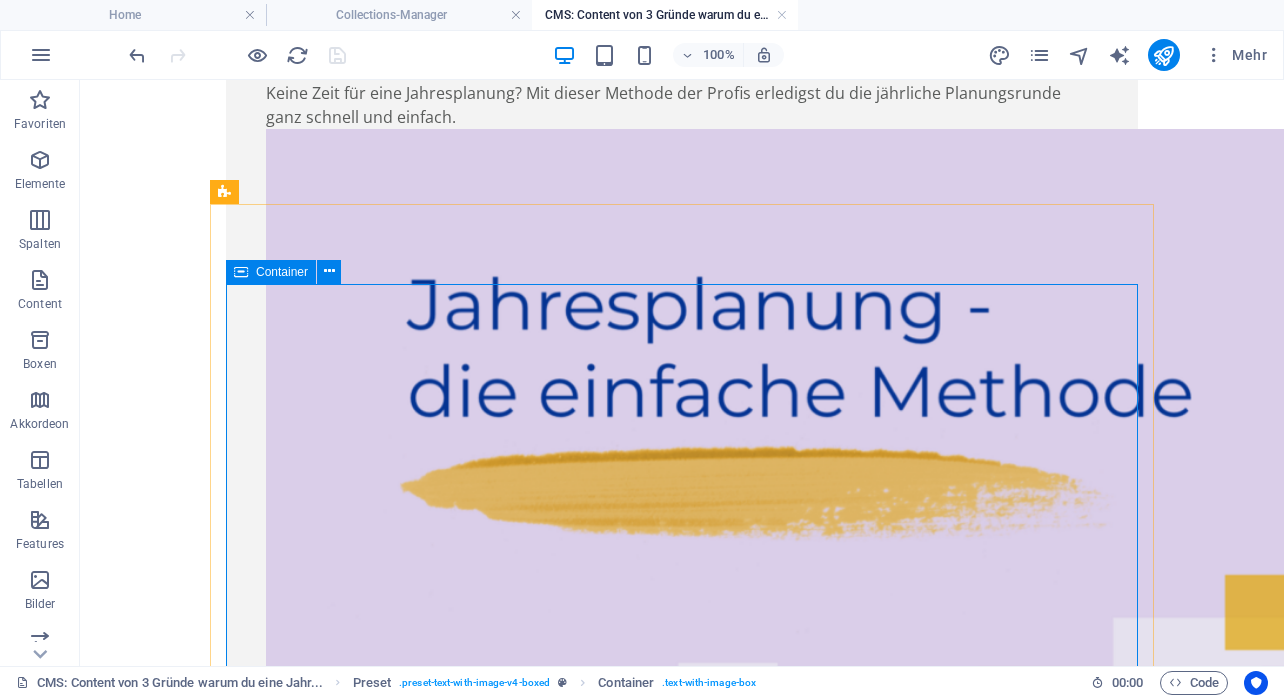 click on "Container" at bounding box center (271, 272) 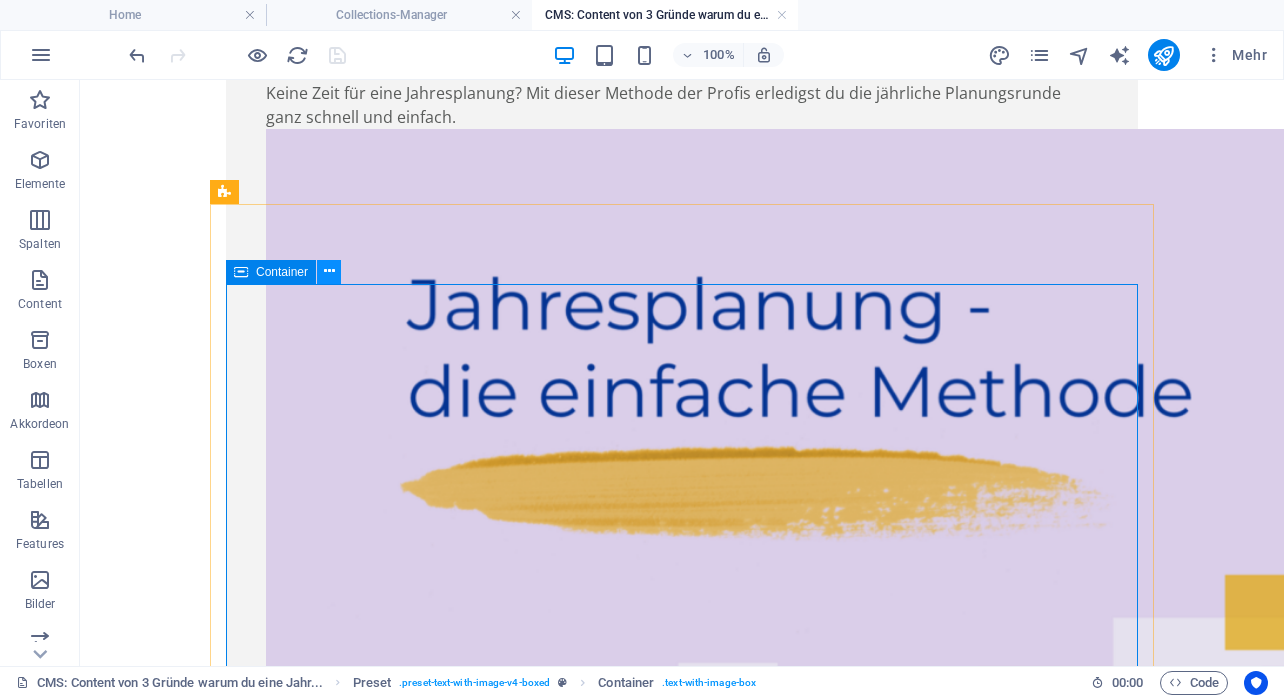 click at bounding box center [329, 271] 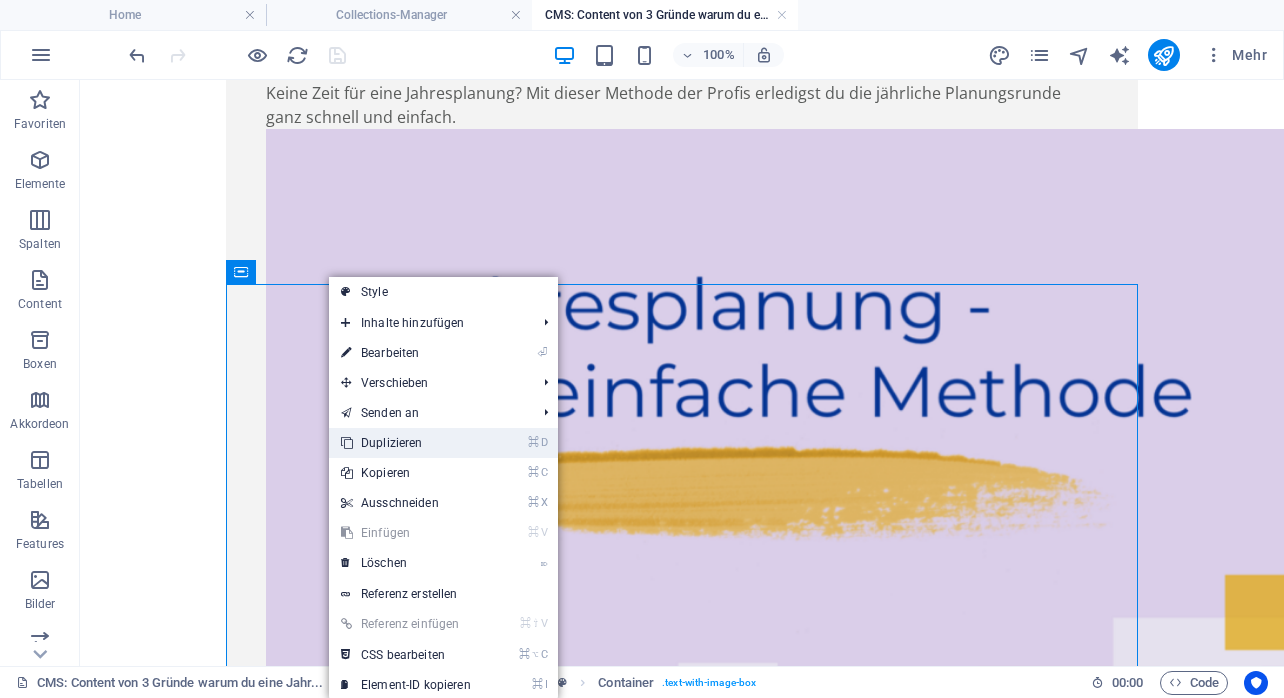 click on "⌘ D  Duplizieren" at bounding box center [406, 443] 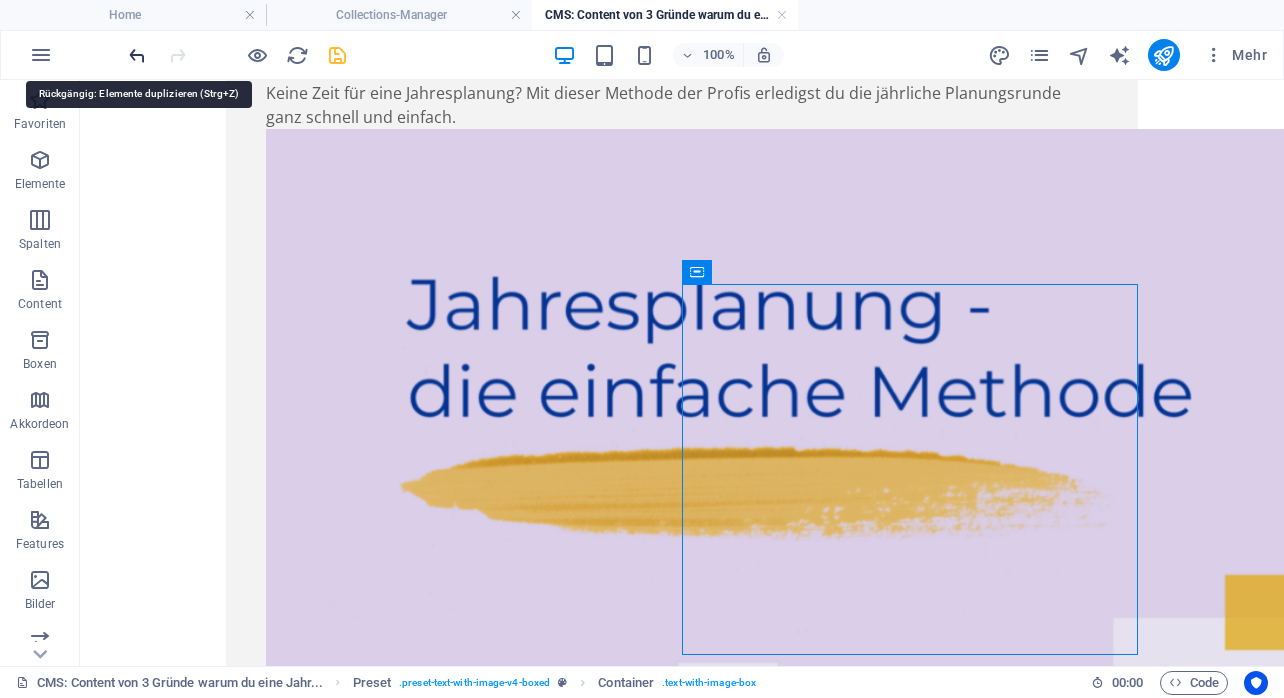 click at bounding box center (137, 55) 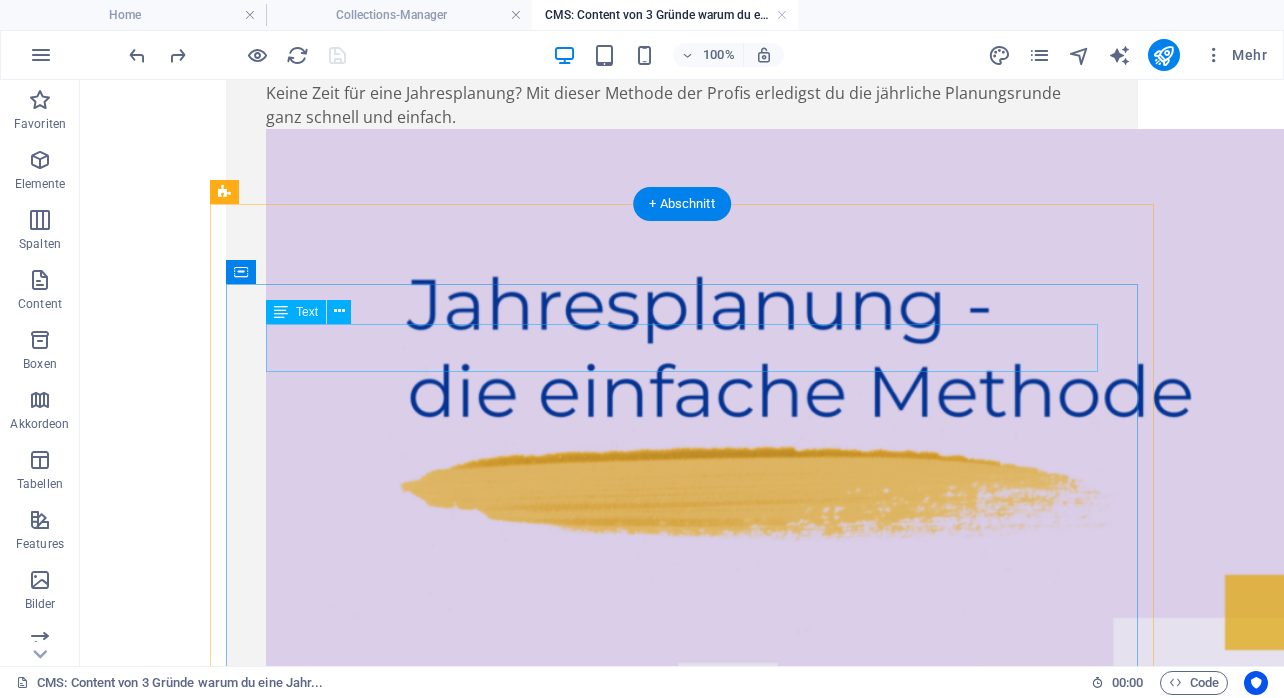 click on "Keine Zeit für eine Jahresplanung? Mit dieser Methode der Profis erledigst du die jährliche Planungsrunde ganz schnell und einfach." at bounding box center (682, 105) 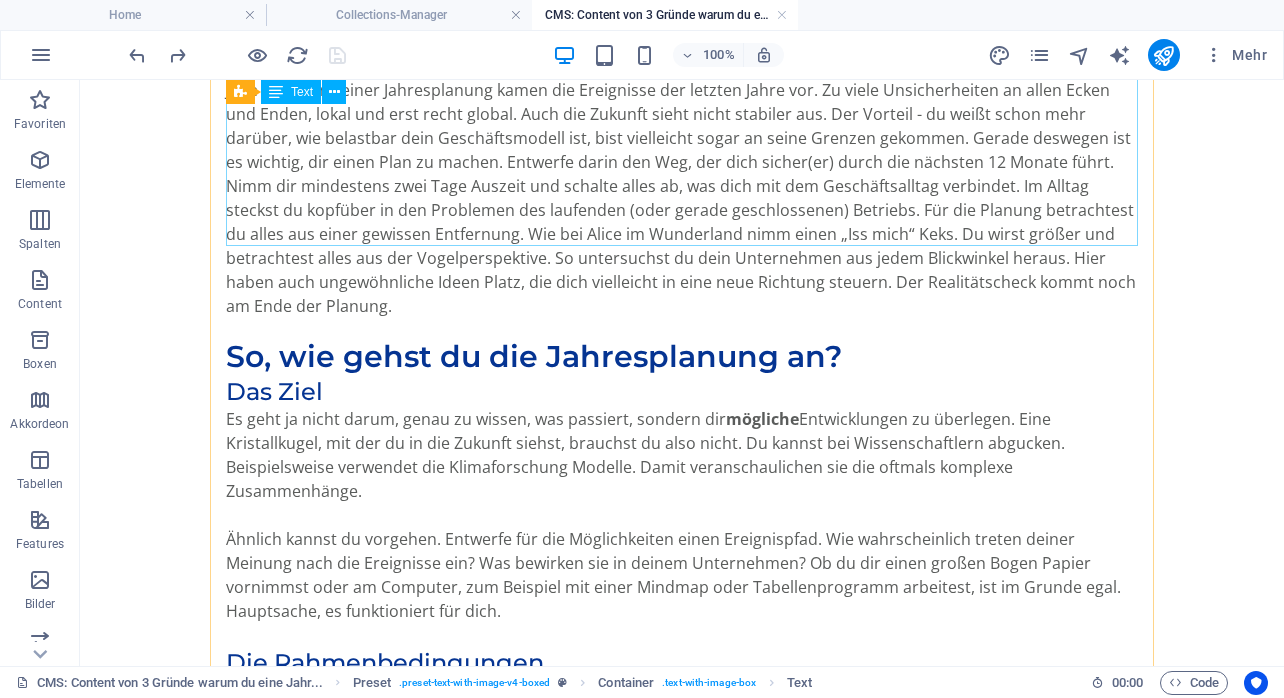 scroll, scrollTop: 1353, scrollLeft: 0, axis: vertical 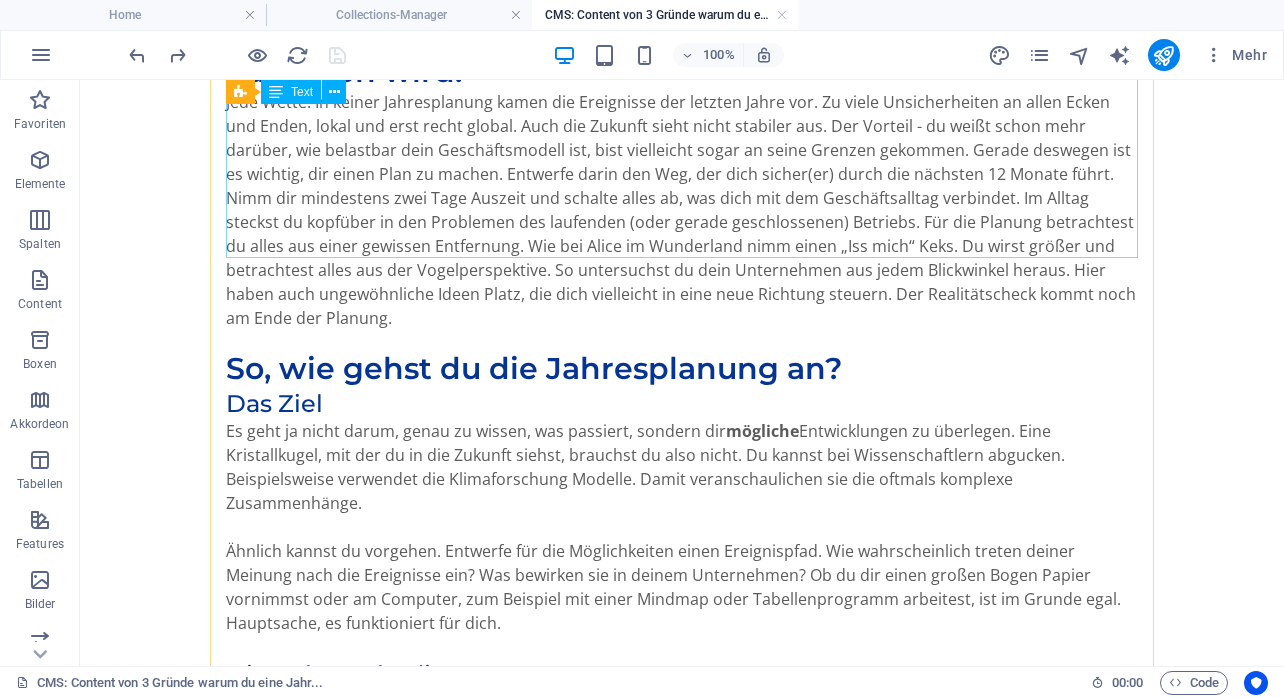 click on "Für deine Jahresplanung nimmst du dir den Bilanzabschluss des letzten Jahres vor. Deine Steuerkanzlei hat den Abschluss für das letzte Jahr fertig - eigentlich möchtest du die Papiere abheften und Schluss. Verständlich, aber du vergibst eine Chance. Aus diesen Gründen solltest du dir die Zeit nehmen, um dich auf Jahr vorzubereiten.  Du verschaffst dir   Überblick  -  Bei der Jahresplanung beschäftigst du dich auf einer abstrakten Ebene mit deinem Unternehmen. Du schaust dir an, wo es steht. Lass dabei den Geschäftsalltag draußen. Du bist   vorbereitet  - Die Erfahrungen aus dem letzten Jahr waren vielfach nicht so besonders. Versuche sie neutral zu bewerten.  Es sind nun mal Tatsachen, darauf baust du jetzt deine Jahresplanung auf.  Sie vermittelt dir Sicherheit" at bounding box center [682, -129] 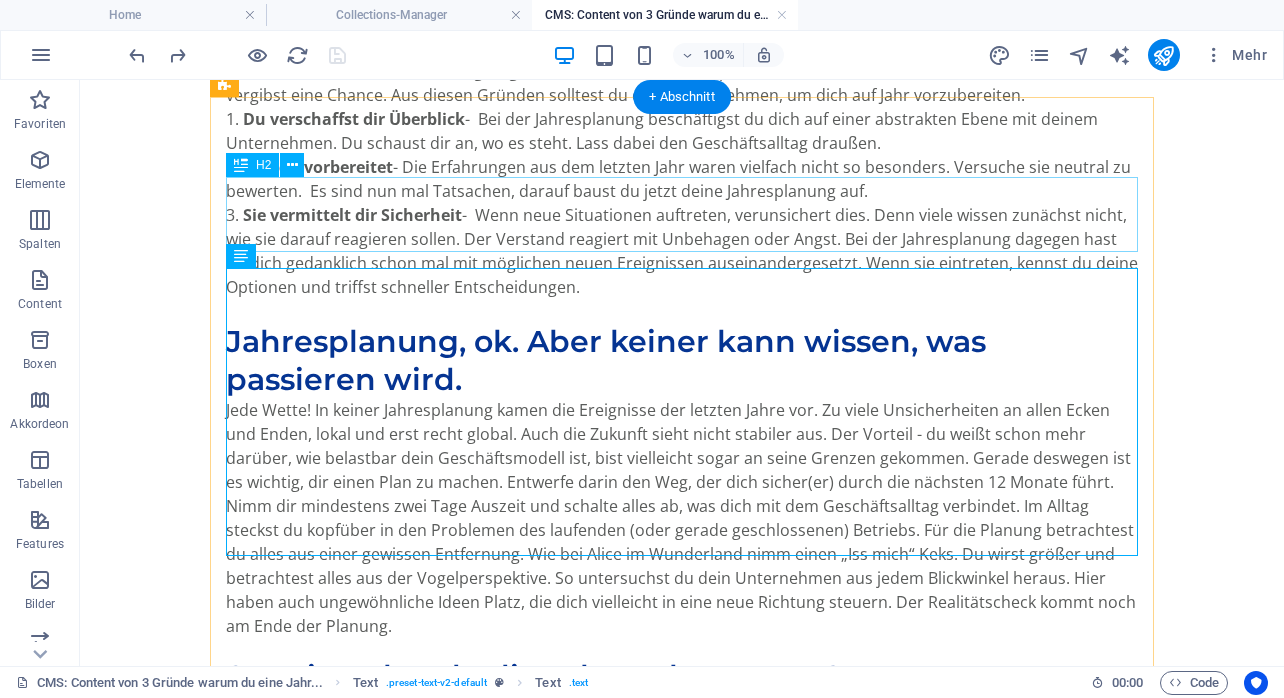 scroll, scrollTop: 1032, scrollLeft: 0, axis: vertical 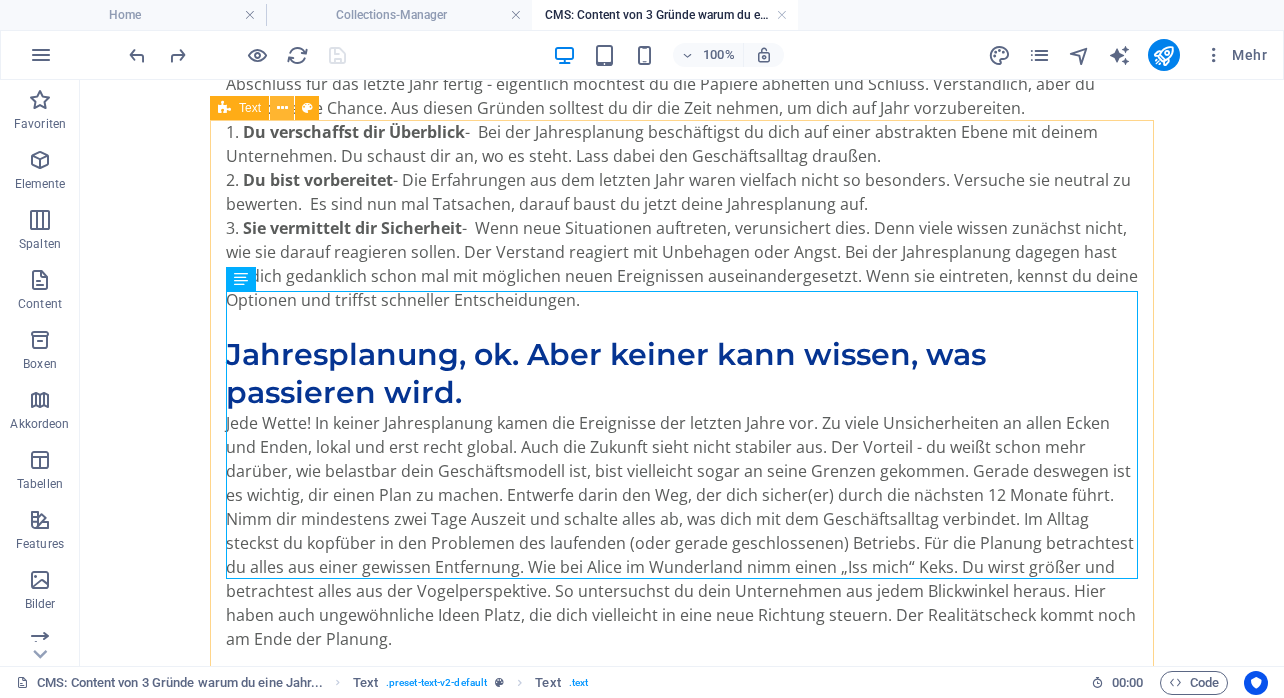 click at bounding box center [282, 108] 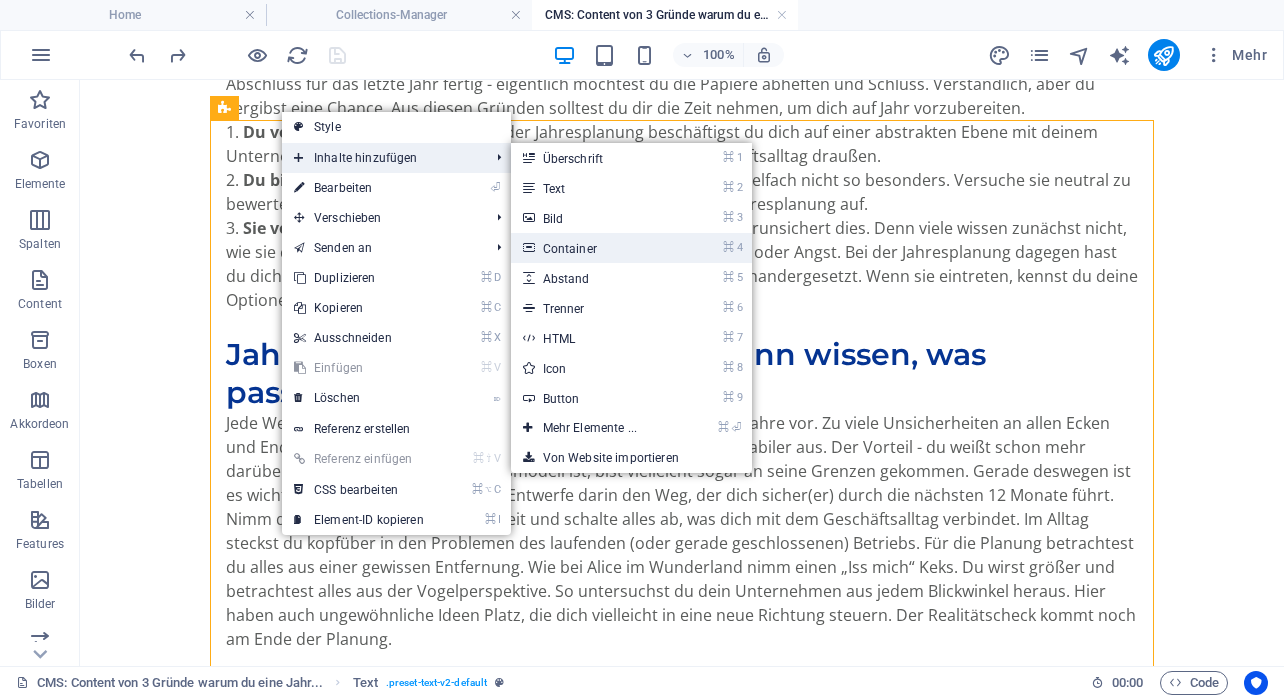 click on "⌘ 4  Container" at bounding box center [594, 248] 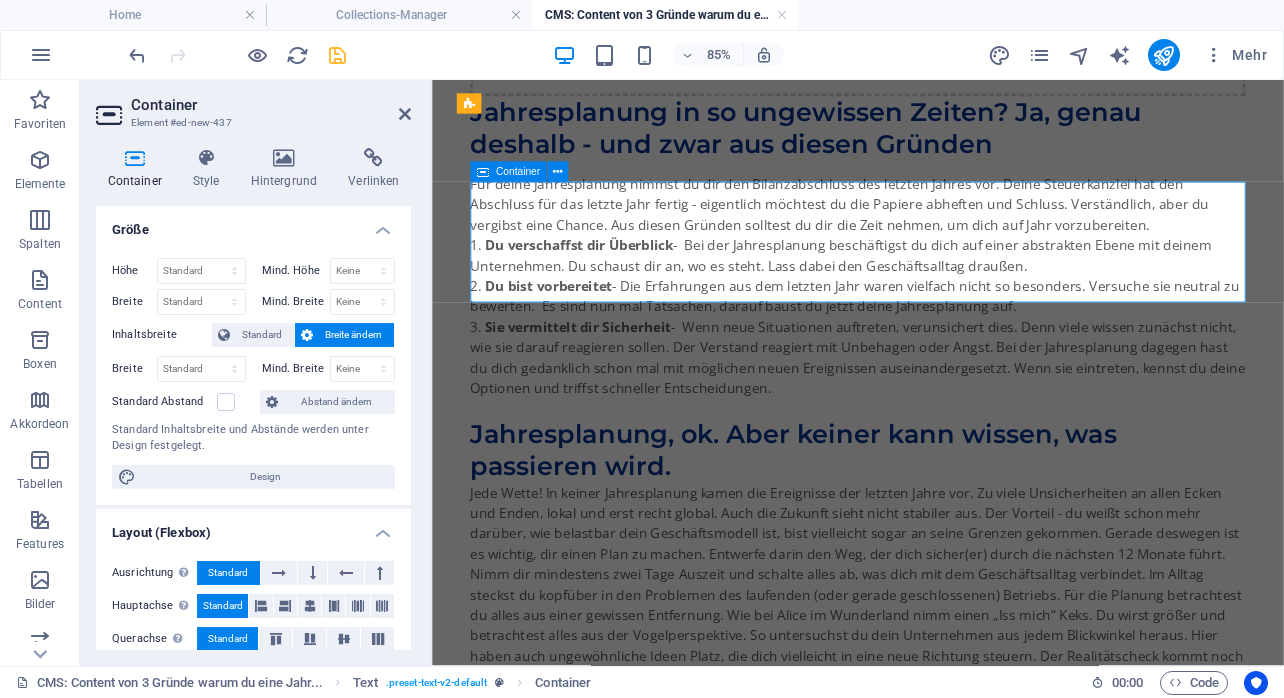 click at bounding box center [780, 58] 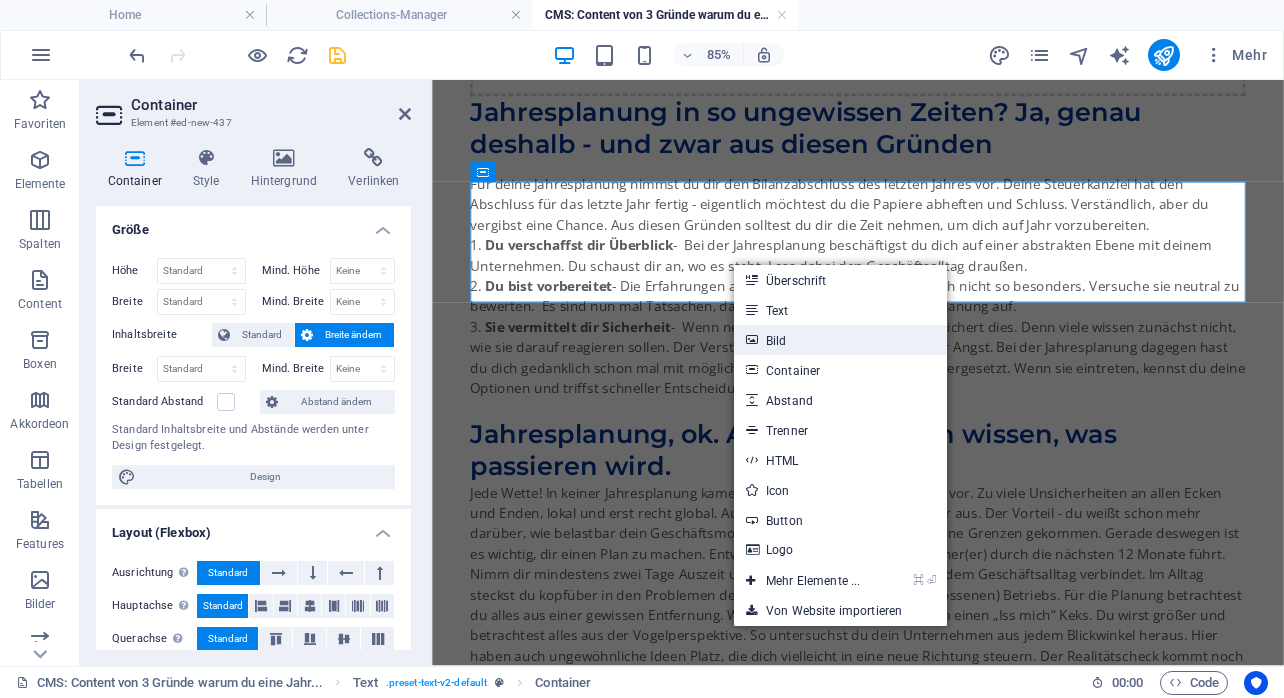 click on "Bild" at bounding box center (840, 340) 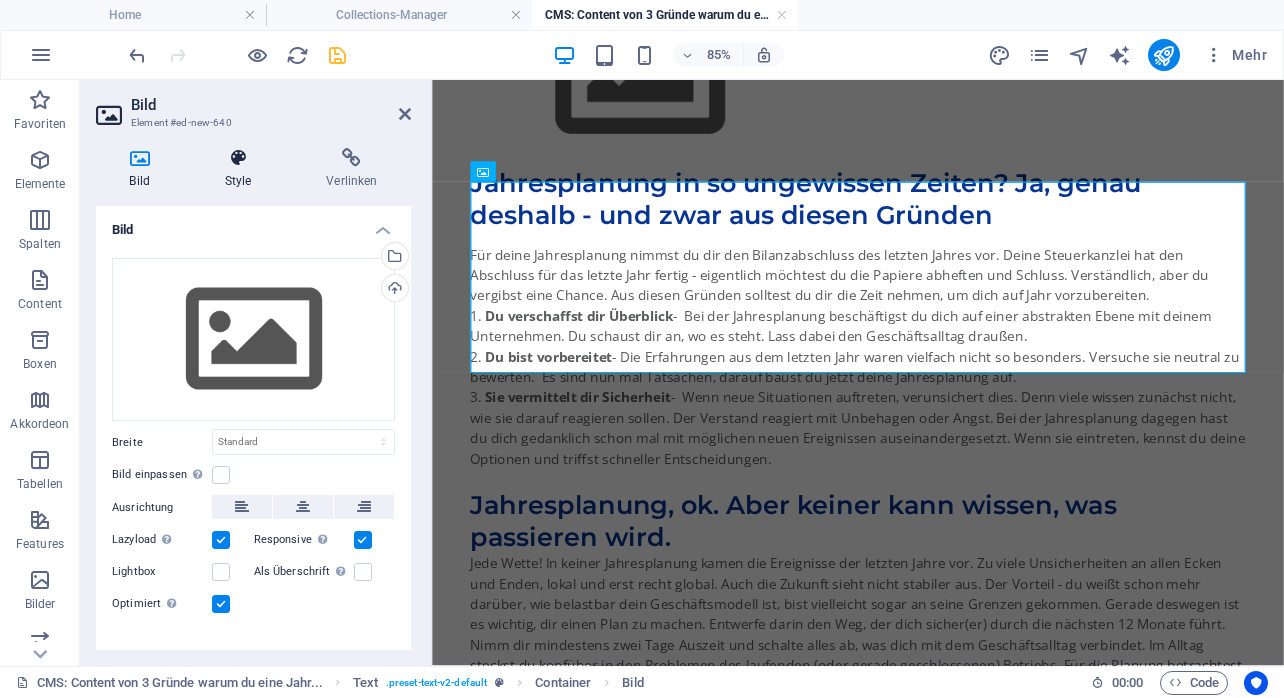 click on "Style" at bounding box center [242, 169] 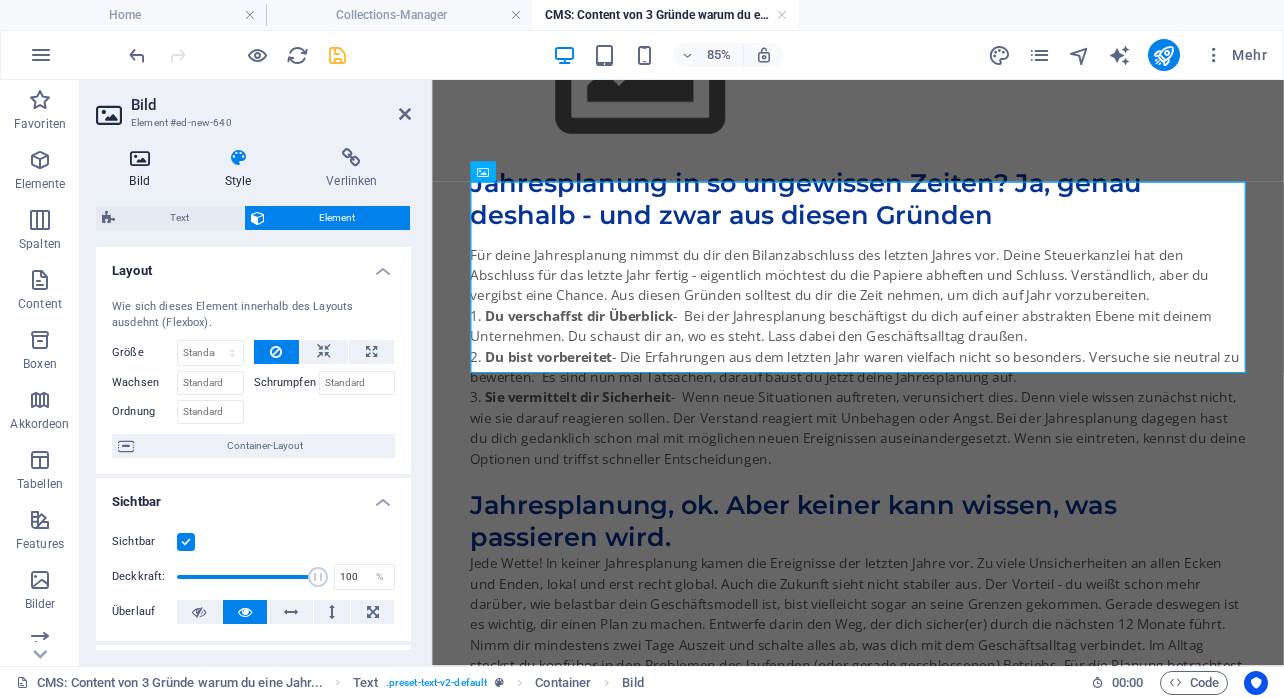 click on "Bild" at bounding box center [143, 169] 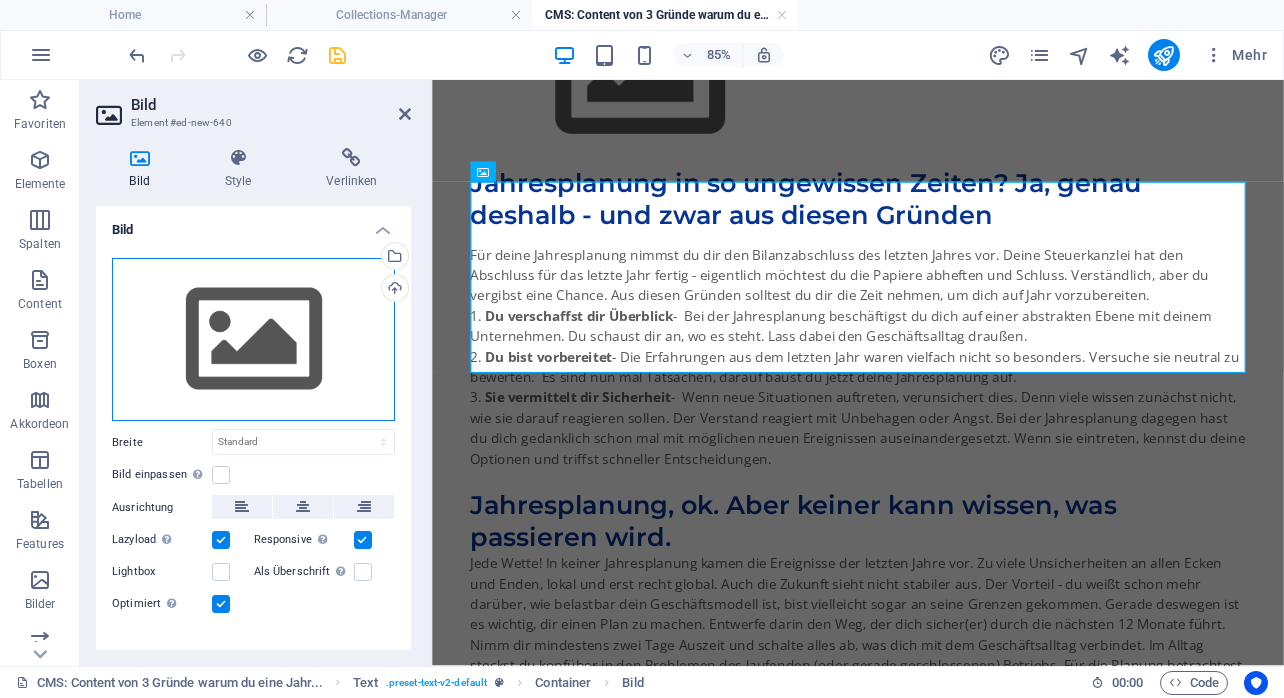 click on "Ziehe Dateien zum Hochladen hierher oder  klicke hier, um aus Dateien oder kostenlosen Stockfotos & -videos zu wählen" at bounding box center [253, 340] 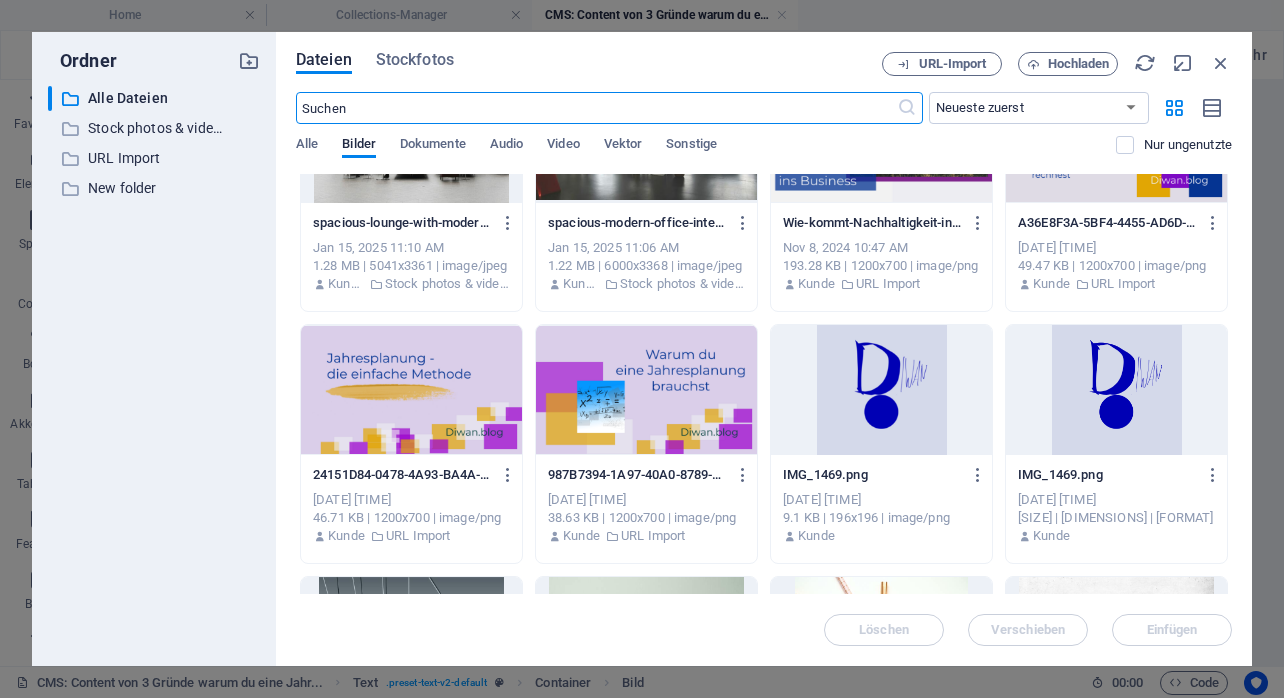 scroll, scrollTop: 1618, scrollLeft: 0, axis: vertical 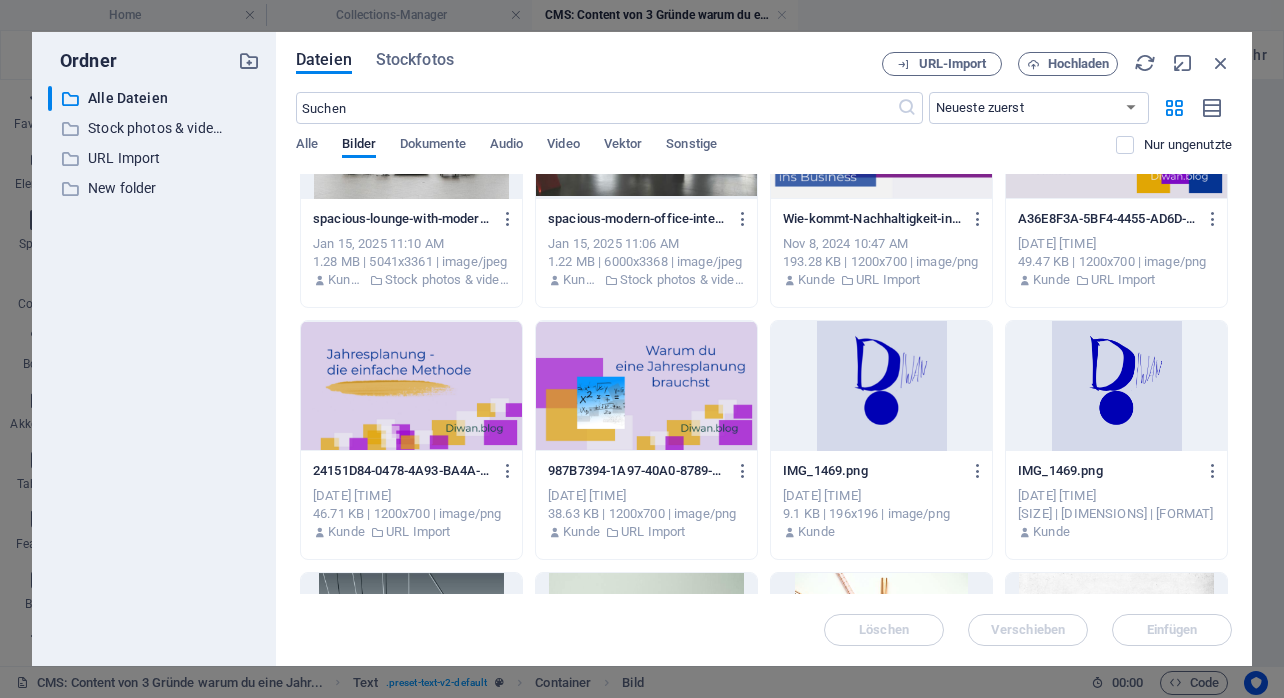 click at bounding box center [411, 386] 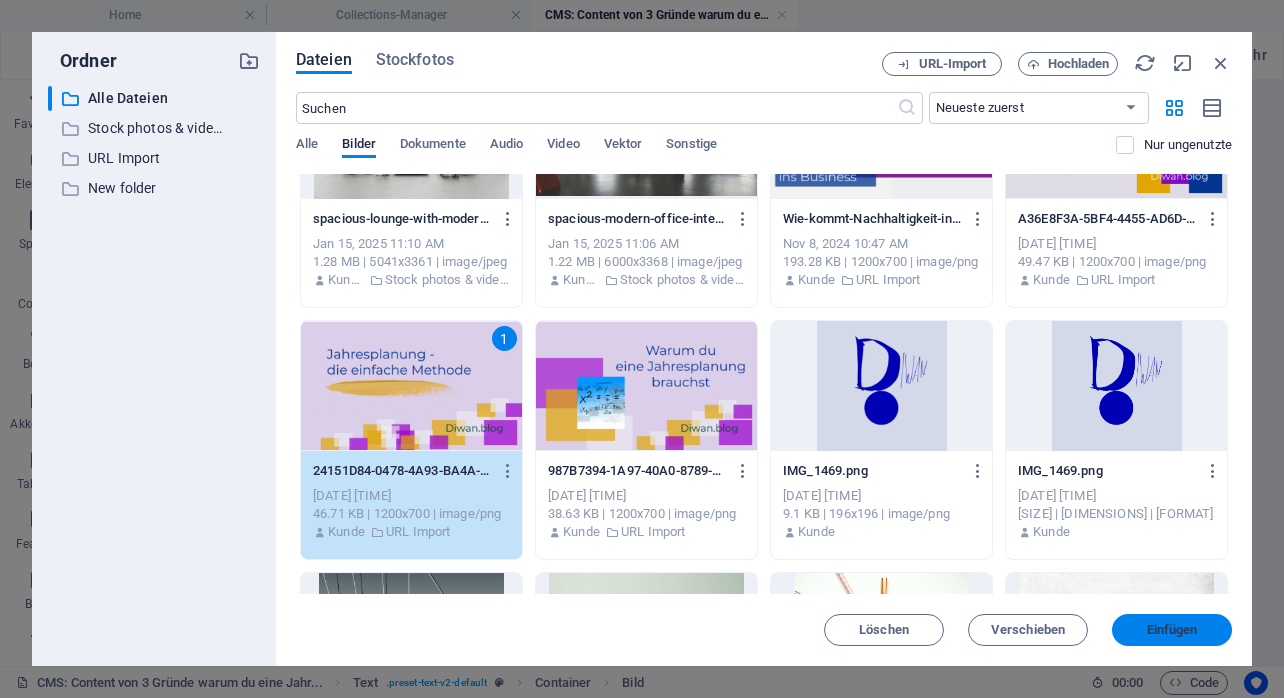 click on "Einfügen" at bounding box center (1172, 630) 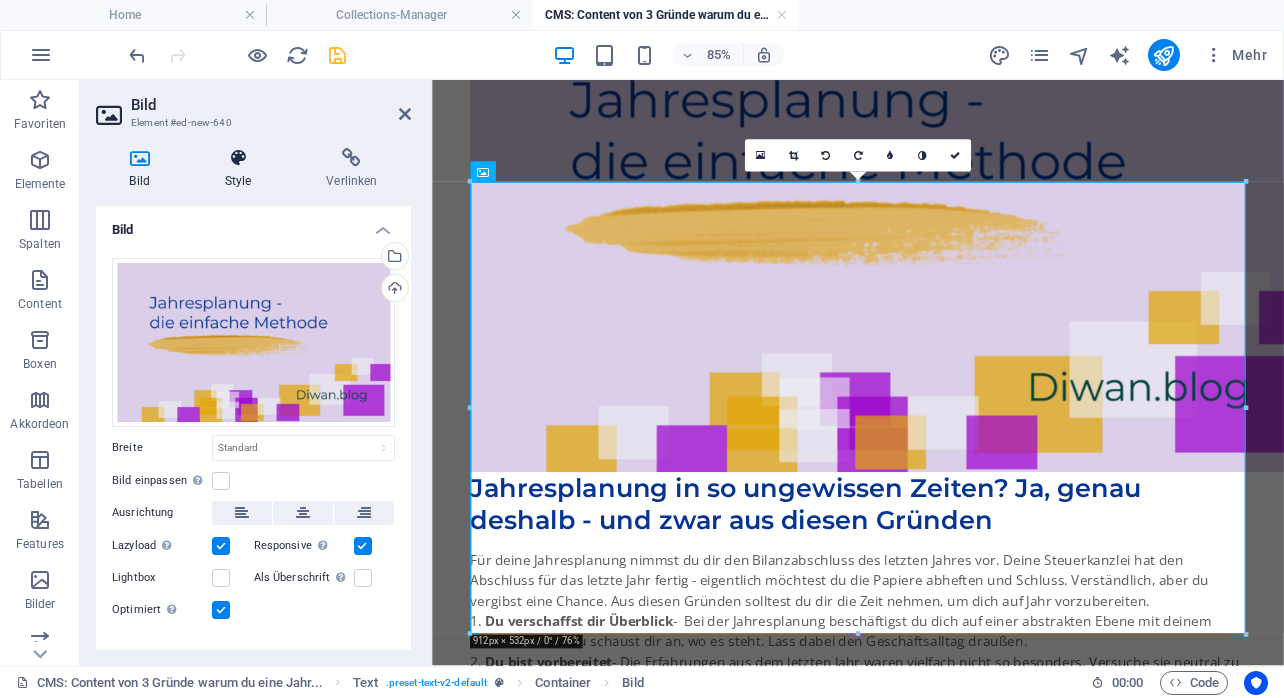 click at bounding box center [238, 158] 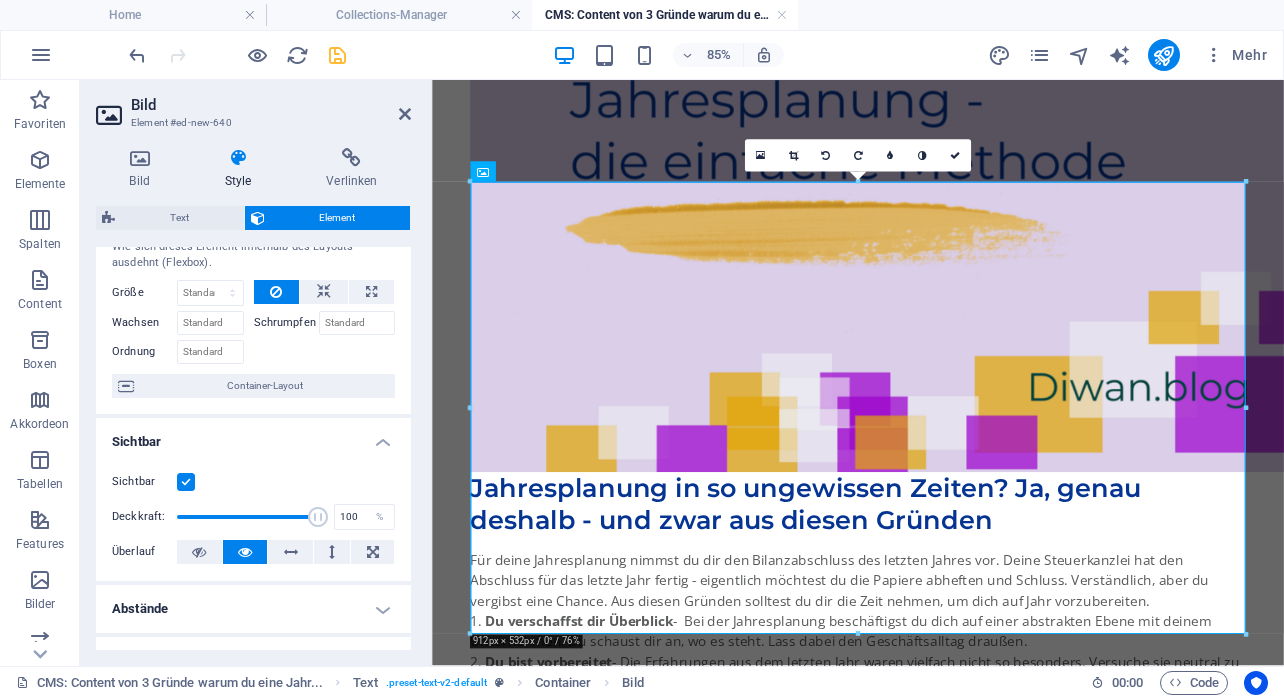 scroll, scrollTop: 54, scrollLeft: 0, axis: vertical 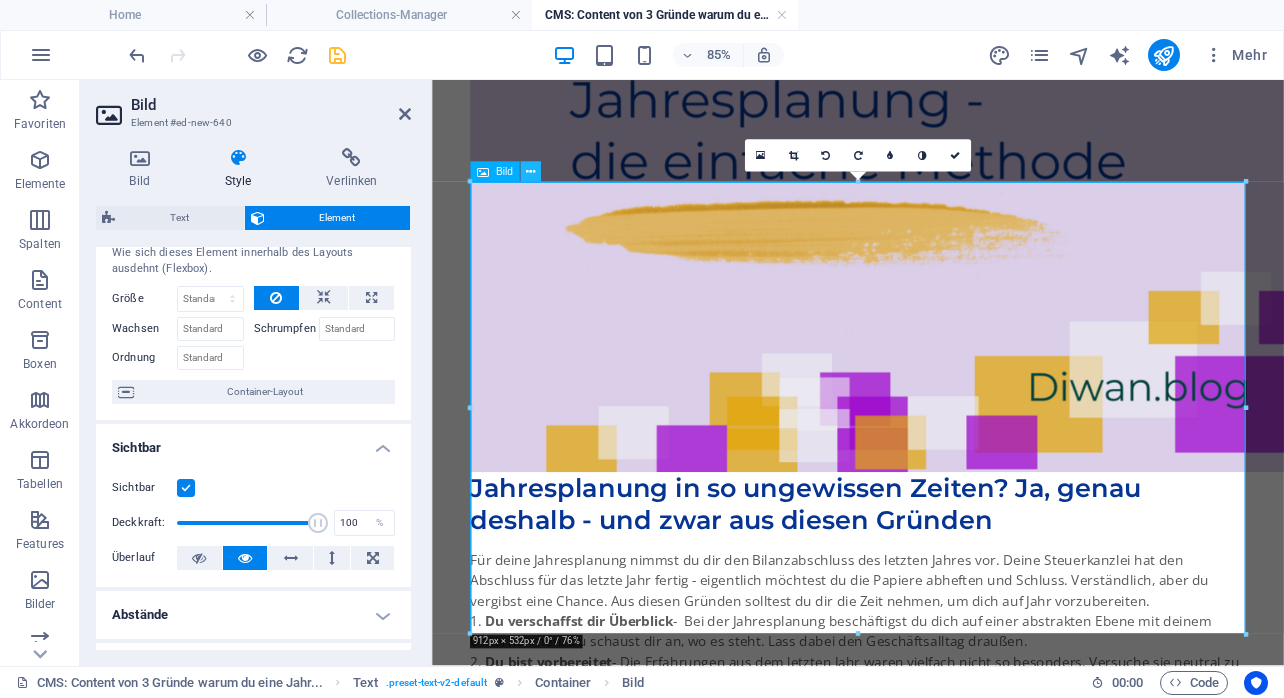 click at bounding box center (530, 172) 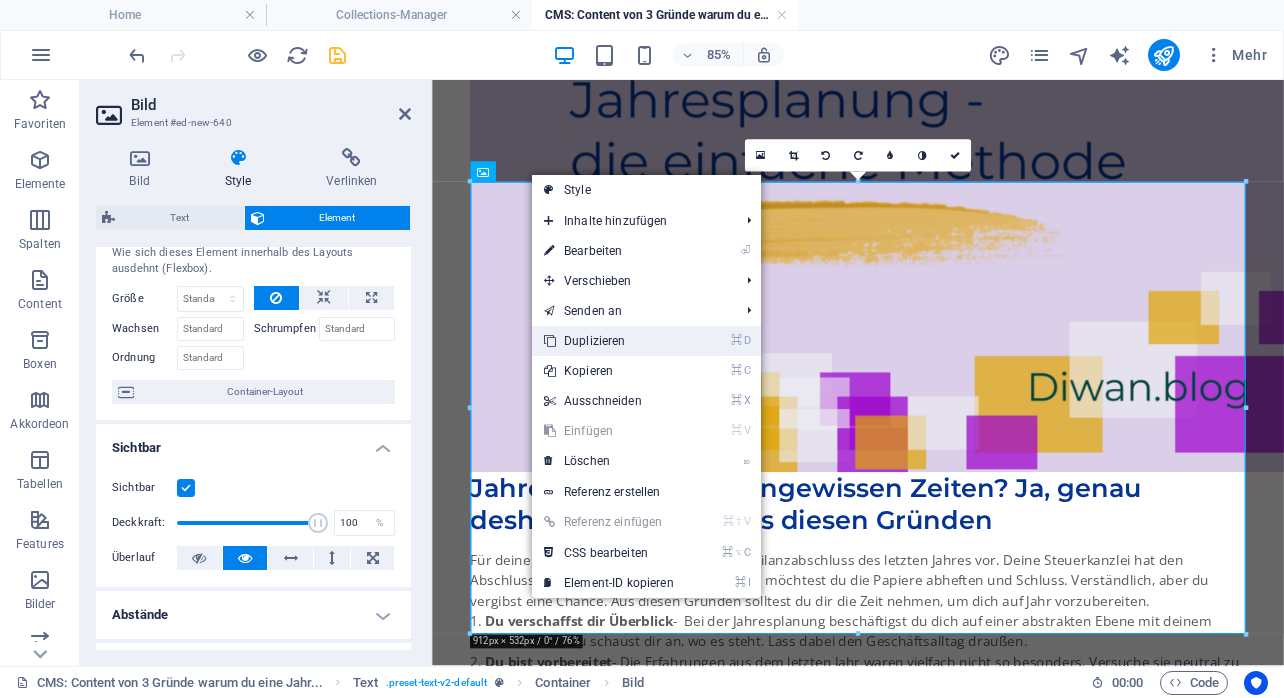 click on "⌘ D  Duplizieren" at bounding box center [609, 341] 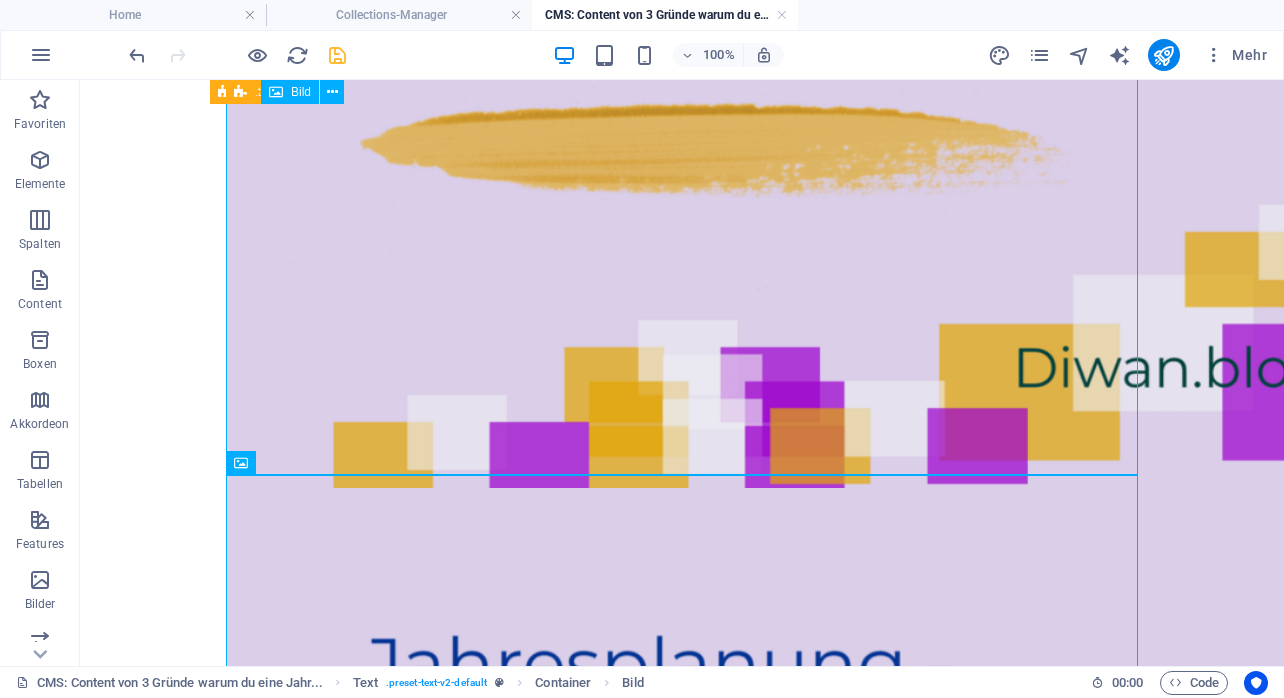 scroll, scrollTop: 1190, scrollLeft: 0, axis: vertical 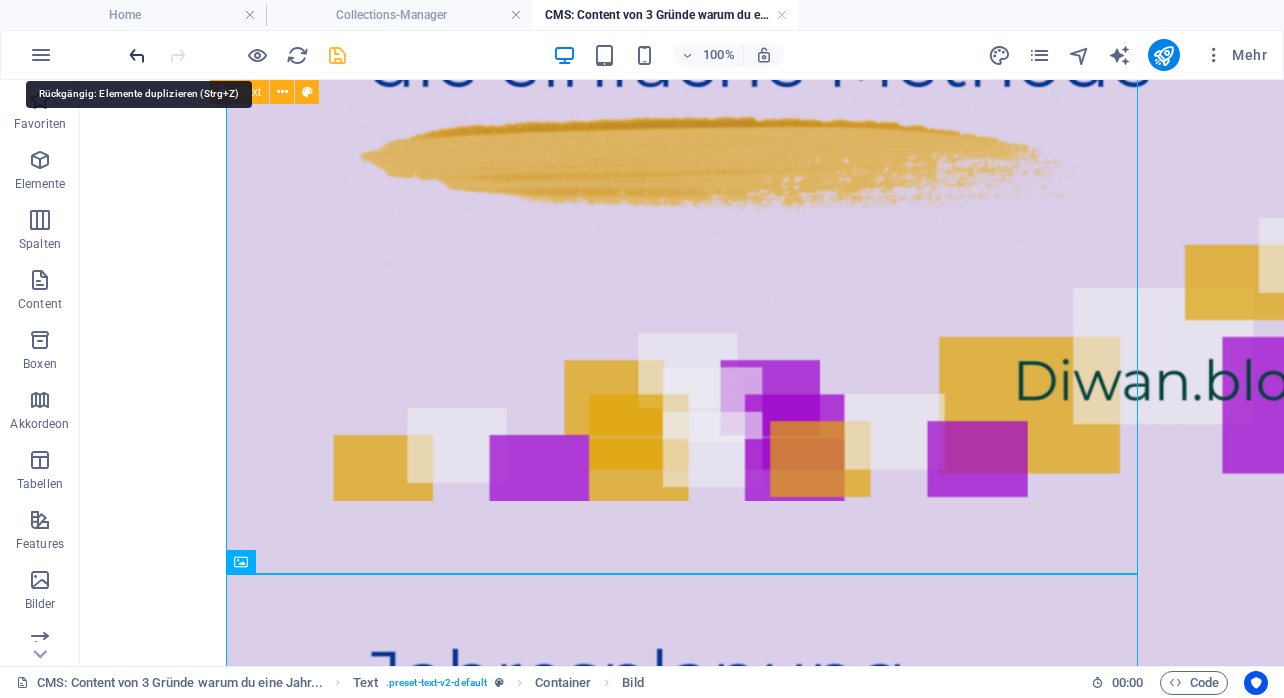 click at bounding box center (137, 55) 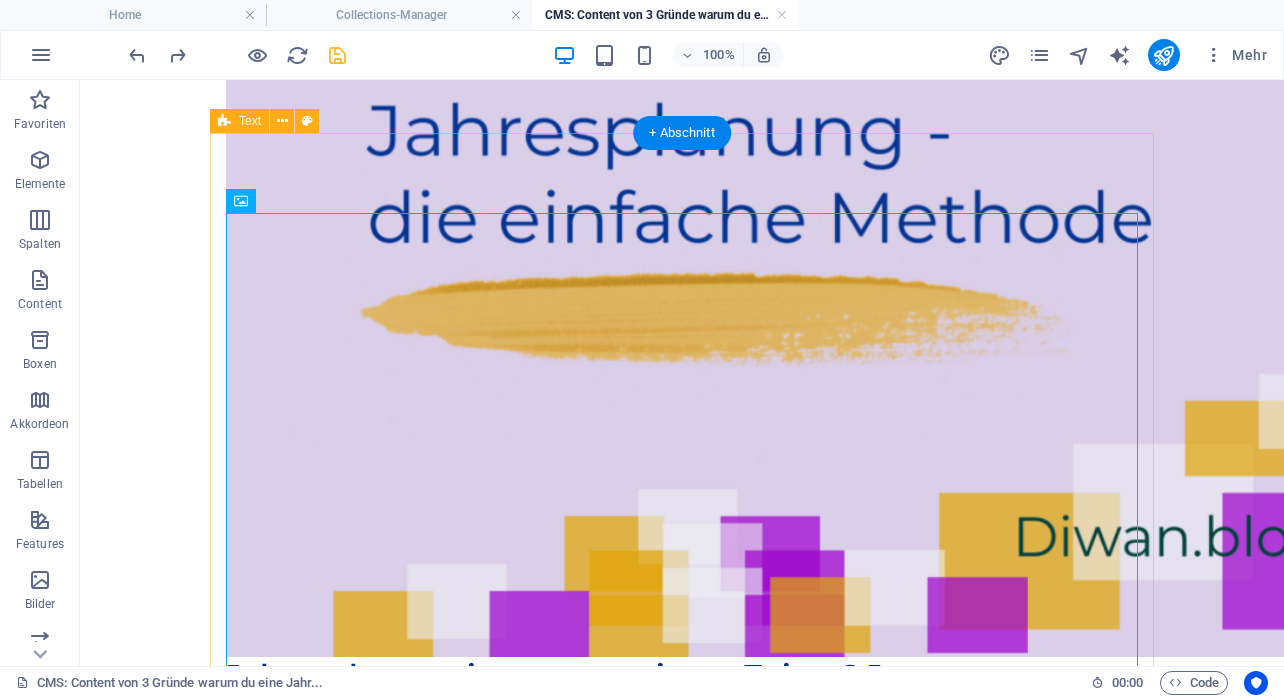 scroll, scrollTop: 1035, scrollLeft: 0, axis: vertical 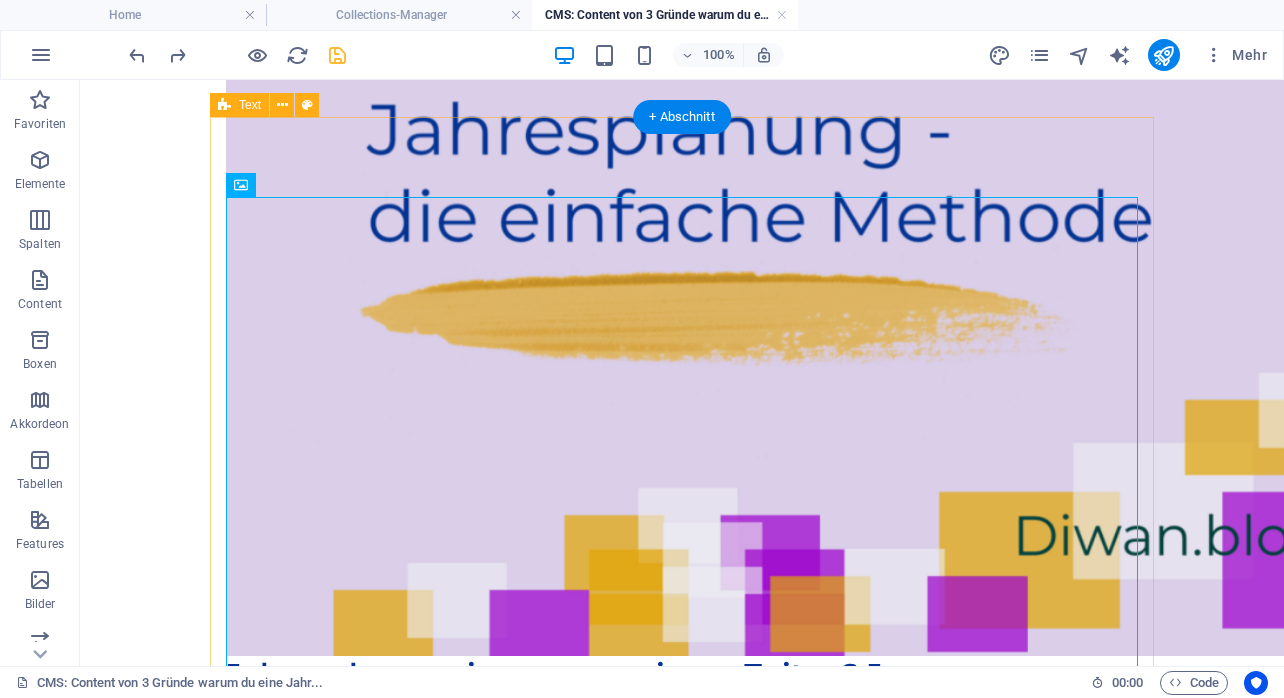 type 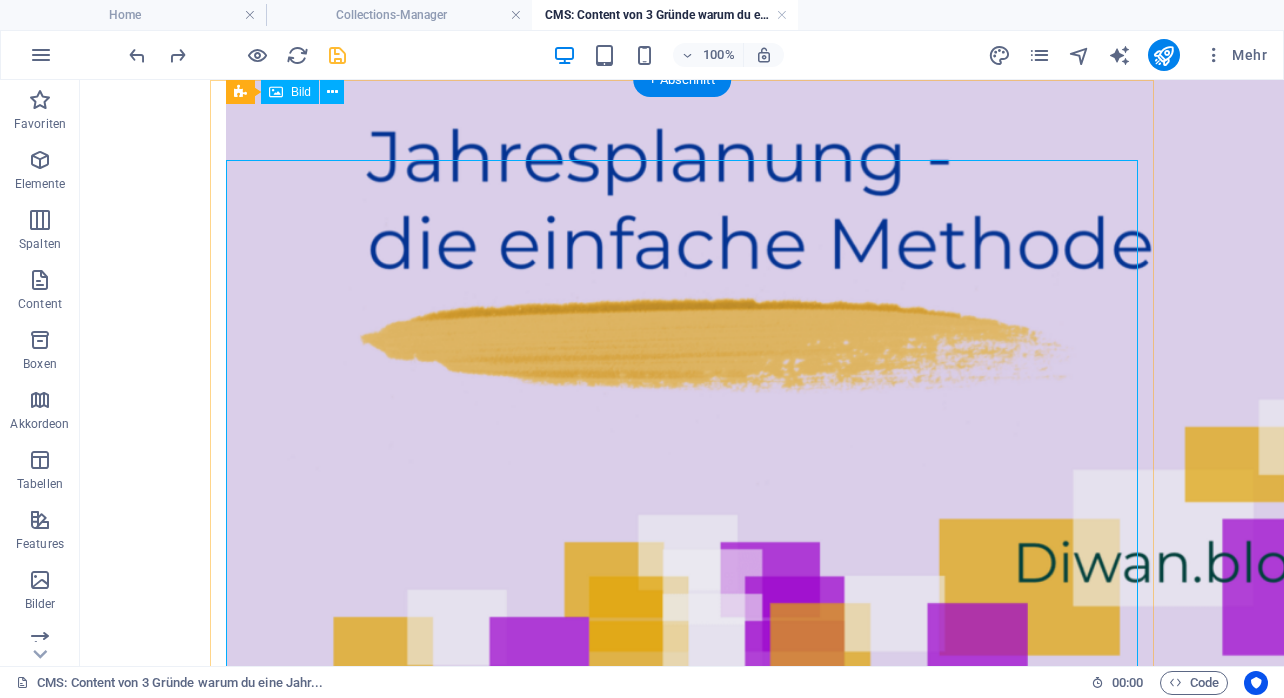 scroll, scrollTop: 1001, scrollLeft: 0, axis: vertical 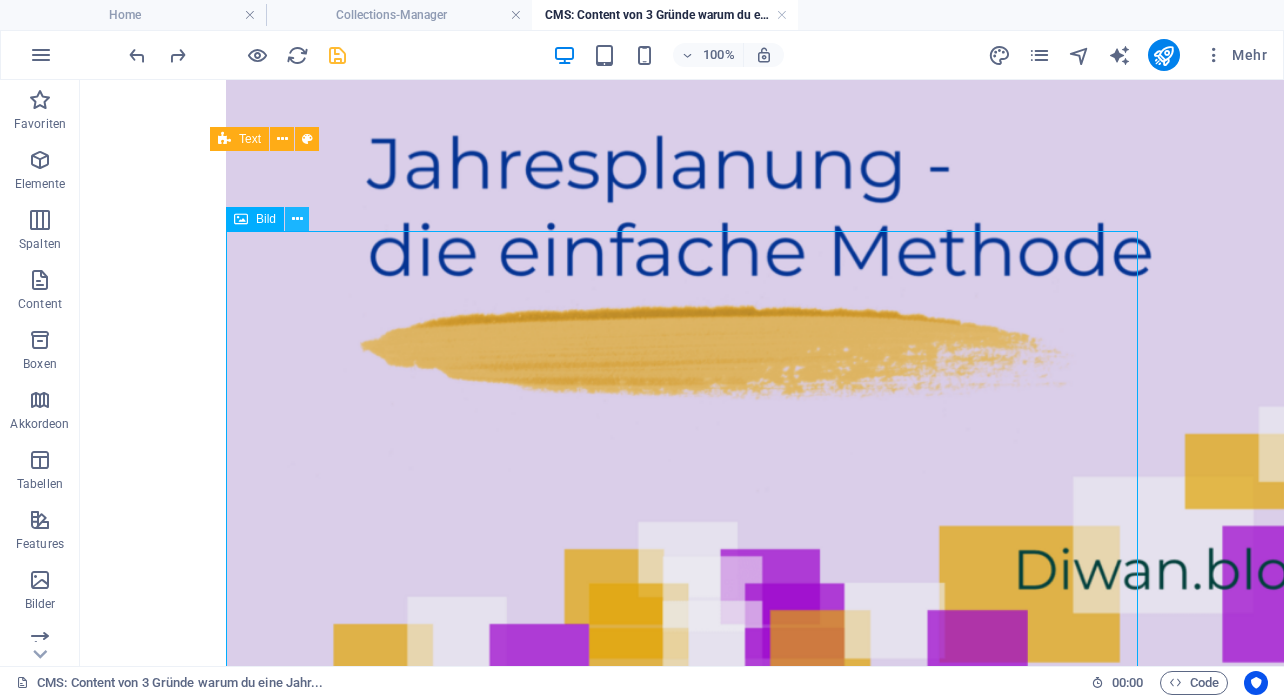 click at bounding box center [297, 219] 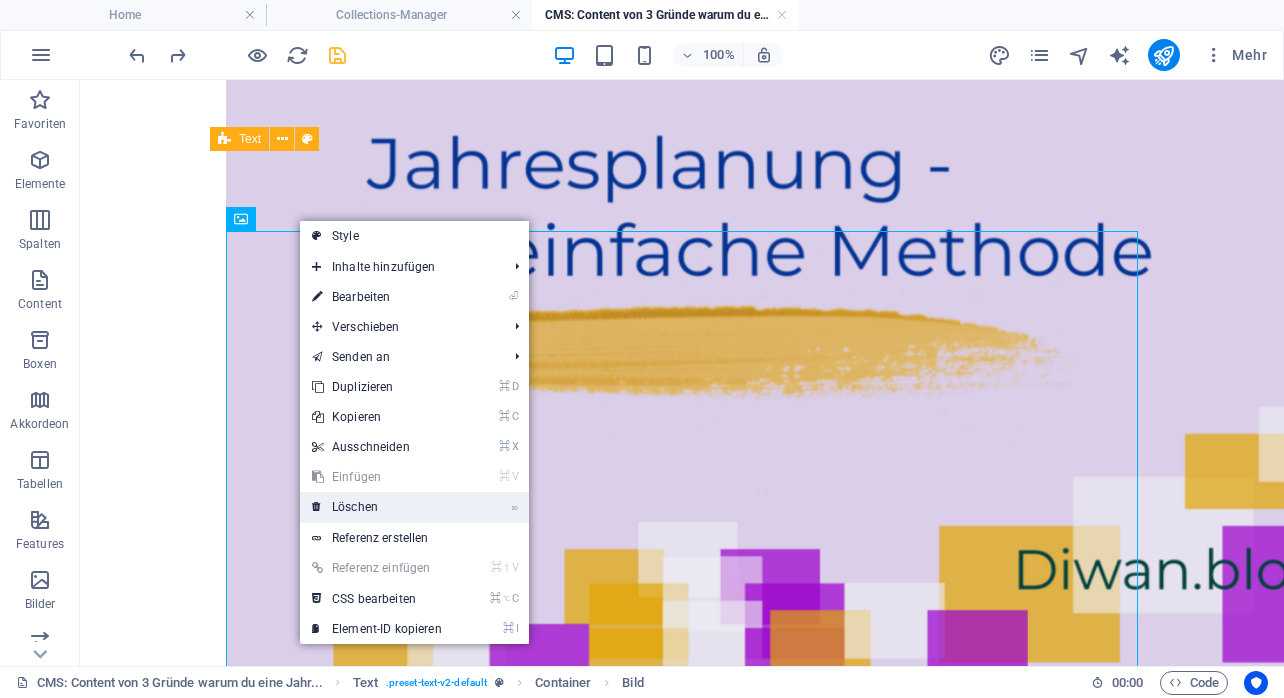 click on "⌦  Löschen" at bounding box center [377, 507] 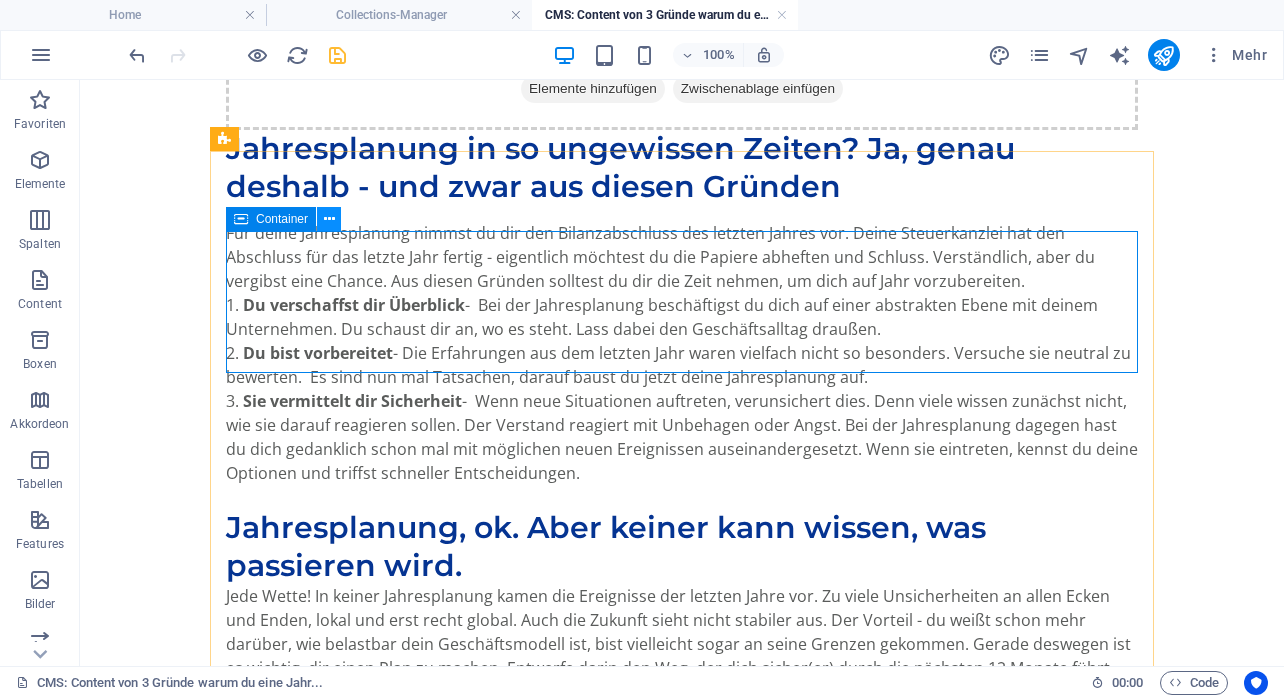 click at bounding box center (329, 219) 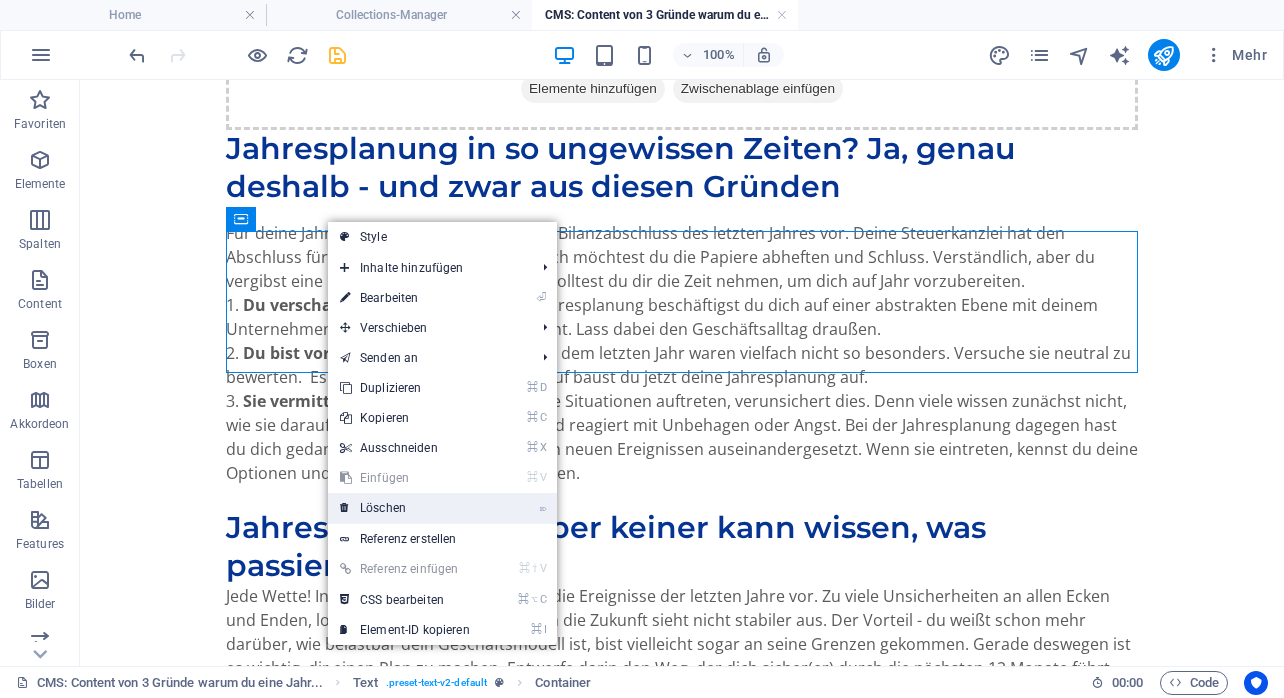 click on "⌦  Löschen" at bounding box center [405, 508] 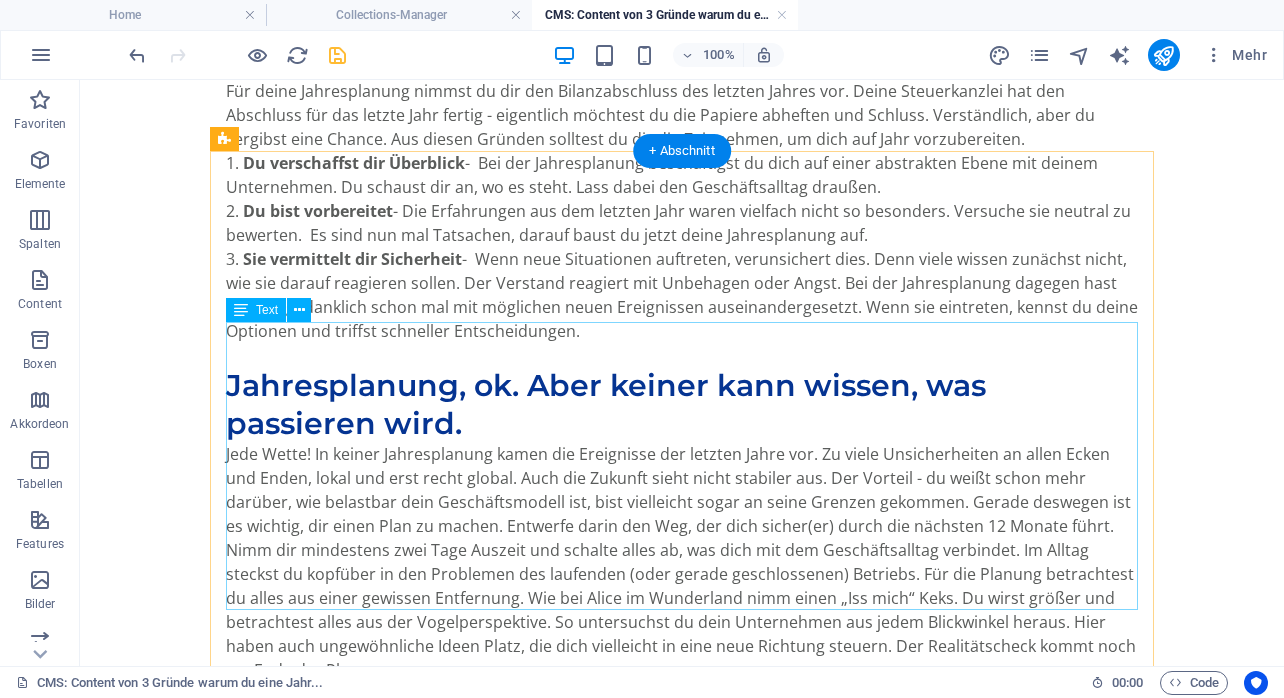 click on "Für deine Jahresplanung nimmst du dir den Bilanzabschluss des letzten Jahres vor. Deine Steuerkanzlei hat den Abschluss für das letzte Jahr fertig - eigentlich möchtest du die Papiere abheften und Schluss. Verständlich, aber du vergibst eine Chance. Aus diesen Gründen solltest du dir die Zeit nehmen, um dich auf Jahr vorzubereiten.  Du verschaffst dir   Überblick  -  Bei der Jahresplanung beschäftigst du dich auf einer abstrakten Ebene mit deinem Unternehmen. Du schaust dir an, wo es steht. Lass dabei den Geschäftsalltag draußen. Du bist   vorbereitet  - Die Erfahrungen aus dem letzten Jahr waren vielfach nicht so besonders. Versuche sie neutral zu bewerten.  Es sind nun mal Tatsachen, darauf baust du jetzt deine Jahresplanung auf.  Sie vermittelt dir Sicherheit" at bounding box center [682, 223] 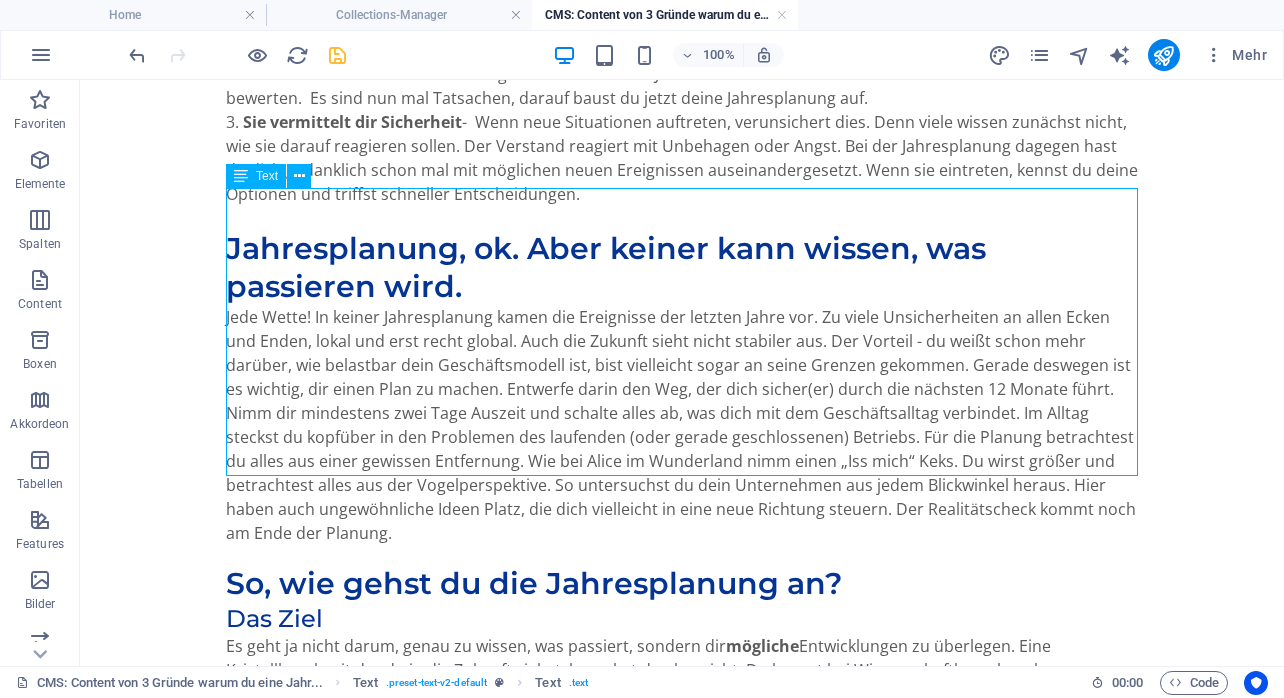 scroll, scrollTop: 1135, scrollLeft: 0, axis: vertical 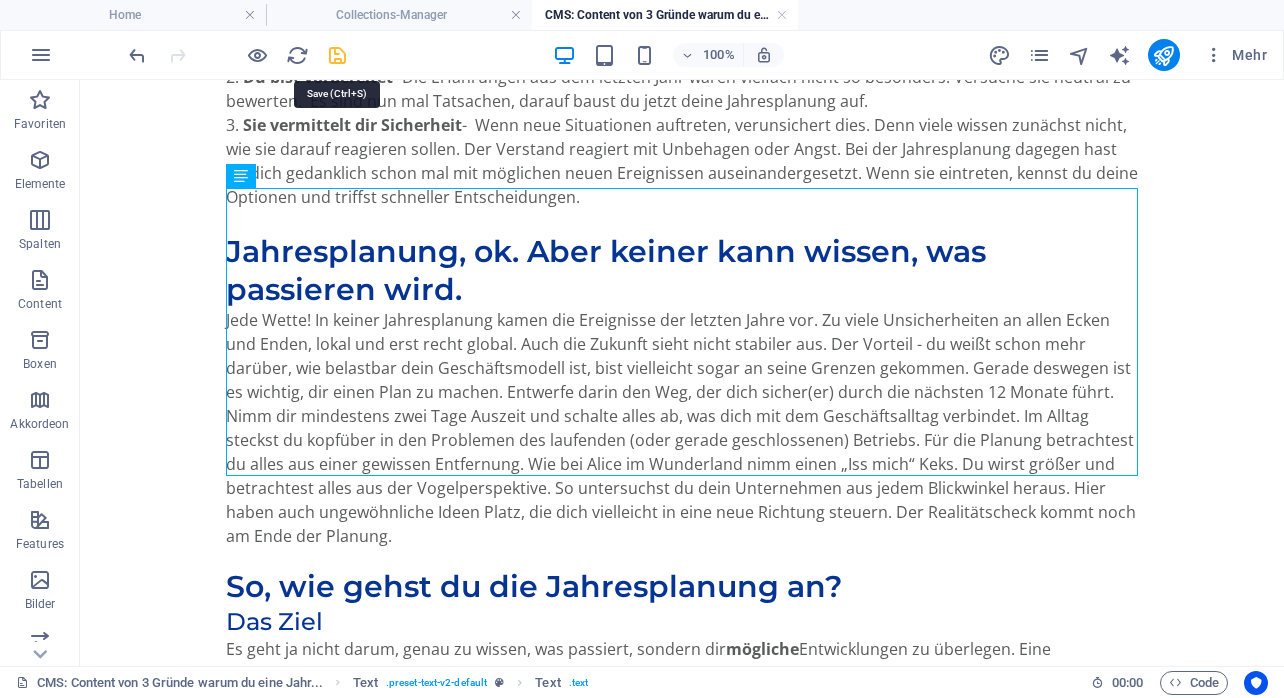 click at bounding box center [337, 55] 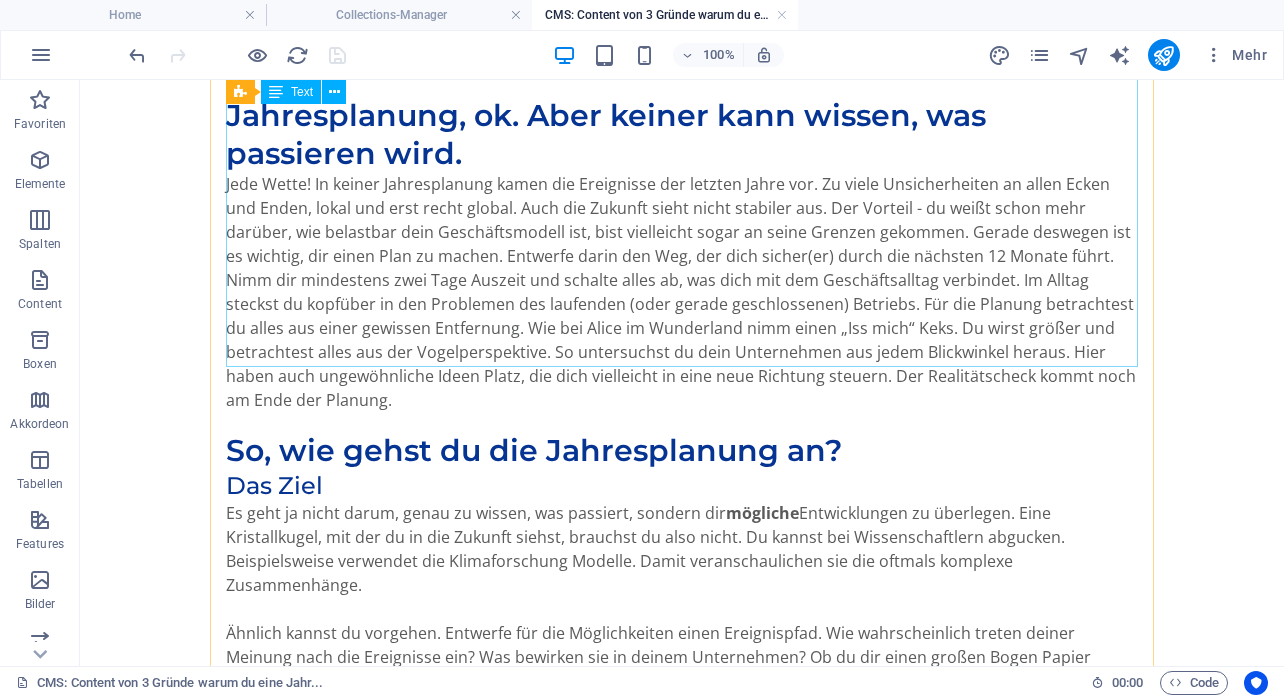 scroll, scrollTop: 1232, scrollLeft: 0, axis: vertical 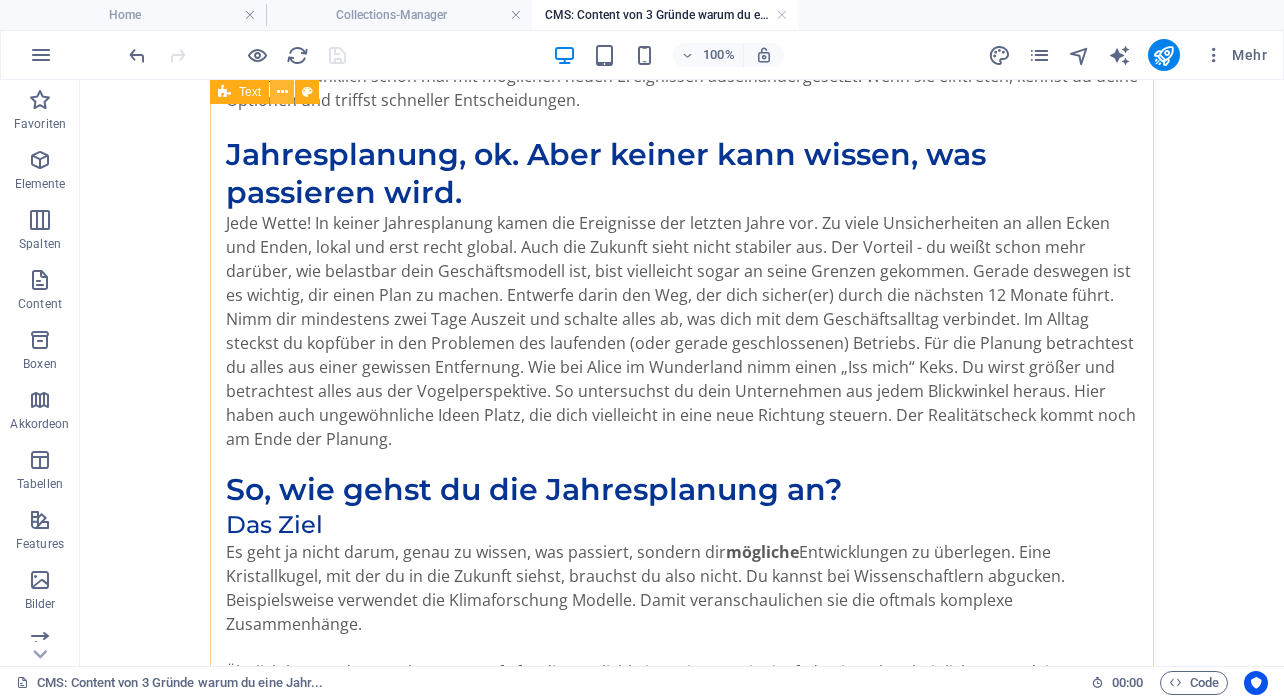 click at bounding box center (282, 92) 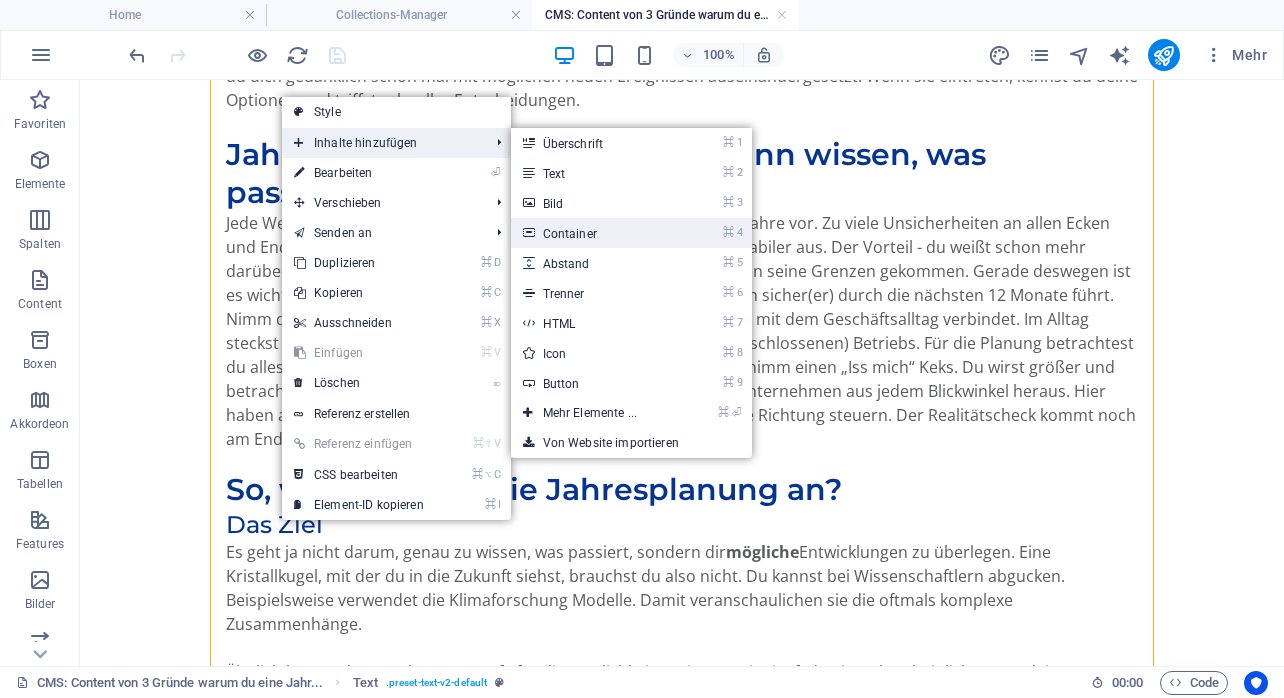 click on "⌘ 4  Container" at bounding box center [594, 233] 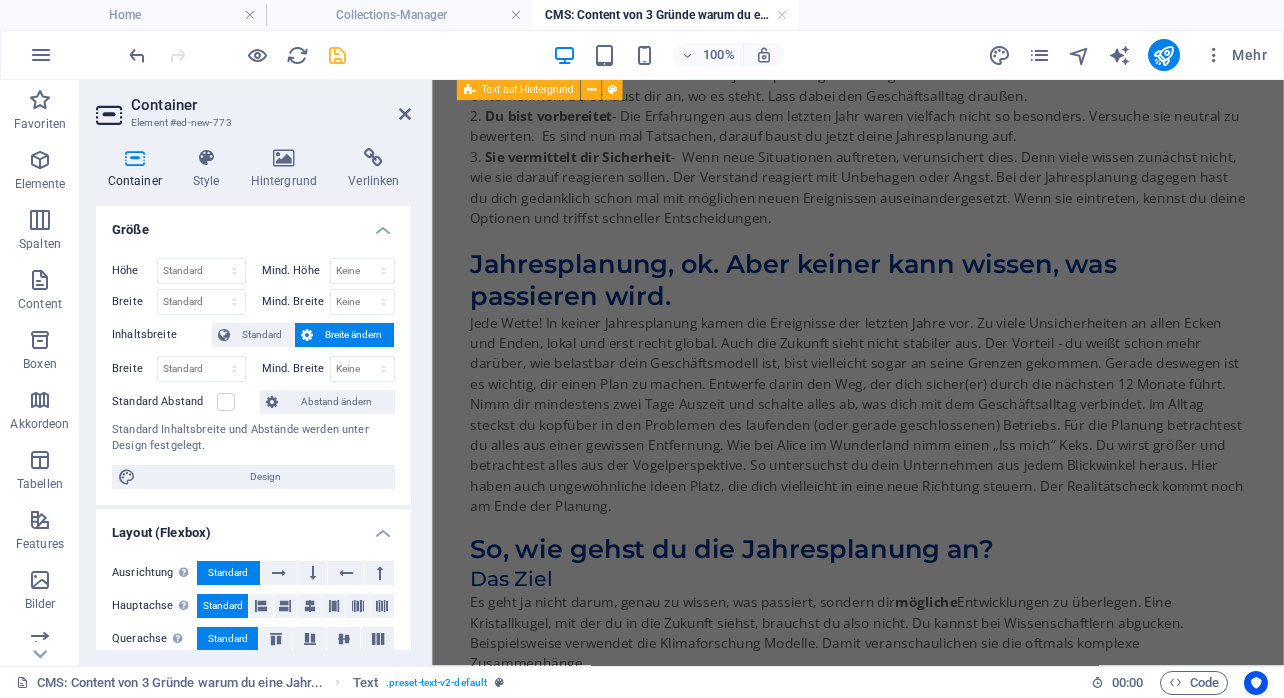 scroll, scrollTop: 878, scrollLeft: 0, axis: vertical 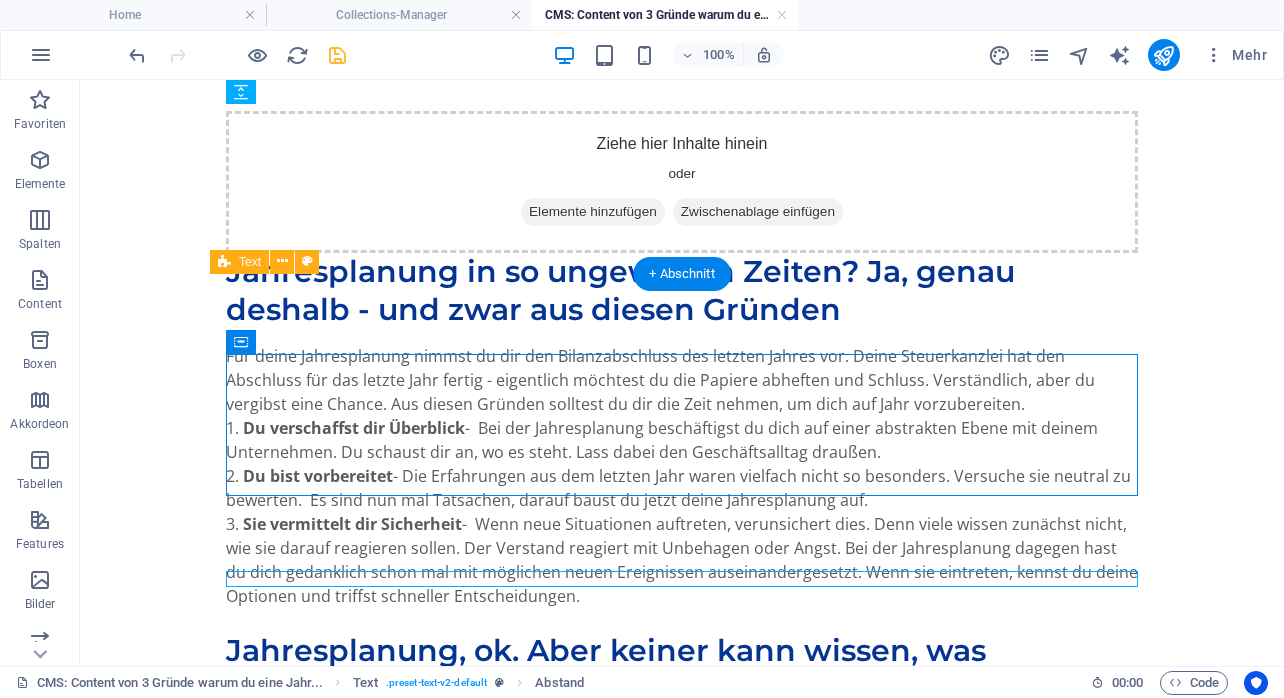 click on "Ziehe hier Inhalte hinein oder  Elemente hinzufügen  Zwischenablage einfügen" at bounding box center [682, 182] 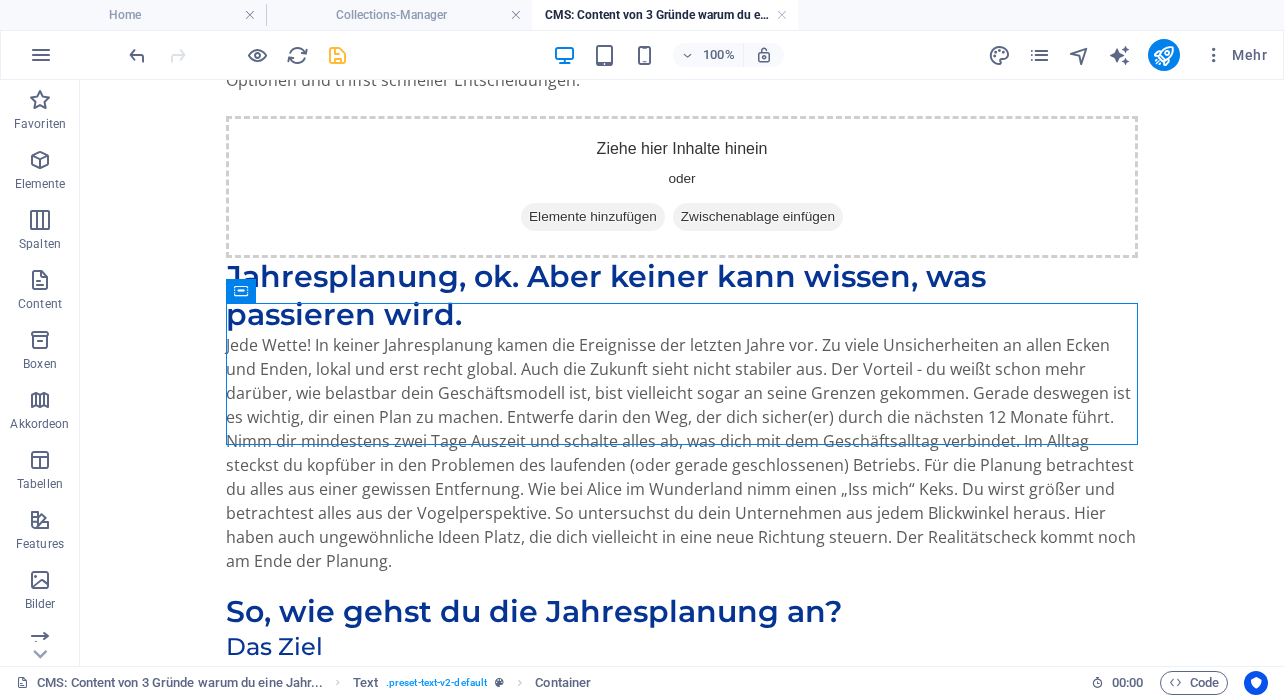 scroll, scrollTop: 1308, scrollLeft: 0, axis: vertical 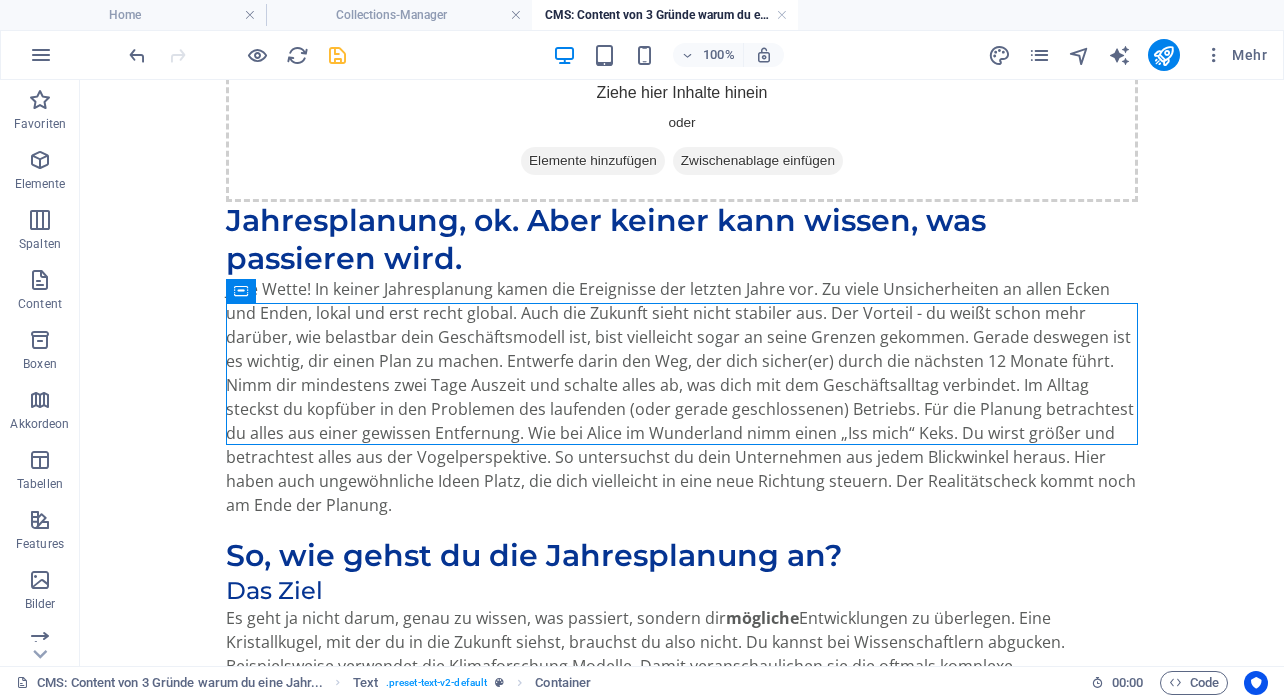 click on "Elemente hinzufügen" at bounding box center (593, 161) 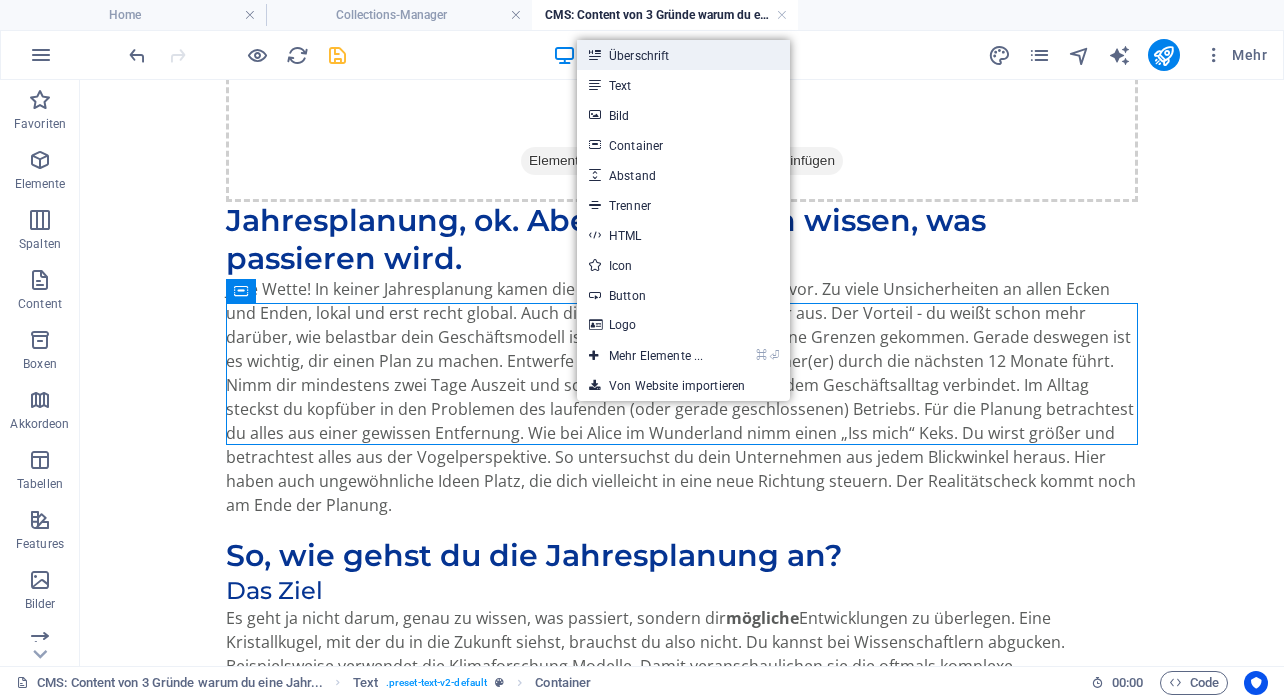 click on "Überschrift" at bounding box center [683, 55] 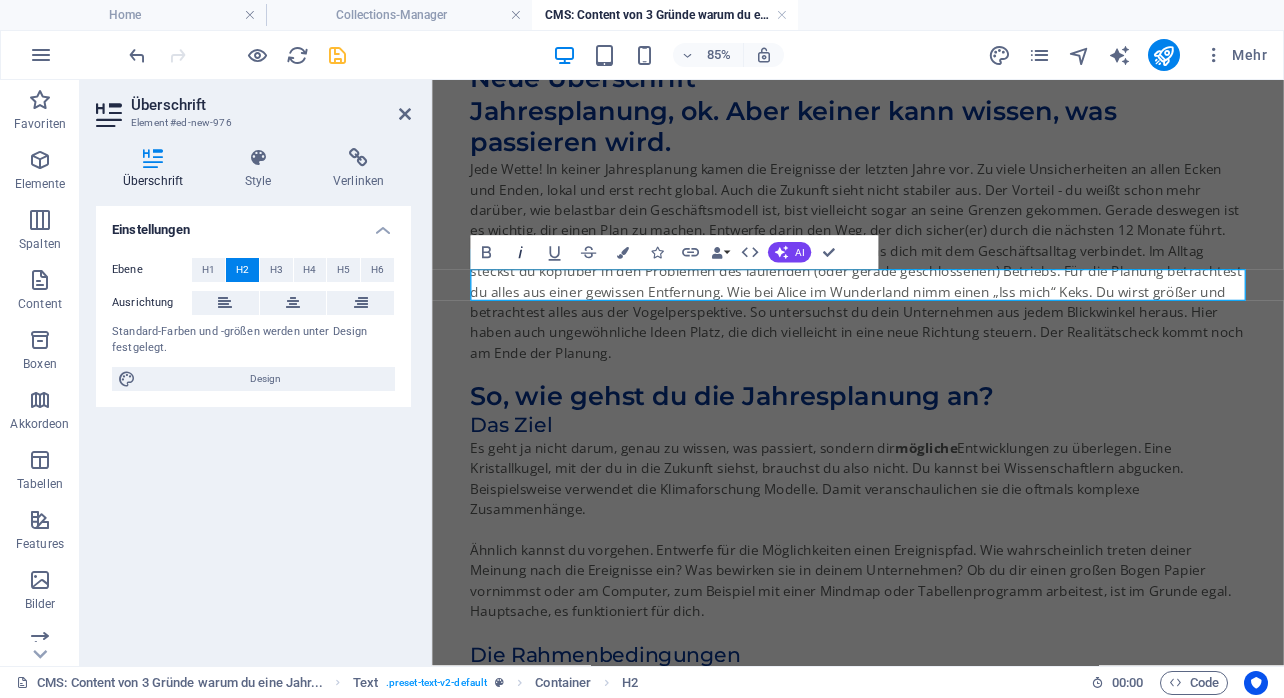 type 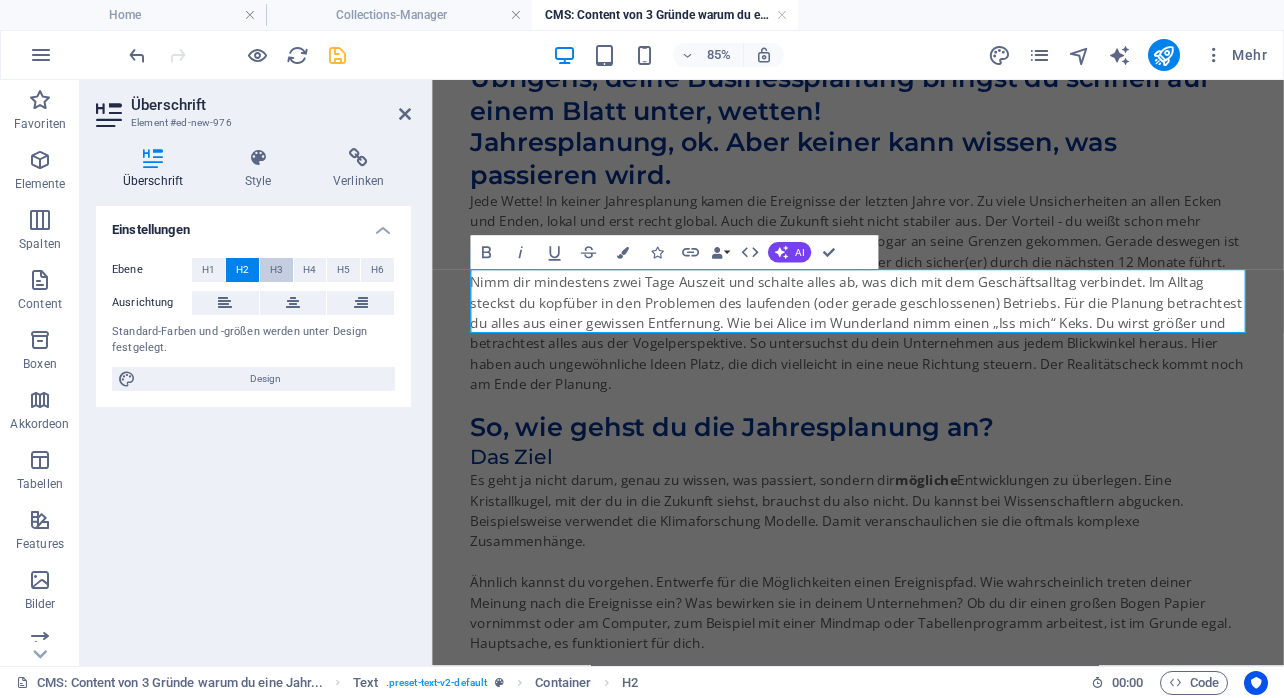click on "H3" at bounding box center [276, 270] 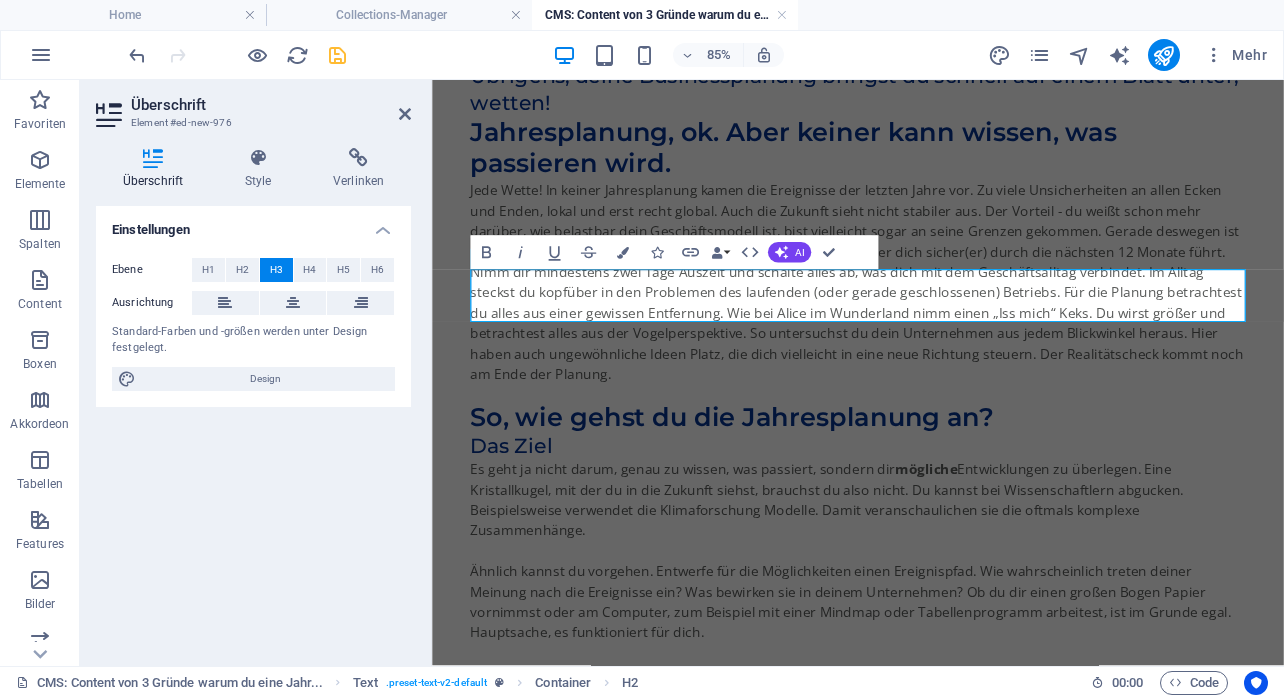 click on "Übrigens, deine Businessplanung bringst du schnell auf einem Blatt unter, wetten!" at bounding box center (933, 91) 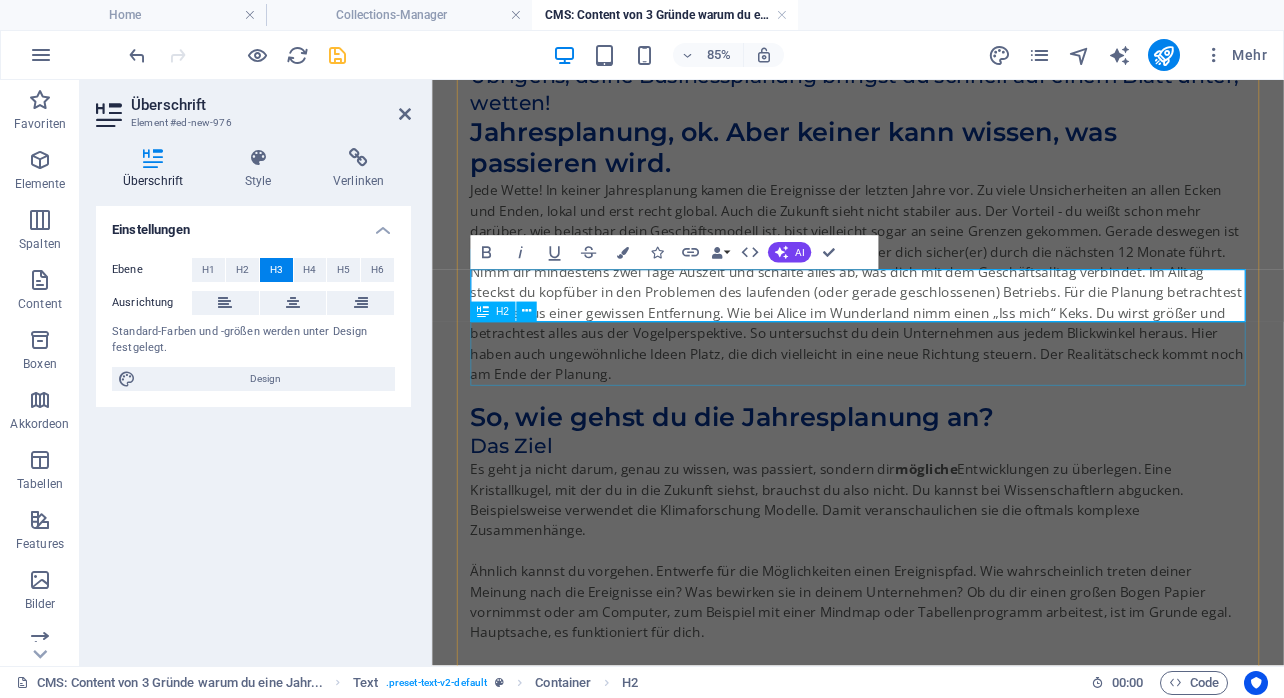 click on "Jahresplanung, ok. Aber keiner kann wissen, was passieren wird." at bounding box center [933, 160] 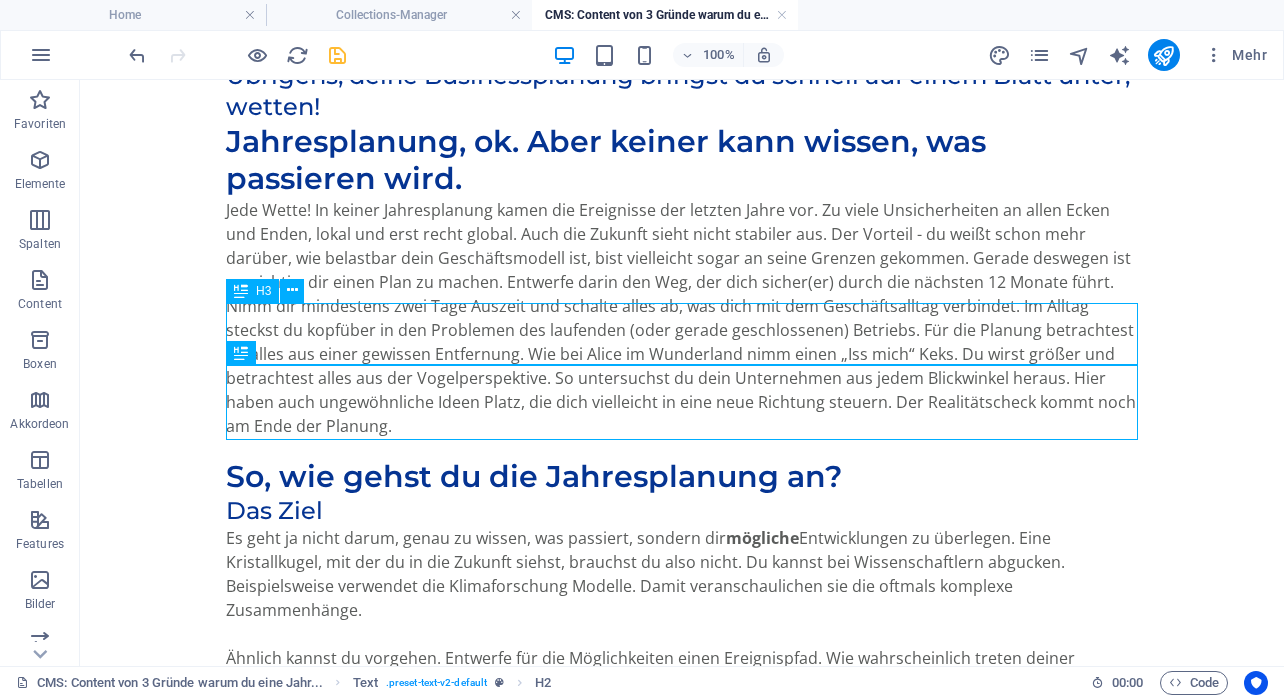 click on "Übrigens, deine Businessplanung bringst du schnell auf einem Blatt unter, wetten!" at bounding box center [682, 91] 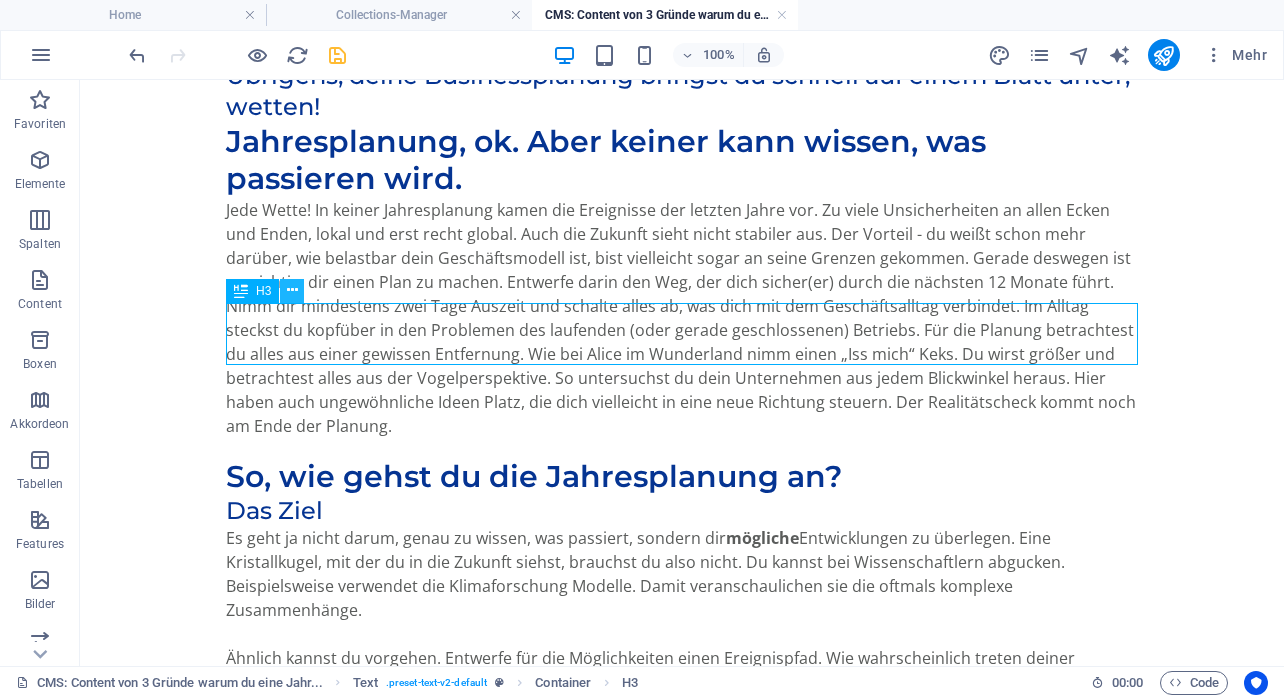 click at bounding box center (292, 290) 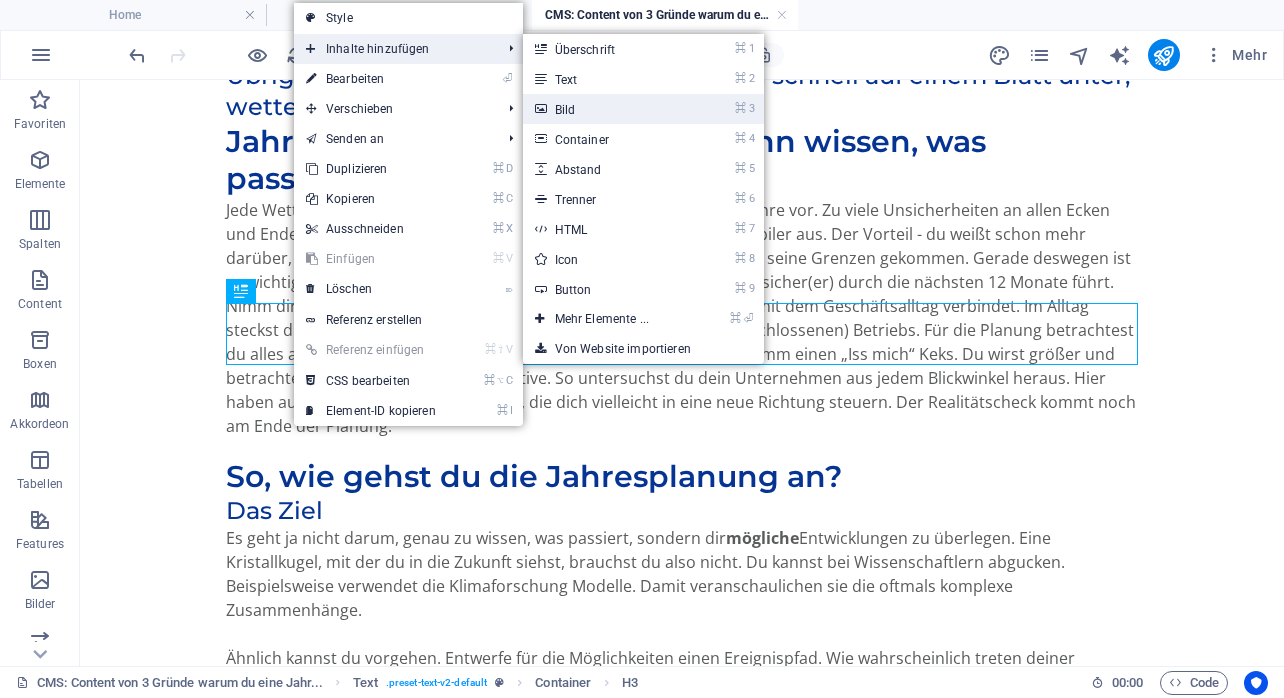 click on "⌘ 3  Bild" at bounding box center [606, 109] 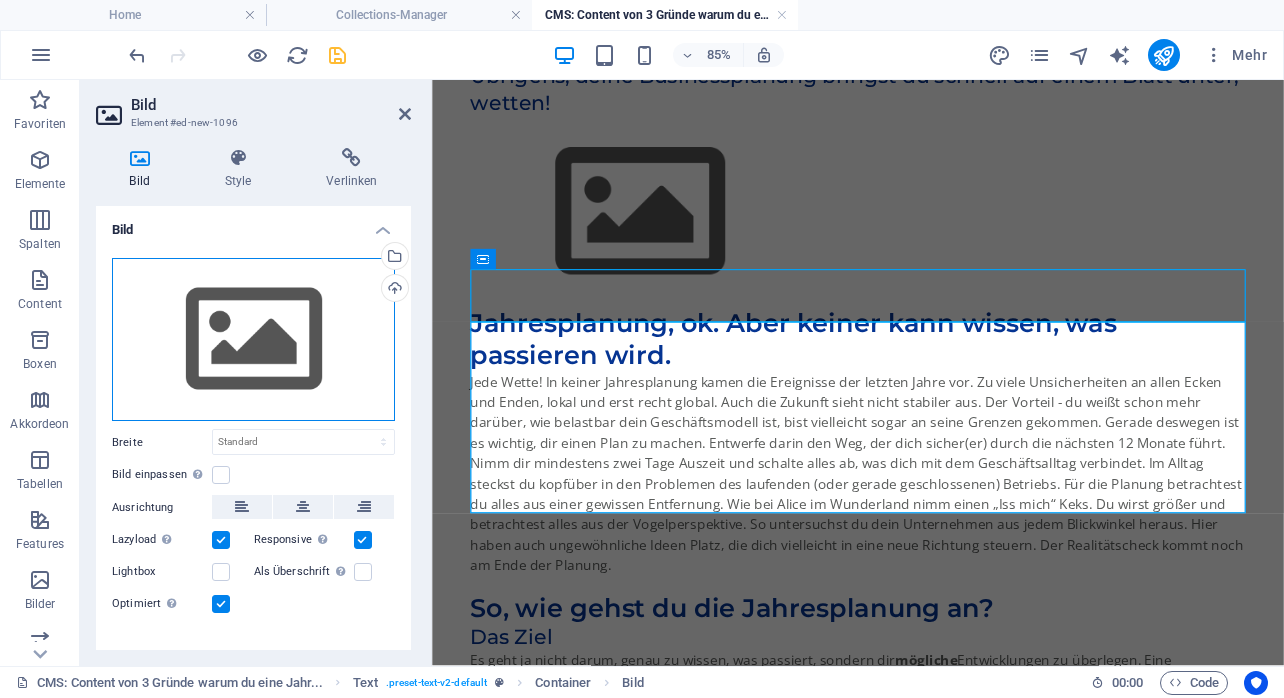 click on "Ziehe Dateien zum Hochladen hierher oder  klicke hier, um aus Dateien oder kostenlosen Stockfotos & -videos zu wählen" at bounding box center [253, 340] 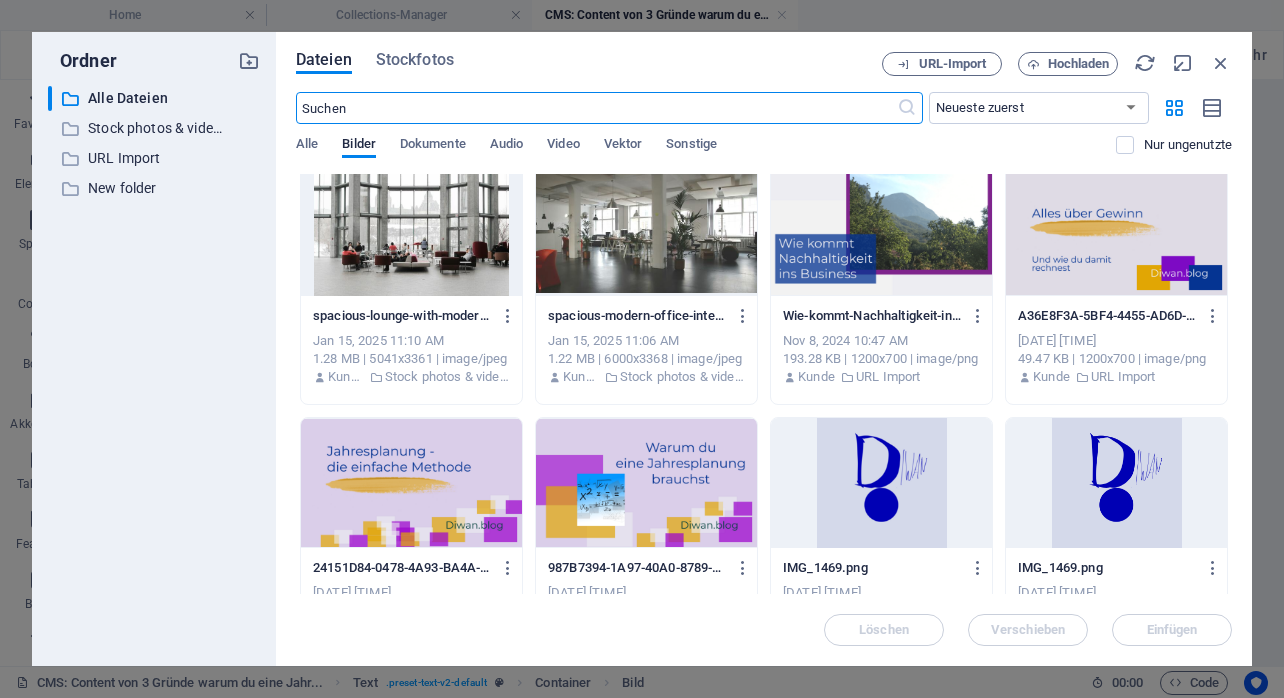 scroll, scrollTop: 1522, scrollLeft: 0, axis: vertical 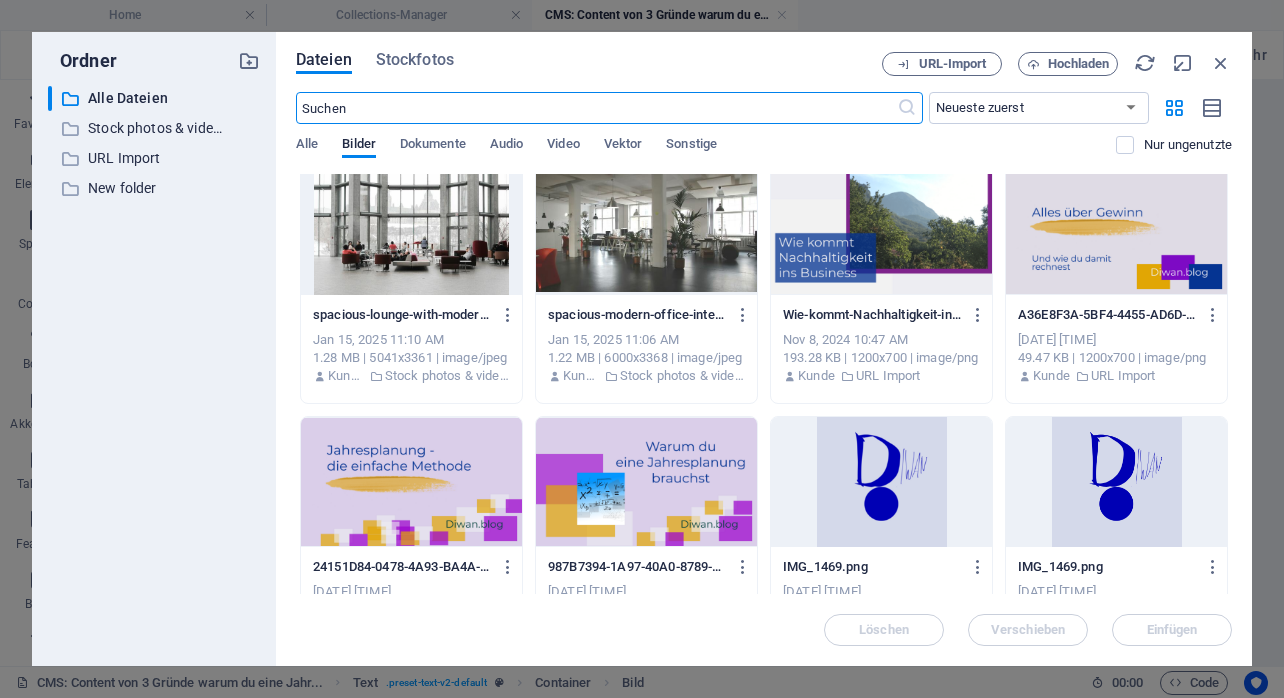 click at bounding box center (411, 482) 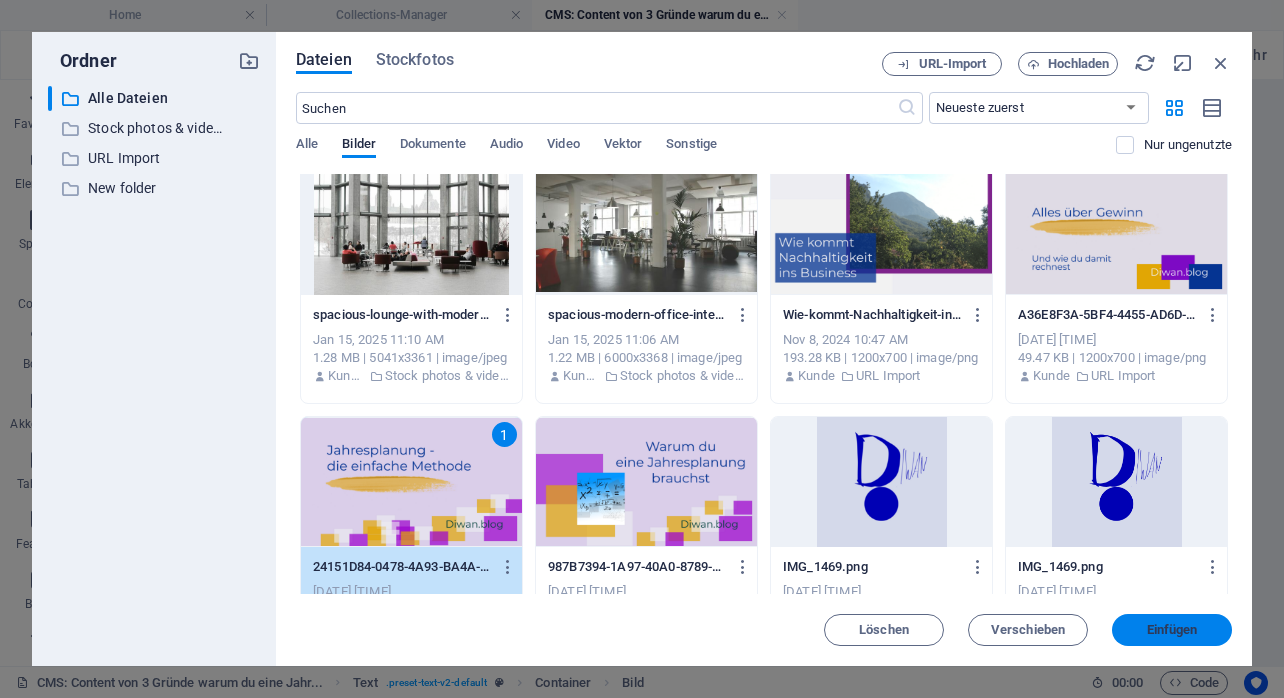click on "Einfügen" at bounding box center [1172, 630] 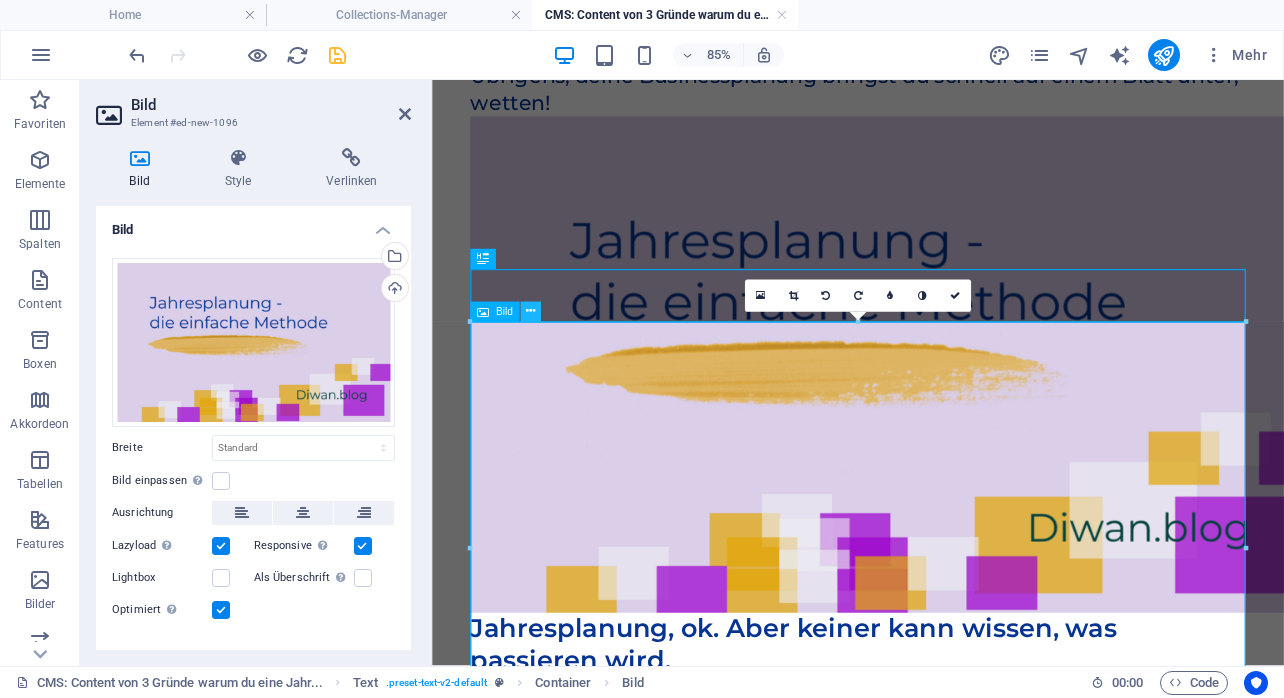 click at bounding box center (530, 312) 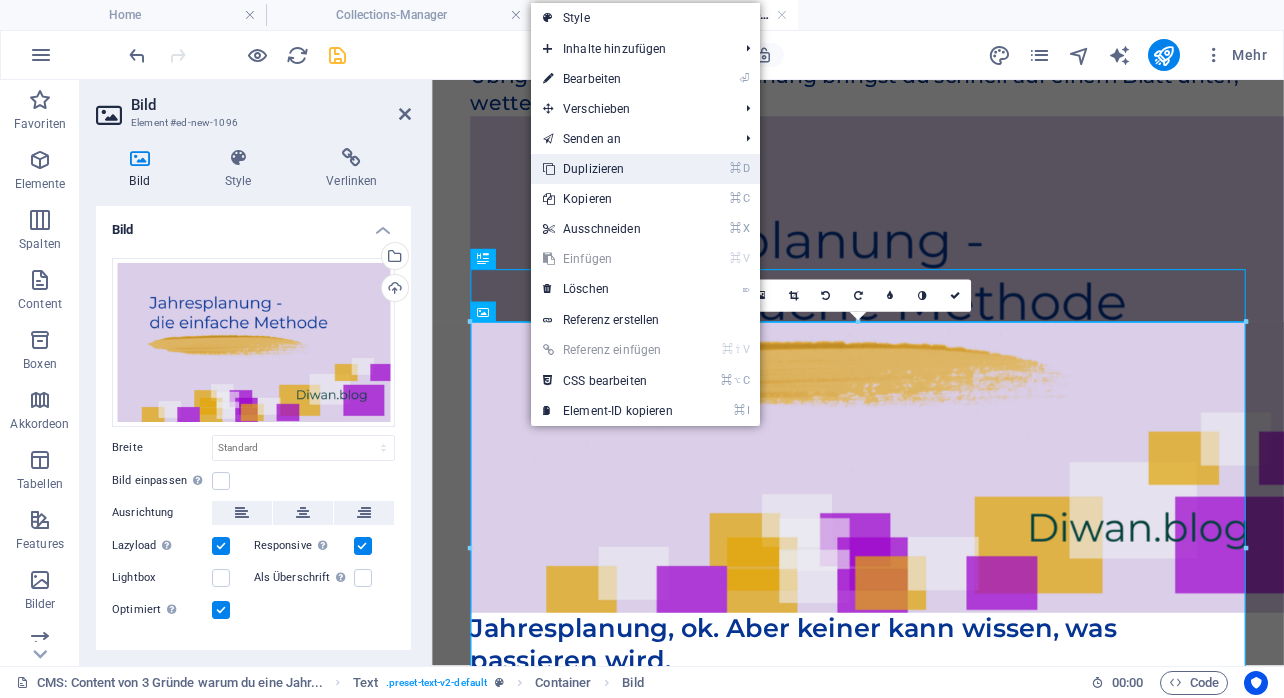click on "⌘ D  Duplizieren" at bounding box center (608, 169) 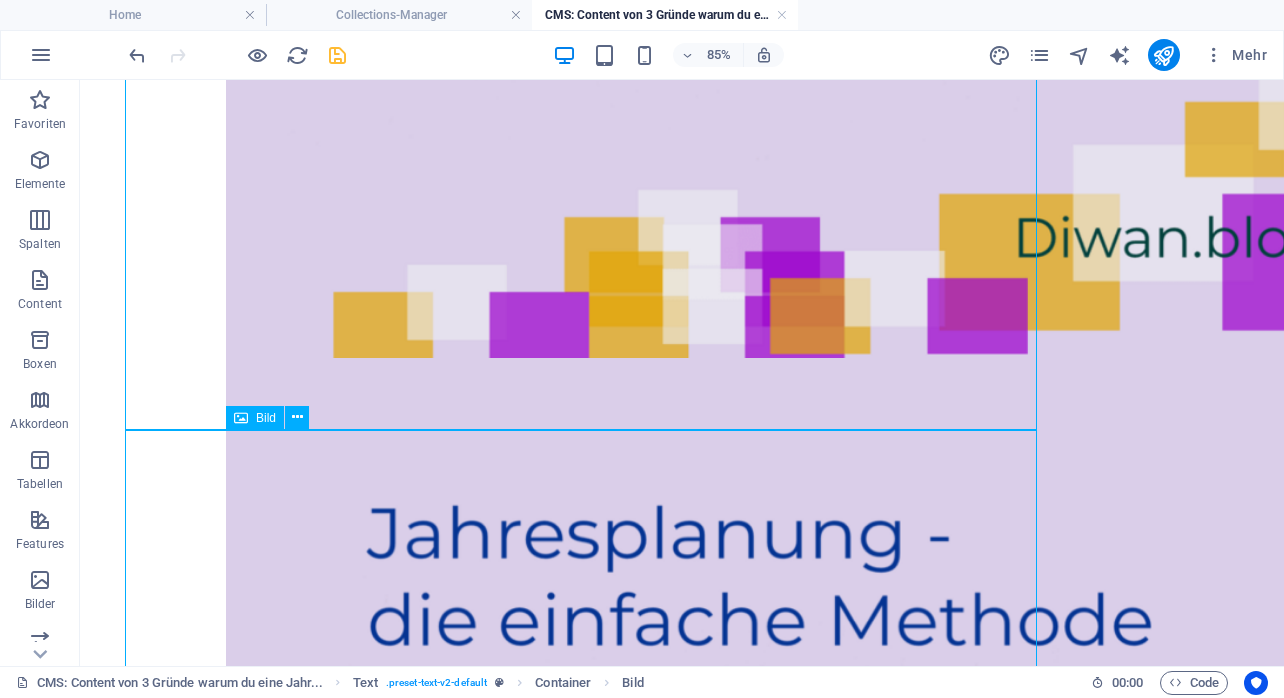 scroll, scrollTop: 2097, scrollLeft: 0, axis: vertical 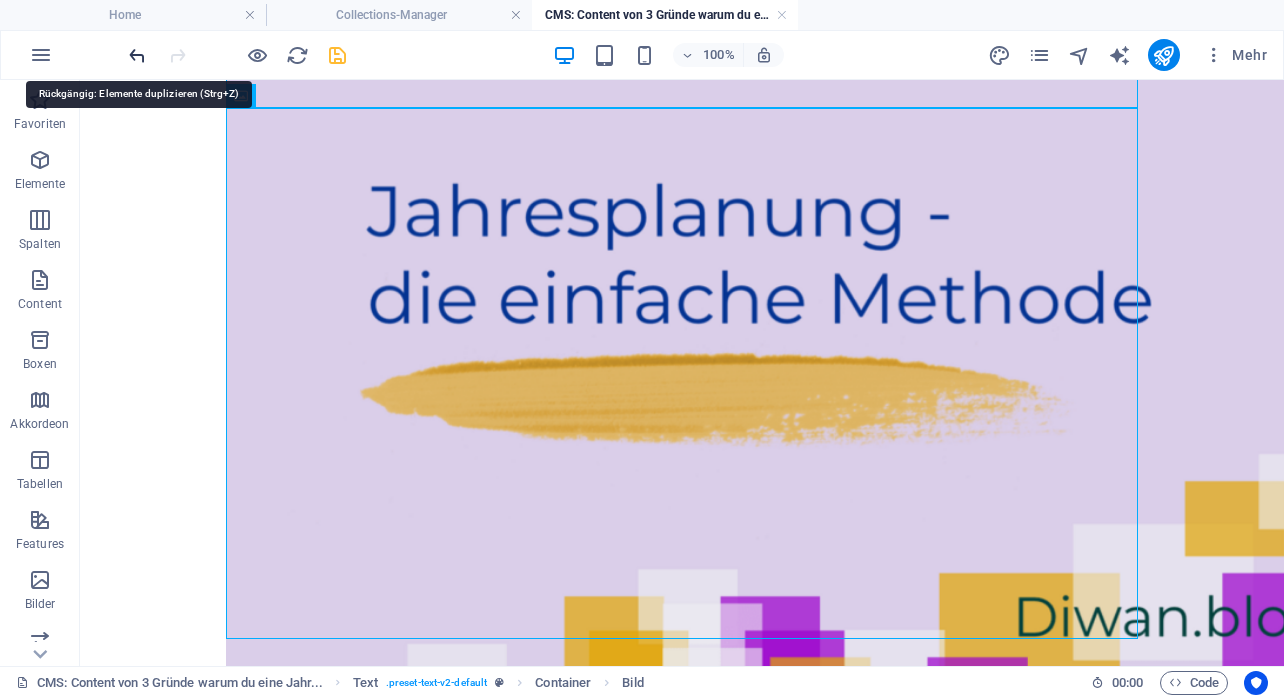 click at bounding box center [137, 55] 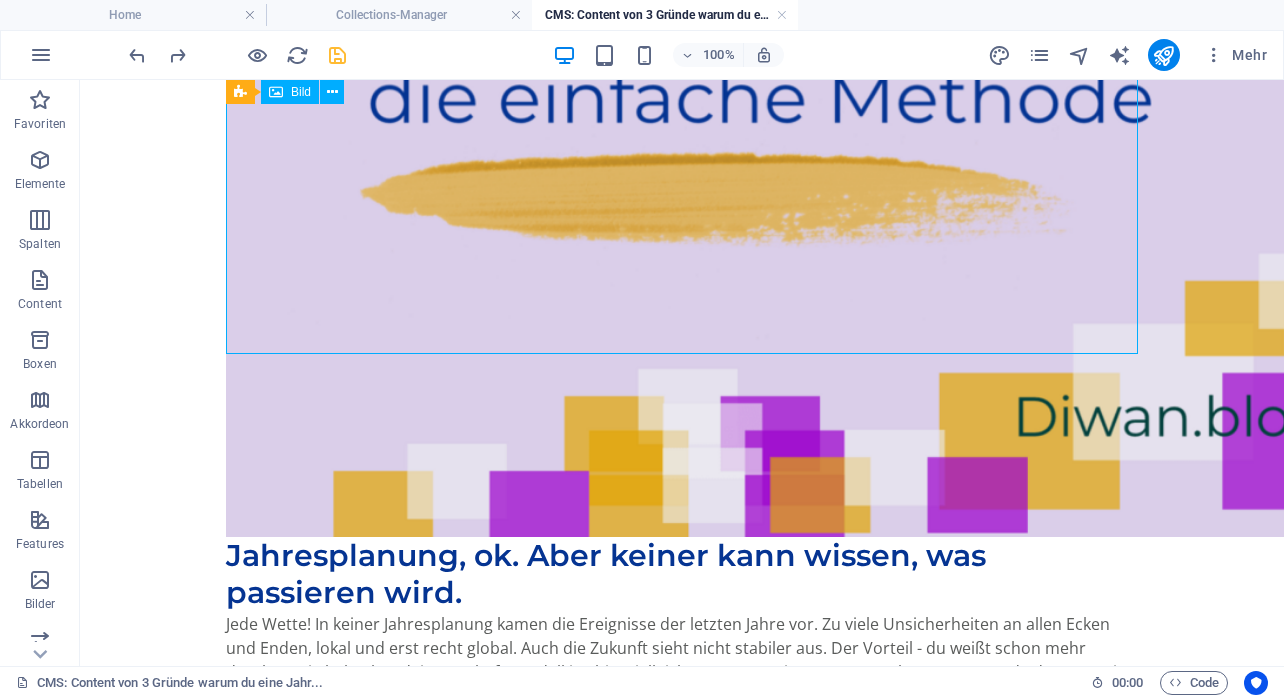 scroll, scrollTop: 1517, scrollLeft: 0, axis: vertical 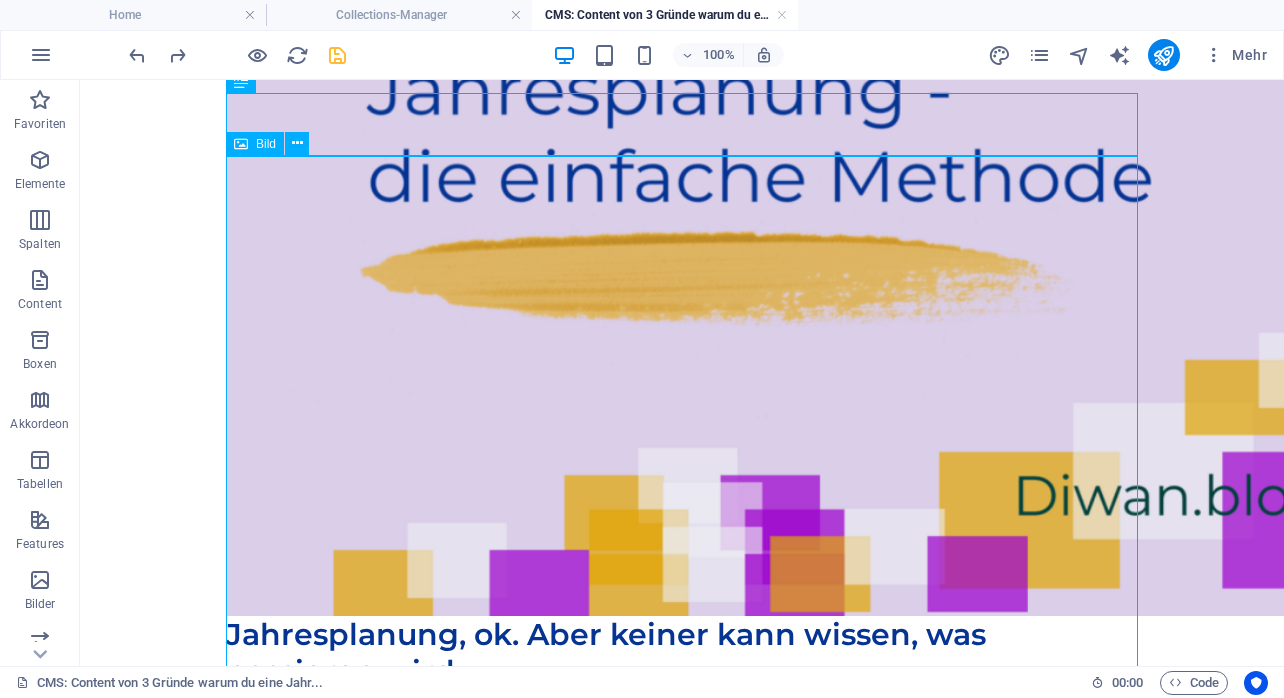 click at bounding box center (682, 265) 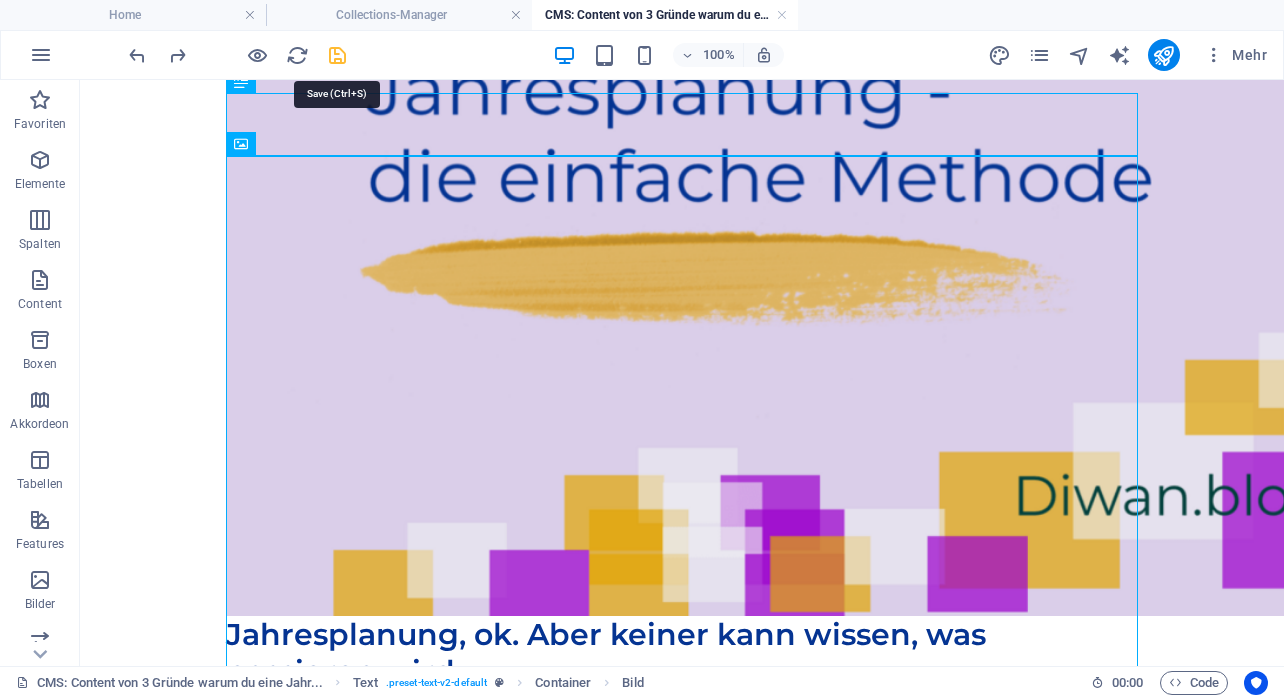 click at bounding box center [337, 55] 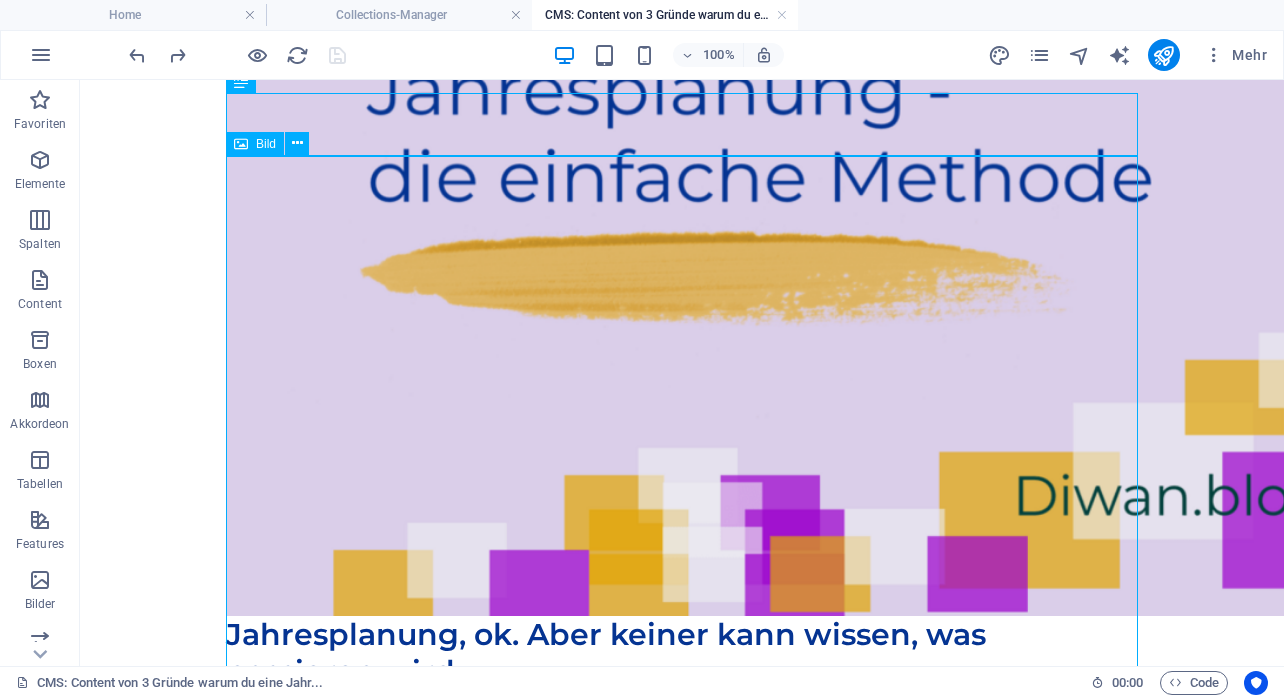 click at bounding box center [682, 265] 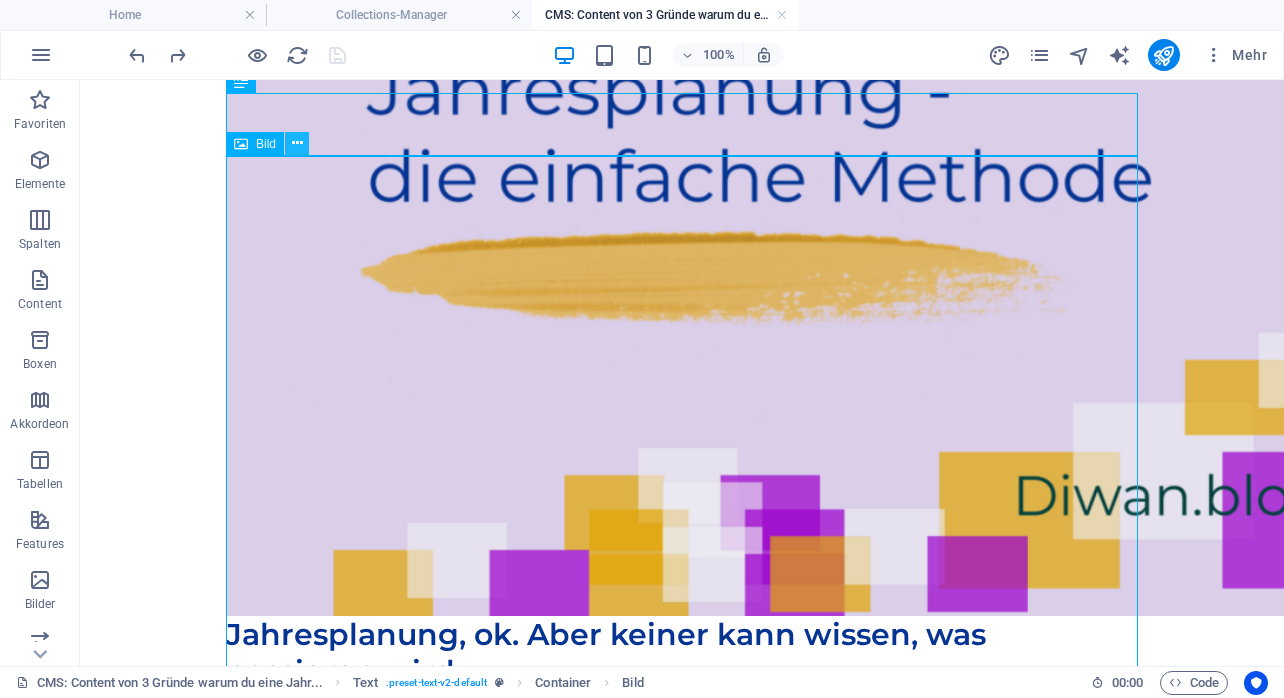 click at bounding box center (297, 143) 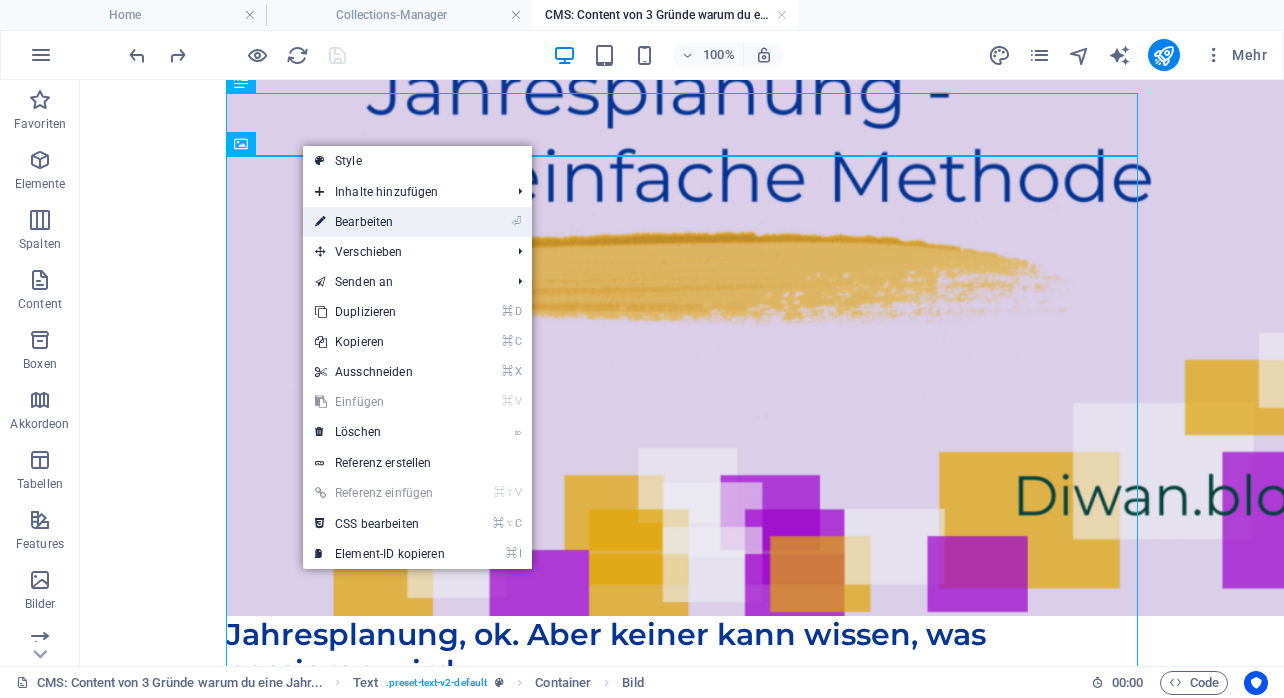 click on "⏎  Bearbeiten" at bounding box center [380, 222] 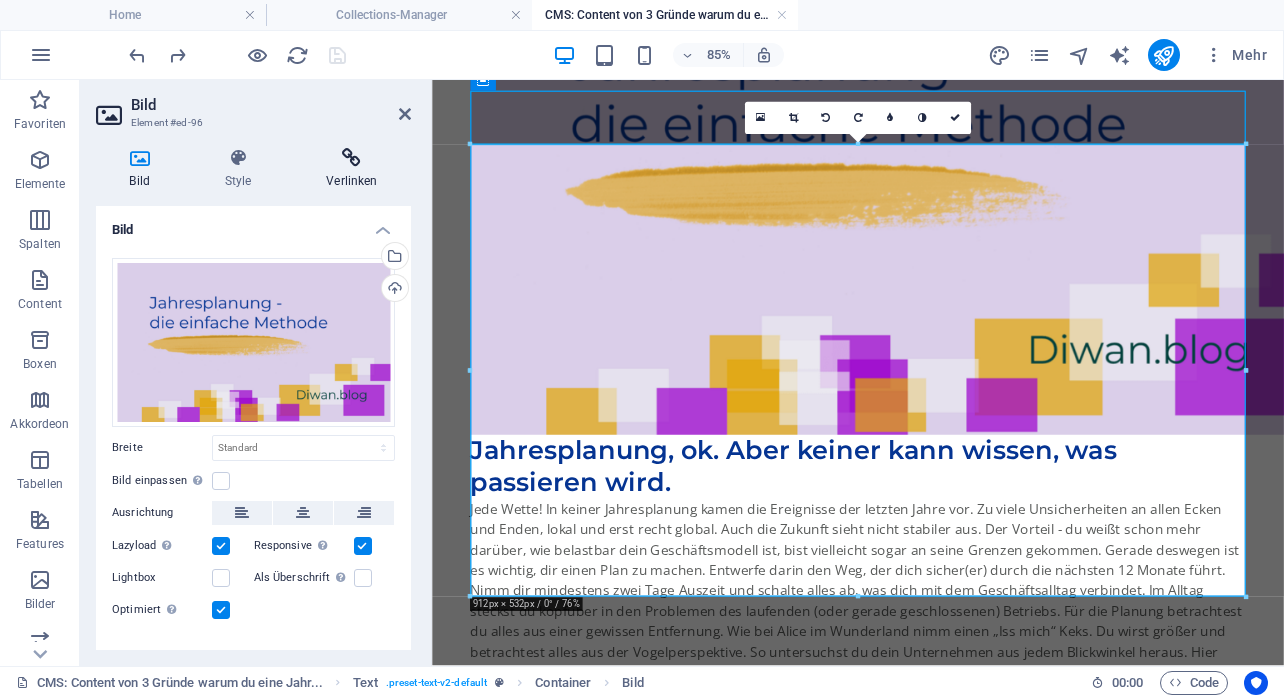 click at bounding box center [352, 158] 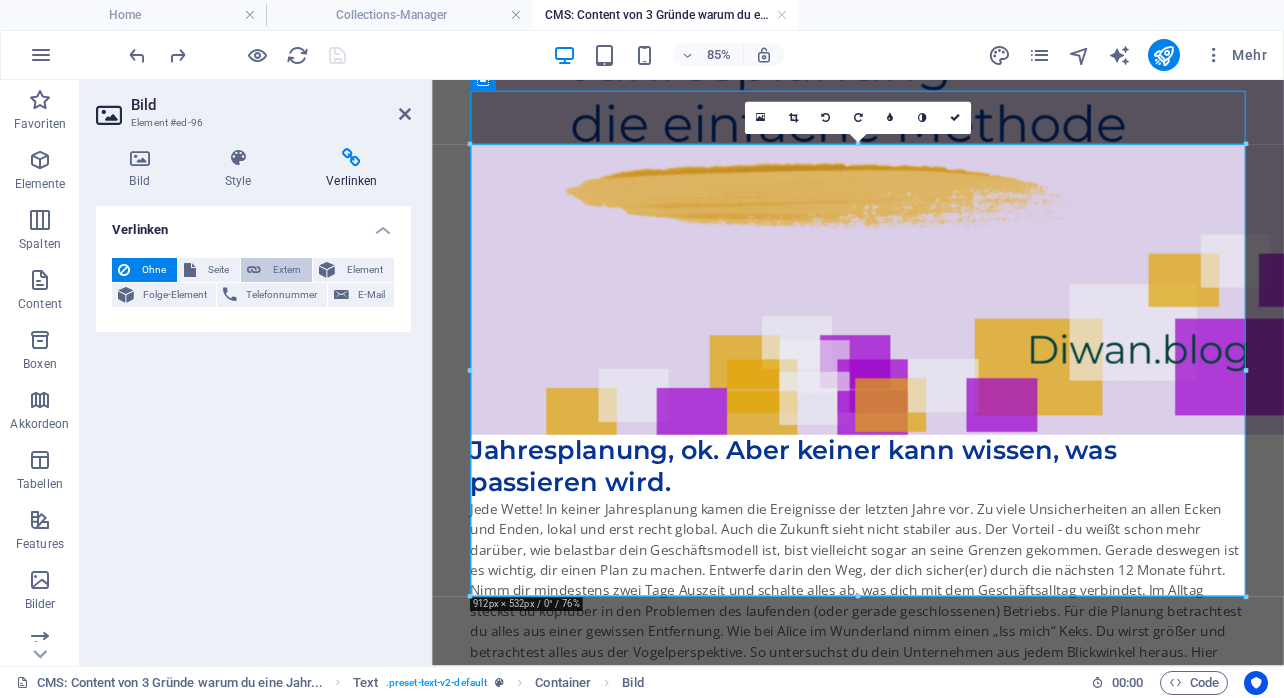 click on "Extern" at bounding box center [286, 270] 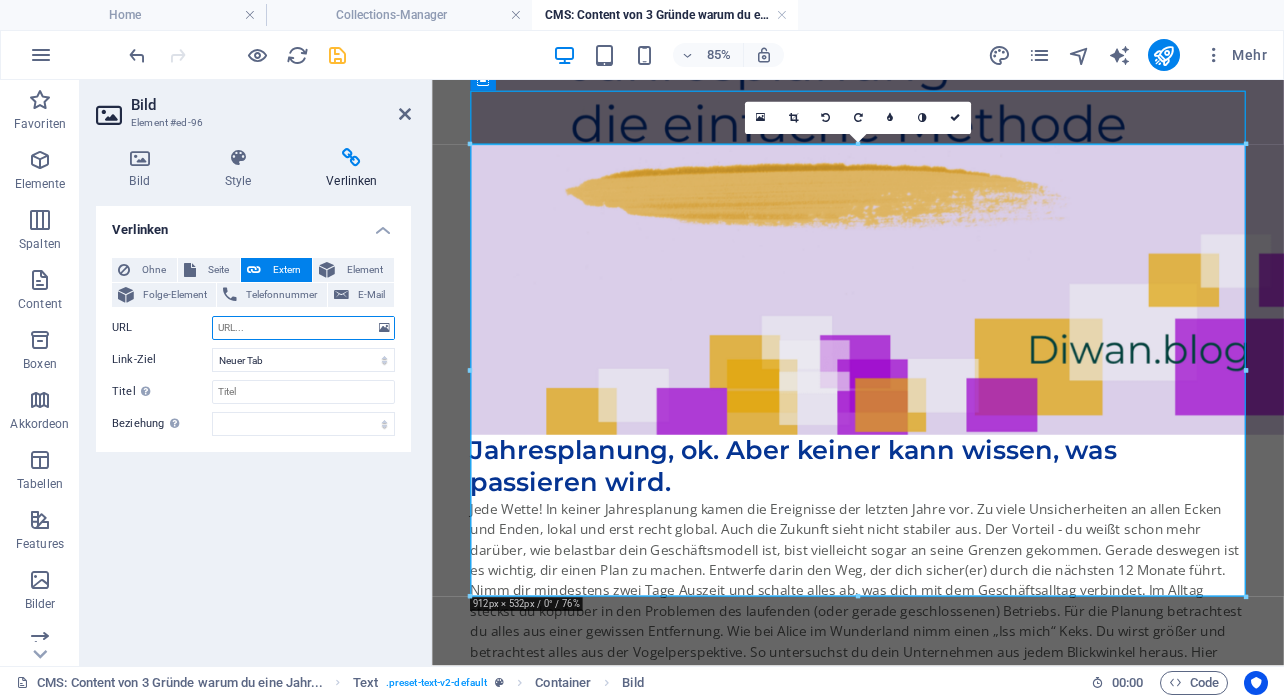 paste on "Keine Zeit für eine Jahresplanung? Mit dieser Methode der Profis erledigst du die jährliche Planungsrunde ganz schnell und einfach." 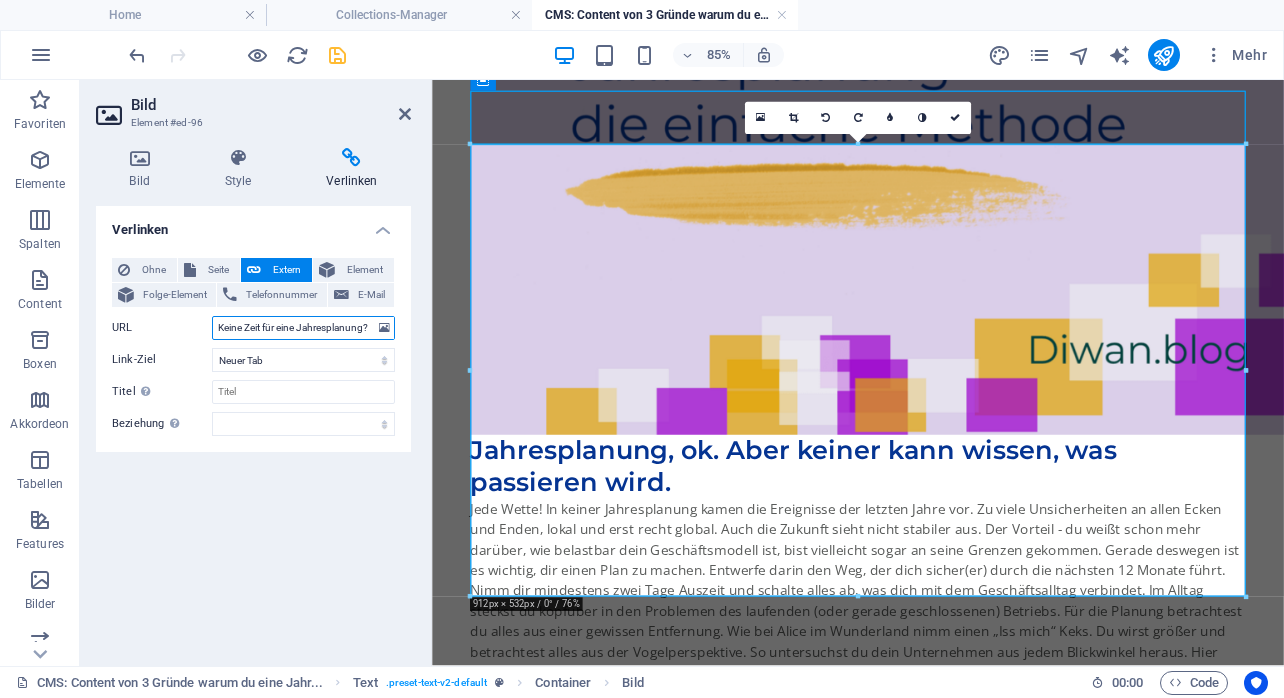 scroll, scrollTop: 0, scrollLeft: 431, axis: horizontal 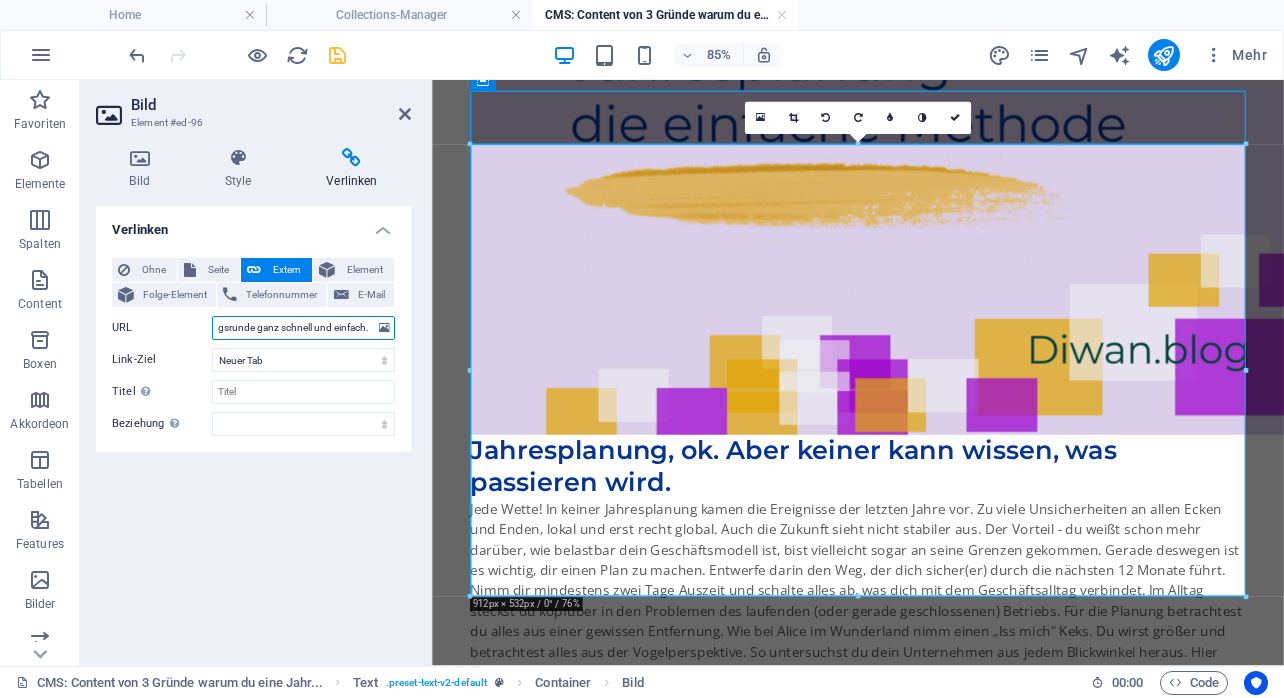 type on "Keine Zeit für eine Jahresplanung? Mit dieser Methode der Profis erledigst du die jährliche Planungsrunde ganz schnell und einfach." 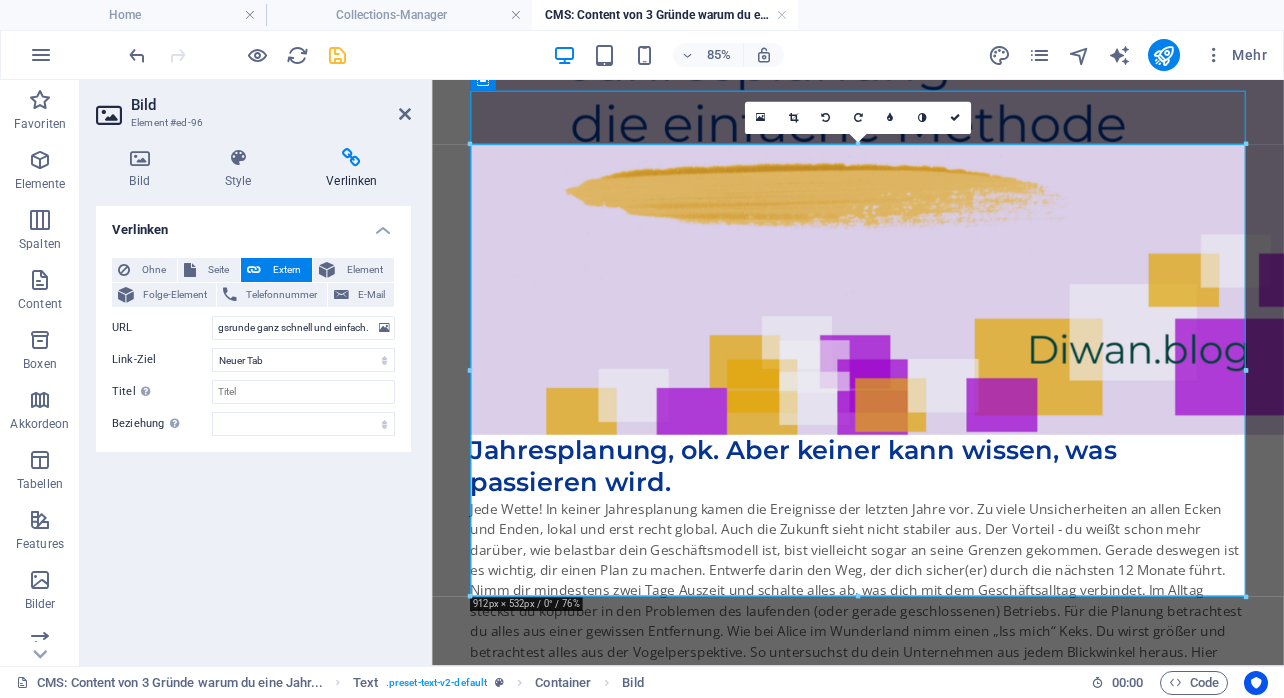 click on "Verlinken Ohne Seite Extern Element Folge-Element Telefonnummer E-Mail Seite Home Home  (Kopie) Impressum Datenschutz Blog Site Sorry Newsletter Registierung Download AGB Neue Seite AGB 1 Element
URL Keine Zeit für eine Jahresplanung? Mit dieser Methode der Profis erledigst du die jährliche Planungsrunde ganz schnell und einfach. Telefonnummer E-Mail Link-Ziel Neuer Tab Gleicher Tab Overlay Titel Zusätzliche Linkbeschreibung, sollte nicht mit dem Linktext identisch sein. Der Titel wird meist als Tooltip-Text angezeigt, wenn die Maus über das Element bewegt wird. Kann leer bleiben. Beziehung Legt das  Verhältnis dieses Links zum Link-Ziel  fest. Zum Beispiel können Suchmaschinen mit dem Wert "nofollow" angewiesen werden, dem Link nicht zu folgen. Kann leer gelassen werden. alternate author bookmark external help license next nofollow noreferrer noopener prev search tag" at bounding box center [253, 428] 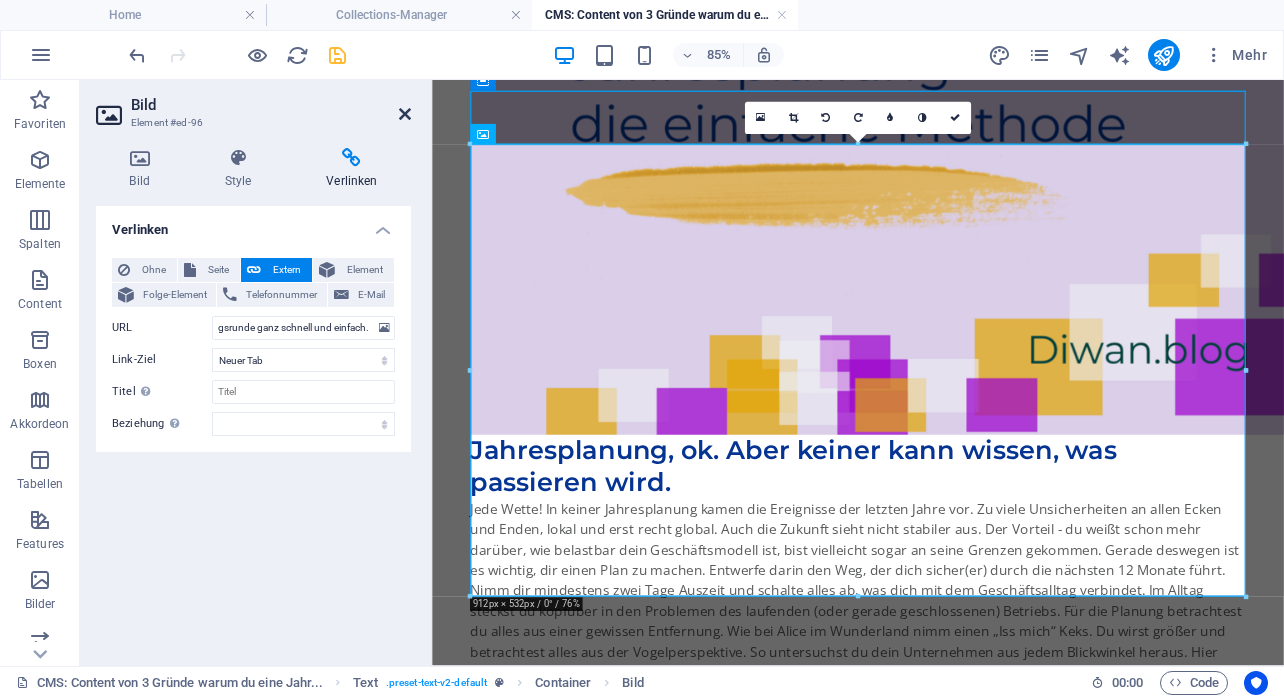 click at bounding box center (405, 114) 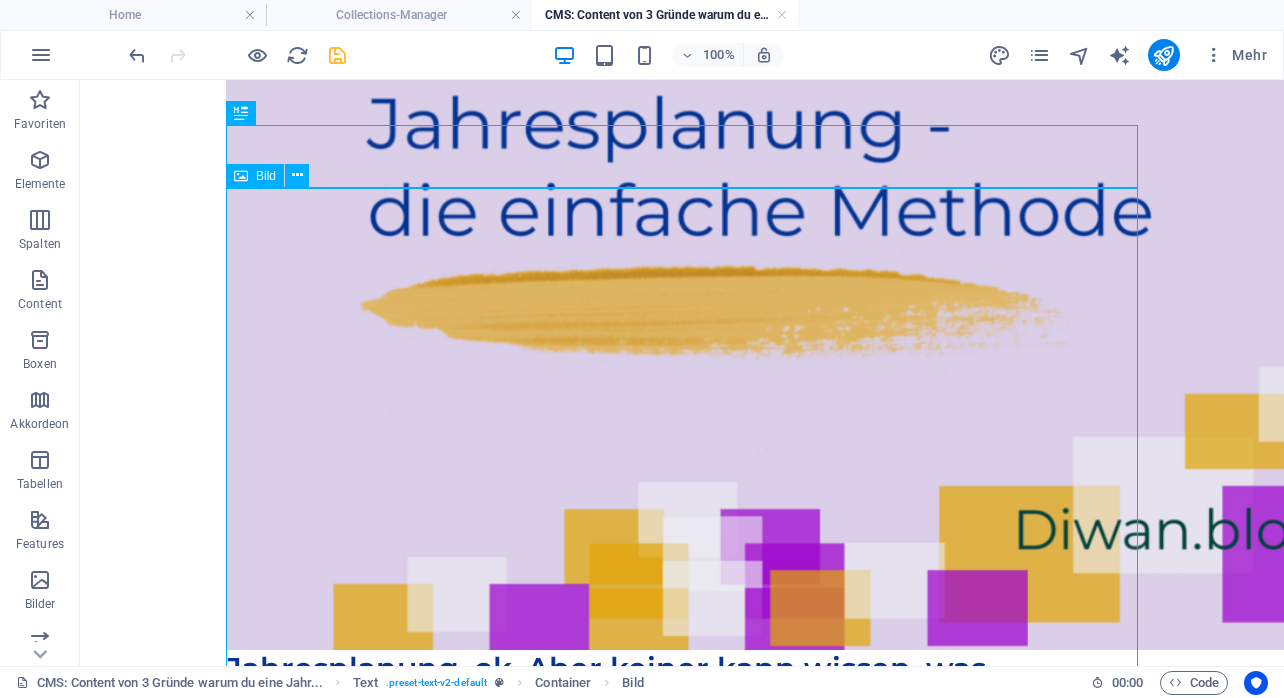 scroll, scrollTop: 1485, scrollLeft: 0, axis: vertical 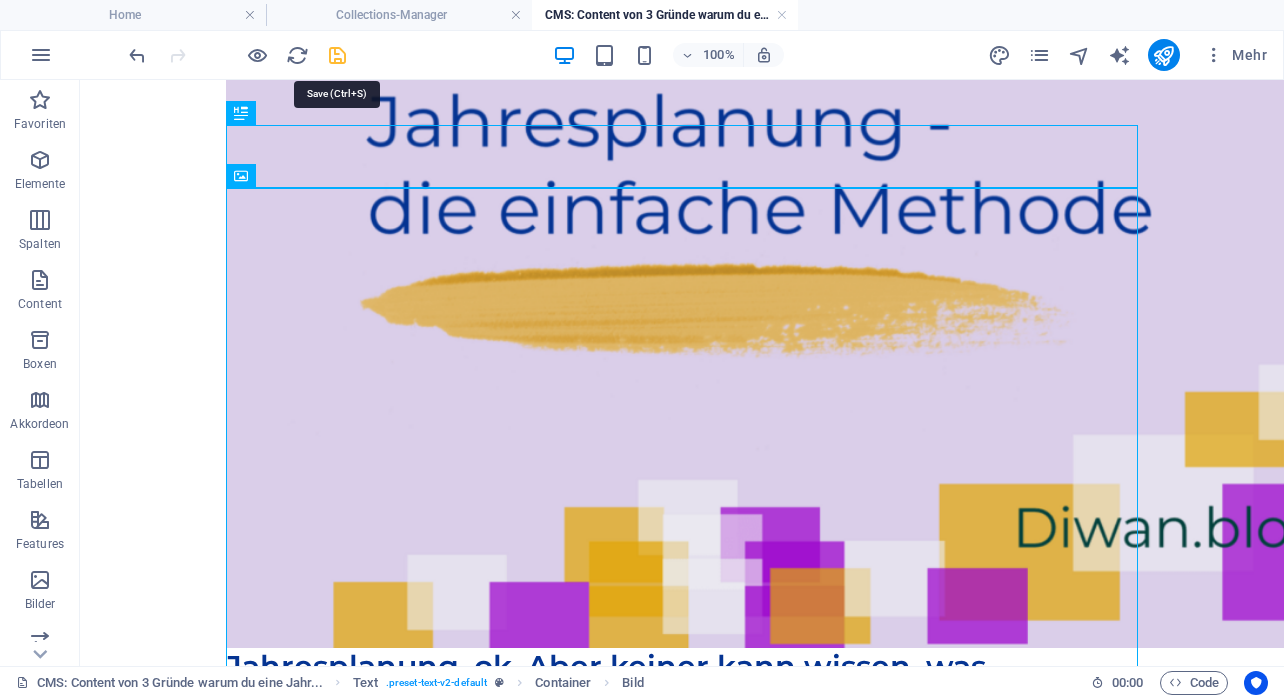click at bounding box center (337, 55) 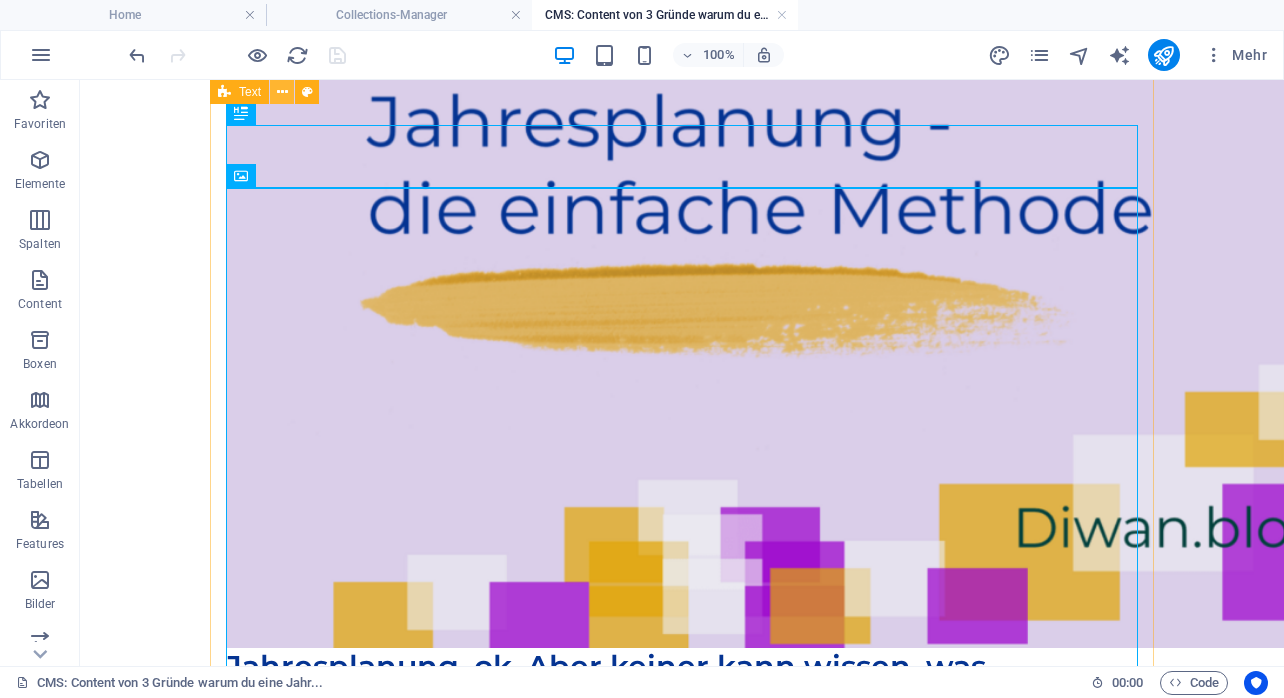 click at bounding box center [282, 92] 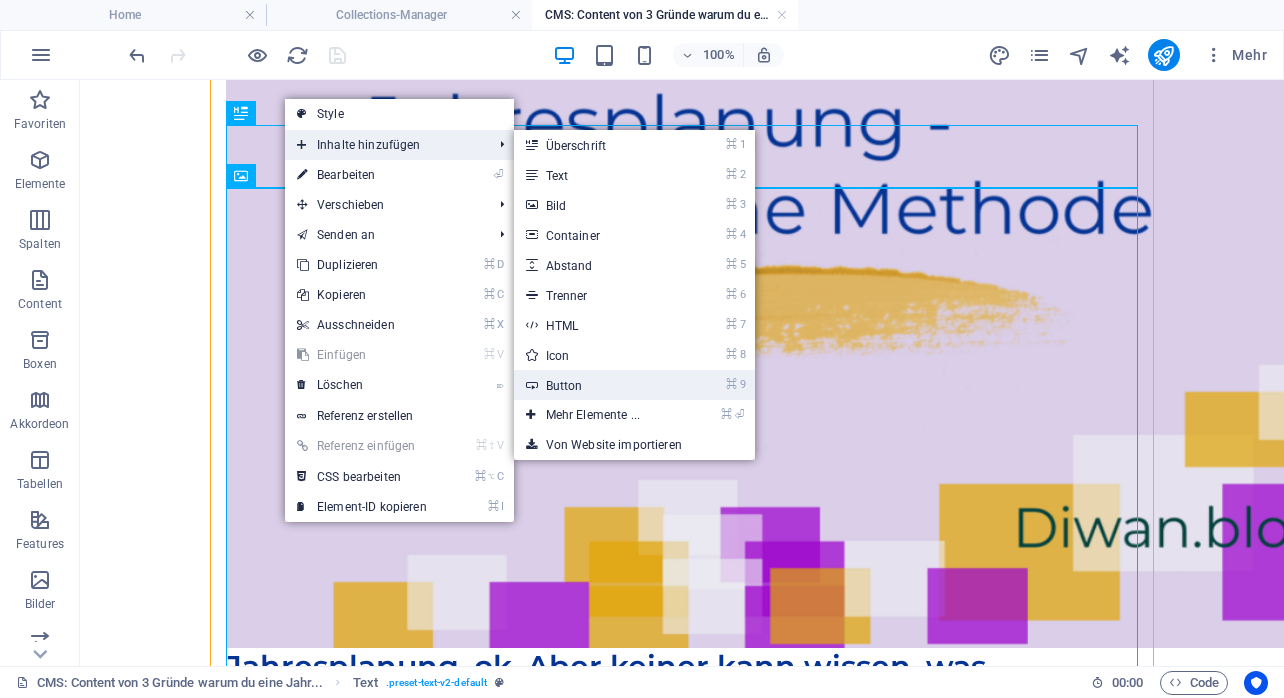 click on "⌘ 9  Button" at bounding box center [597, 385] 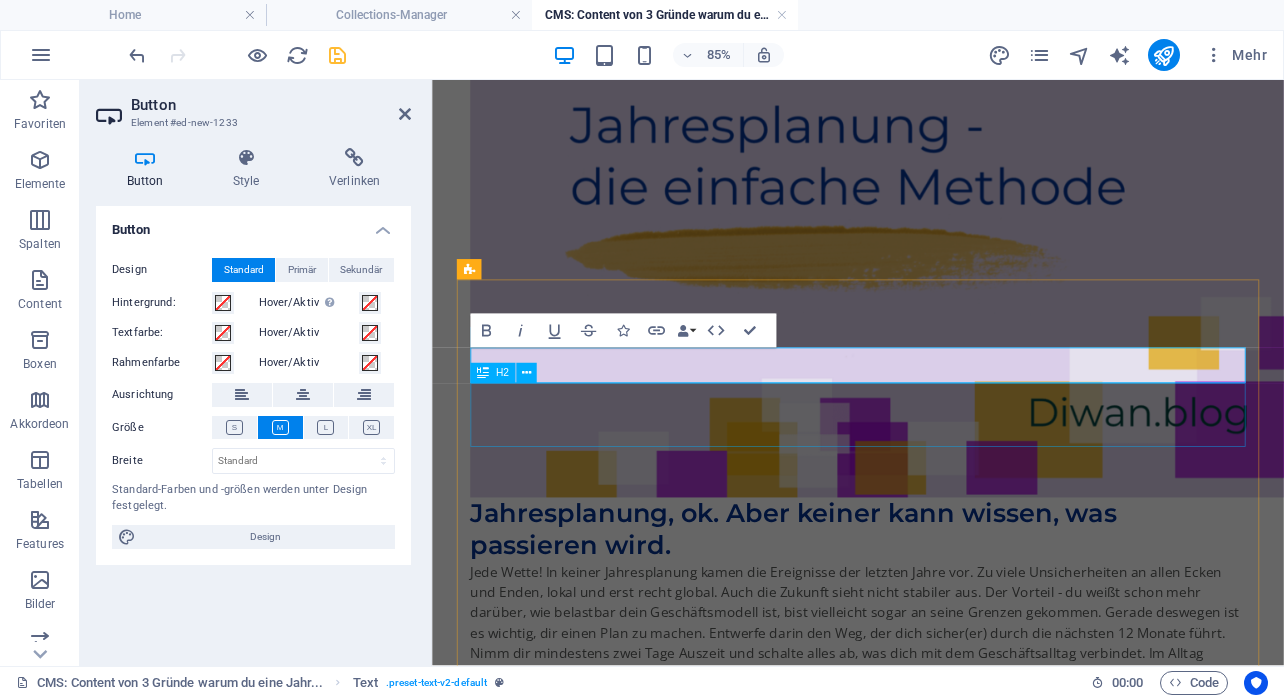 scroll, scrollTop: 828, scrollLeft: 0, axis: vertical 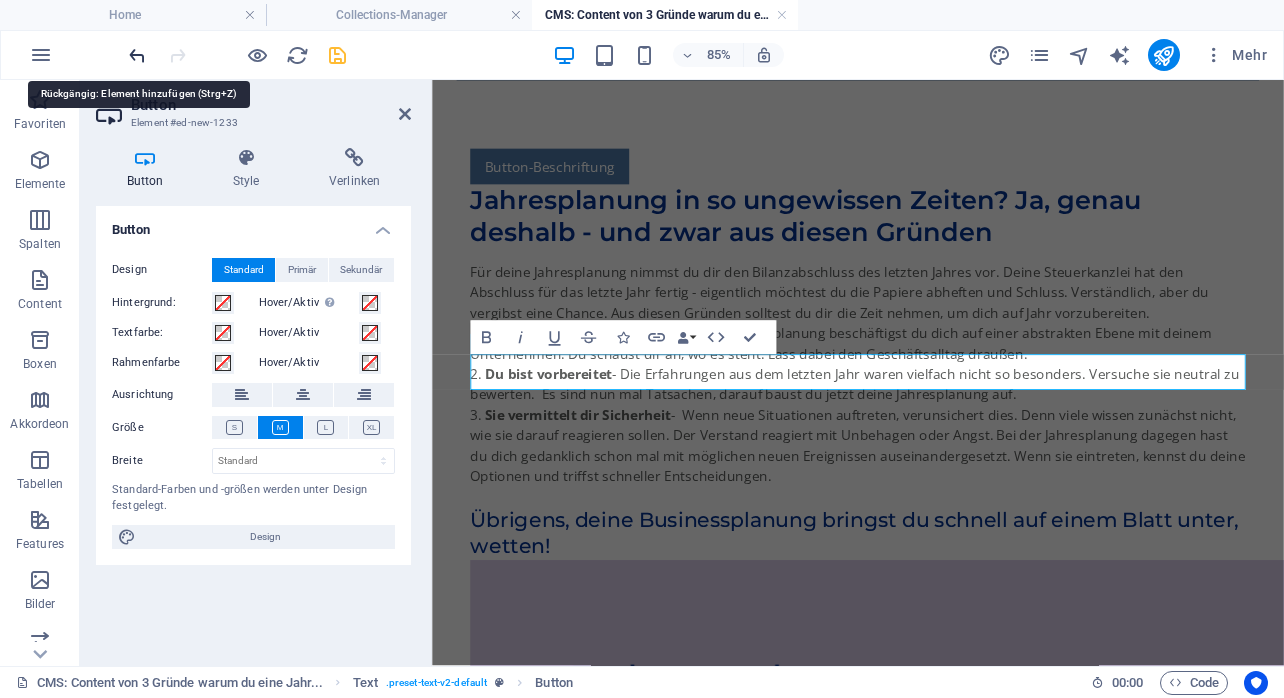 click at bounding box center (137, 55) 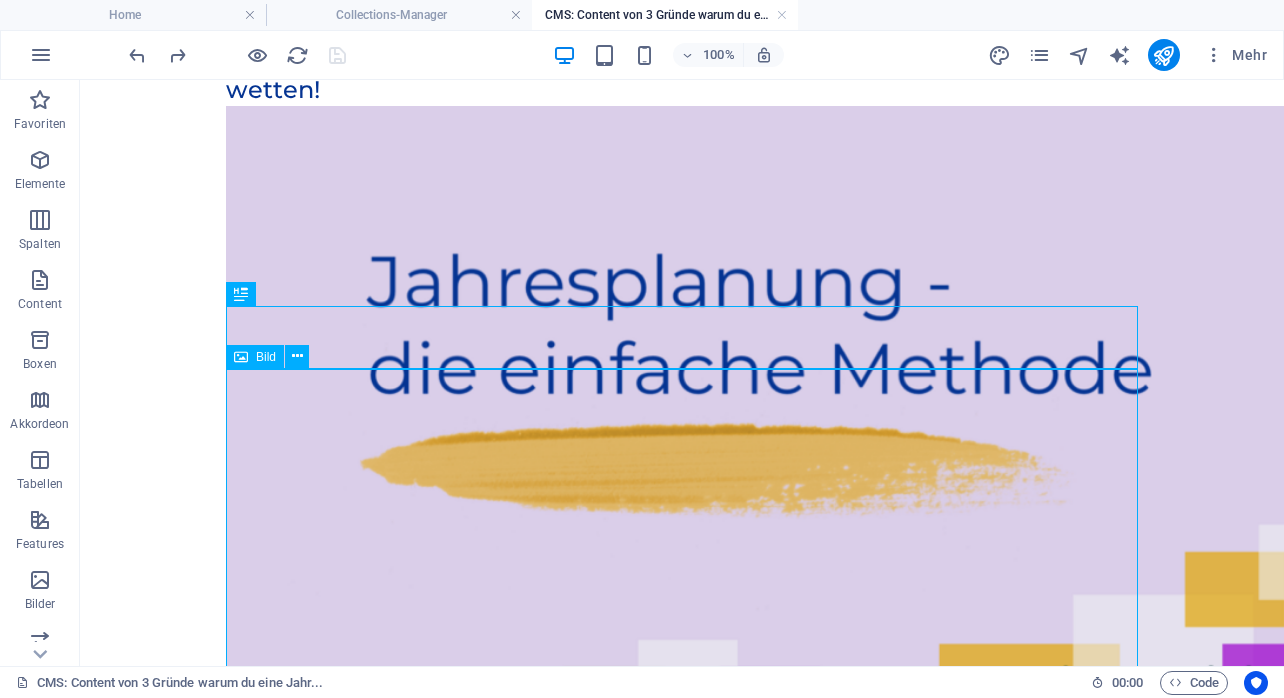 scroll, scrollTop: 1339, scrollLeft: 0, axis: vertical 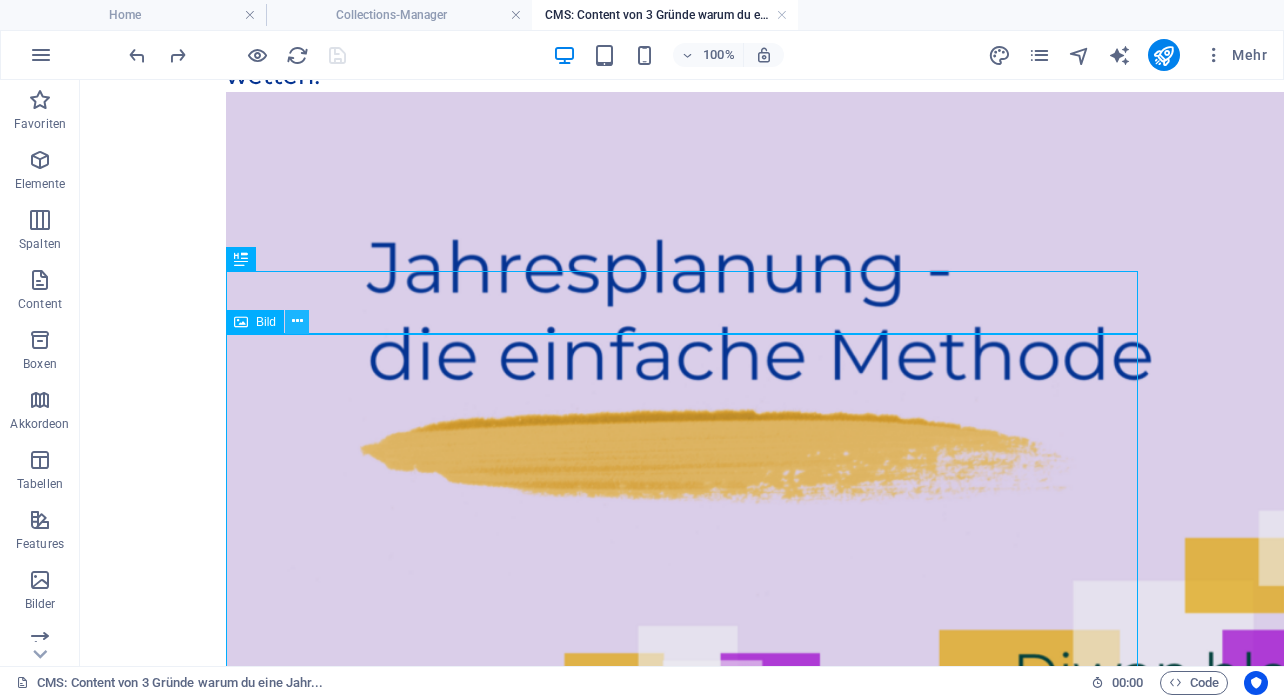 click at bounding box center (297, 321) 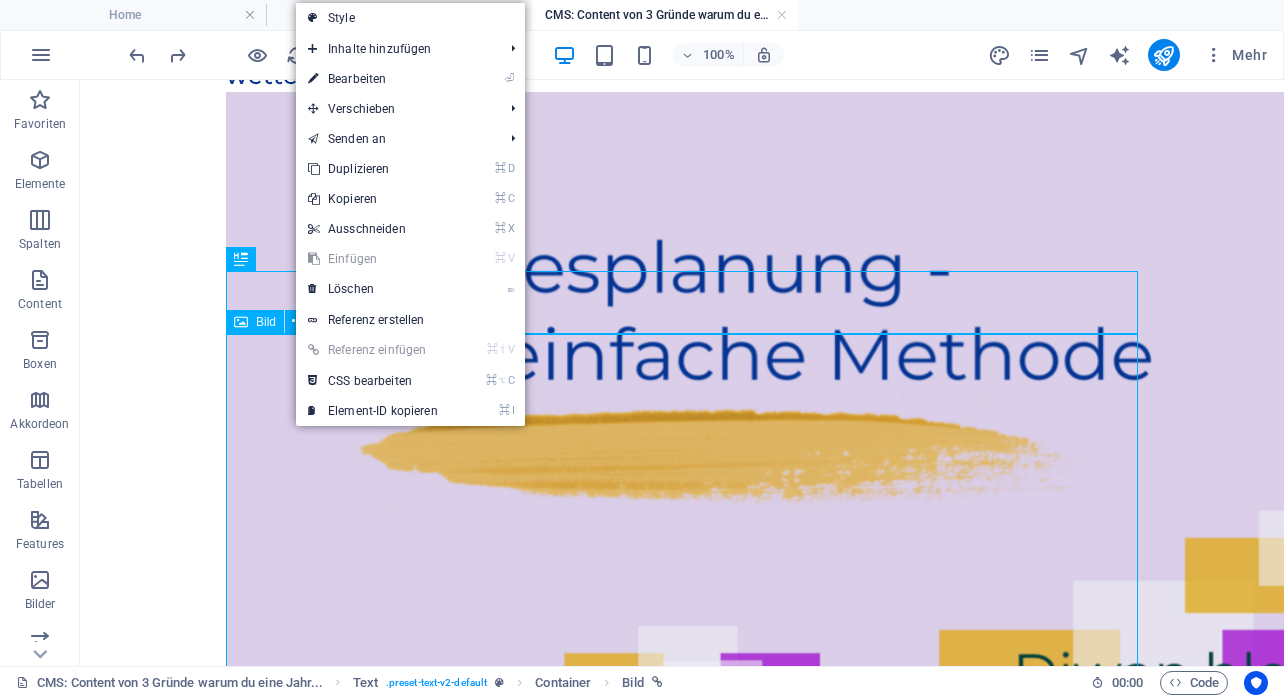 click at bounding box center [682, 443] 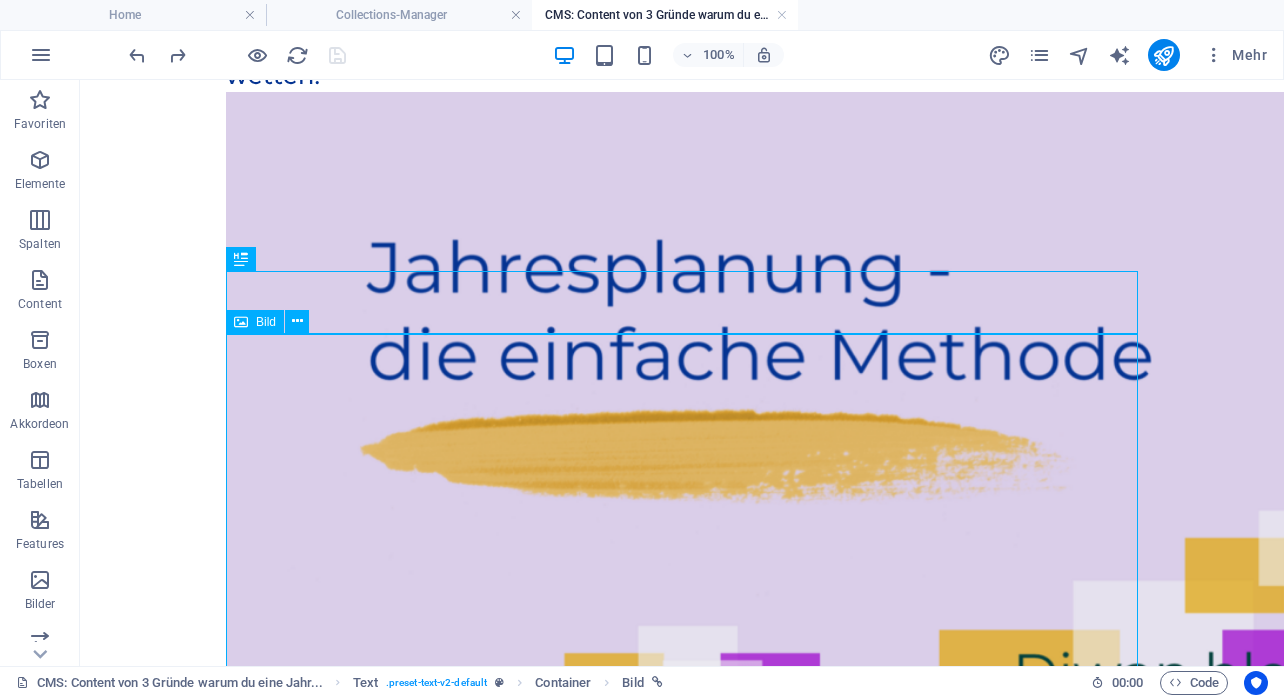 click on "Bild" at bounding box center (255, 322) 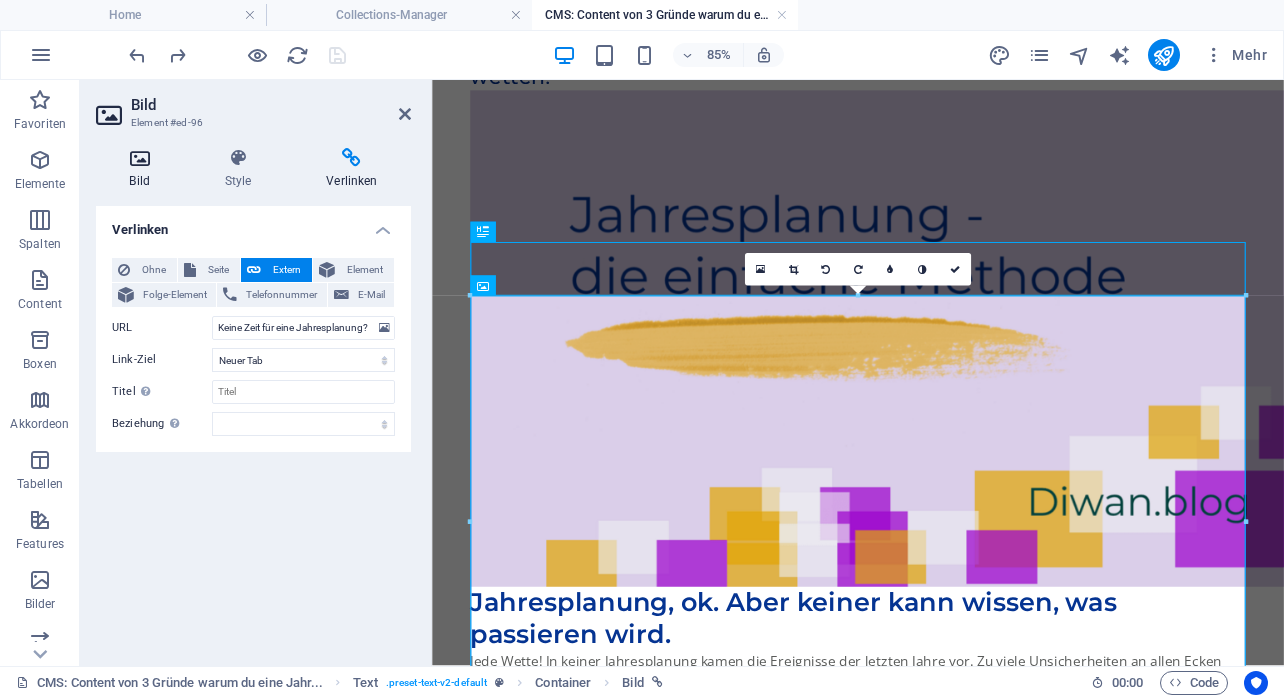 click at bounding box center (139, 158) 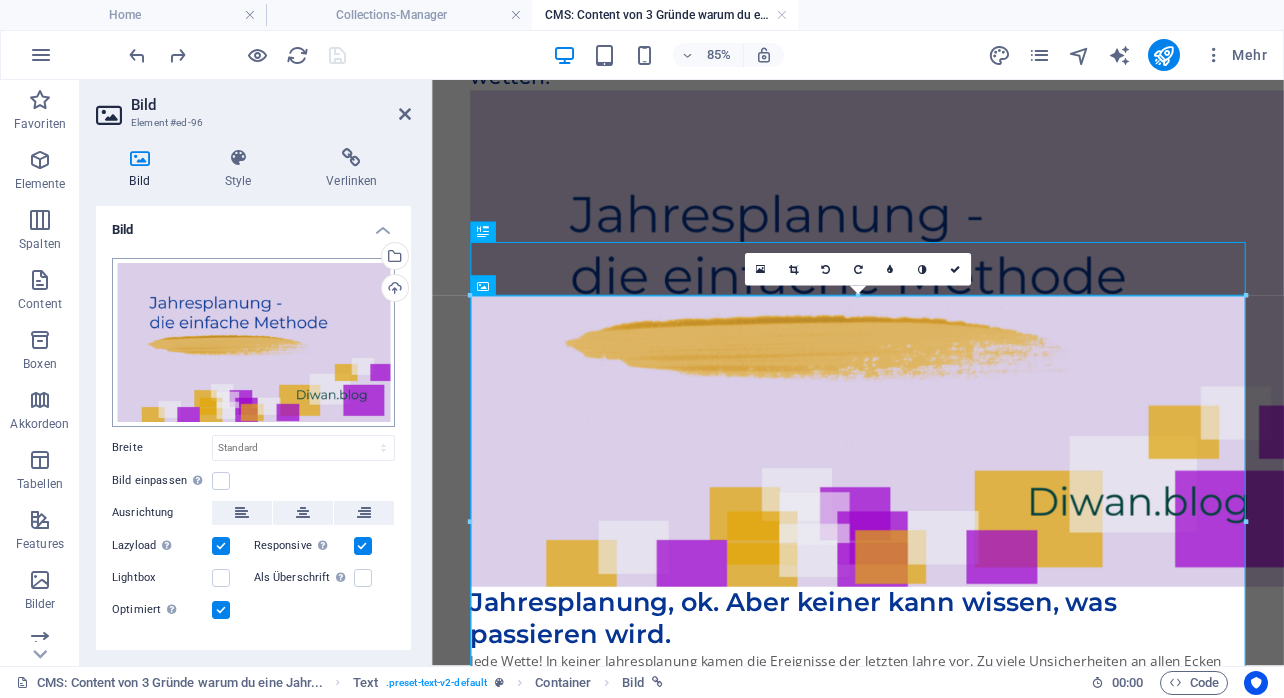 scroll, scrollTop: 36, scrollLeft: 0, axis: vertical 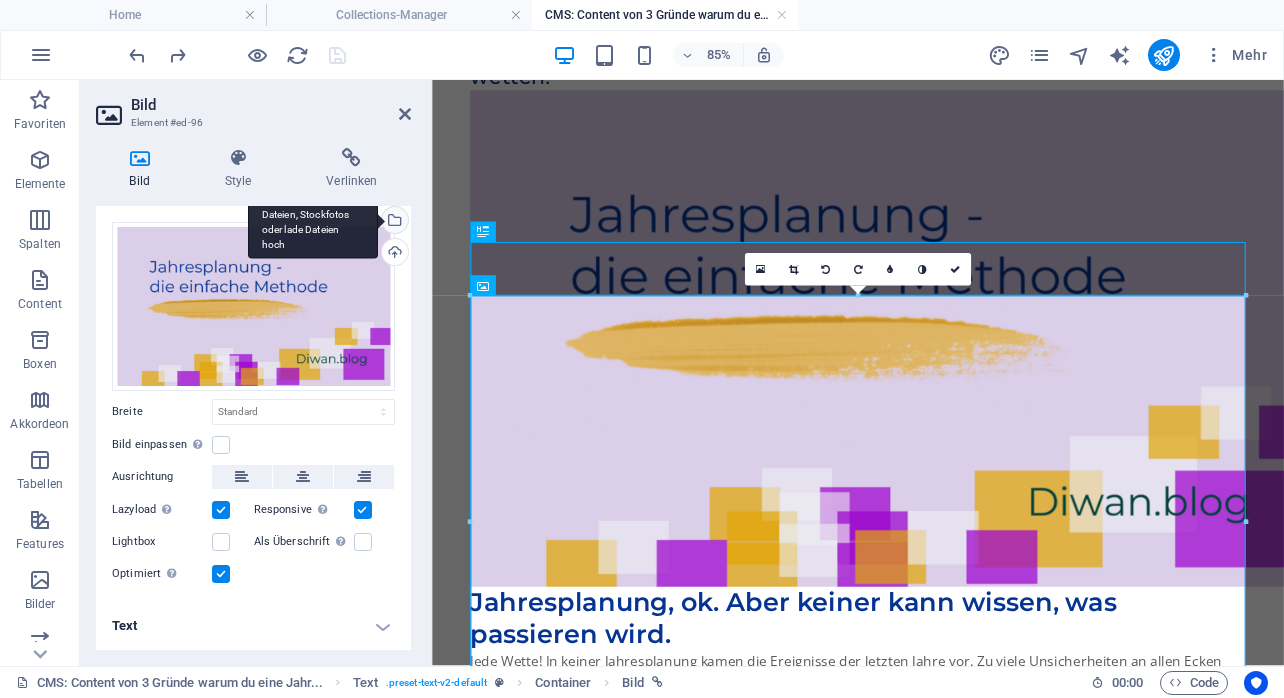 click on "Wähle aus deinen Dateien, Stockfotos oder lade Dateien hoch" at bounding box center [393, 222] 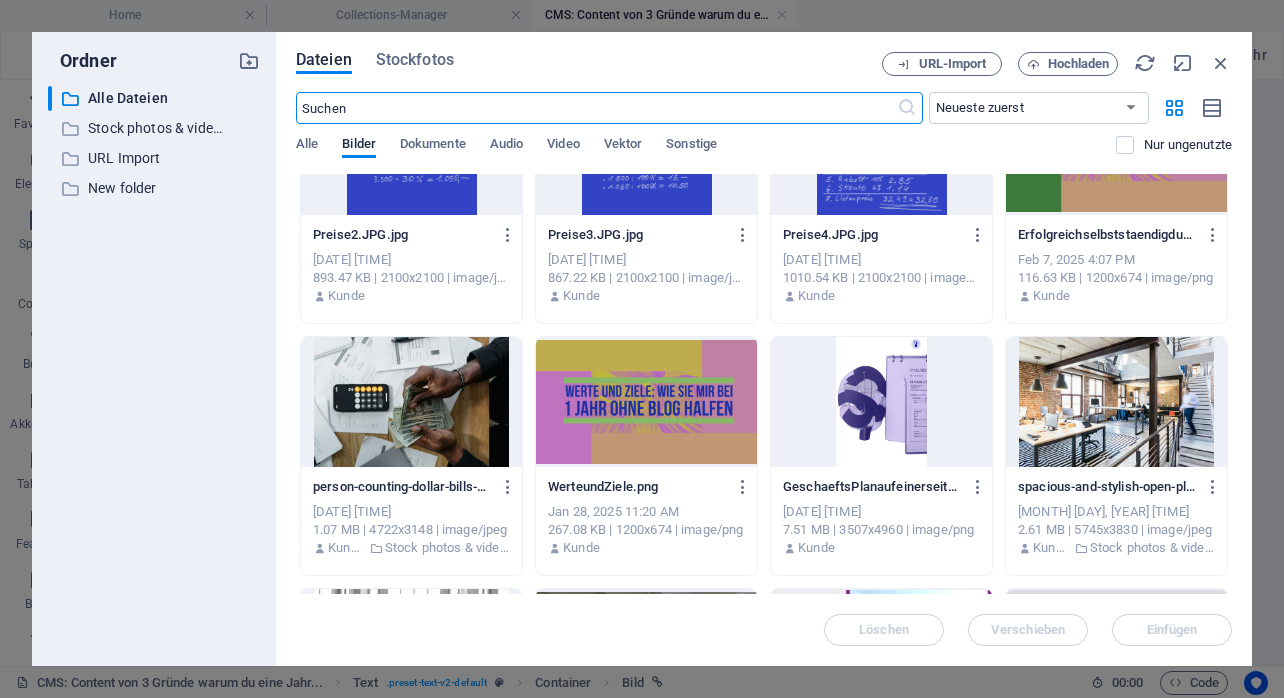scroll, scrollTop: 1115, scrollLeft: 0, axis: vertical 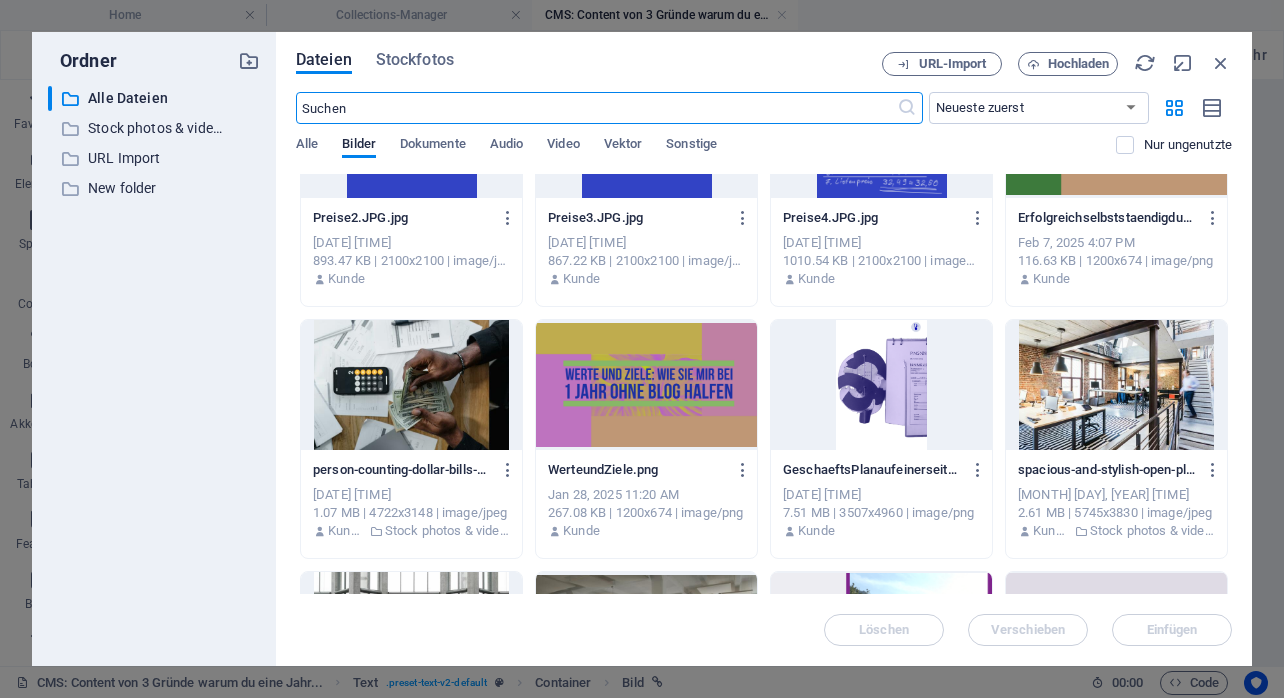 click at bounding box center (881, 385) 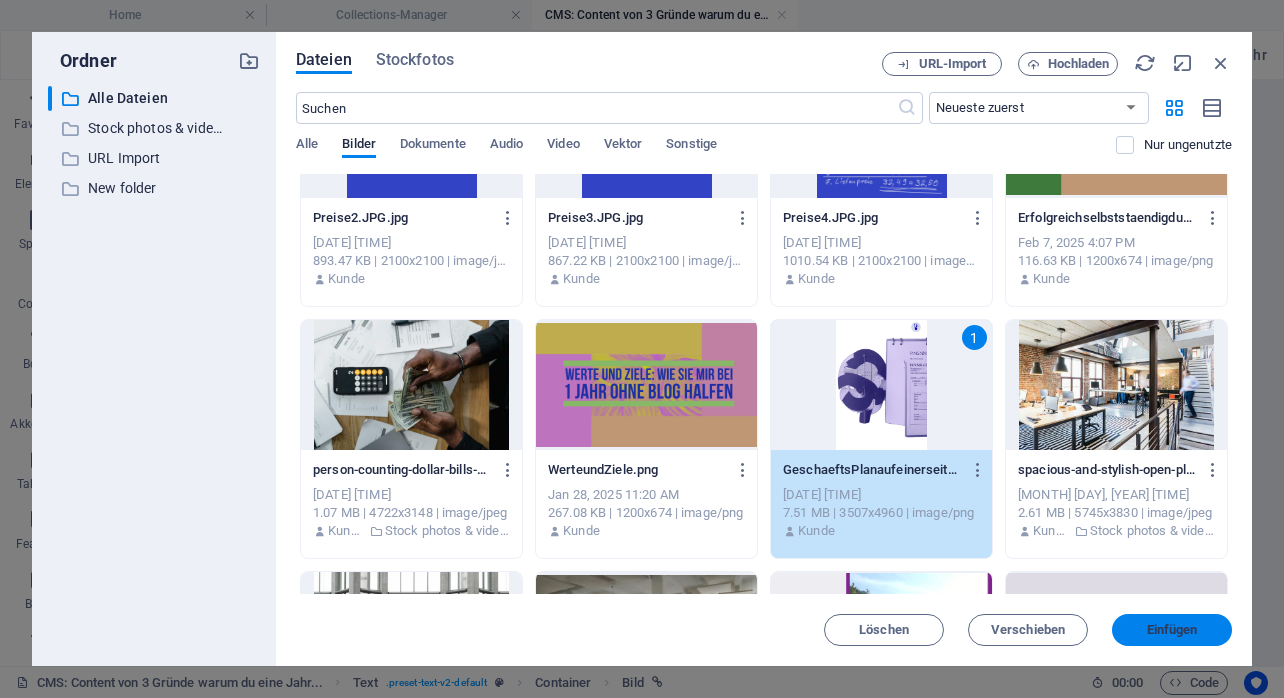 click on "Einfügen" at bounding box center [1172, 630] 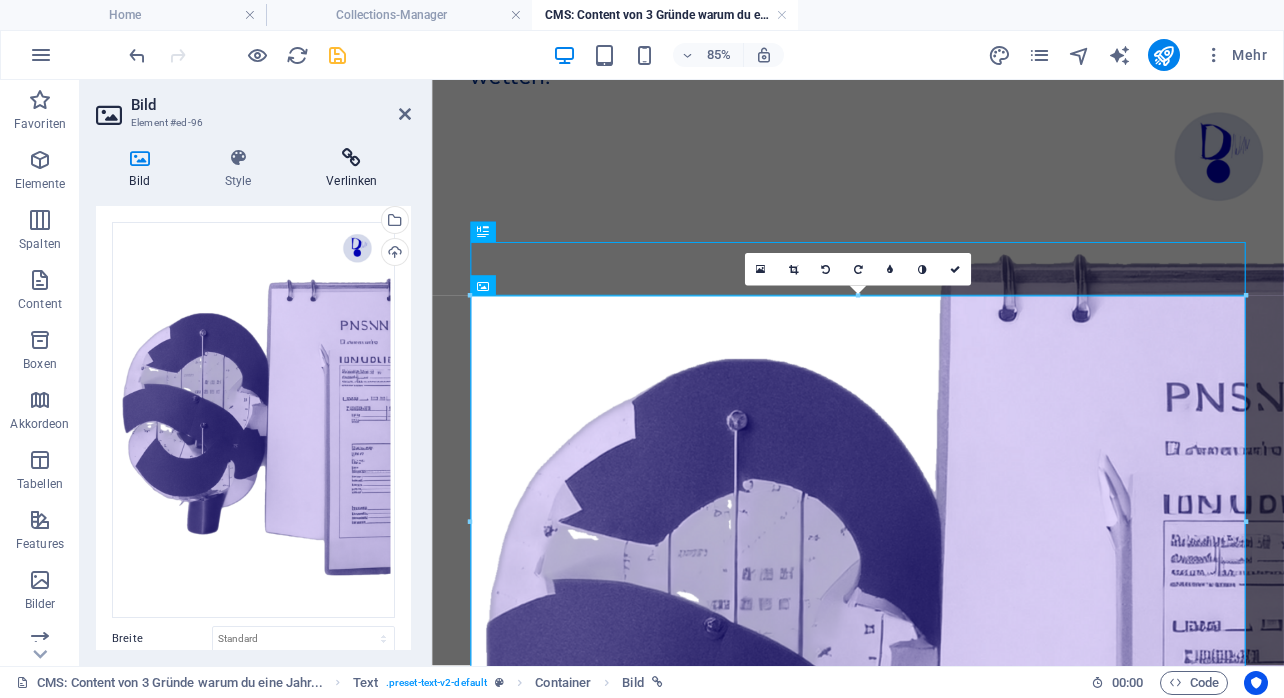 click at bounding box center [352, 158] 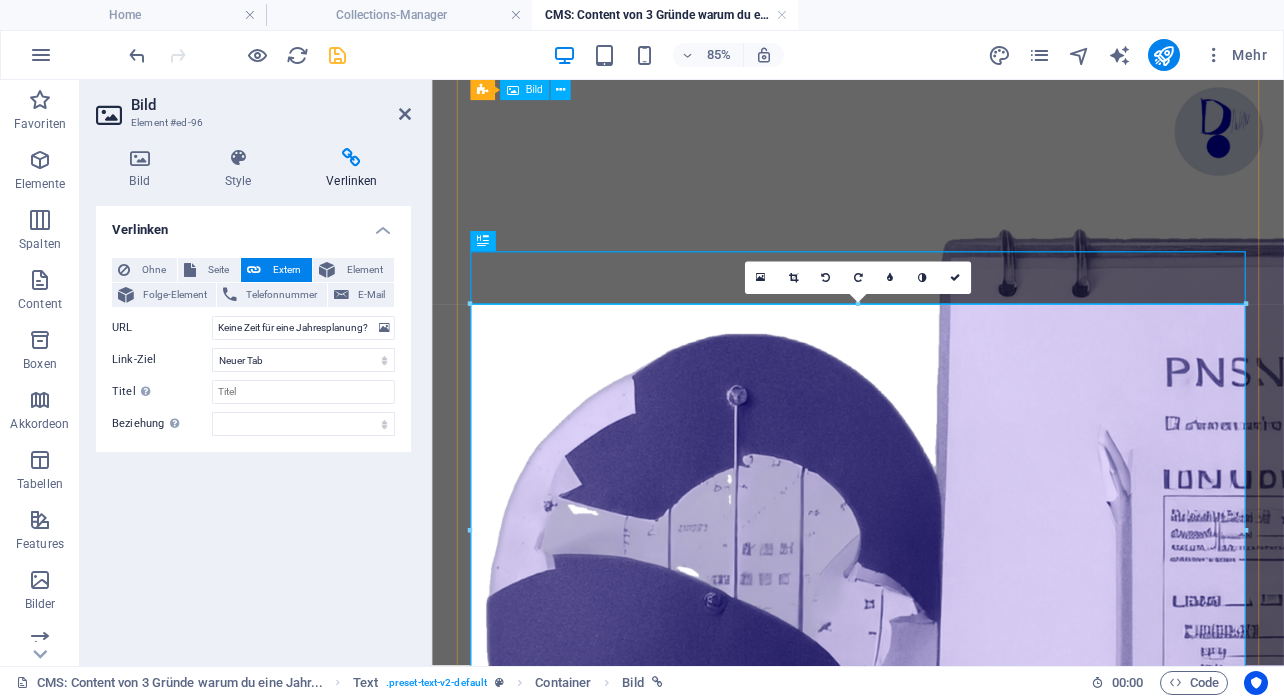 scroll, scrollTop: 1321, scrollLeft: 0, axis: vertical 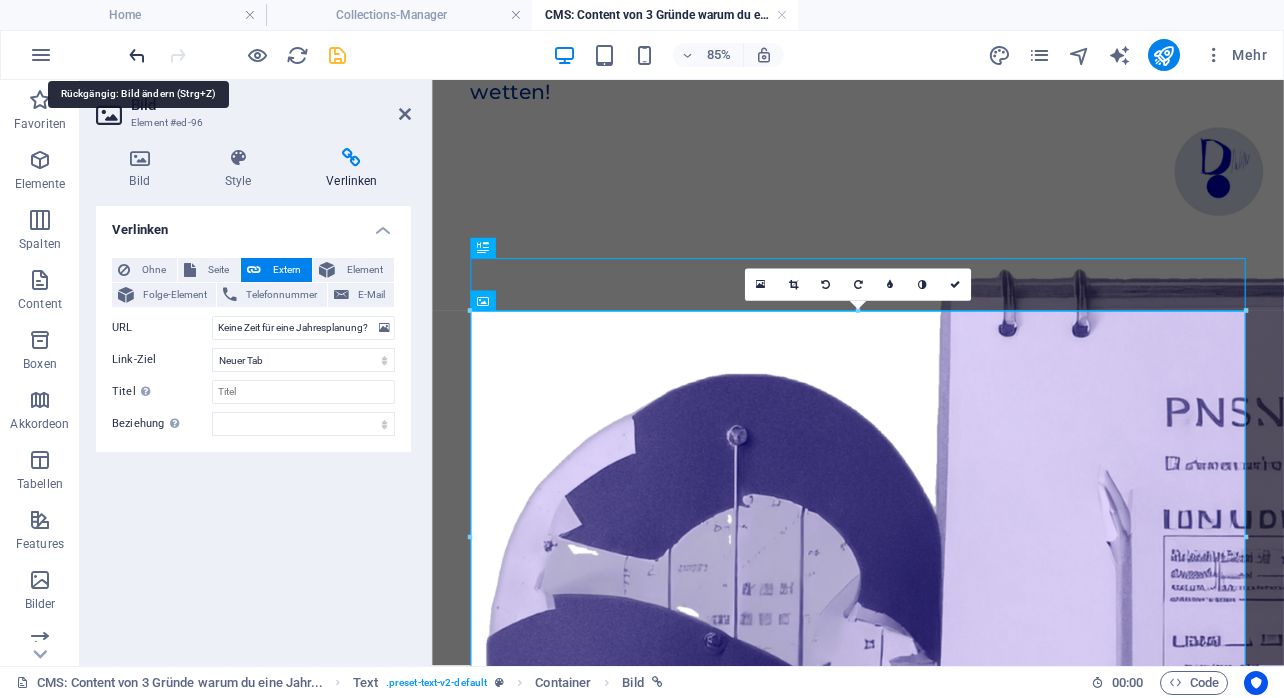 click at bounding box center [137, 55] 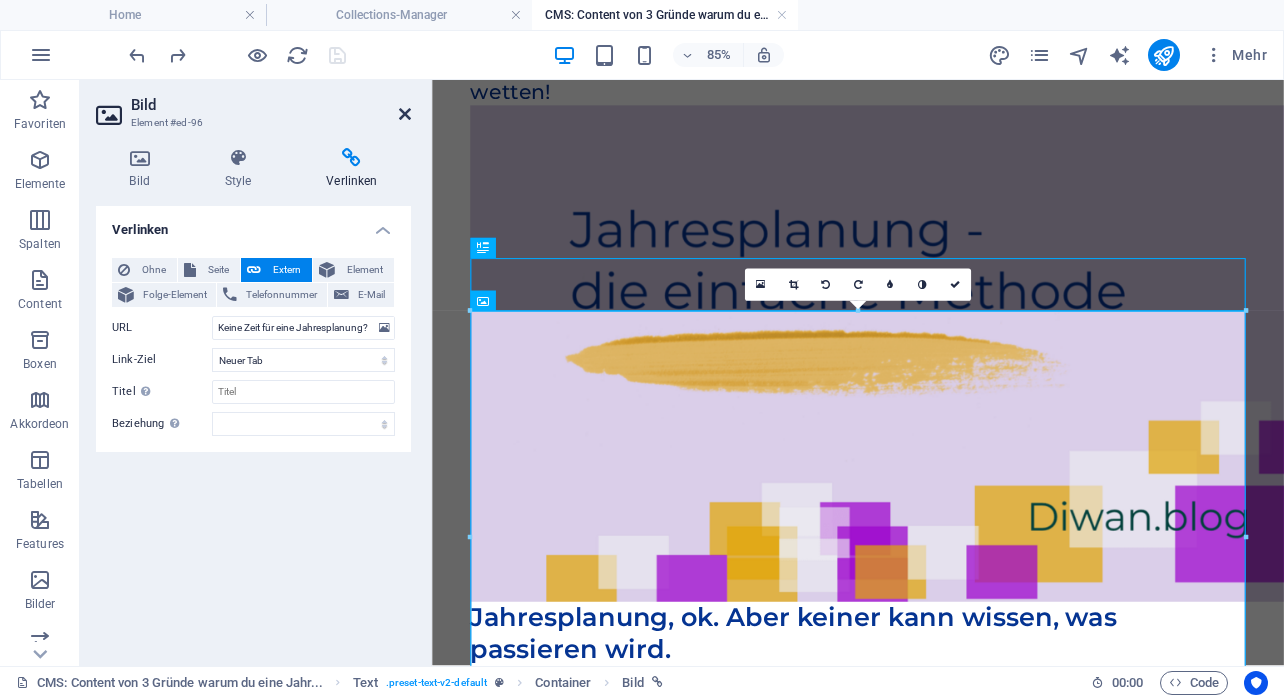 click at bounding box center [405, 114] 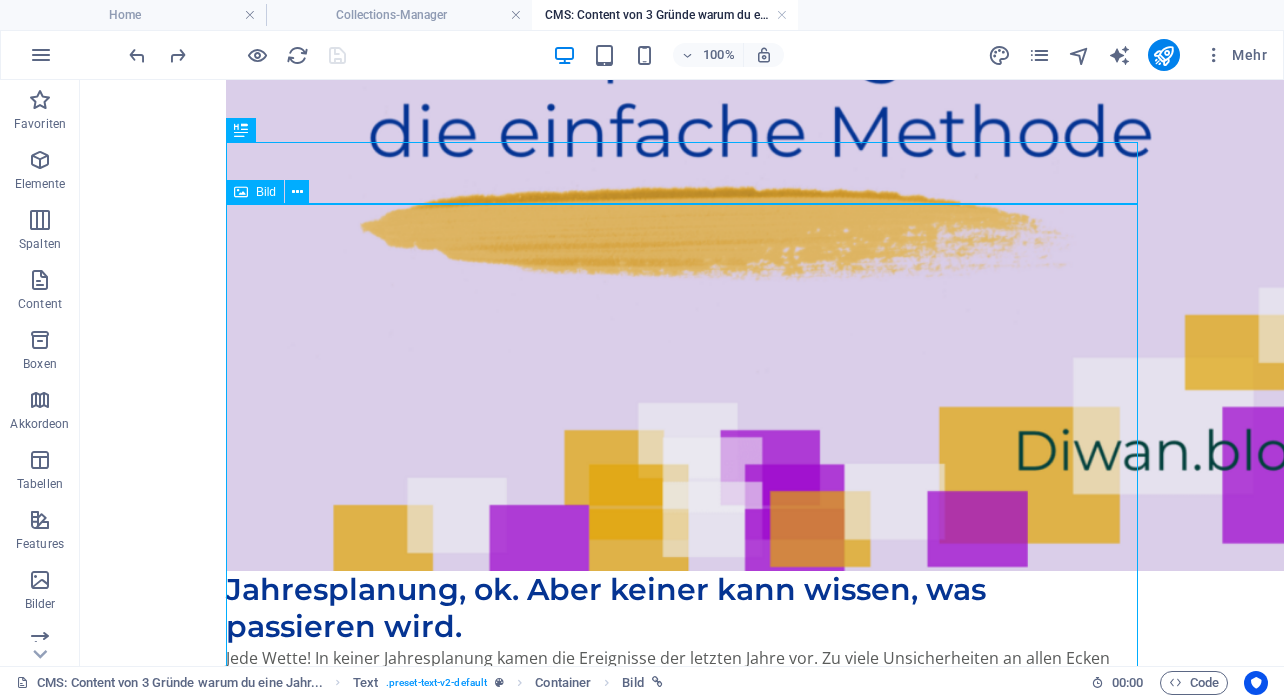 scroll, scrollTop: 1617, scrollLeft: 0, axis: vertical 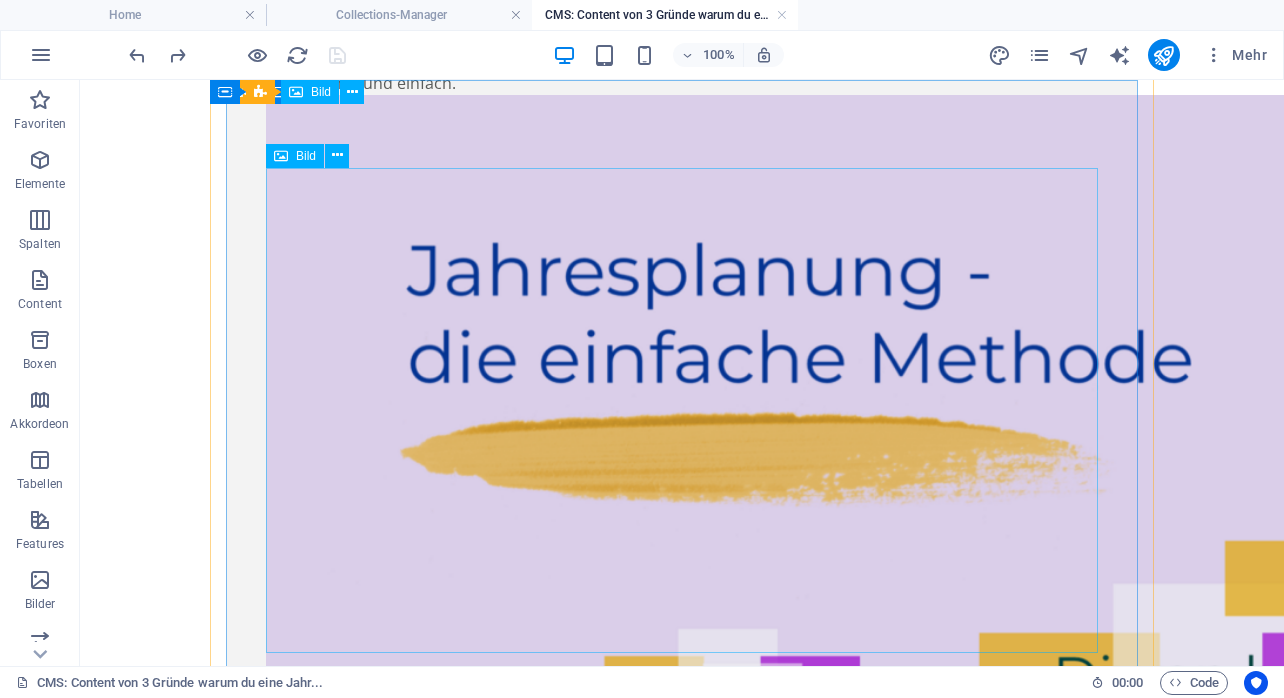 click at bounding box center [682, 446] 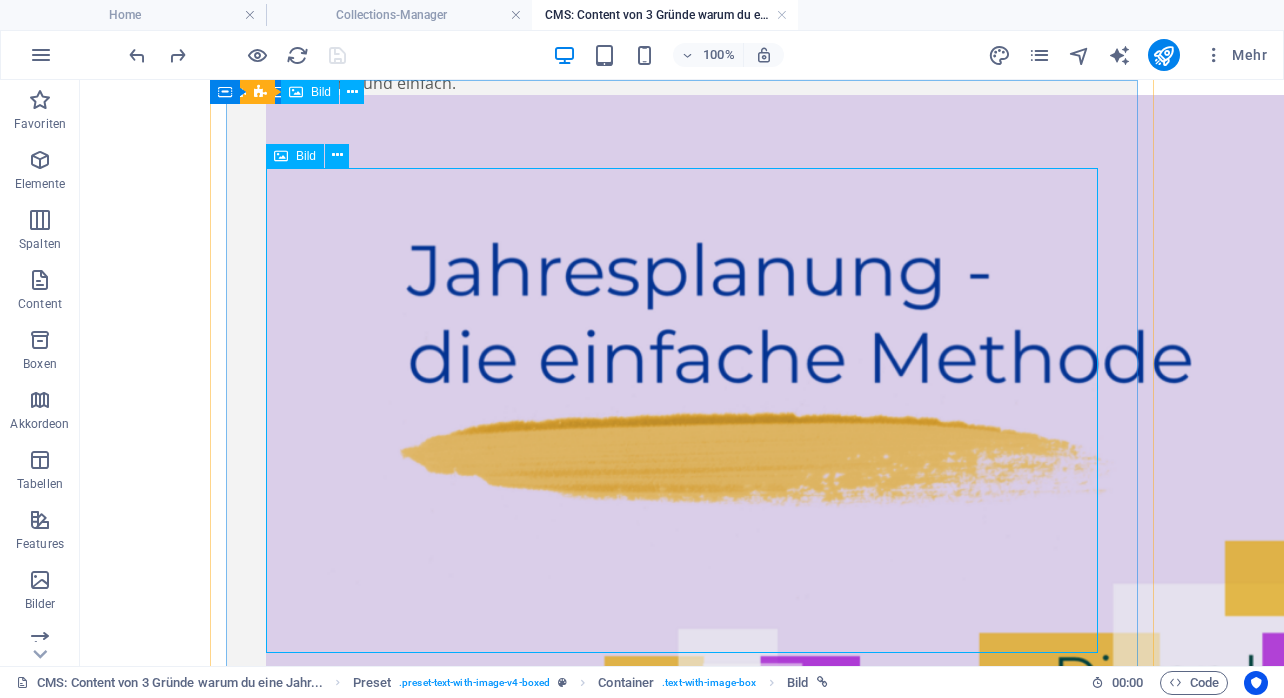 click on "Bild" at bounding box center [306, 156] 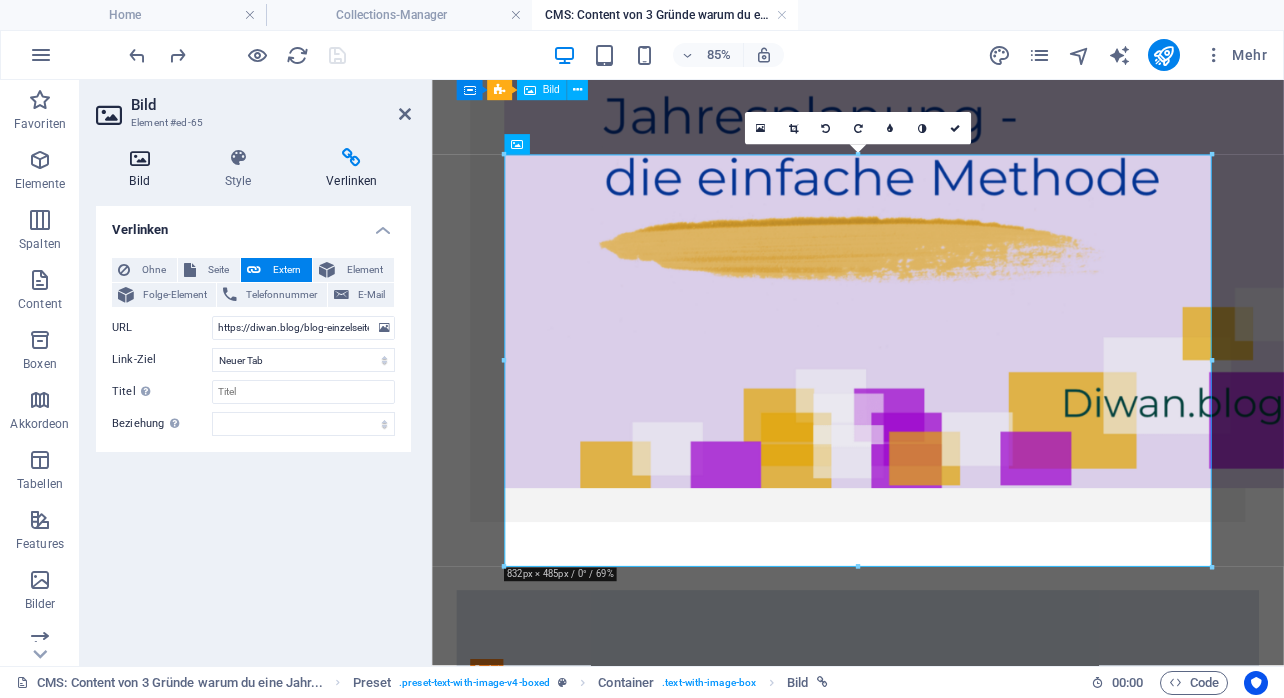 click at bounding box center [139, 158] 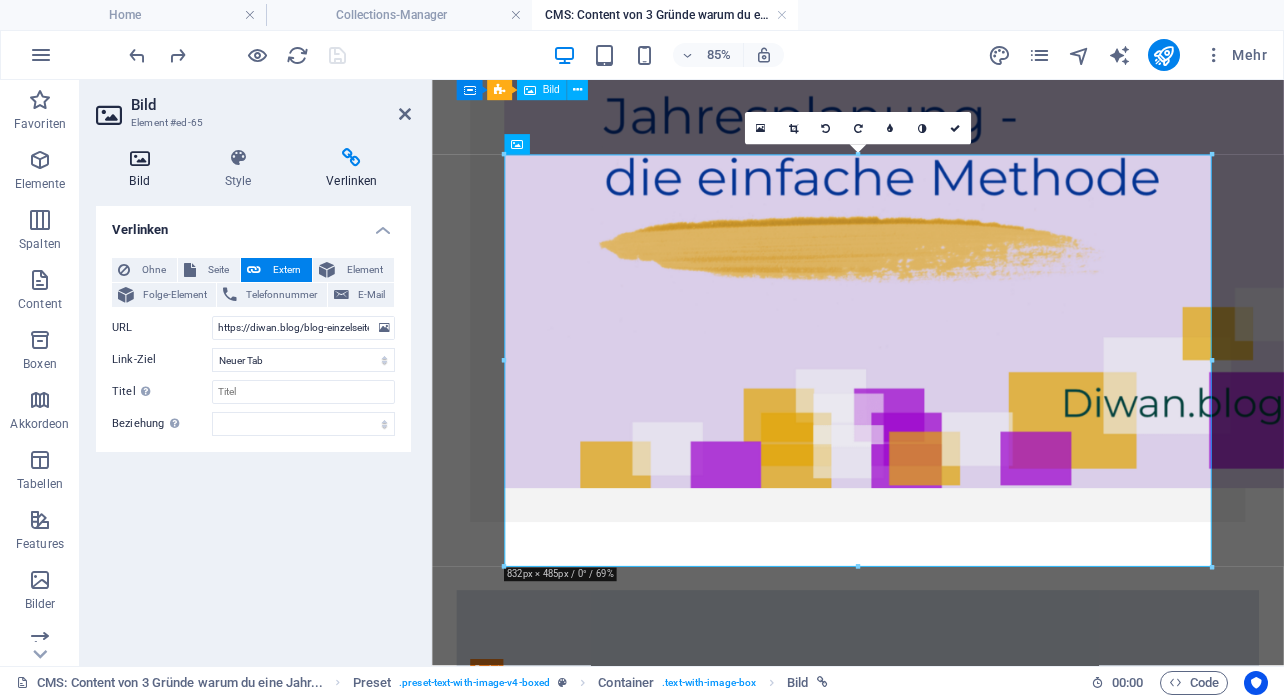 scroll, scrollTop: 36, scrollLeft: 0, axis: vertical 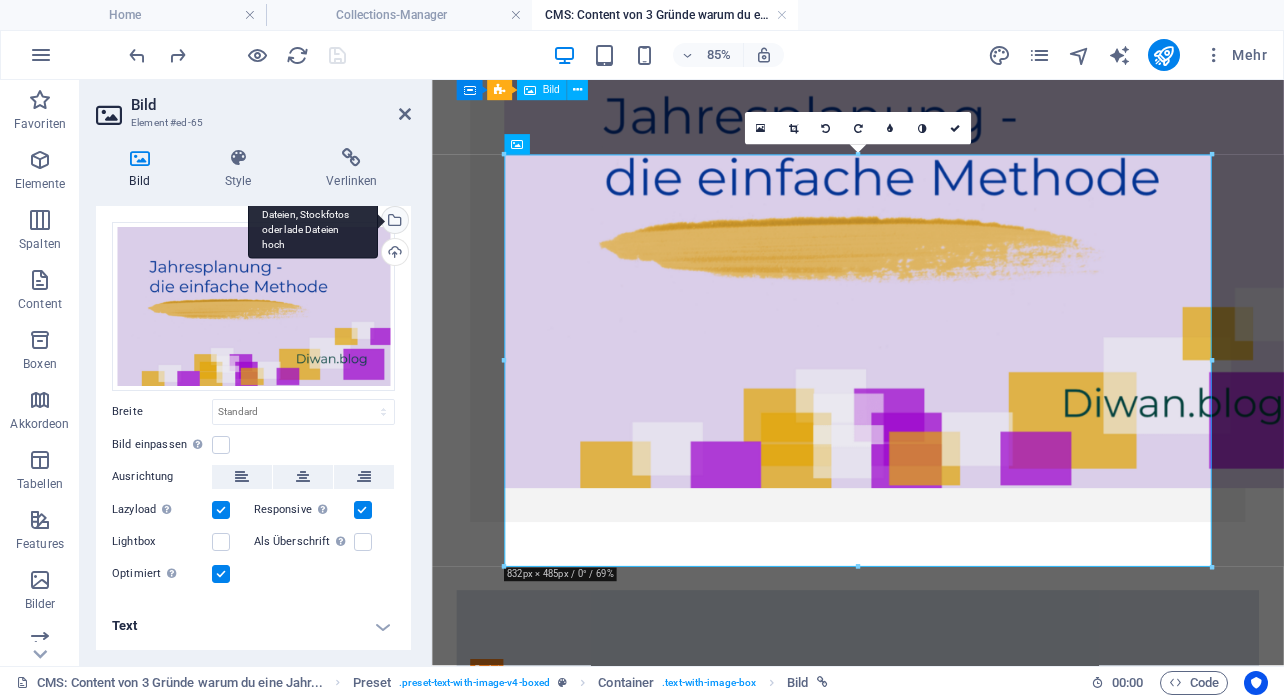 click on "Wähle aus deinen Dateien, Stockfotos oder lade Dateien hoch" at bounding box center (313, 221) 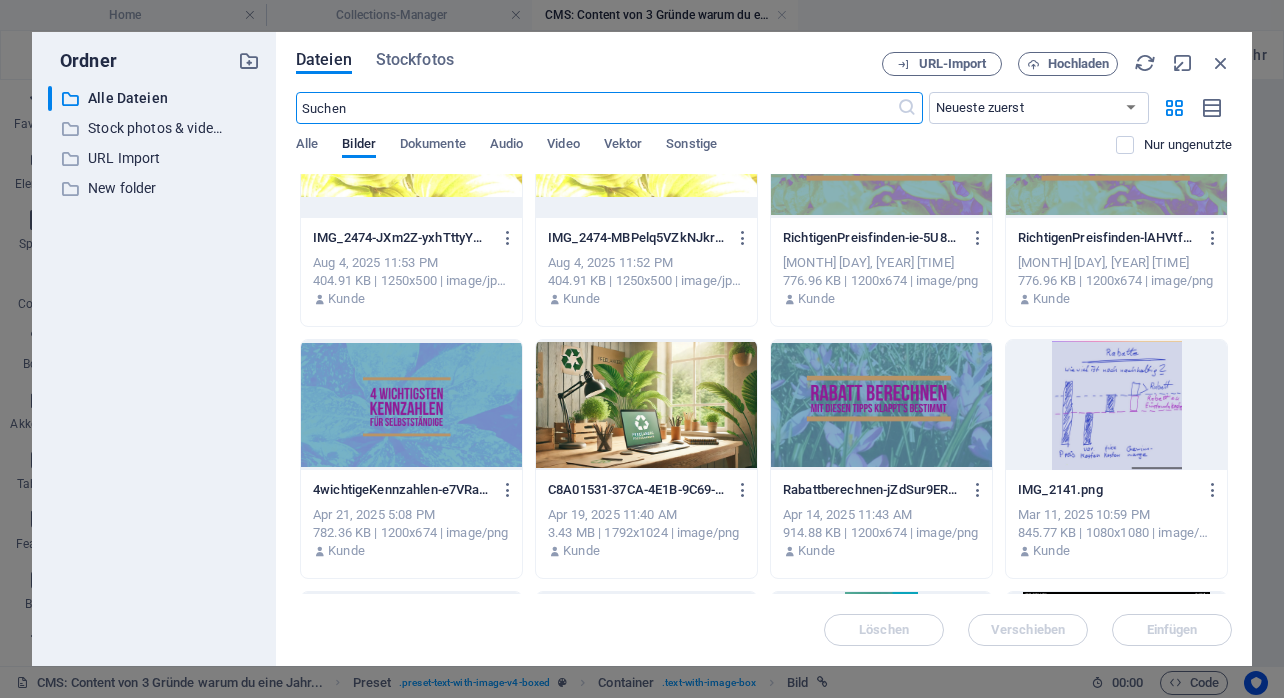scroll, scrollTop: 89, scrollLeft: 0, axis: vertical 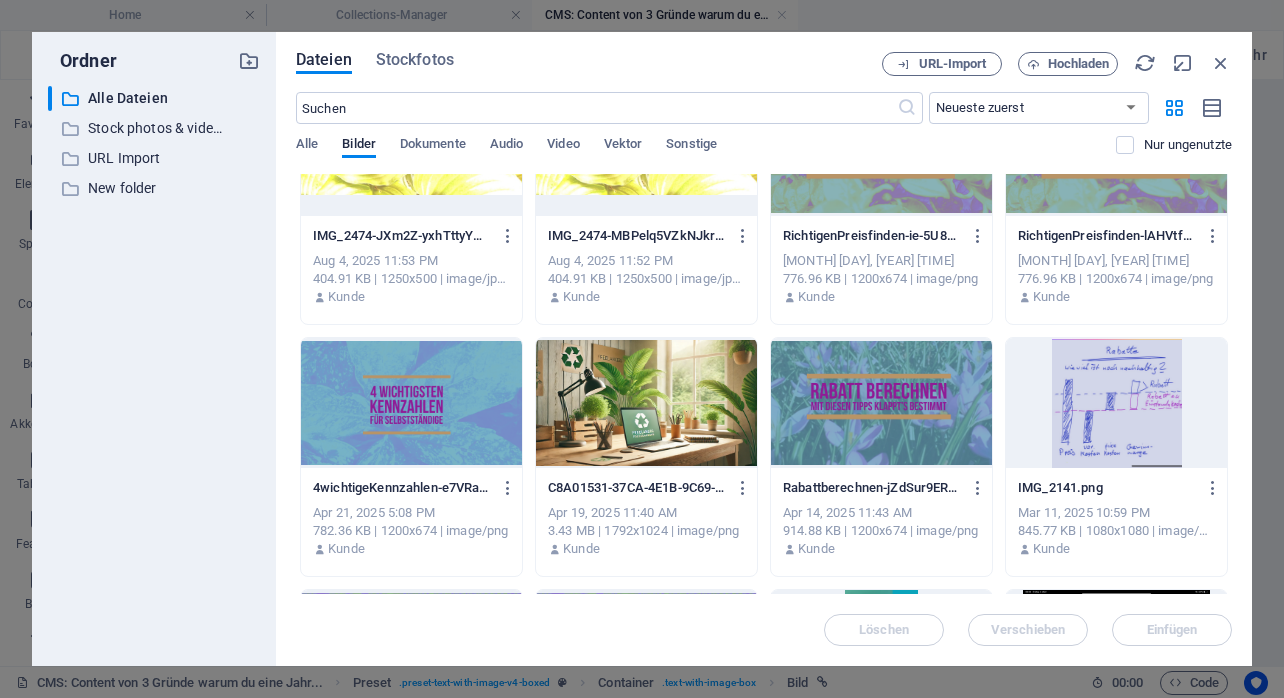 click at bounding box center [411, 403] 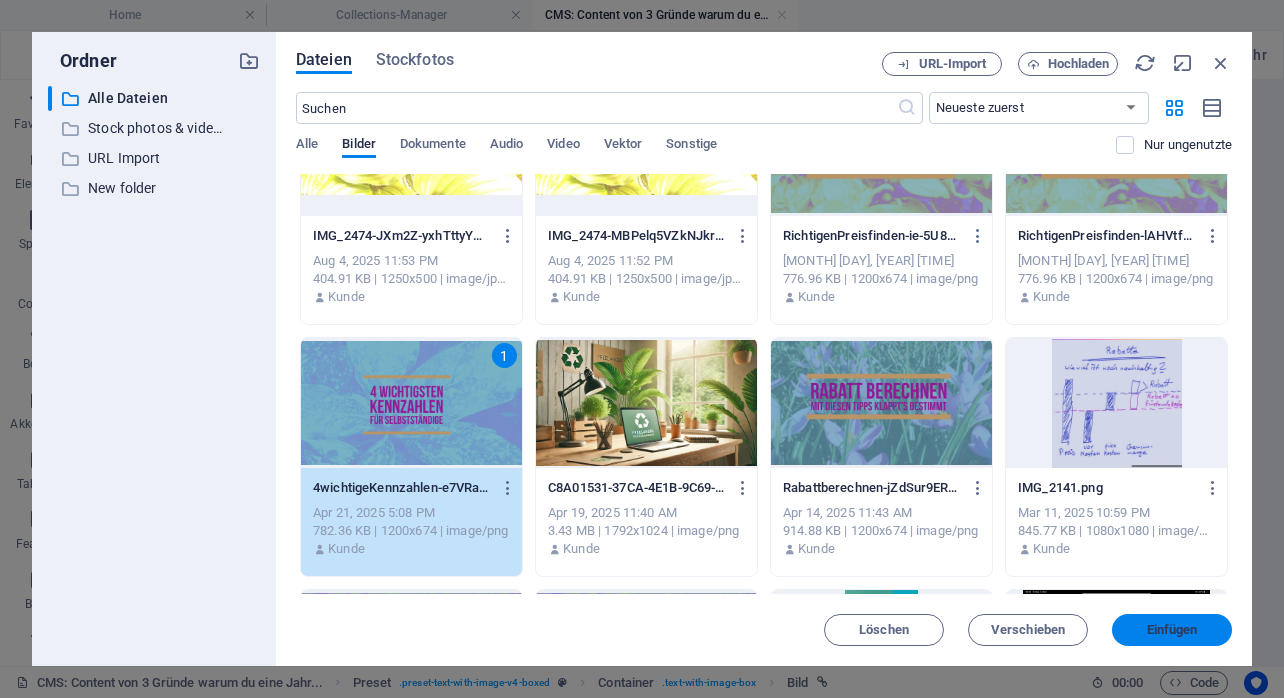 click on "Einfügen" at bounding box center (1172, 630) 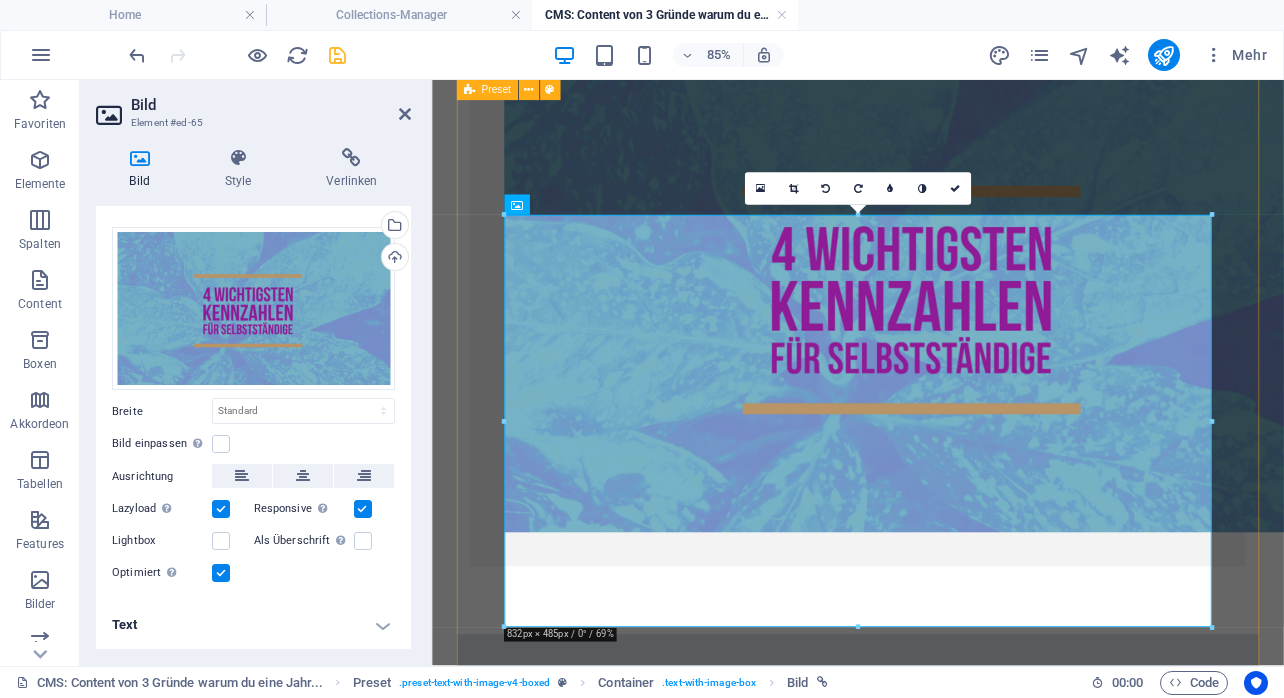 scroll, scrollTop: 4324, scrollLeft: 0, axis: vertical 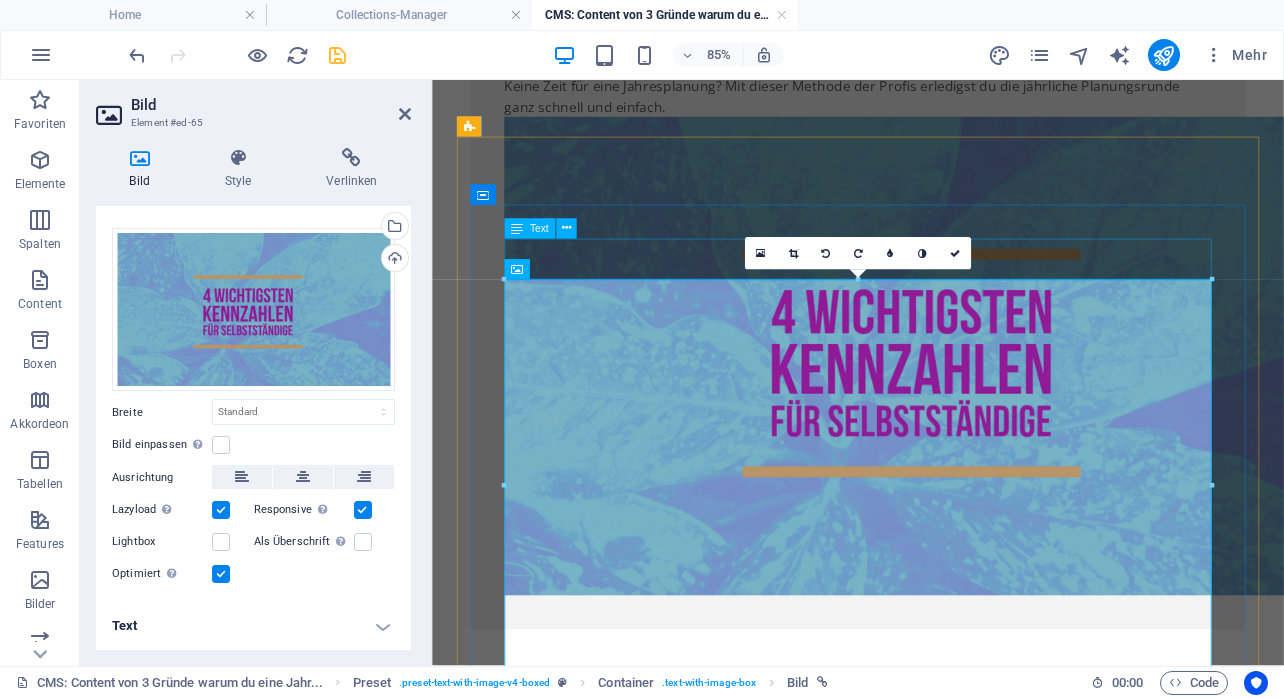 click on "Keine Zeit für eine Jahresplanung? Mit dieser Methode der Profis erledigst du die jährliche Planungsrunde ganz schnell und einfach." at bounding box center [933, 100] 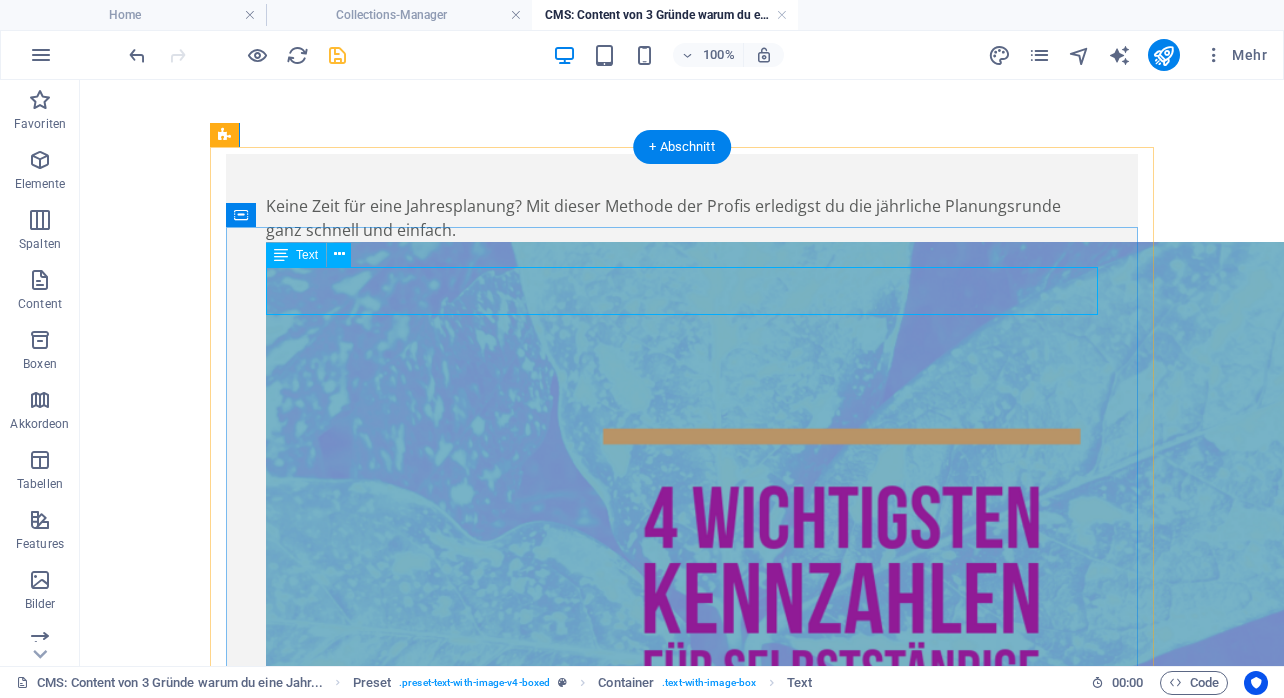 click on "Keine Zeit für eine Jahresplanung? Mit dieser Methode der Profis erledigst du die jährliche Planungsrunde ganz schnell und einfach." at bounding box center (682, 218) 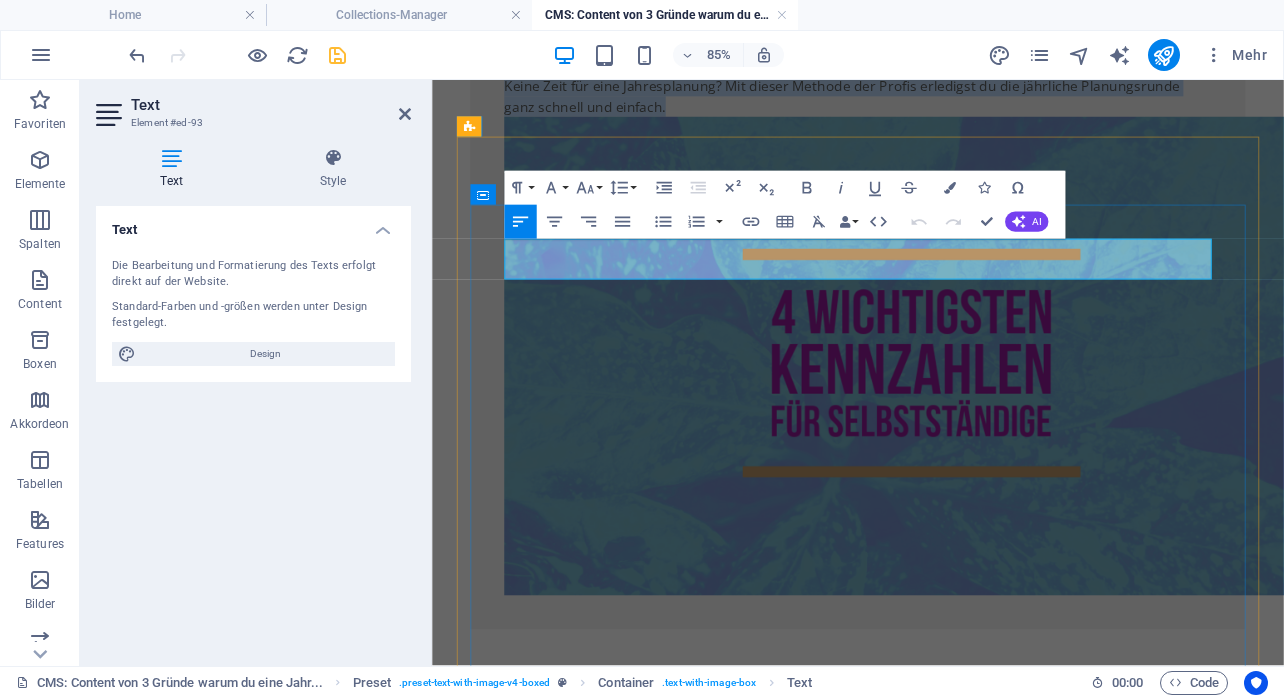drag, startPoint x: 519, startPoint y: 279, endPoint x: 724, endPoint y: 307, distance: 206.90337 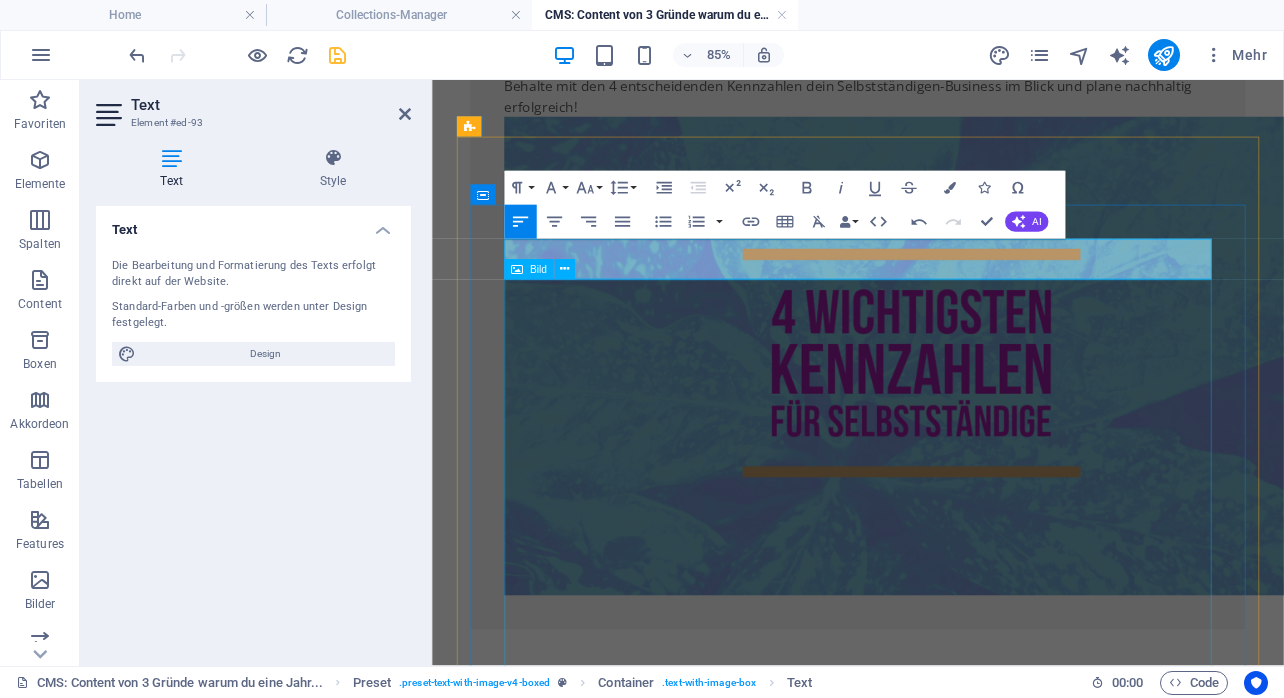 click at bounding box center [933, 405] 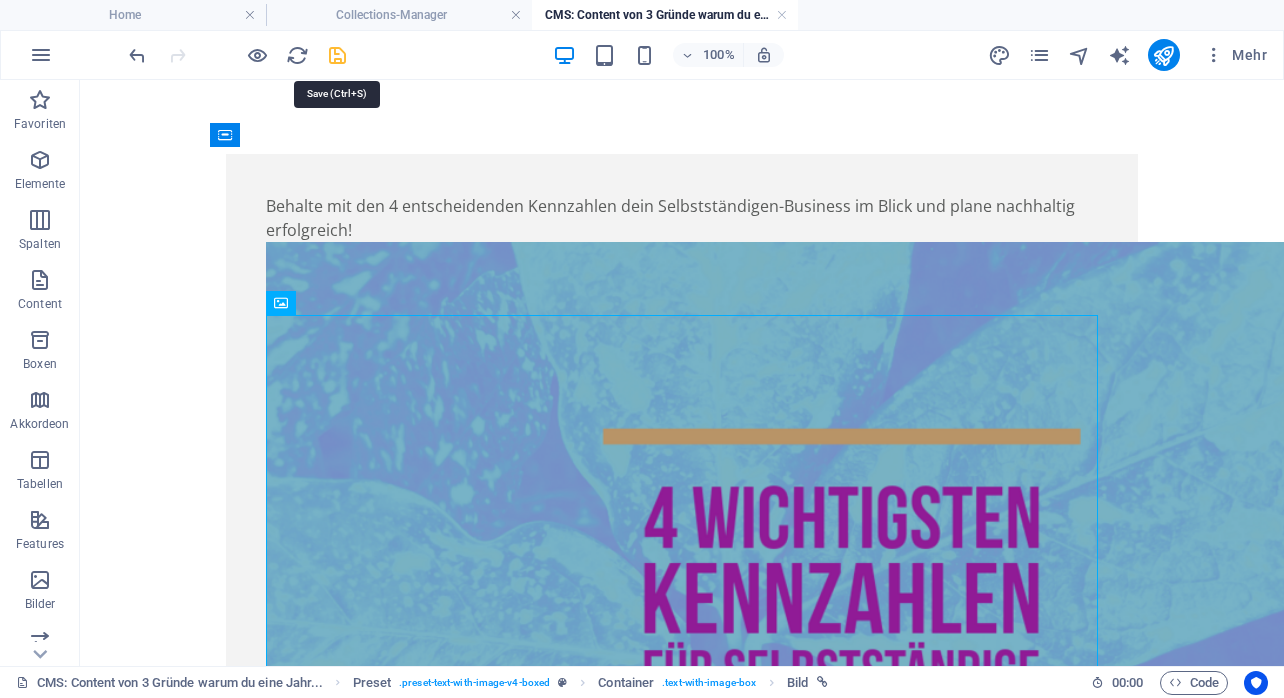 click at bounding box center (337, 55) 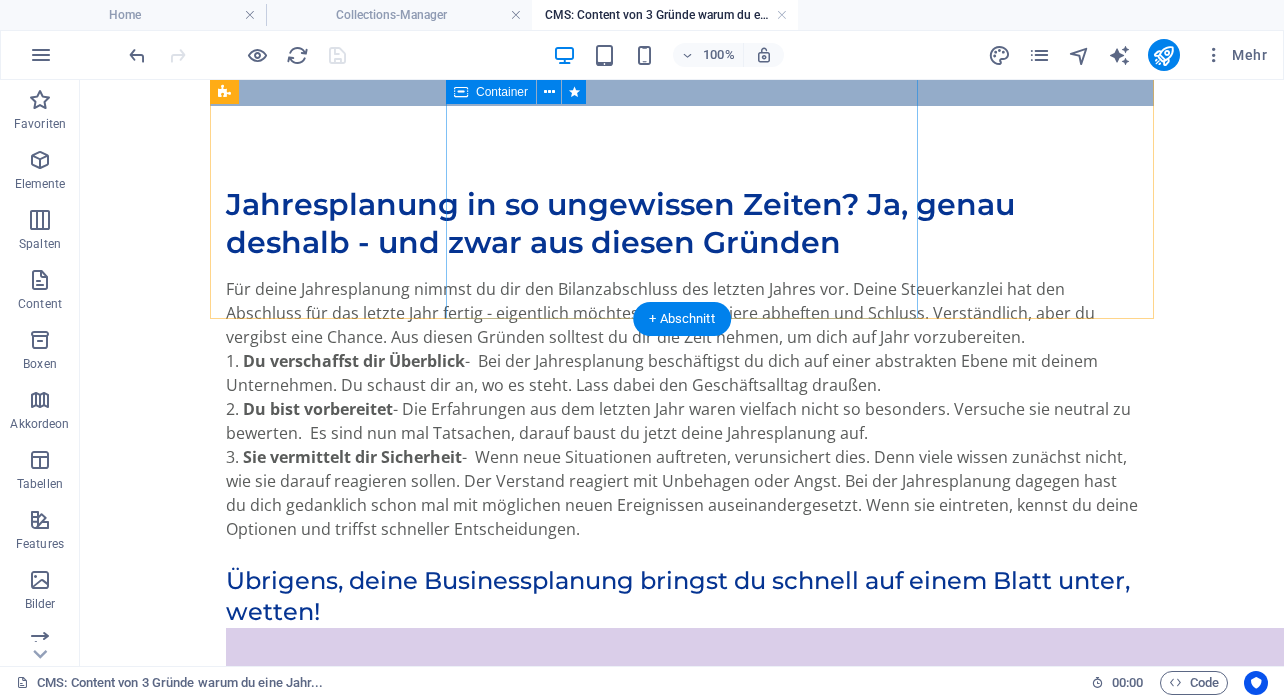 scroll, scrollTop: 892, scrollLeft: 0, axis: vertical 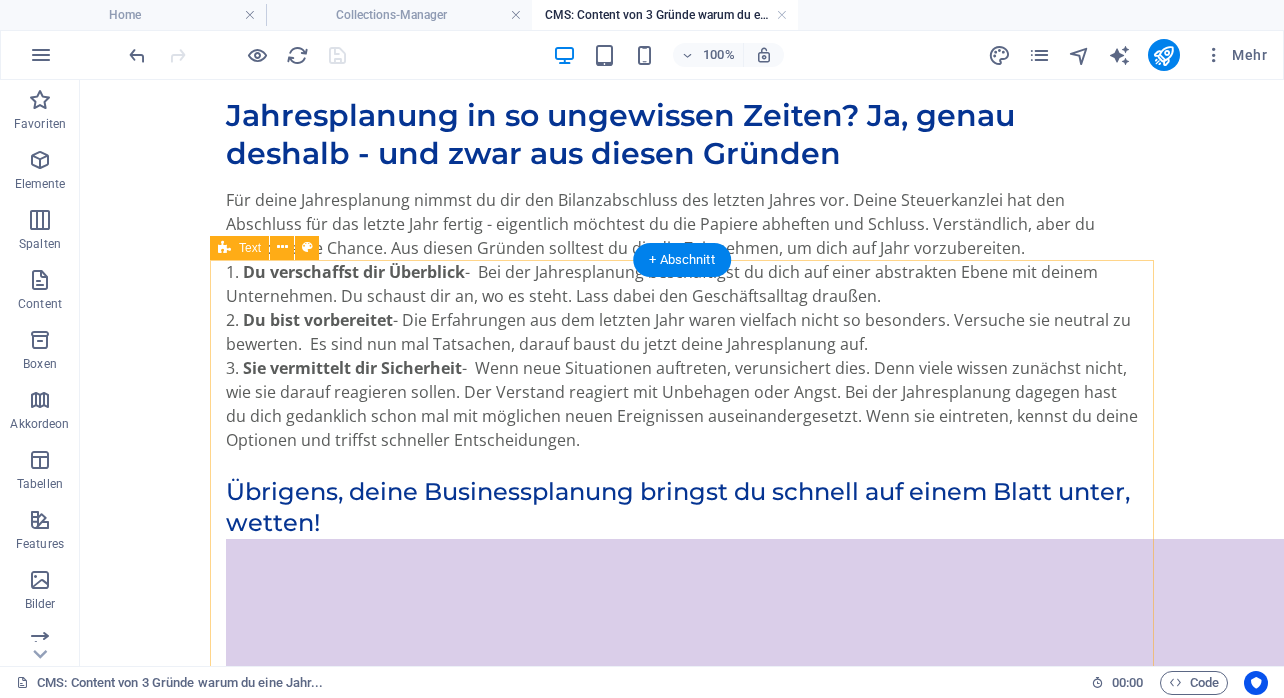 click on "Jahresplanung in so ungewissen Zeiten? Ja, genau deshalb - und zwar aus diesen Gründen Für deine Jahresplanung nimmst du dir den Bilanzabschluss des letzten Jahres vor. Deine Steuerkanzlei hat den Abschluss für das letzte Jahr fertig - eigentlich möchtest du die Papiere abheften und Schluss. Verständlich, aber du vergibst eine Chance. Aus diesen Gründen solltest du dir die Zeit nehmen, um dich auf Jahr vorzubereiten.  Du verschaffst dir   Überblick  -  Bei der Jahresplanung beschäftigst du dich auf einer abstrakten Ebene mit deinem Unternehmen. Du schaust dir an, wo es steht. Lass dabei den Geschäftsalltag draußen. Du bist   vorbereitet  - Die Erfahrungen aus dem letzten Jahr waren vielfach nicht so besonders. Versuche sie neutral zu bewerten.  Es sind nun mal Tatsachen, darauf baust du jetzt deine Jahresplanung auf.  Sie vermittelt dir Sicherheit Übrigens, deine Businessplanung bringst du schnell auf einem Blatt unter, wetten! Jahresplanung, ok. Aber keiner kann wissen, was passieren wird." at bounding box center (682, 1639) 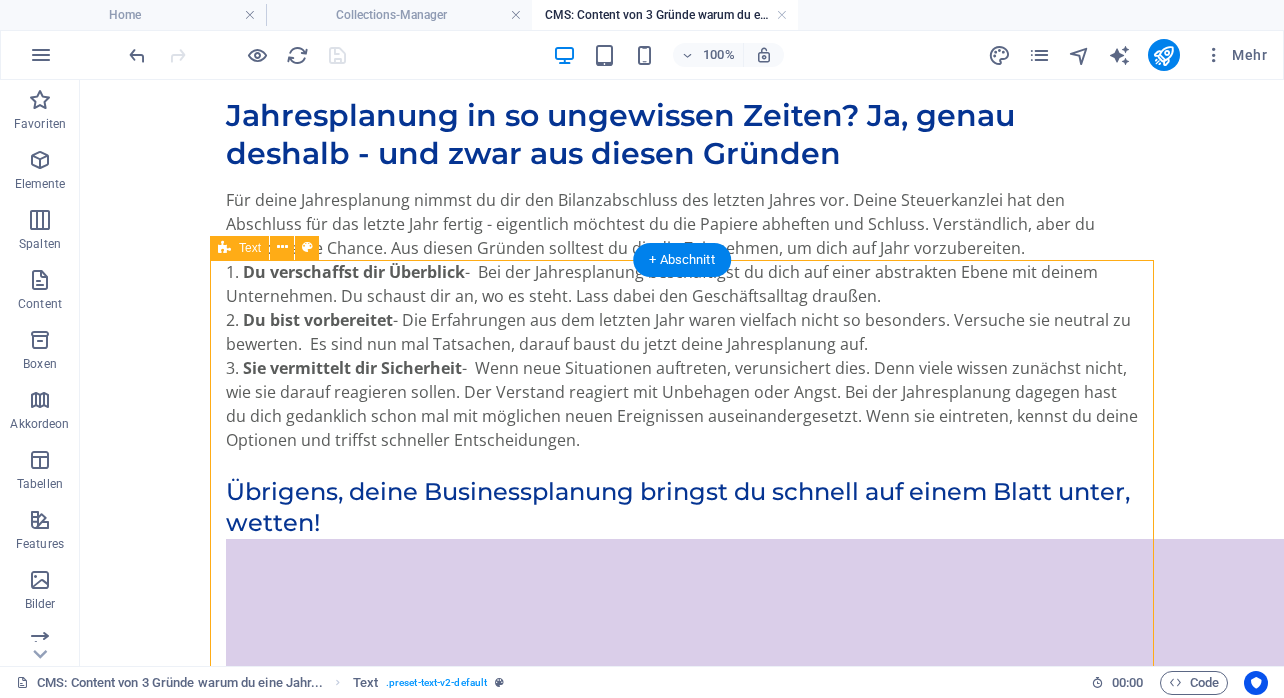 click on "Jahresplanung in so ungewissen Zeiten? Ja, genau deshalb - und zwar aus diesen Gründen Für deine Jahresplanung nimmst du dir den Bilanzabschluss des letzten Jahres vor. Deine Steuerkanzlei hat den Abschluss für das letzte Jahr fertig - eigentlich möchtest du die Papiere abheften und Schluss. Verständlich, aber du vergibst eine Chance. Aus diesen Gründen solltest du dir die Zeit nehmen, um dich auf Jahr vorzubereiten.  Du verschaffst dir   Überblick  -  Bei der Jahresplanung beschäftigst du dich auf einer abstrakten Ebene mit deinem Unternehmen. Du schaust dir an, wo es steht. Lass dabei den Geschäftsalltag draußen. Du bist   vorbereitet  - Die Erfahrungen aus dem letzten Jahr waren vielfach nicht so besonders. Versuche sie neutral zu bewerten.  Es sind nun mal Tatsachen, darauf baust du jetzt deine Jahresplanung auf.  Sie vermittelt dir Sicherheit Übrigens, deine Businessplanung bringst du schnell auf einem Blatt unter, wetten! Jahresplanung, ok. Aber keiner kann wissen, was passieren wird." at bounding box center (682, 1639) 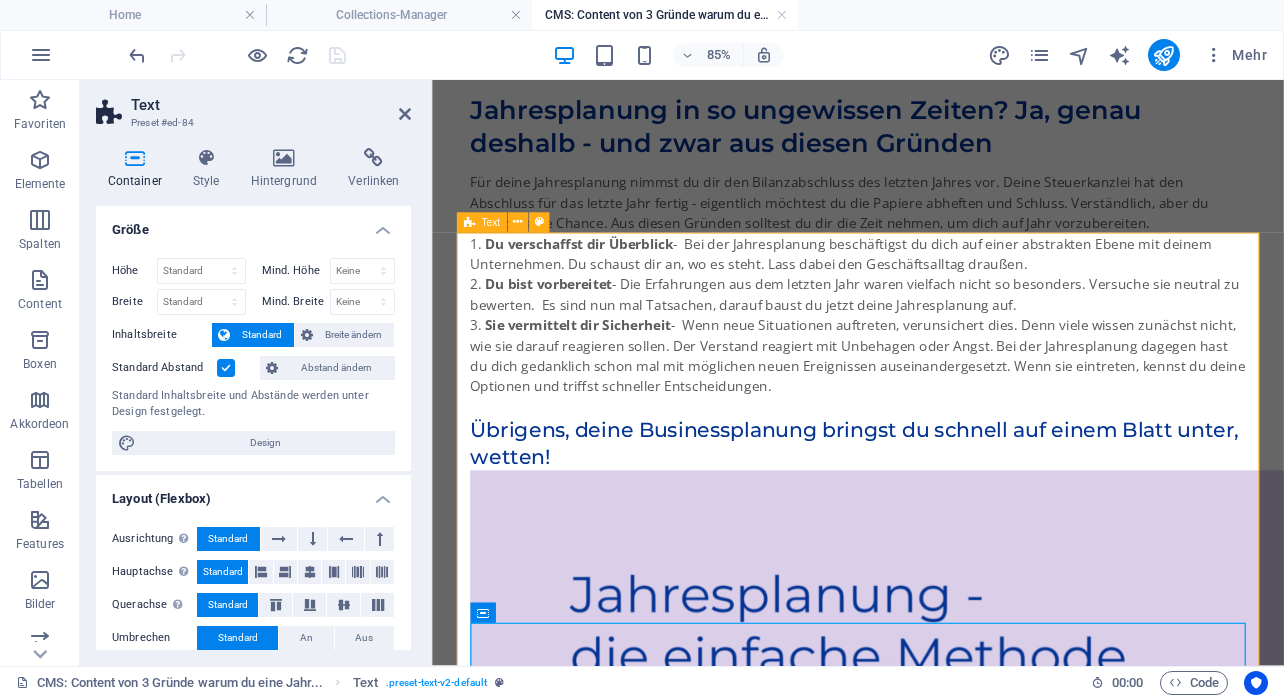 click on "Jahresplanung in so ungewissen Zeiten? Ja, genau deshalb - und zwar aus diesen Gründen Für deine Jahresplanung nimmst du dir den Bilanzabschluss des letzten Jahres vor. Deine Steuerkanzlei hat den Abschluss für das letzte Jahr fertig - eigentlich möchtest du die Papiere abheften und Schluss. Verständlich, aber du vergibst eine Chance. Aus diesen Gründen solltest du dir die Zeit nehmen, um dich auf Jahr vorzubereiten.  Du verschaffst dir   Überblick  -  Bei der Jahresplanung beschäftigst du dich auf einer abstrakten Ebene mit deinem Unternehmen. Du schaust dir an, wo es steht. Lass dabei den Geschäftsalltag draußen. Du bist   vorbereitet  - Die Erfahrungen aus dem letzten Jahr waren vielfach nicht so besonders. Versuche sie neutral zu bewerten.  Es sind nun mal Tatsachen, darauf baust du jetzt deine Jahresplanung auf.  Sie vermittelt dir Sicherheit Übrigens, deine Businessplanung bringst du schnell auf einem Blatt unter, wetten! Jahresplanung, ok. Aber keiner kann wissen, was passieren wird." at bounding box center [933, 1580] 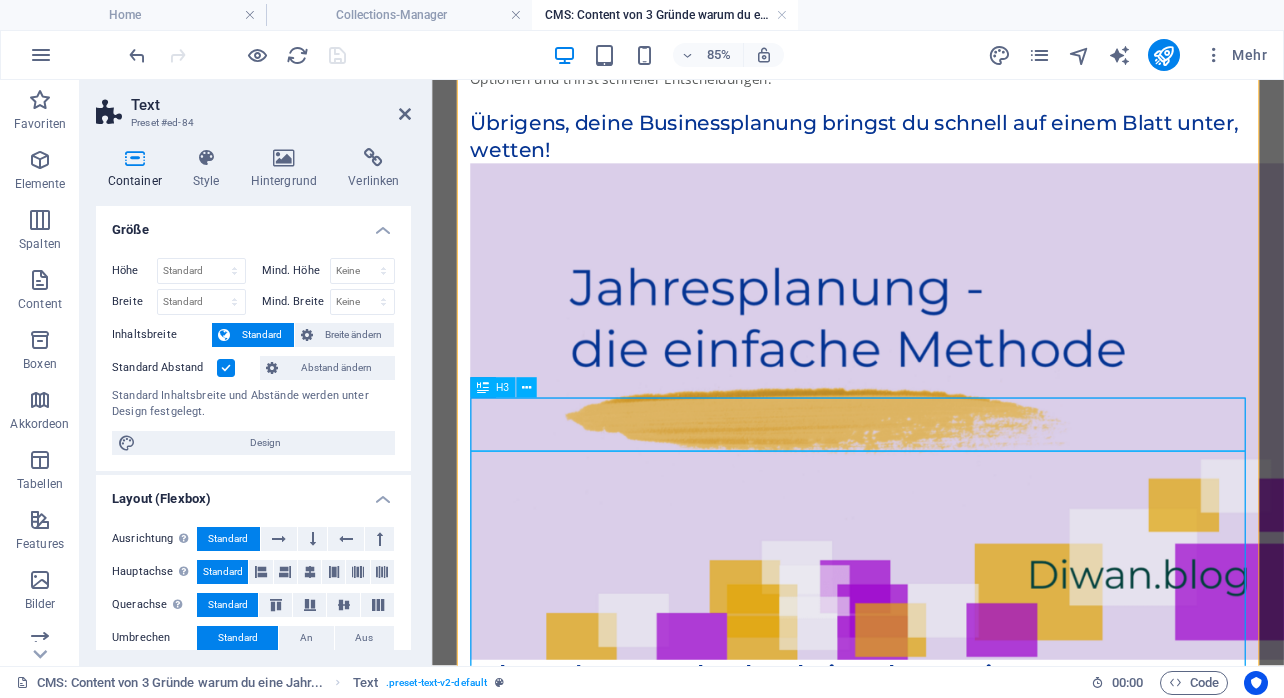 scroll, scrollTop: 1279, scrollLeft: 0, axis: vertical 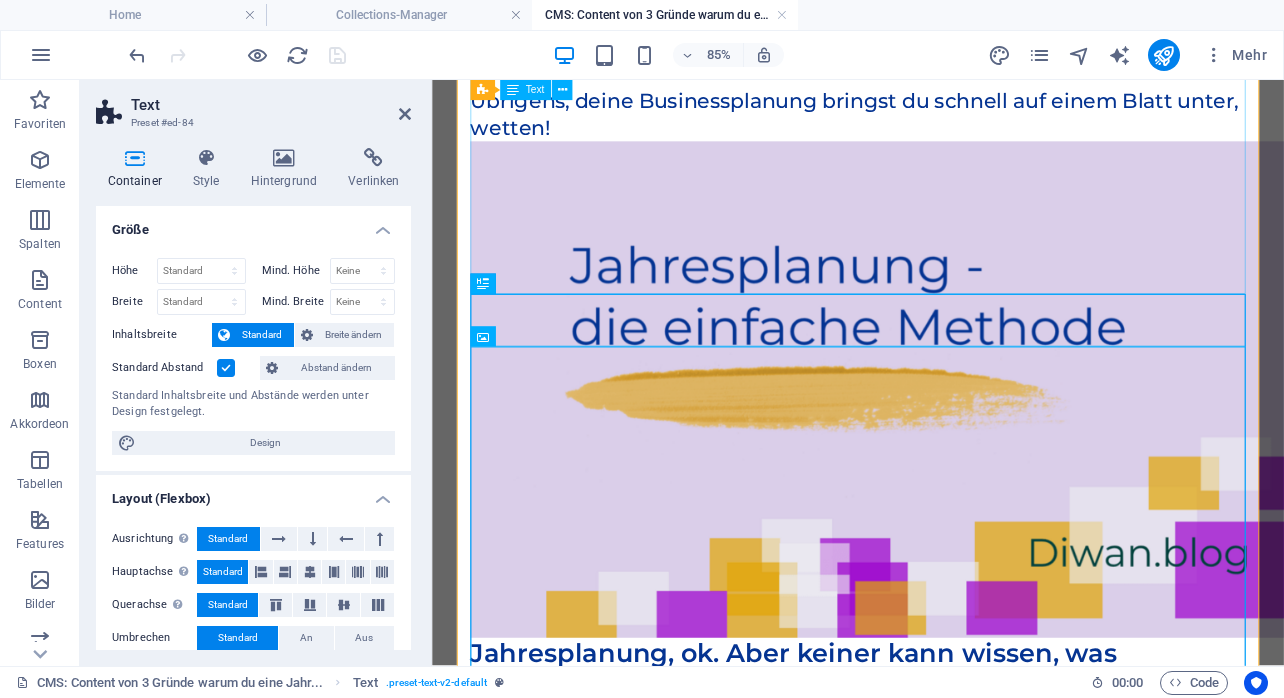 click on "Für deine Jahresplanung nimmst du dir den Bilanzabschluss des letzten Jahres vor. Deine Steuerkanzlei hat den Abschluss für das letzte Jahr fertig - eigentlich möchtest du die Papiere abheften und Schluss. Verständlich, aber du vergibst eine Chance. Aus diesen Gründen solltest du dir die Zeit nehmen, um dich auf Jahr vorzubereiten.  Du verschaffst dir   Überblick  -  Bei der Jahresplanung beschäftigst du dich auf einer abstrakten Ebene mit deinem Unternehmen. Du schaust dir an, wo es steht. Lass dabei den Geschäftsalltag draußen. Du bist   vorbereitet  - Die Erfahrungen aus dem letzten Jahr waren vielfach nicht so besonders. Versuche sie neutral zu bewerten.  Es sind nun mal Tatsachen, darauf baust du jetzt deine Jahresplanung auf.  Sie vermittelt dir Sicherheit" at bounding box center (933, -55) 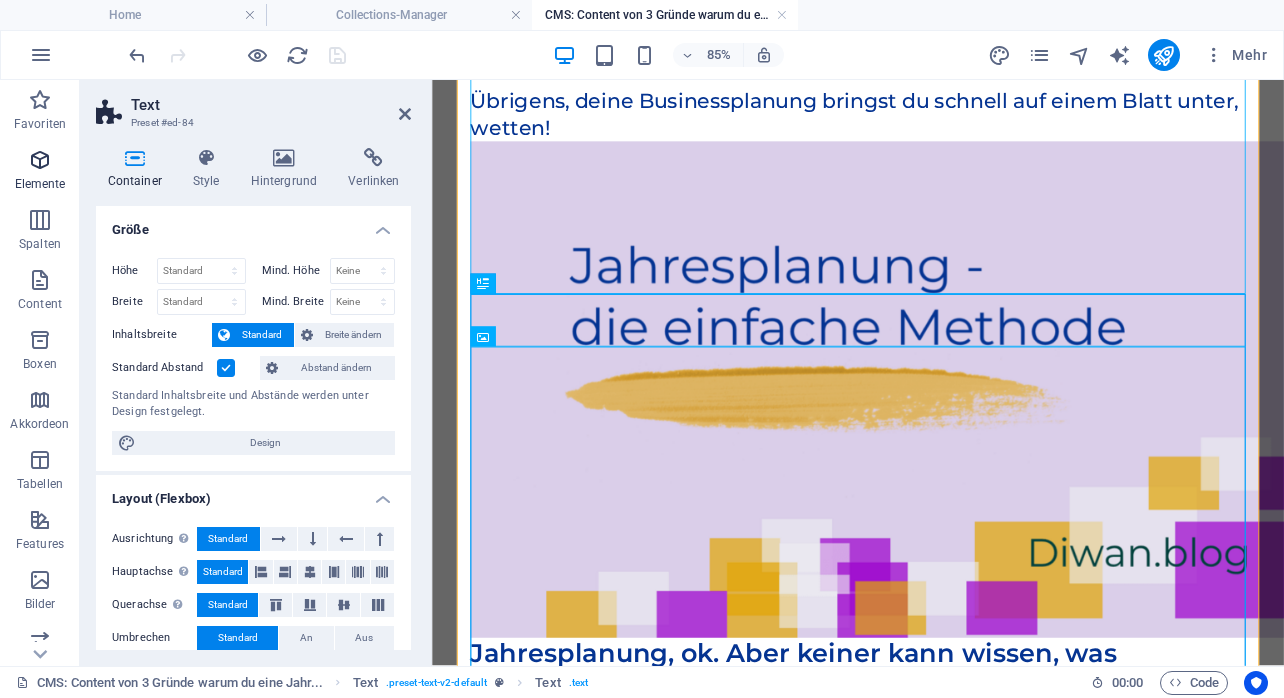 click at bounding box center [40, 160] 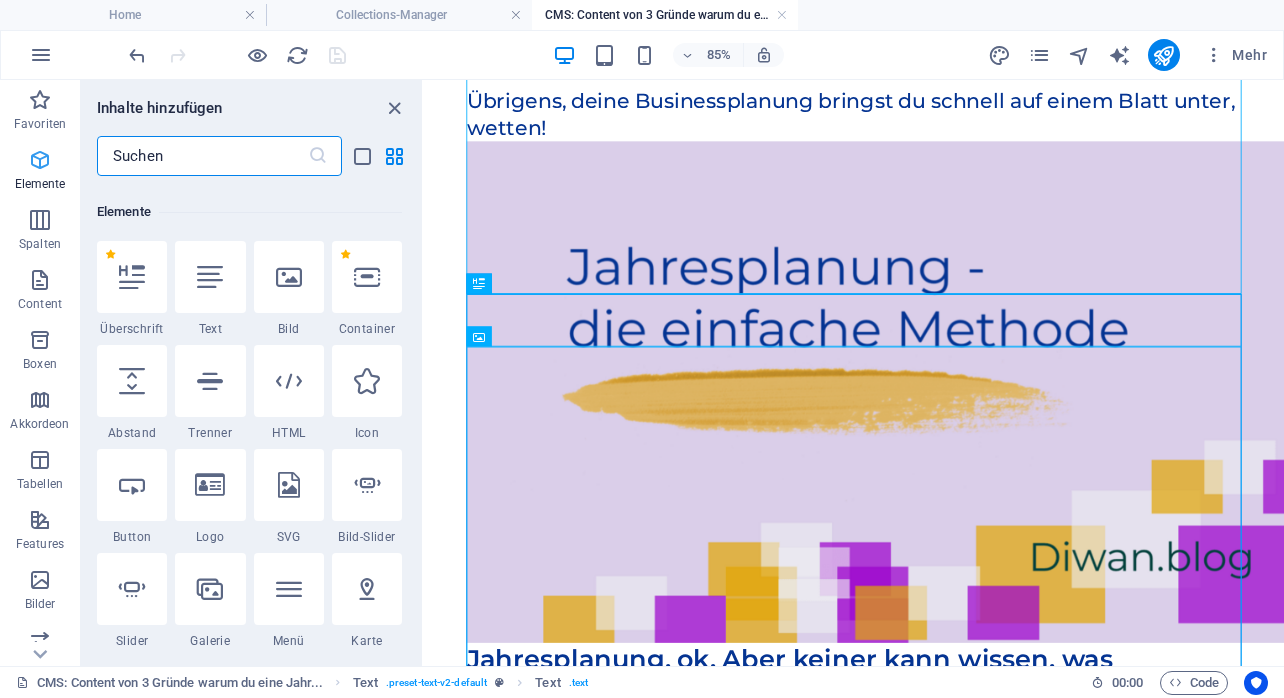 scroll, scrollTop: 213, scrollLeft: 0, axis: vertical 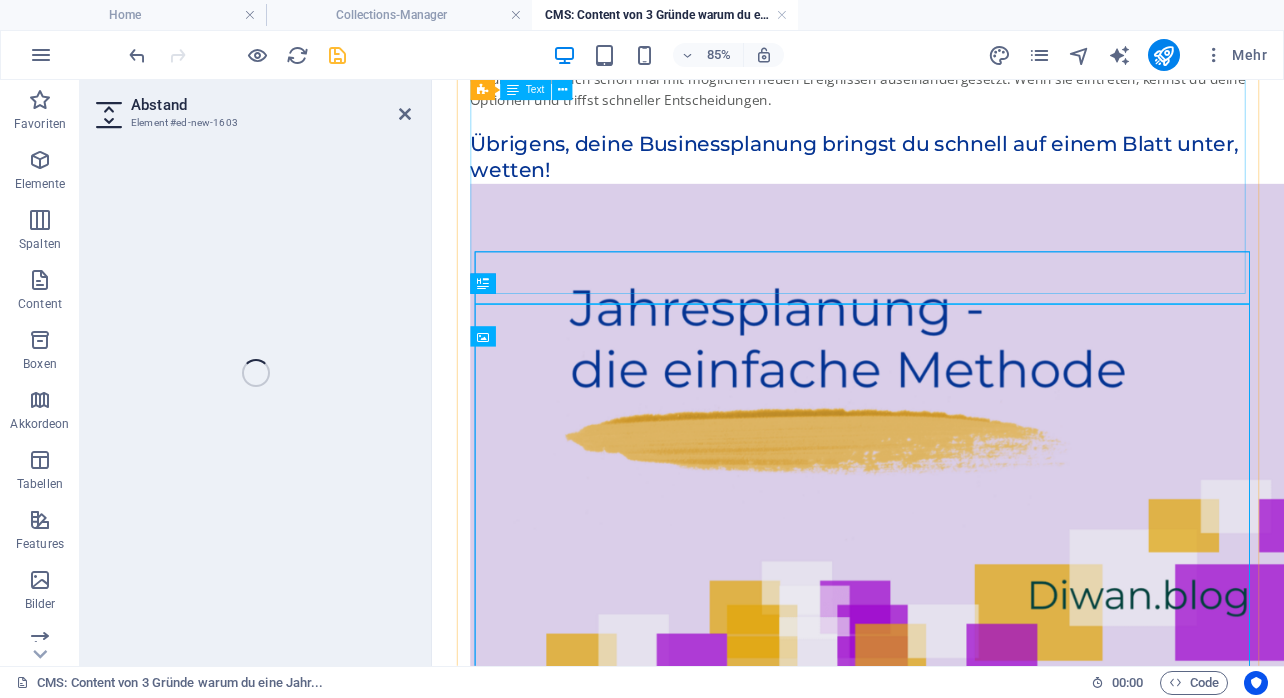 select on "px" 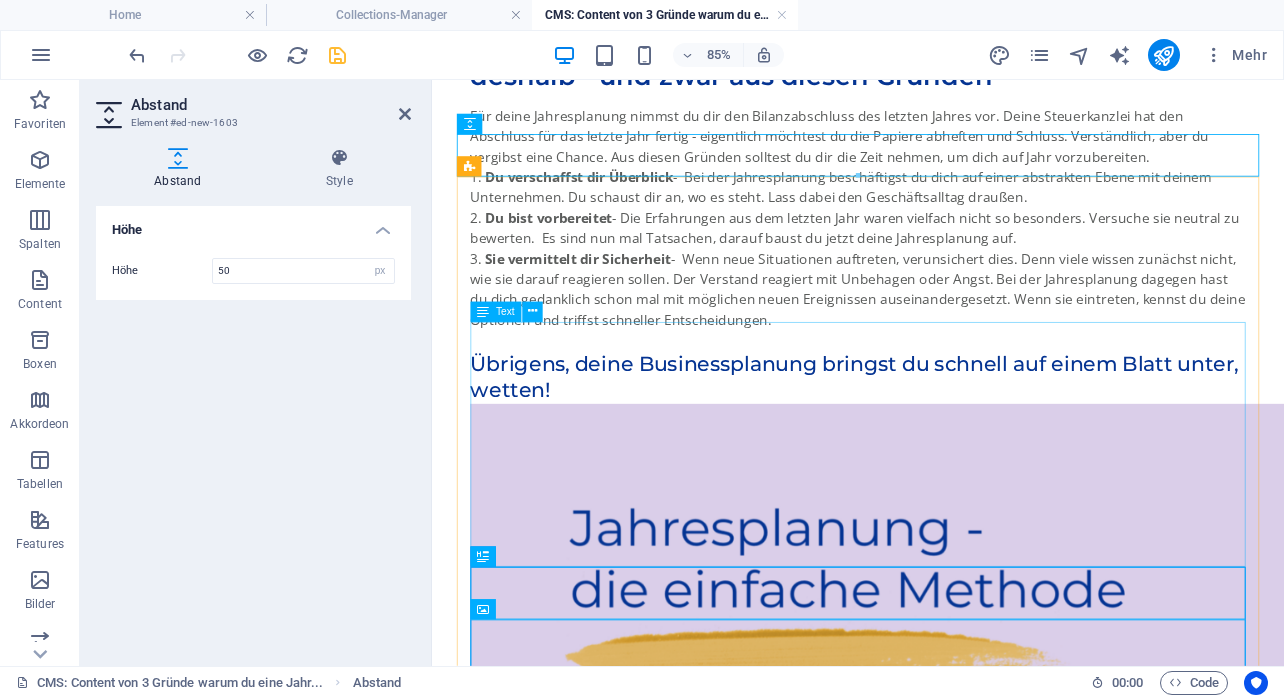 scroll, scrollTop: 1021, scrollLeft: 0, axis: vertical 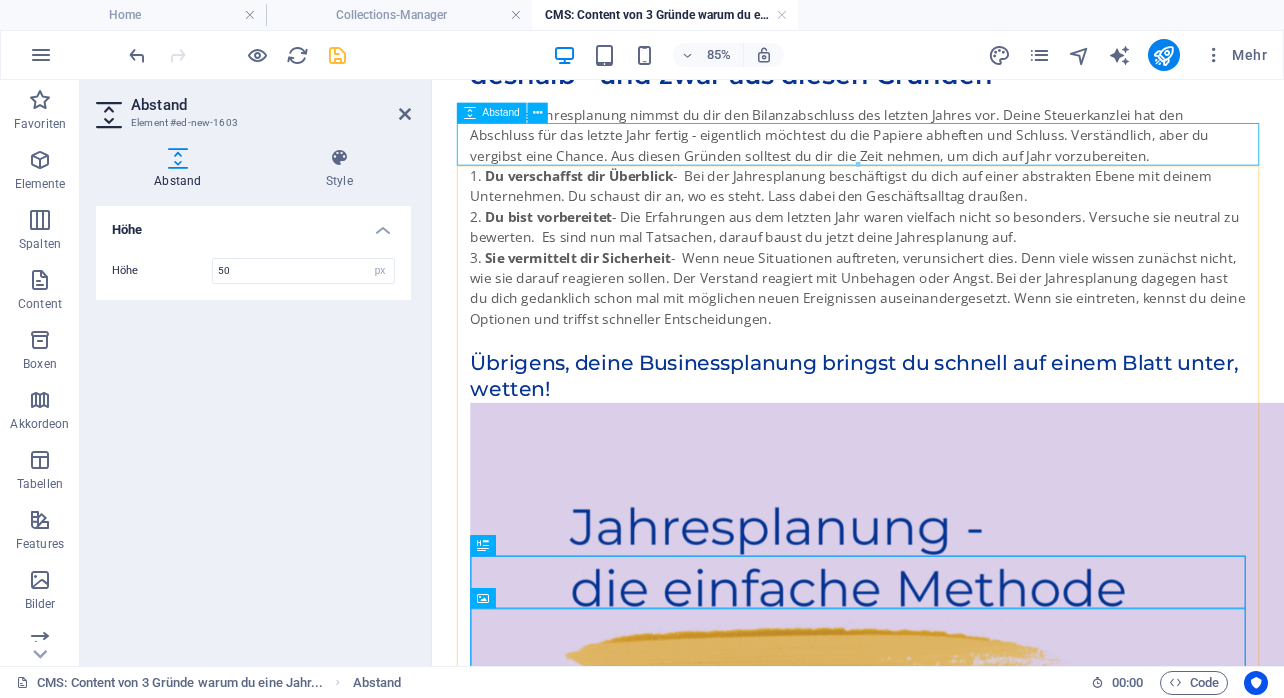 click at bounding box center (933, -87) 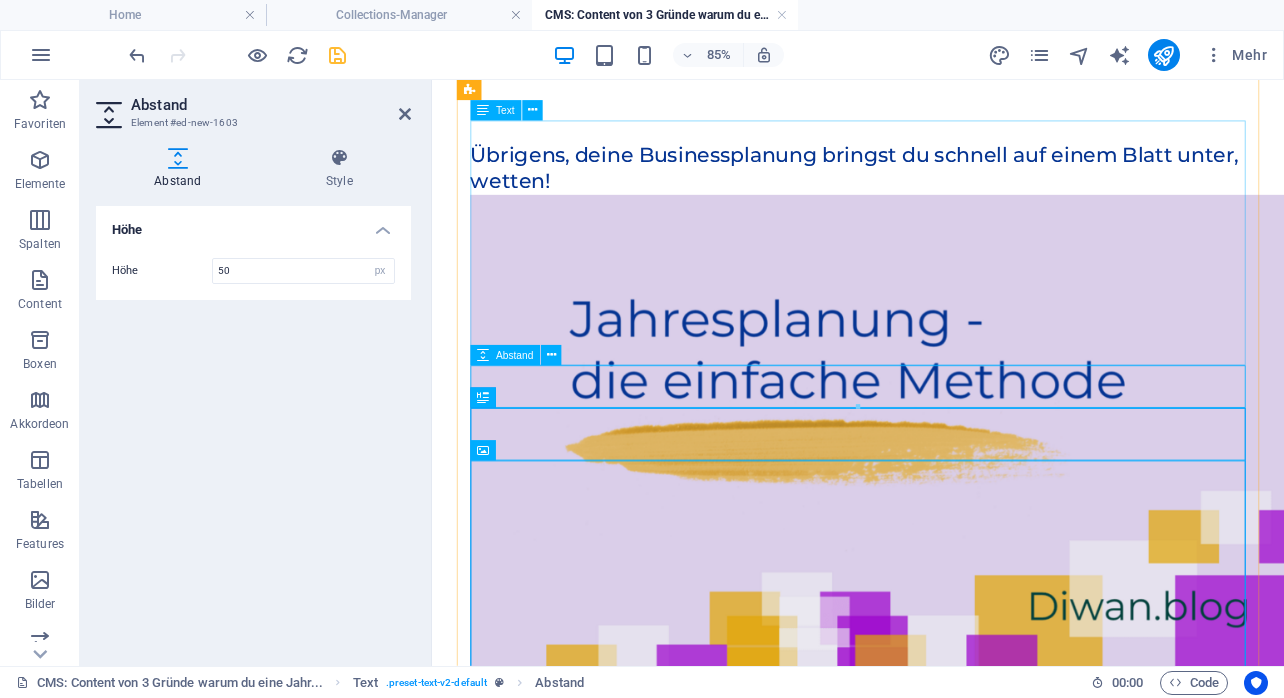 scroll, scrollTop: 1263, scrollLeft: 0, axis: vertical 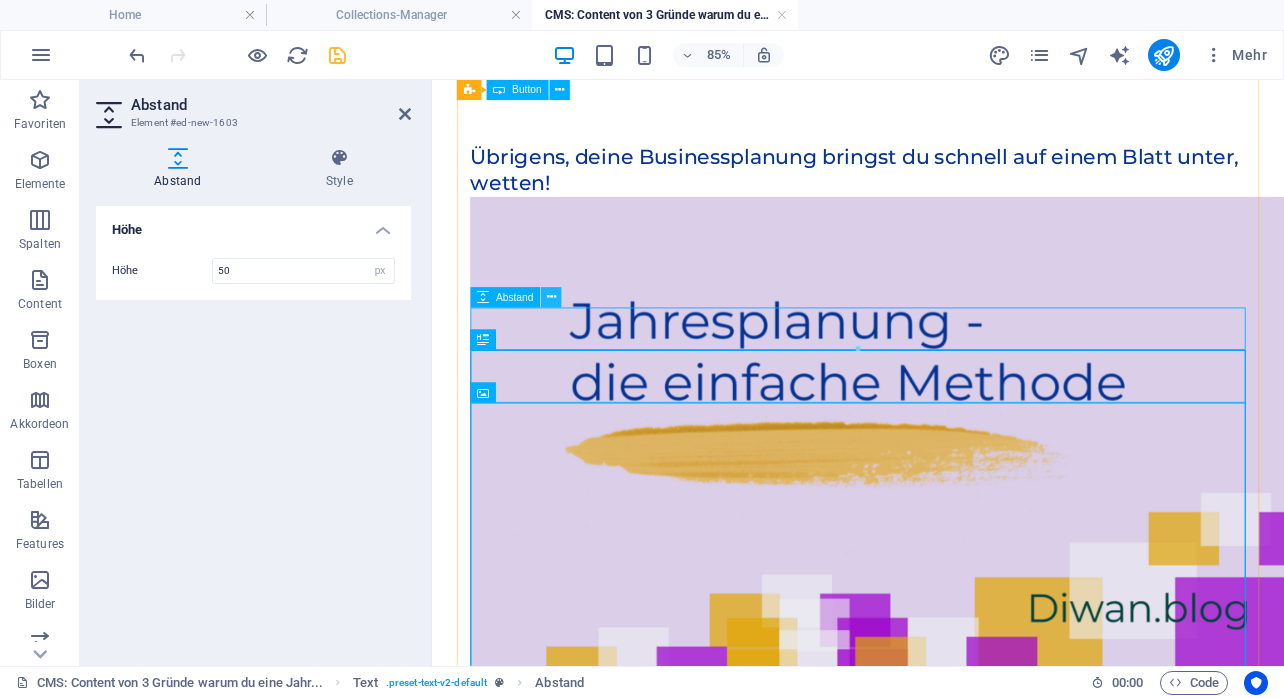 click at bounding box center (550, 297) 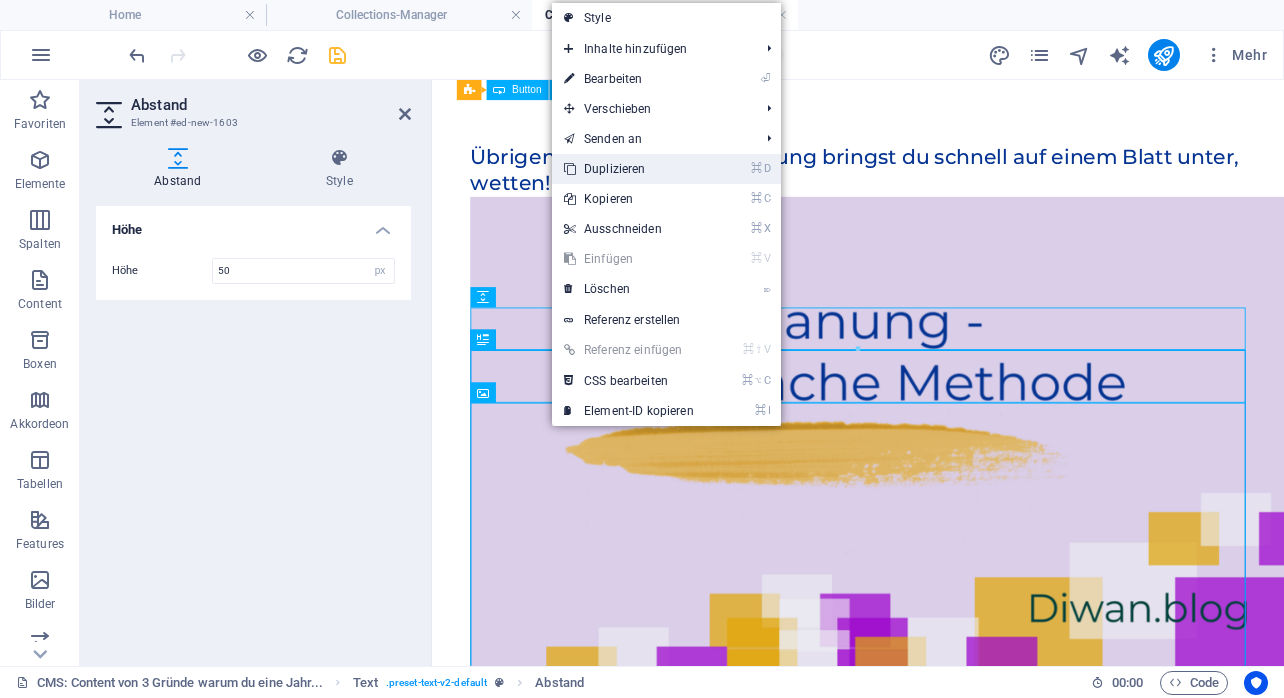click on "⌘ D  Duplizieren" at bounding box center (629, 169) 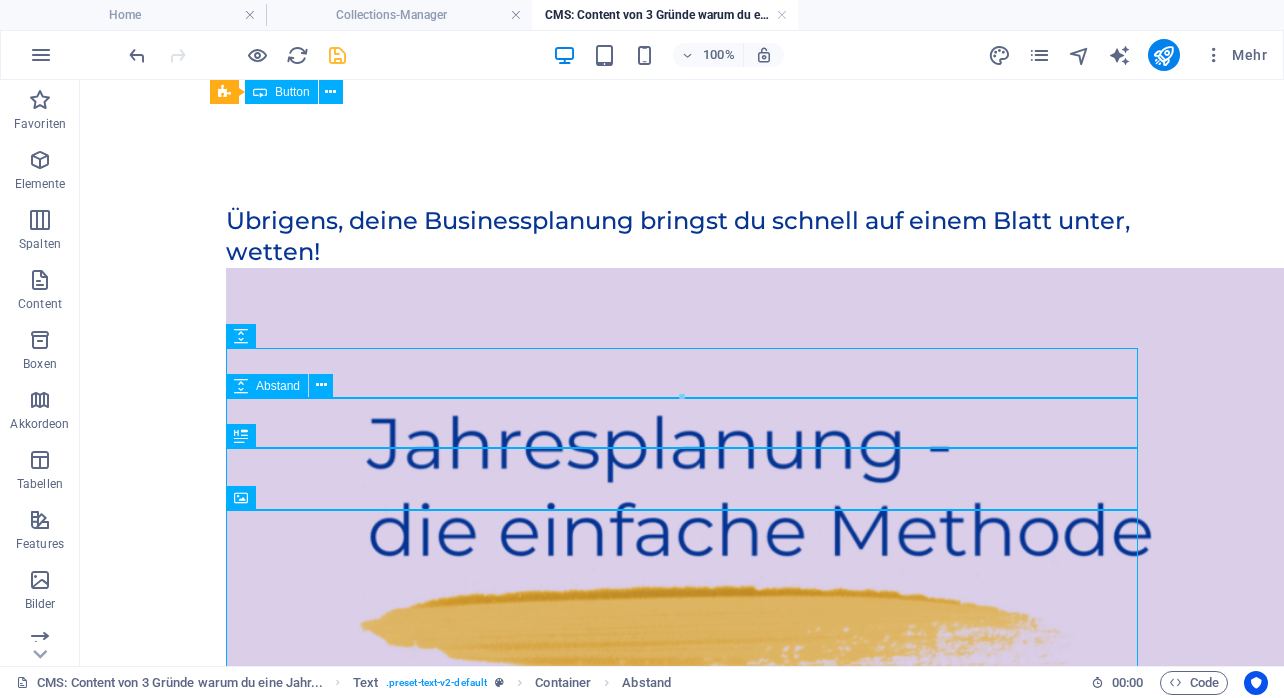 click at bounding box center (682, 180) 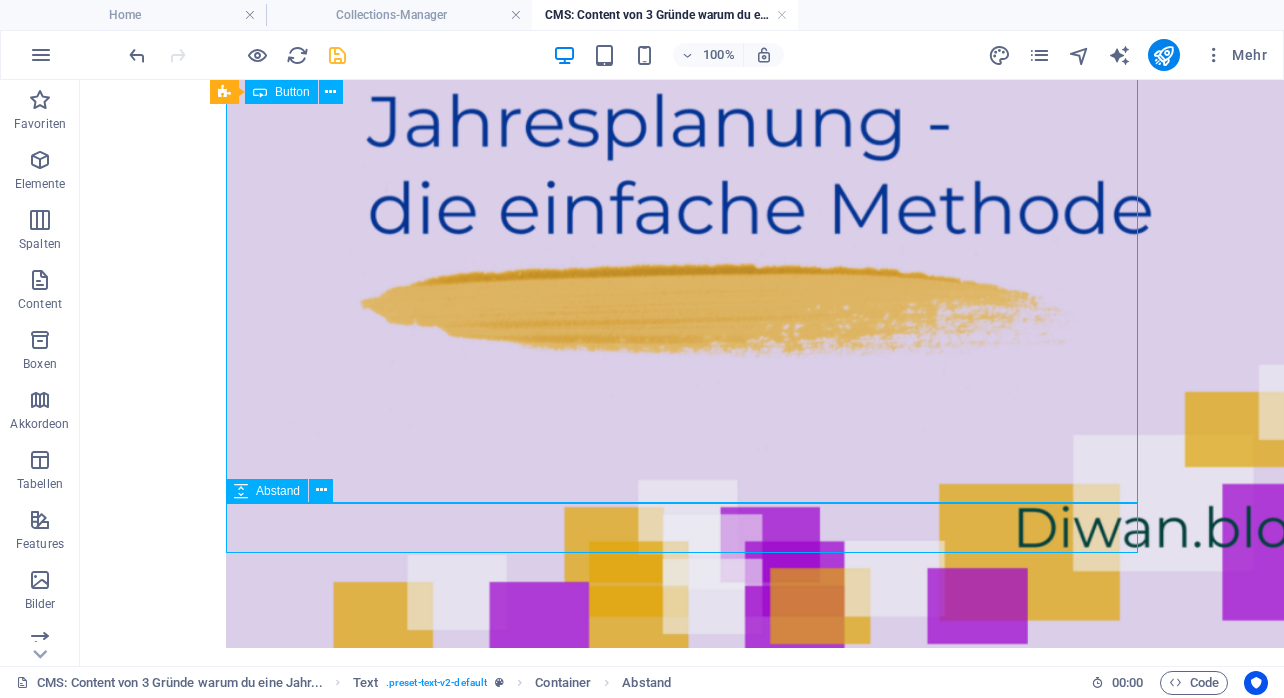 scroll, scrollTop: 1907, scrollLeft: 0, axis: vertical 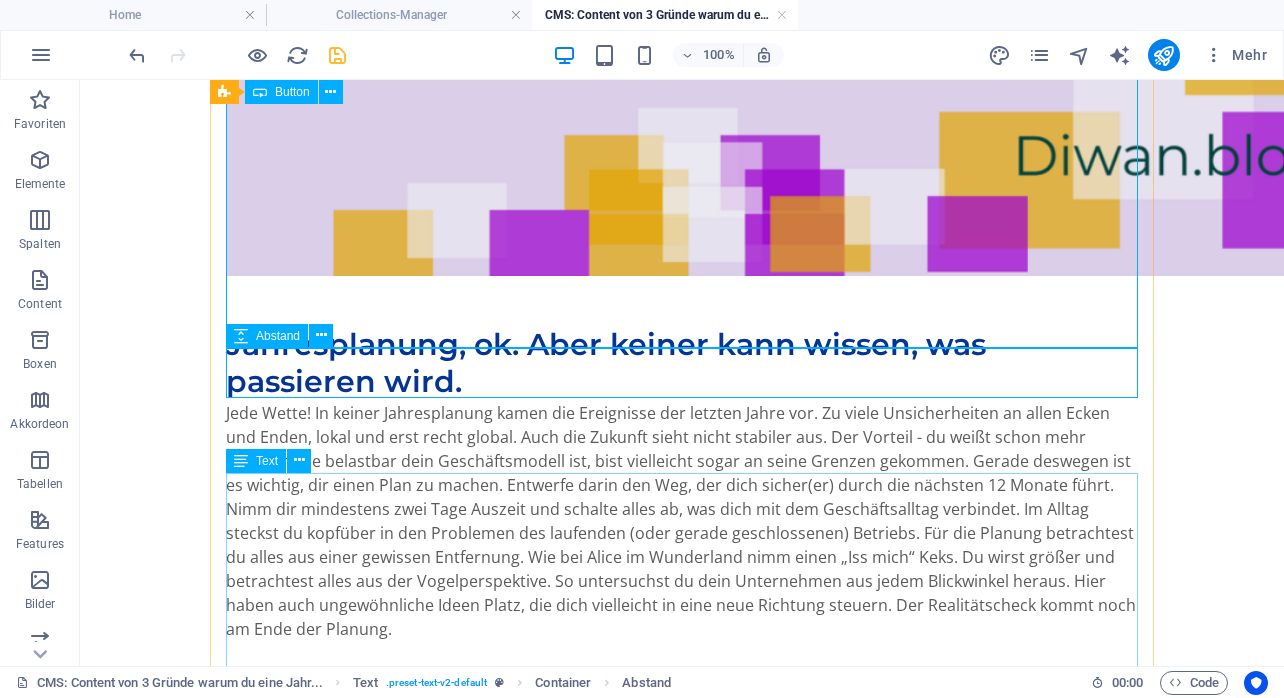 click on "Jede Wette! In keiner Jahresplanung kamen die Ereignisse der letzten Jahre vor. Zu viele Unsicherheiten an allen Ecken und Enden, lokal und erst recht global. Auch die Zukunft sieht nicht stabiler aus. Der Vorteil - du weißt schon mehr darüber, wie belastbar dein Geschäftsmodell ist, bist vielleicht sogar an seine Grenzen gekommen. Gerade deswegen ist es wichtig, dir einen Plan zu machen. Entwerfe darin den Weg, der dich sicher(er) durch die nächsten 12 Monate führt." at bounding box center (682, 531) 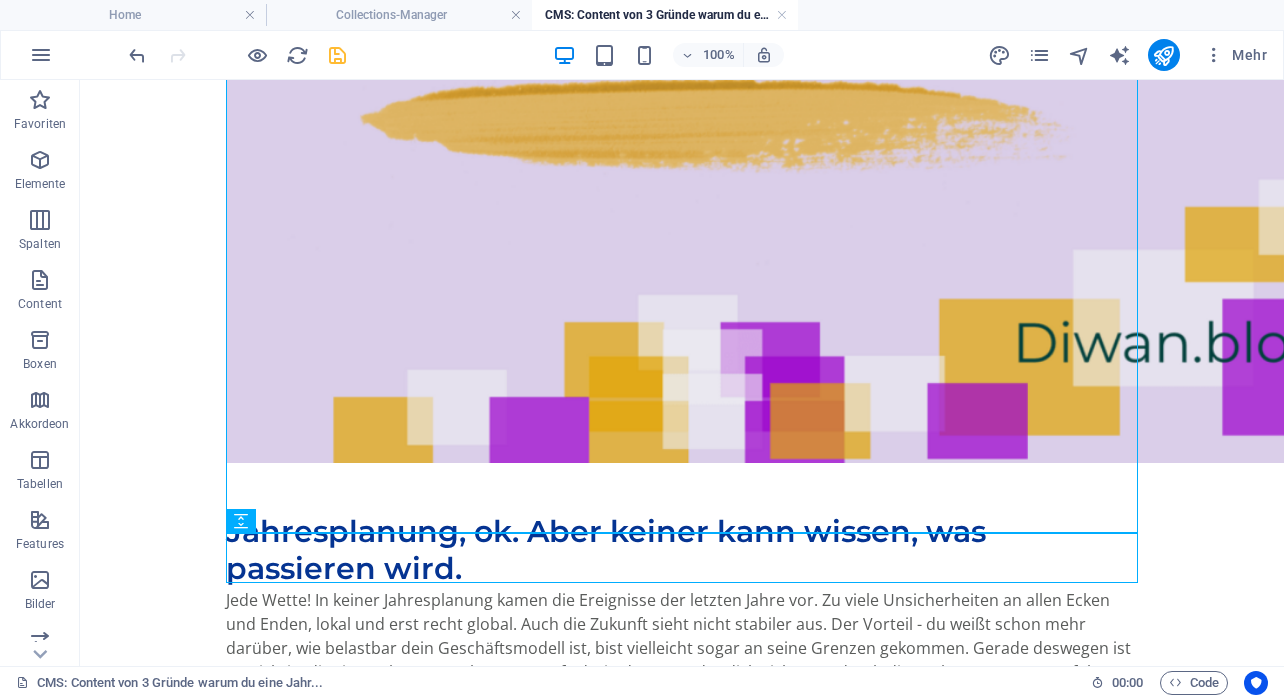 scroll, scrollTop: 1722, scrollLeft: 0, axis: vertical 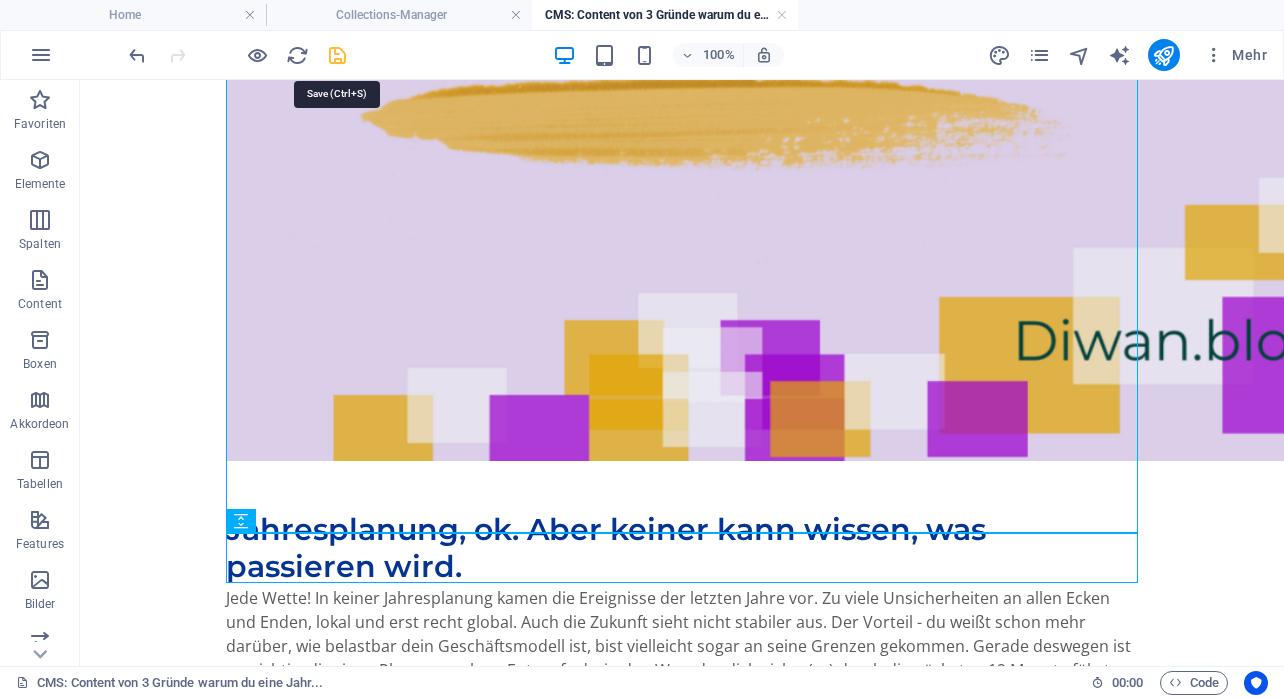 click at bounding box center (337, 55) 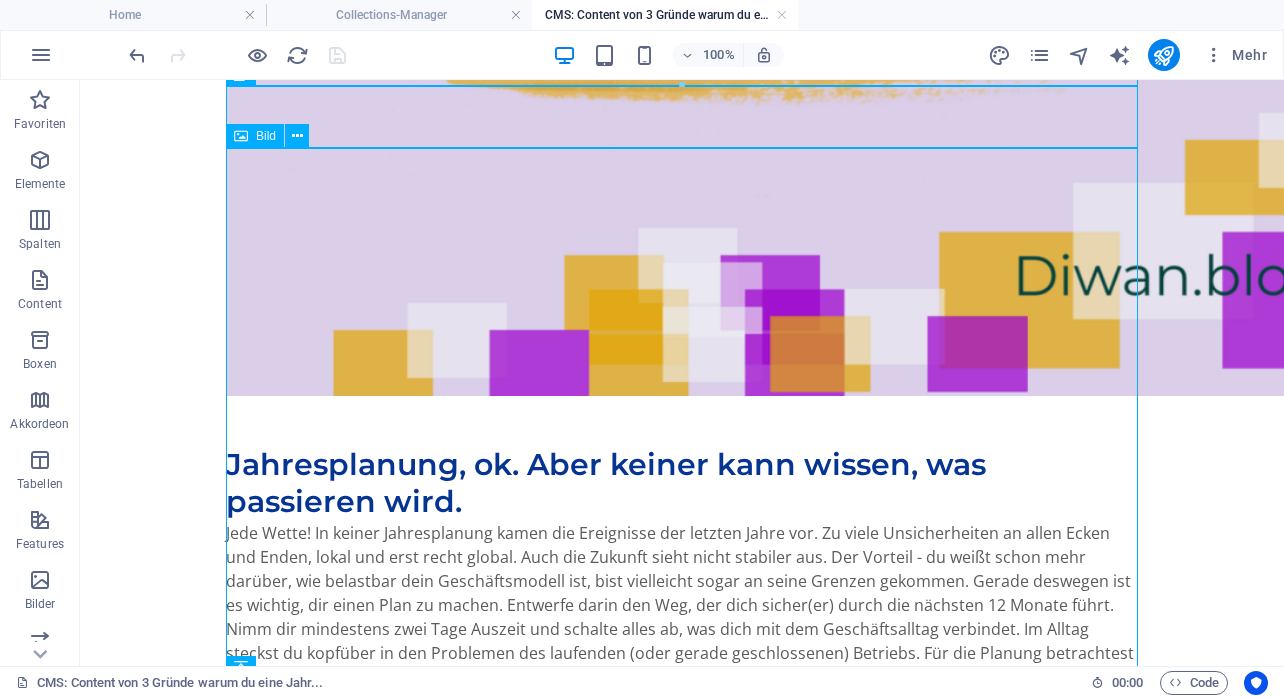 scroll, scrollTop: 1834, scrollLeft: 0, axis: vertical 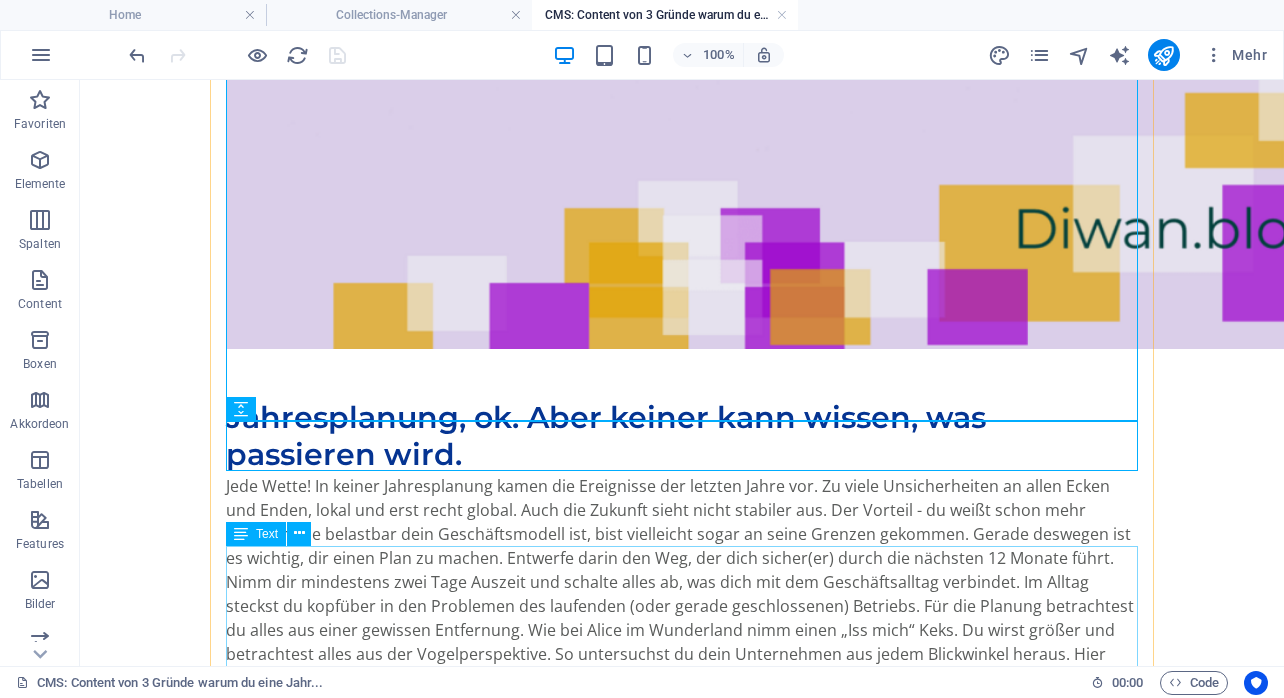 click on "Jede Wette! In keiner Jahresplanung kamen die Ereignisse der letzten Jahre vor. Zu viele Unsicherheiten an allen Ecken und Enden, lokal und erst recht global. Auch die Zukunft sieht nicht stabiler aus. Der Vorteil - du weißt schon mehr darüber, wie belastbar dein Geschäftsmodell ist, bist vielleicht sogar an seine Grenzen gekommen. Gerade deswegen ist es wichtig, dir einen Plan zu machen. Entwerfe darin den Weg, der dich sicher(er) durch die nächsten 12 Monate führt." at bounding box center (682, 604) 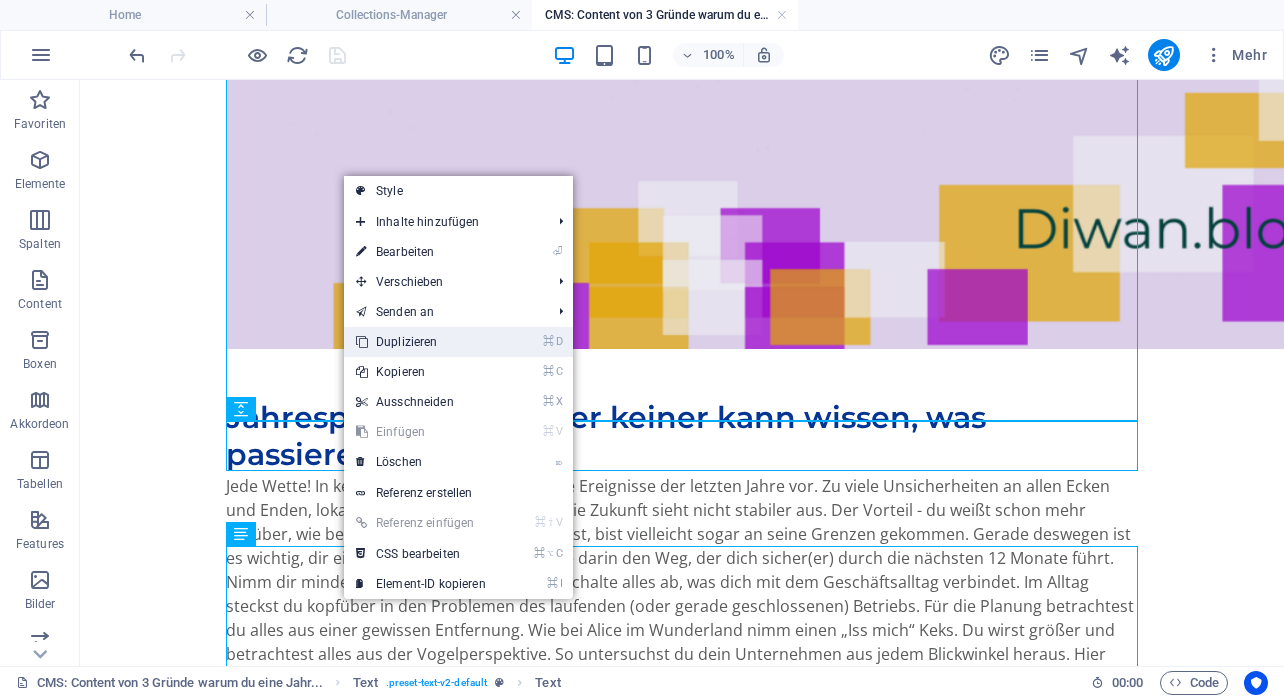 click on "⌘ D  Duplizieren" at bounding box center [421, 342] 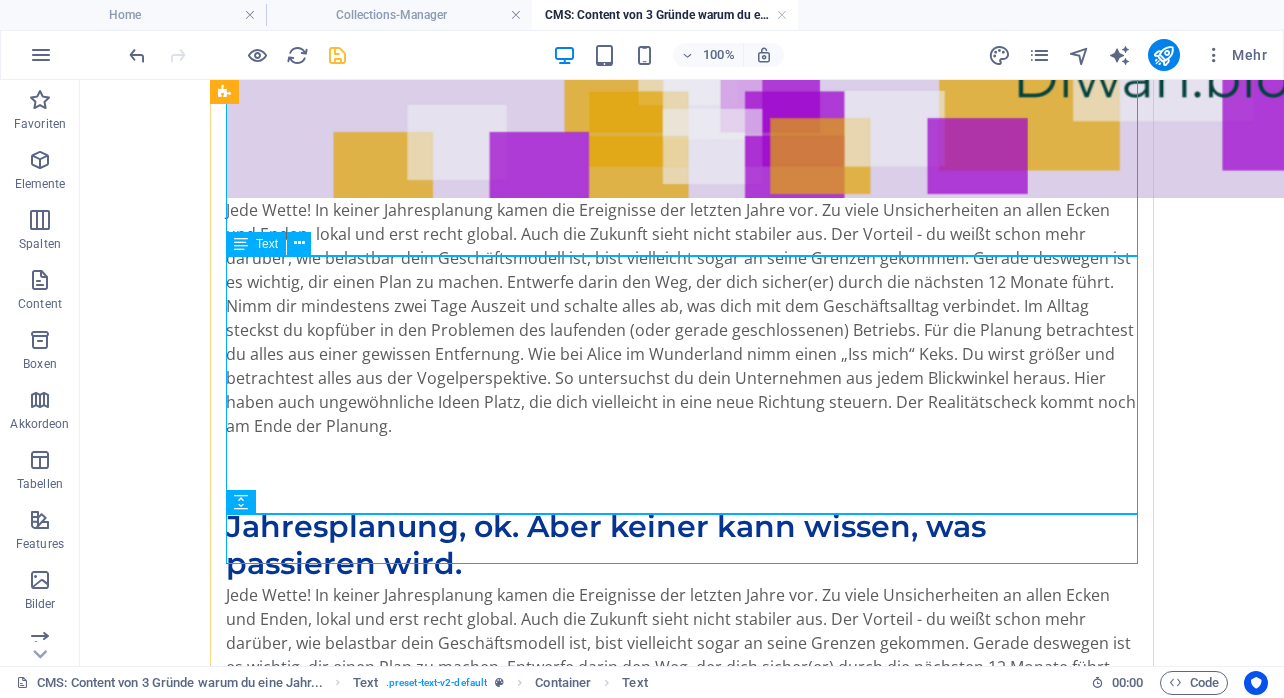 scroll, scrollTop: 1885, scrollLeft: 0, axis: vertical 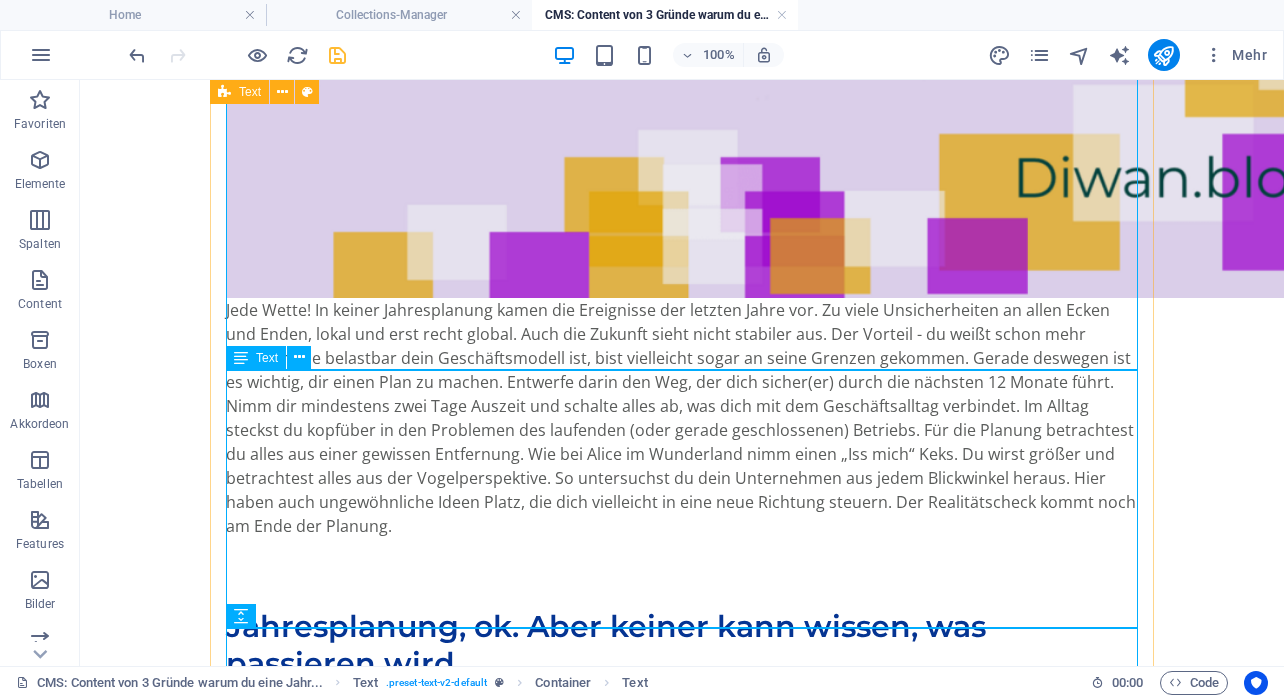 click on "Jede Wette! In keiner Jahresplanung kamen die Ereignisse der letzten Jahre vor. Zu viele Unsicherheiten an allen Ecken und Enden, lokal und erst recht global. Auch die Zukunft sieht nicht stabiler aus. Der Vorteil - du weißt schon mehr darüber, wie belastbar dein Geschäftsmodell ist, bist vielleicht sogar an seine Grenzen gekommen. Gerade deswegen ist es wichtig, dir einen Plan zu machen. Entwerfe darin den Weg, der dich sicher(er) durch die nächsten 12 Monate führt." at bounding box center [682, 428] 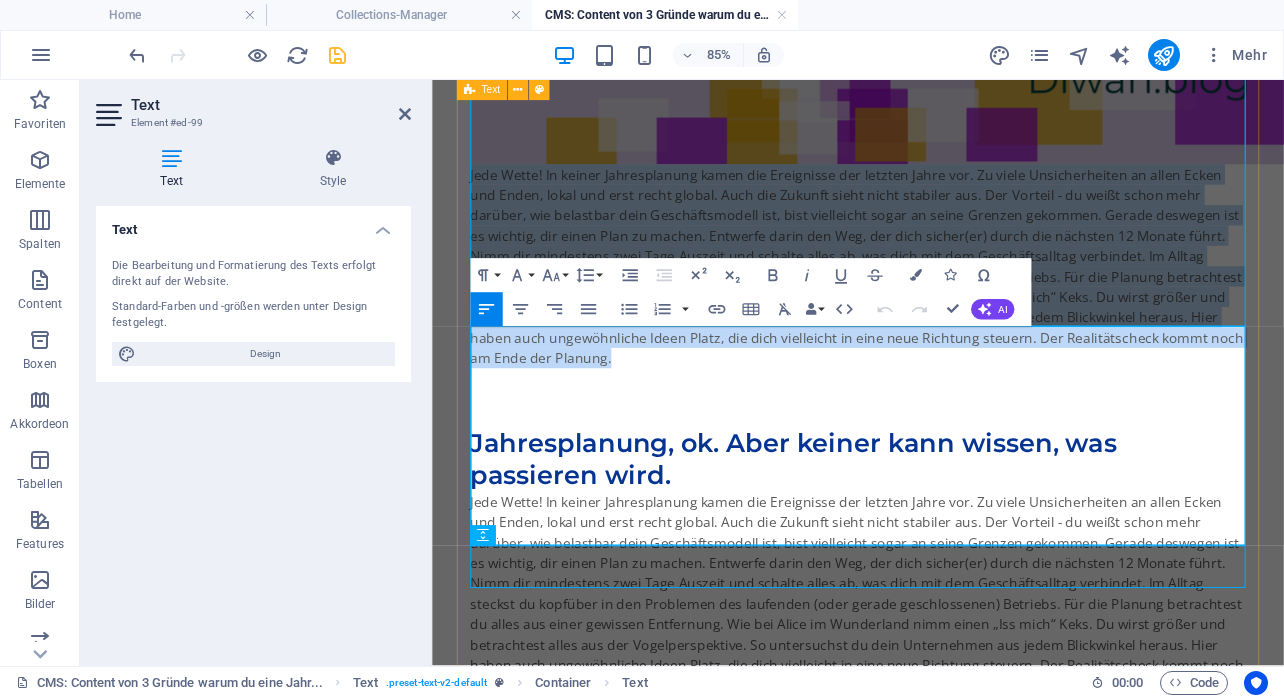 drag, startPoint x: 478, startPoint y: 386, endPoint x: 574, endPoint y: 607, distance: 240.9502 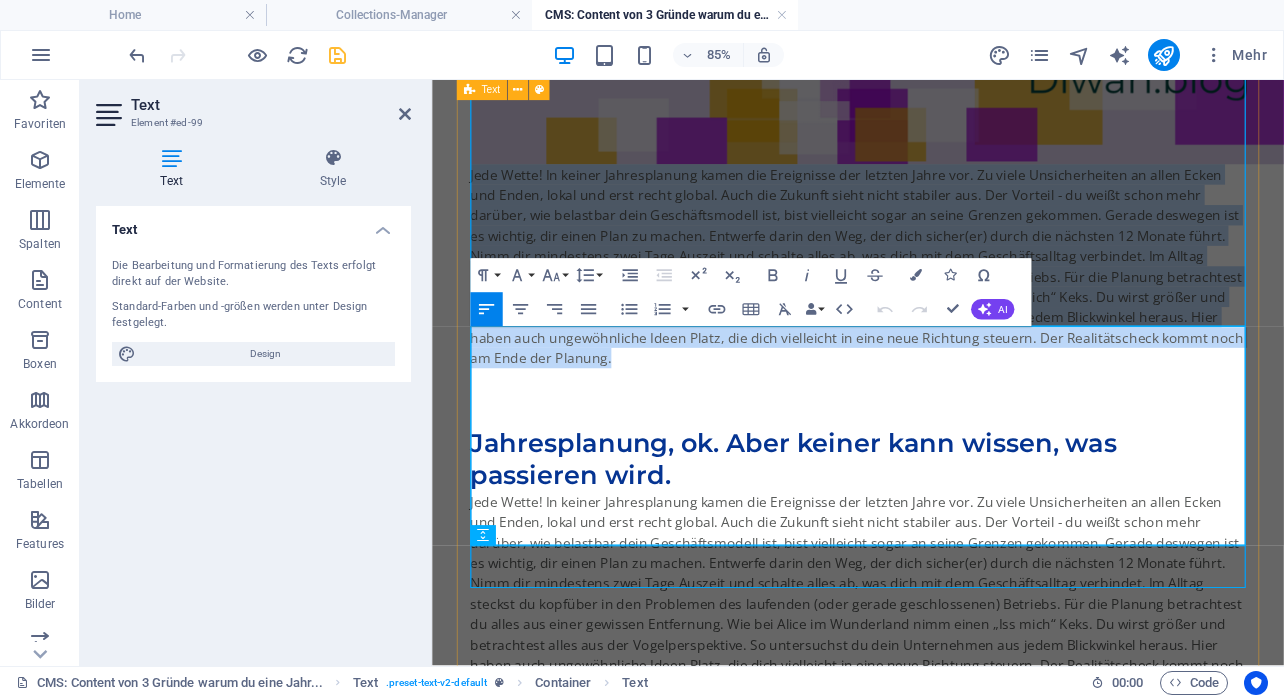 click on "Jede Wette! In keiner Jahresplanung kamen die Ereignisse der letzten Jahre vor. Zu viele Unsicherheiten an allen Ecken und Enden, lokal und erst recht global. Auch die Zukunft sieht nicht stabiler aus. Der Vorteil - du weißt schon mehr darüber, wie belastbar dein Geschäftsmodell ist, bist vielleicht sogar an seine Grenzen gekommen. Gerade deswegen ist es wichtig, dir einen Plan zu machen. Entwerfe darin den Weg, der dich sicher(er) durch die nächsten 12 Monate führt." at bounding box center (933, 310) 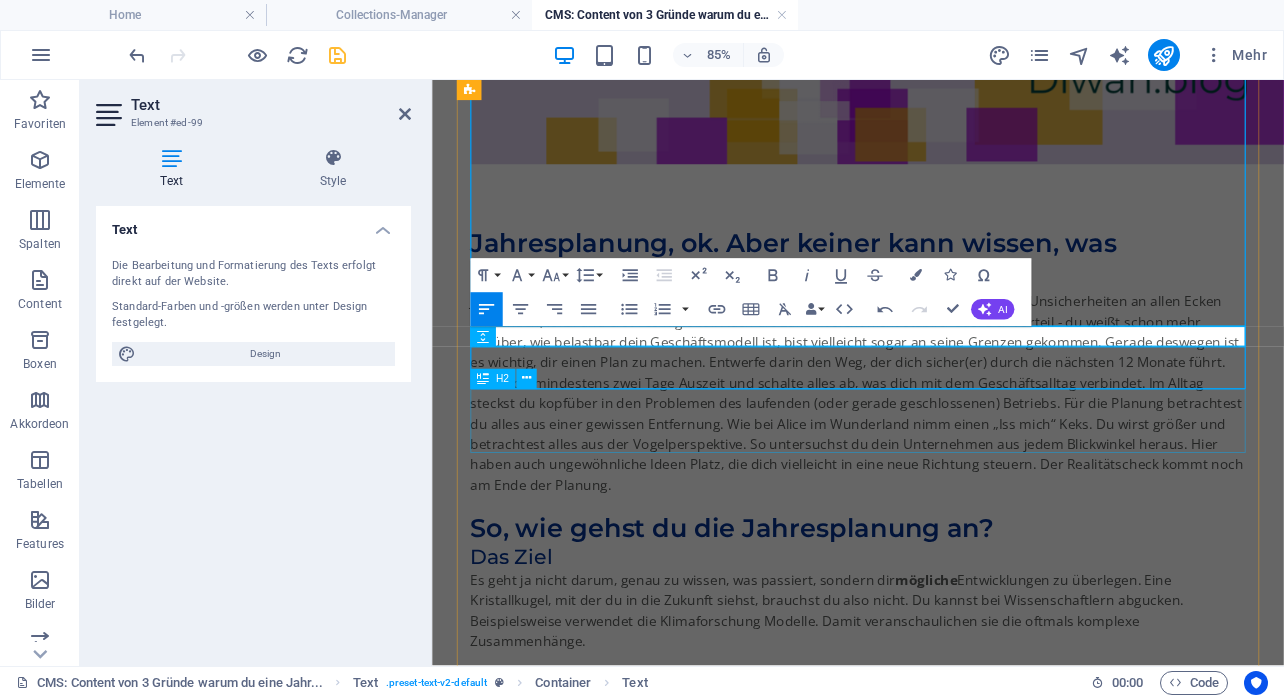type 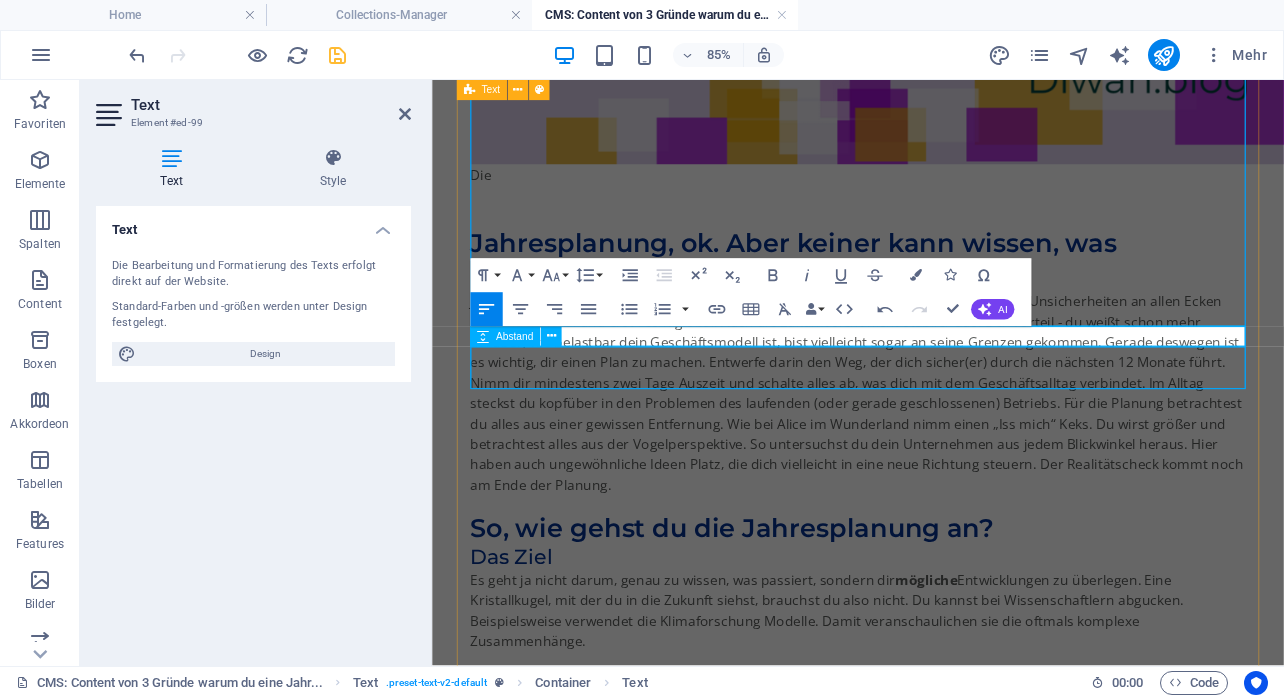 click at bounding box center [933, 229] 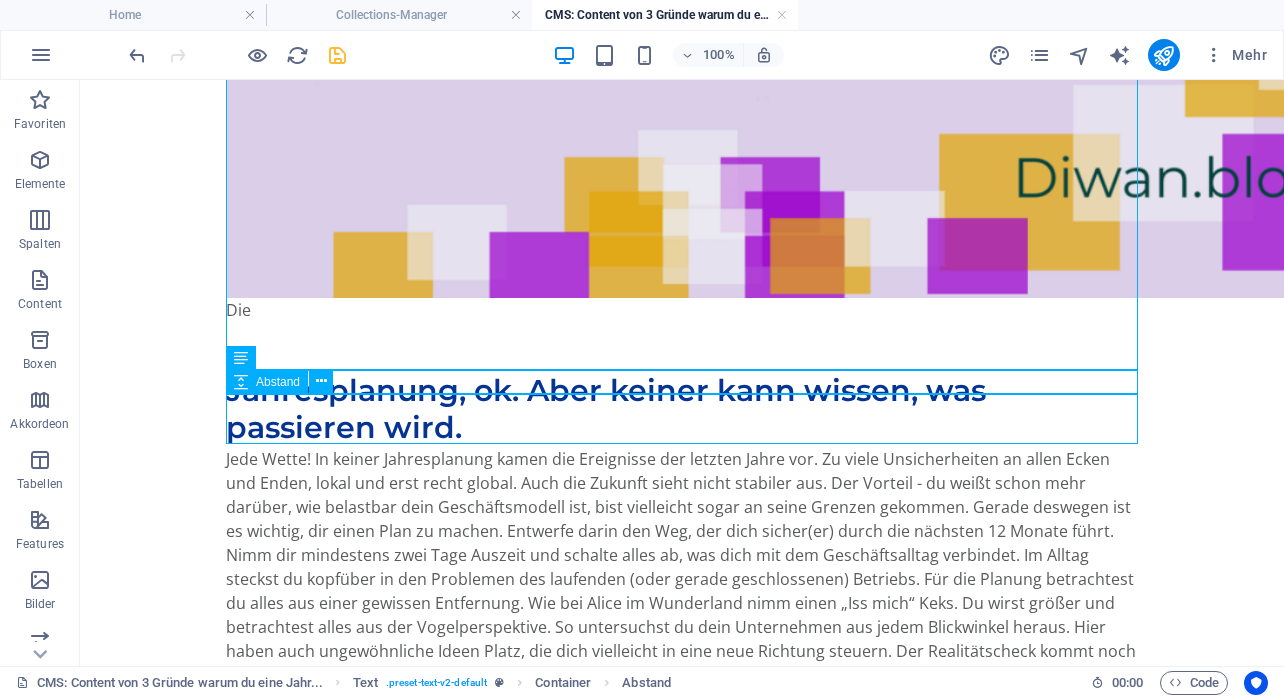 click at bounding box center [682, 347] 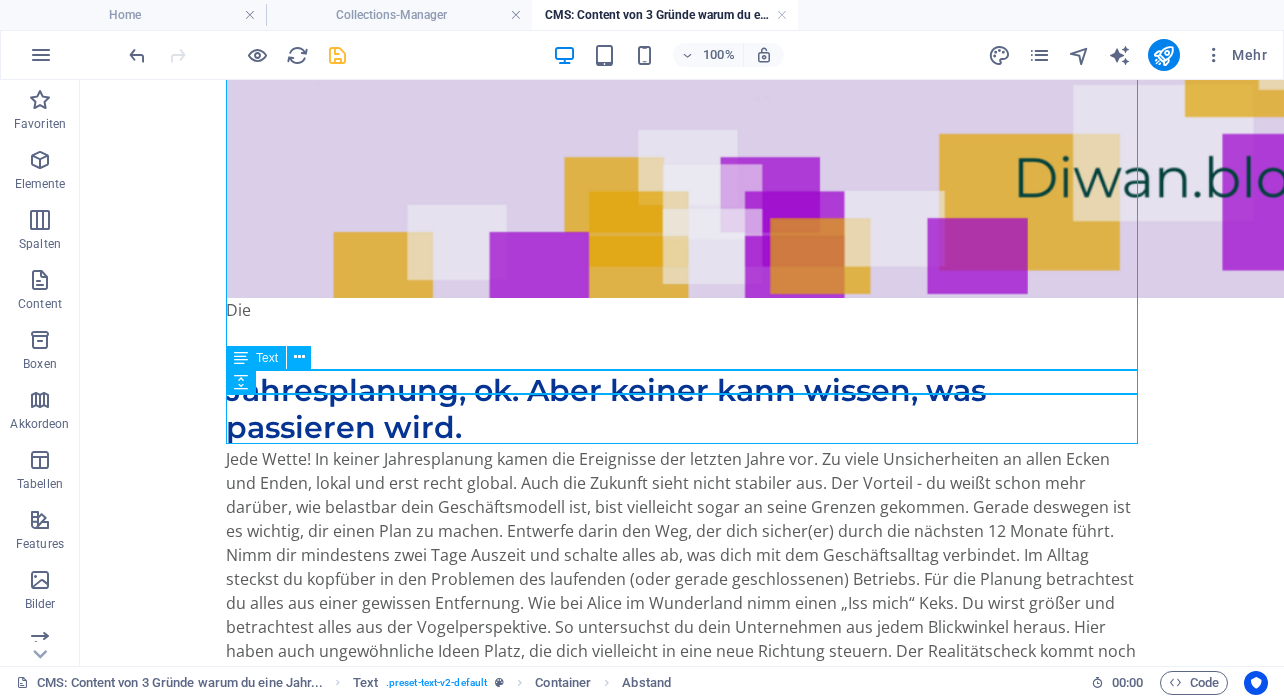click on "Die" at bounding box center (682, 310) 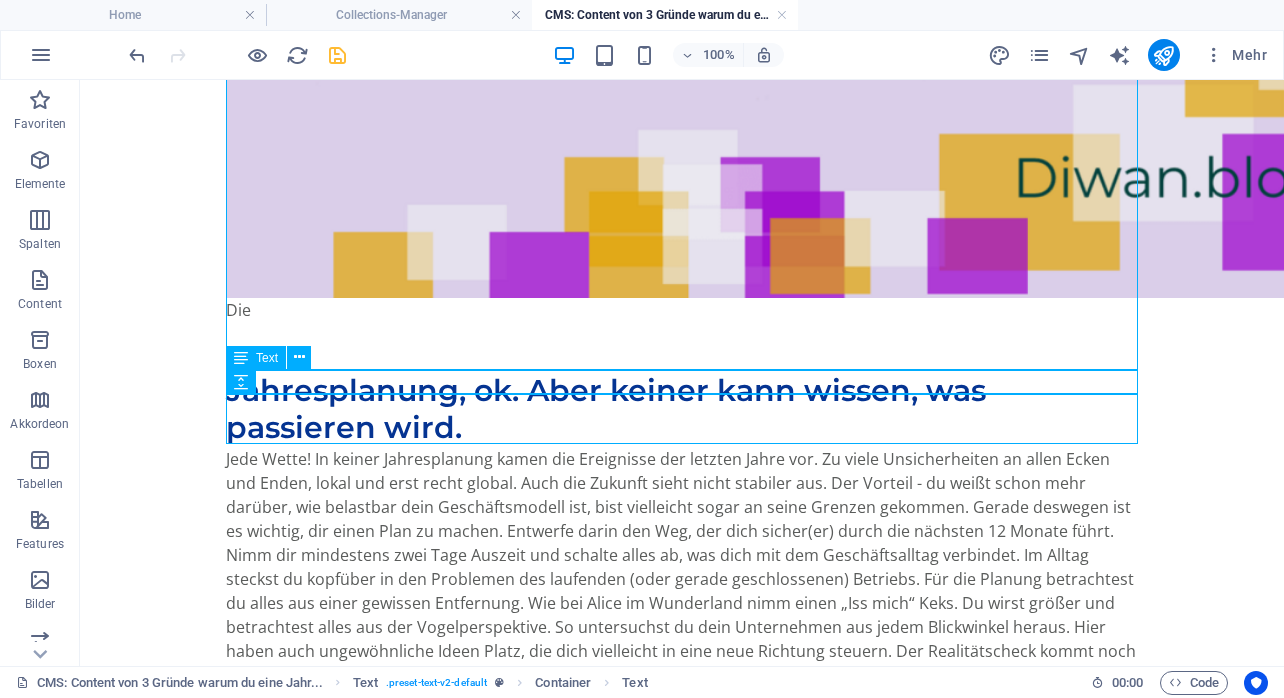 click on "Die" at bounding box center [682, 310] 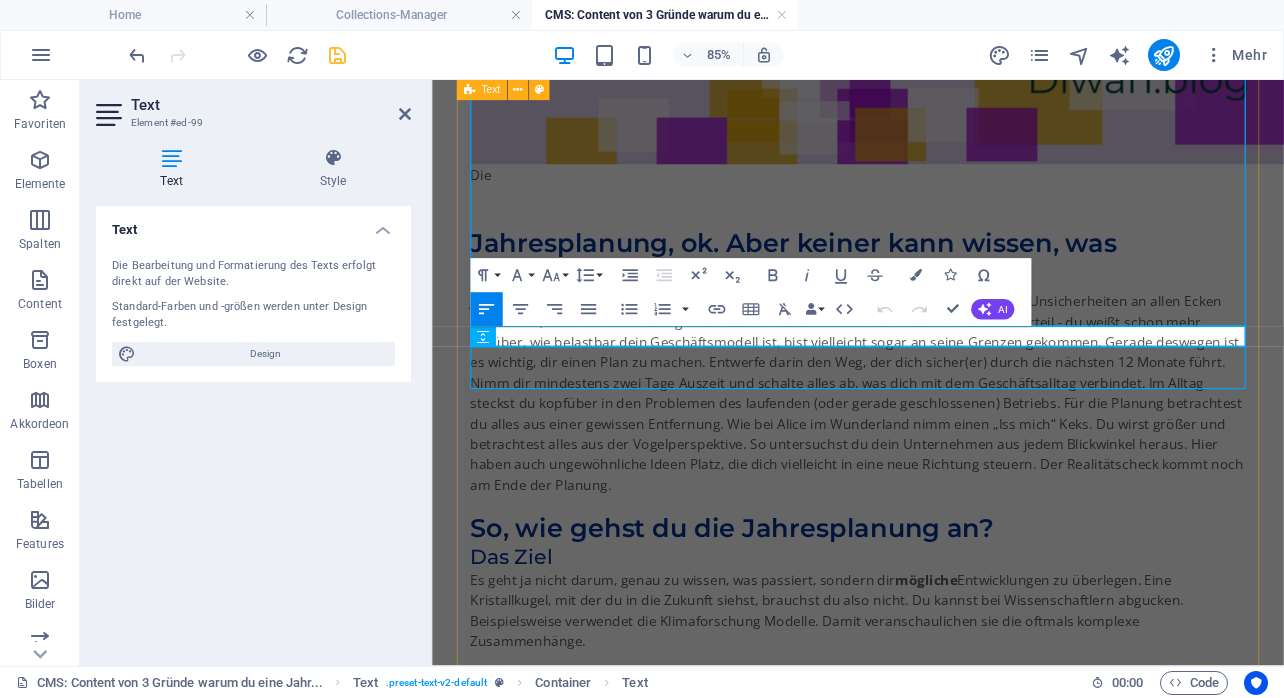 click on "Die" at bounding box center [933, 192] 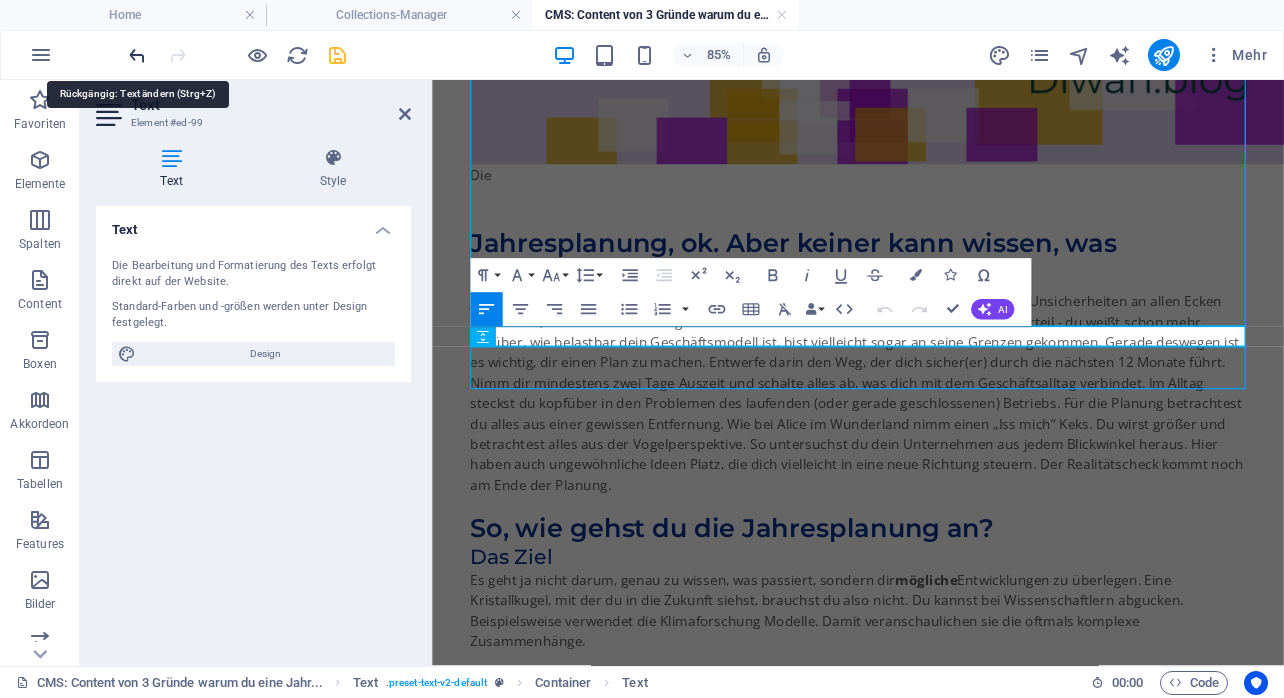 click at bounding box center [137, 55] 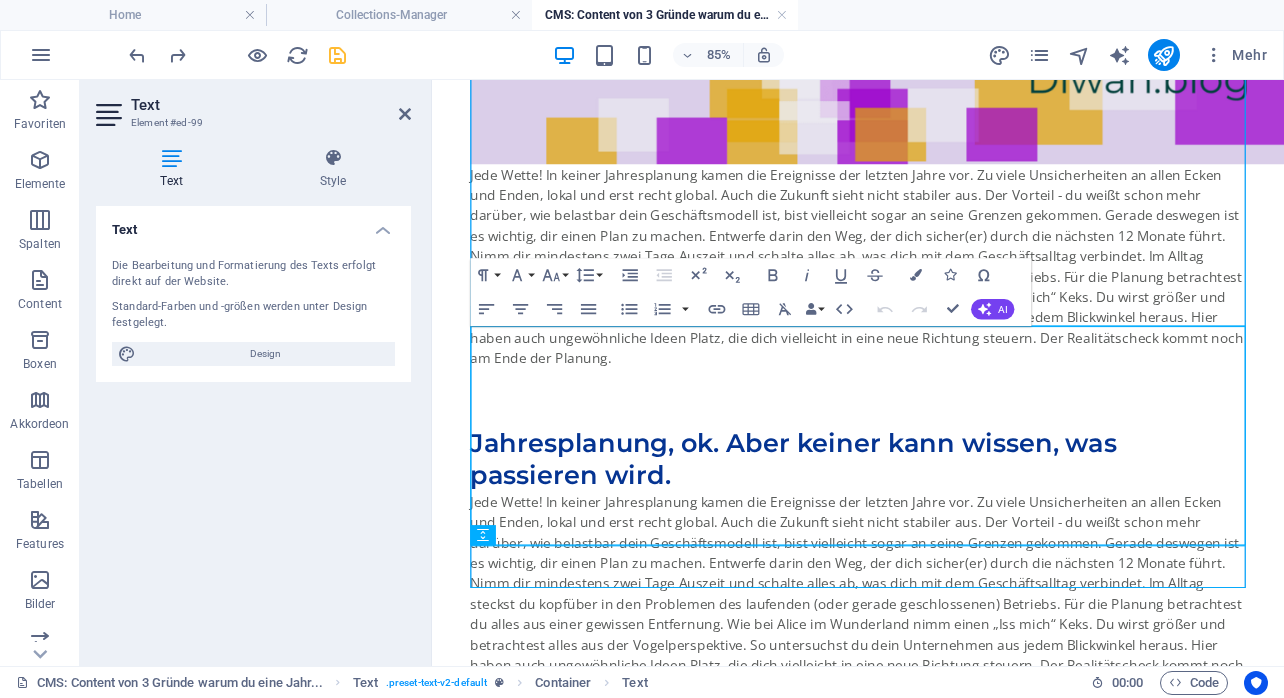 drag, startPoint x: 558, startPoint y: 594, endPoint x: 459, endPoint y: 435, distance: 187.3019 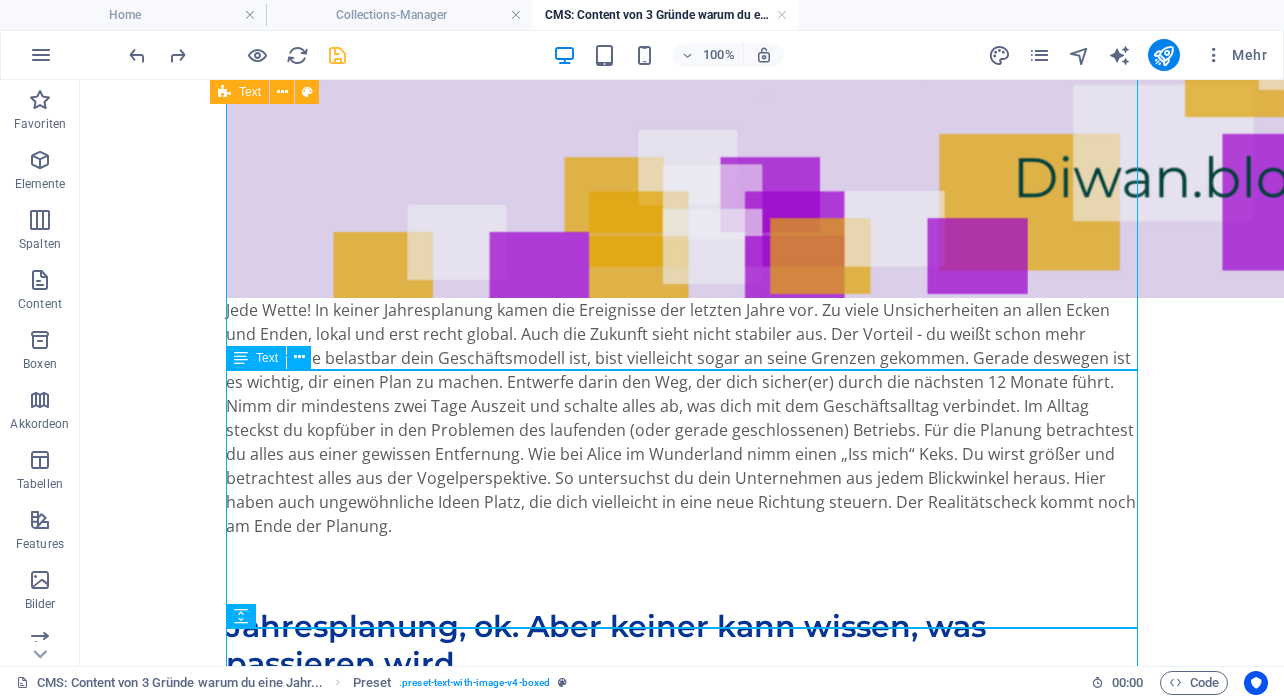 drag, startPoint x: 199, startPoint y: 602, endPoint x: 478, endPoint y: 429, distance: 328.28342 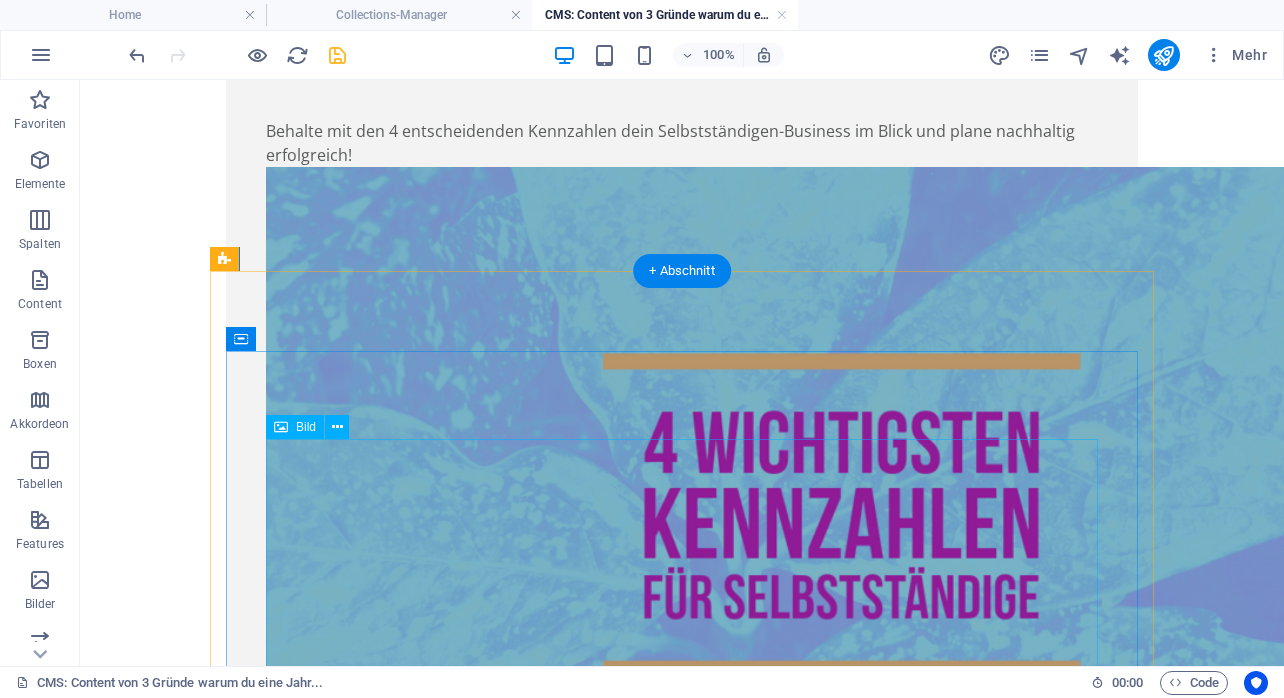 scroll, scrollTop: 852, scrollLeft: 0, axis: vertical 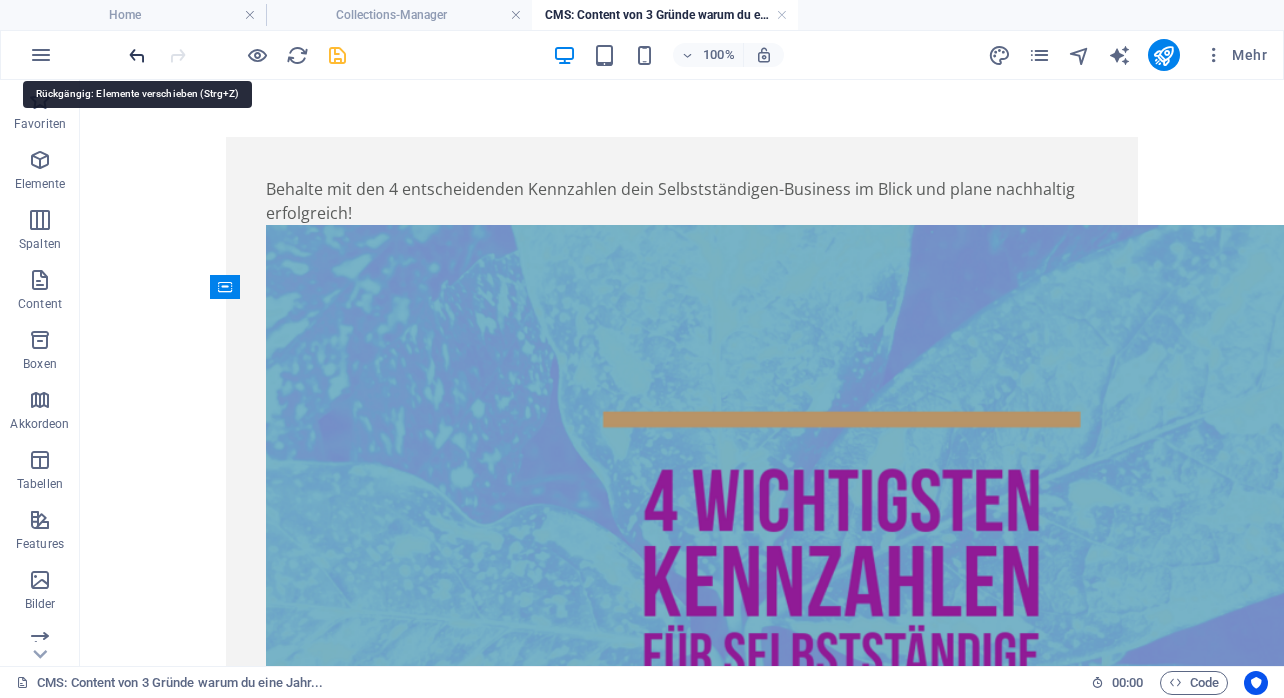 click at bounding box center [137, 55] 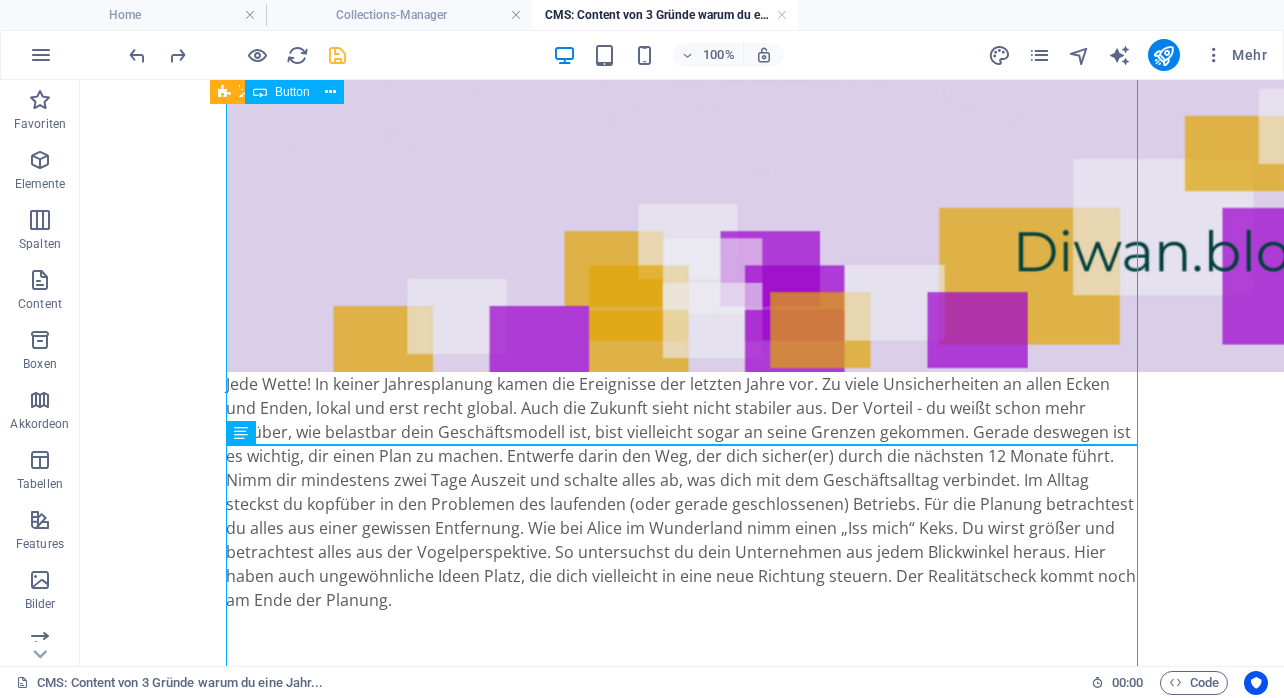 scroll, scrollTop: 1810, scrollLeft: 0, axis: vertical 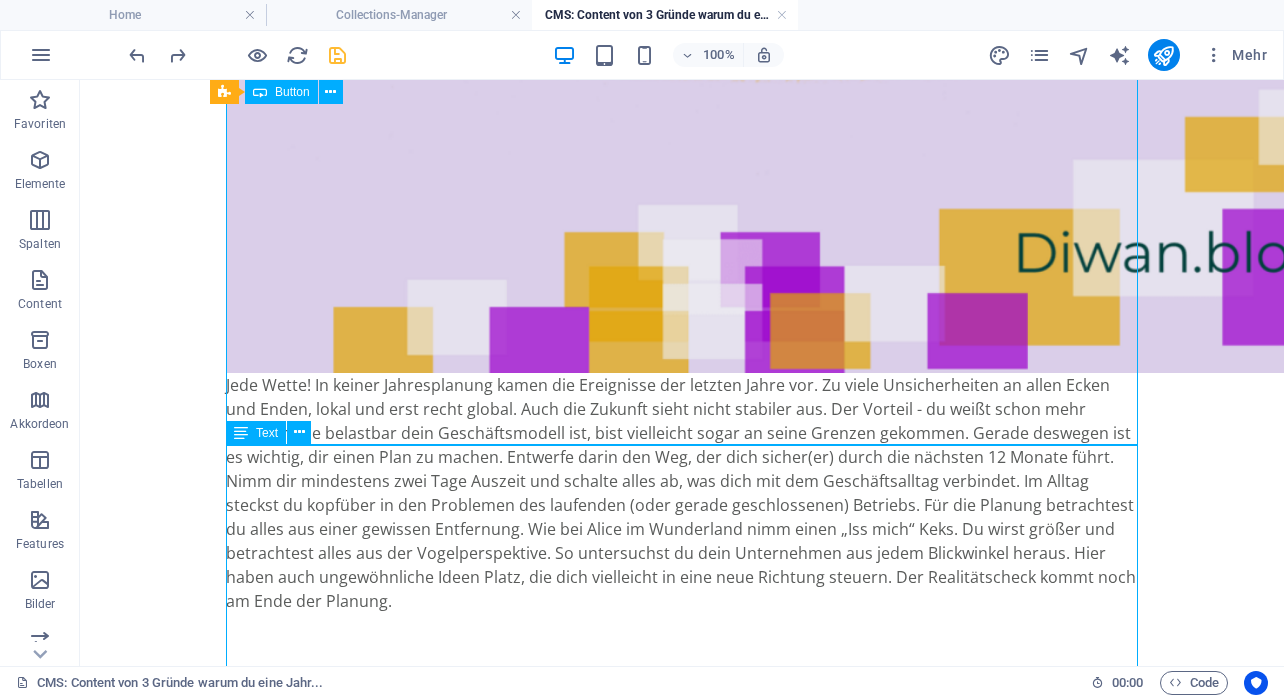 click on "Jede Wette! In keiner Jahresplanung kamen die Ereignisse der letzten Jahre vor. Zu viele Unsicherheiten an allen Ecken und Enden, lokal und erst recht global. Auch die Zukunft sieht nicht stabiler aus. Der Vorteil - du weißt schon mehr darüber, wie belastbar dein Geschäftsmodell ist, bist vielleicht sogar an seine Grenzen gekommen. Gerade deswegen ist es wichtig, dir einen Plan zu machen. Entwerfe darin den Weg, der dich sicher(er) durch die nächsten 12 Monate führt." at bounding box center (682, 503) 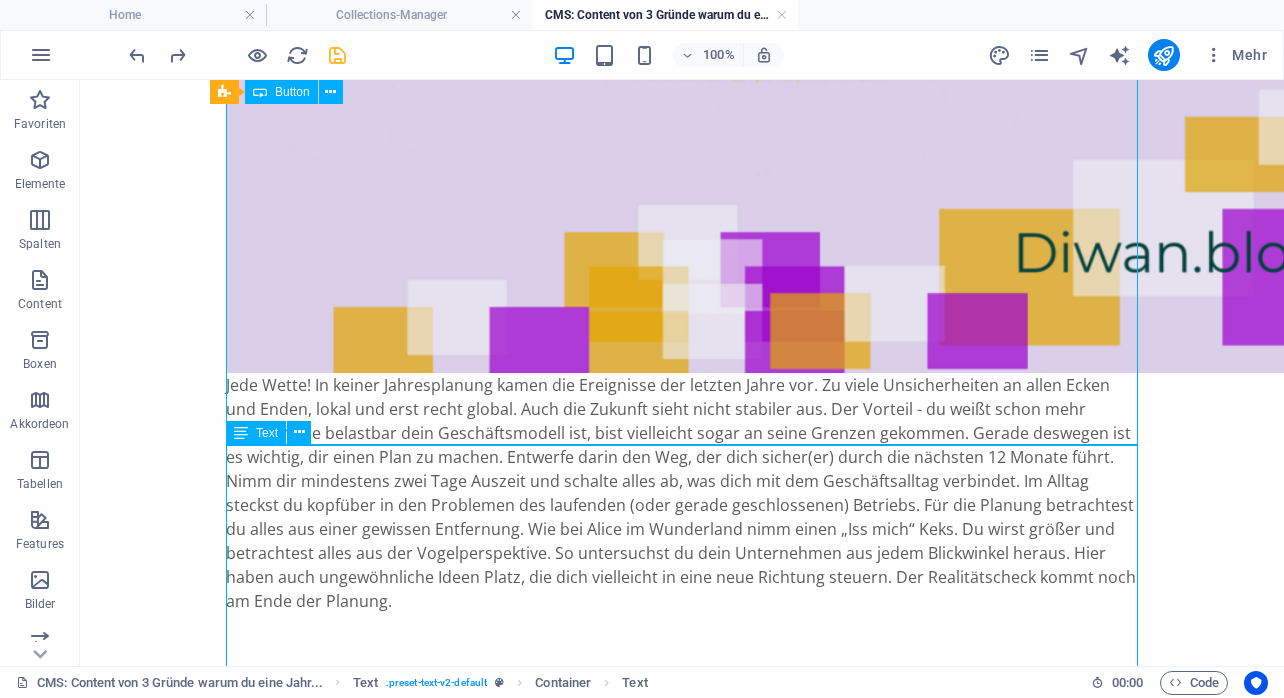 click on "Jede Wette! In keiner Jahresplanung kamen die Ereignisse der letzten Jahre vor. Zu viele Unsicherheiten an allen Ecken und Enden, lokal und erst recht global. Auch die Zukunft sieht nicht stabiler aus. Der Vorteil - du weißt schon mehr darüber, wie belastbar dein Geschäftsmodell ist, bist vielleicht sogar an seine Grenzen gekommen. Gerade deswegen ist es wichtig, dir einen Plan zu machen. Entwerfe darin den Weg, der dich sicher(er) durch die nächsten 12 Monate führt." at bounding box center (682, 503) 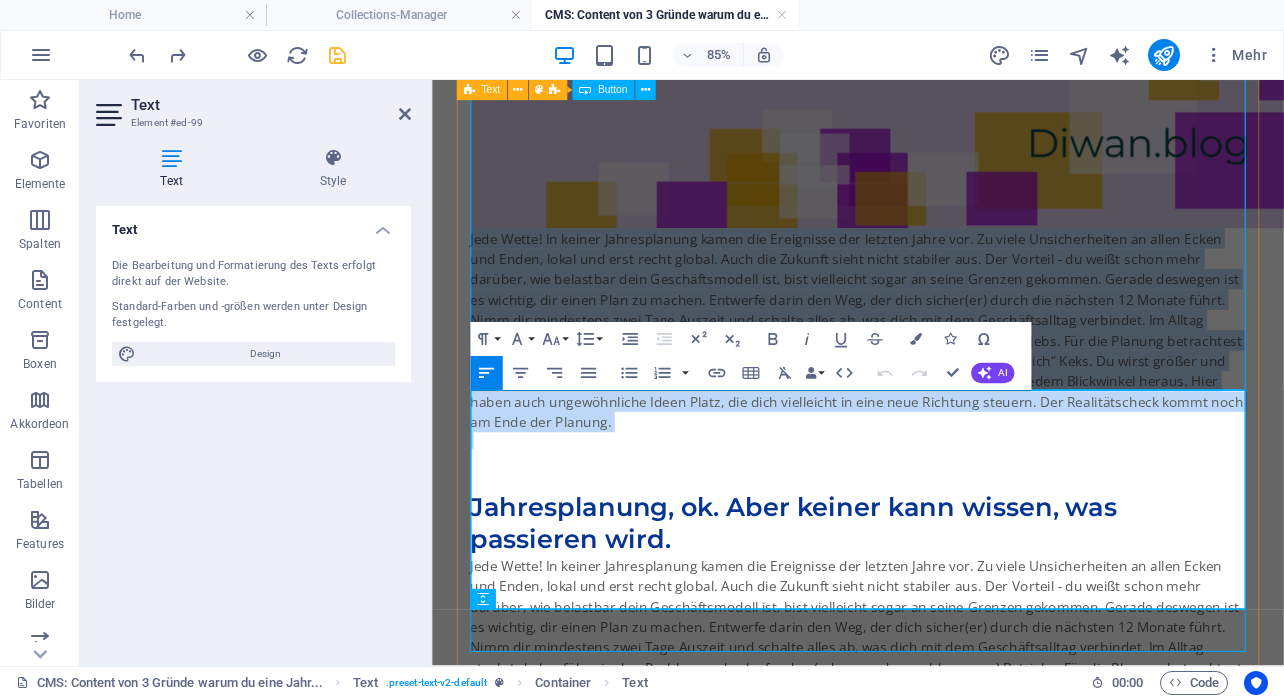 drag, startPoint x: 479, startPoint y: 460, endPoint x: 588, endPoint y: 685, distance: 250.012 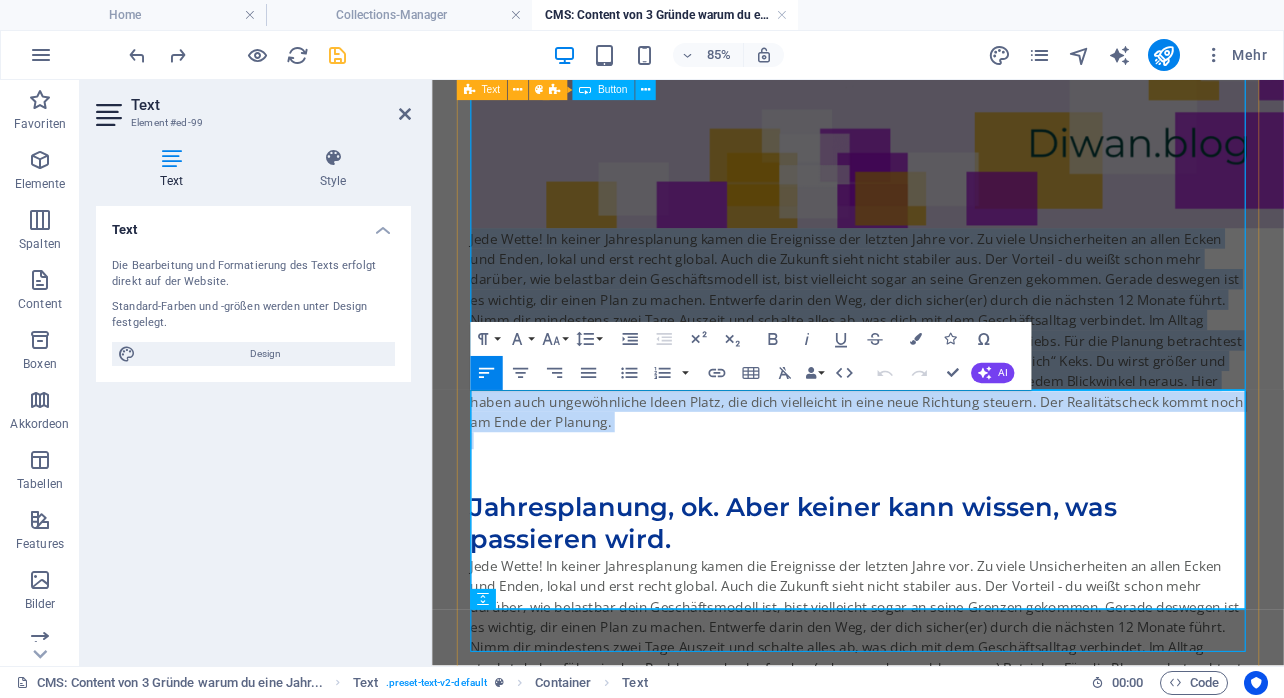 click on "Jede Wette! In keiner Jahresplanung kamen die Ereignisse der letzten Jahre vor. Zu viele Unsicherheiten an allen Ecken und Enden, lokal und erst recht global. Auch die Zukunft sieht nicht stabiler aus. Der Vorteil - du weißt schon mehr darüber, wie belastbar dein Geschäftsmodell ist, bist vielleicht sogar an seine Grenzen gekommen. Gerade deswegen ist es wichtig, dir einen Plan zu machen. Entwerfe darin den Weg, der dich sicher(er) durch die nächsten 12 Monate führt." at bounding box center [933, 385] 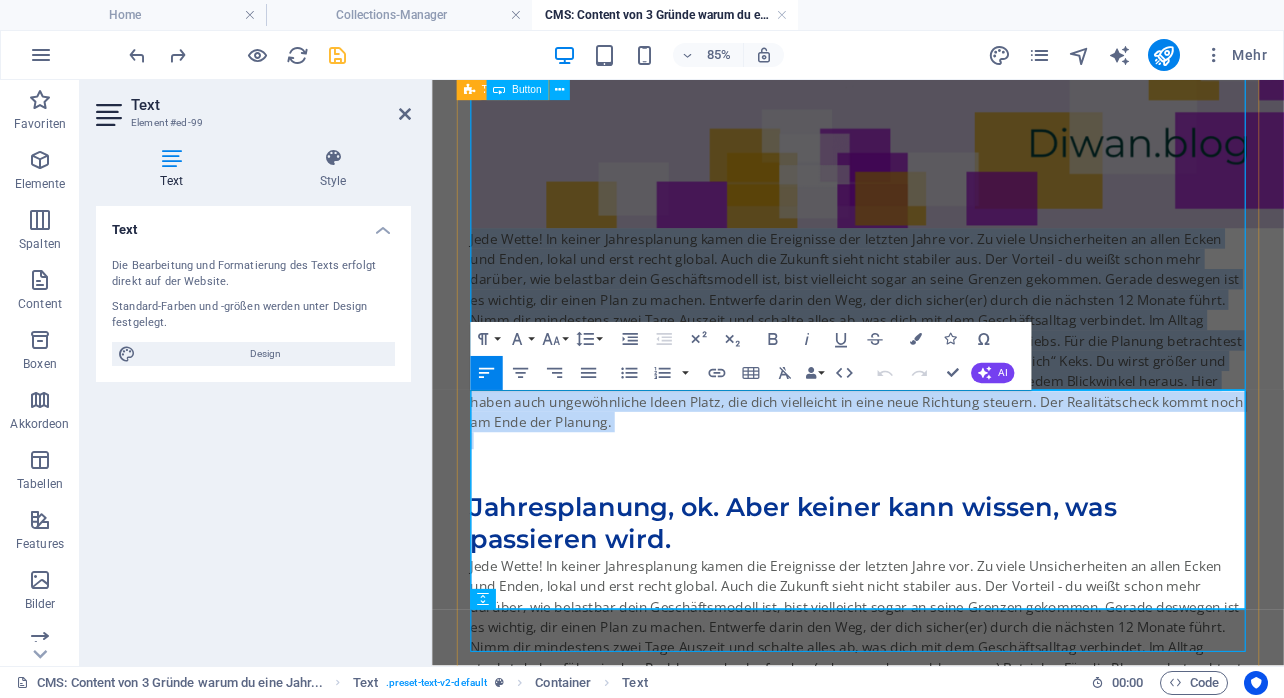 type 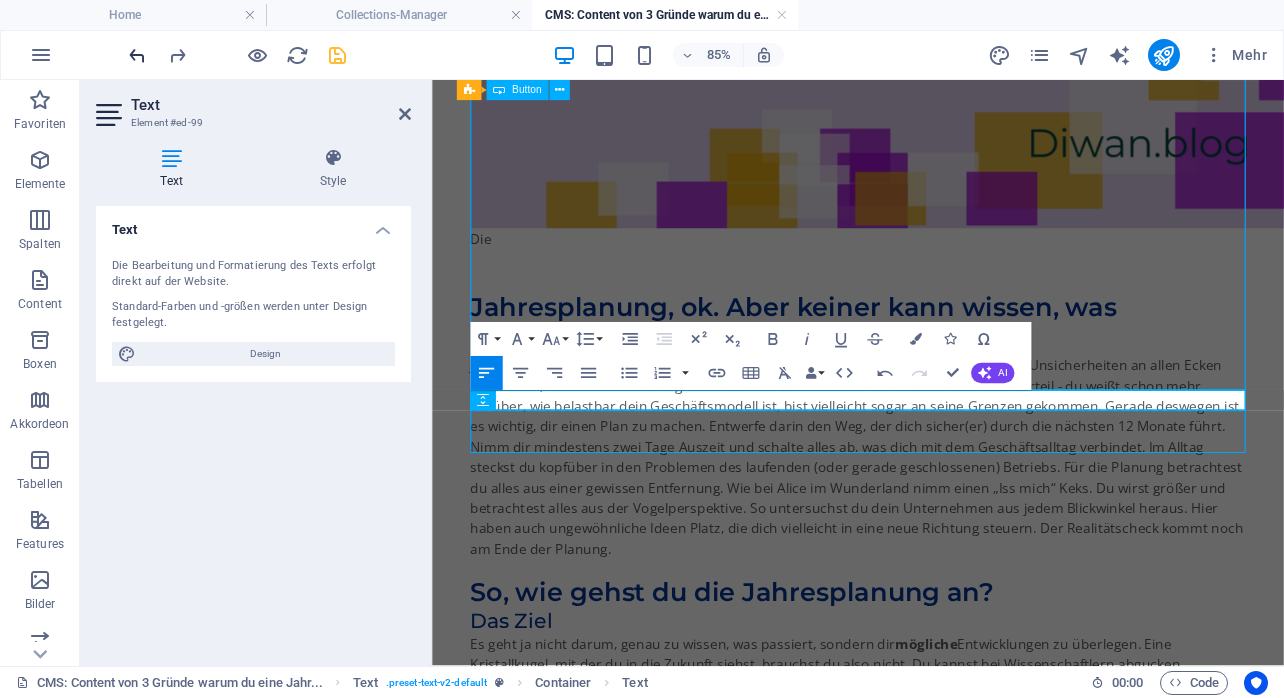 click at bounding box center (137, 55) 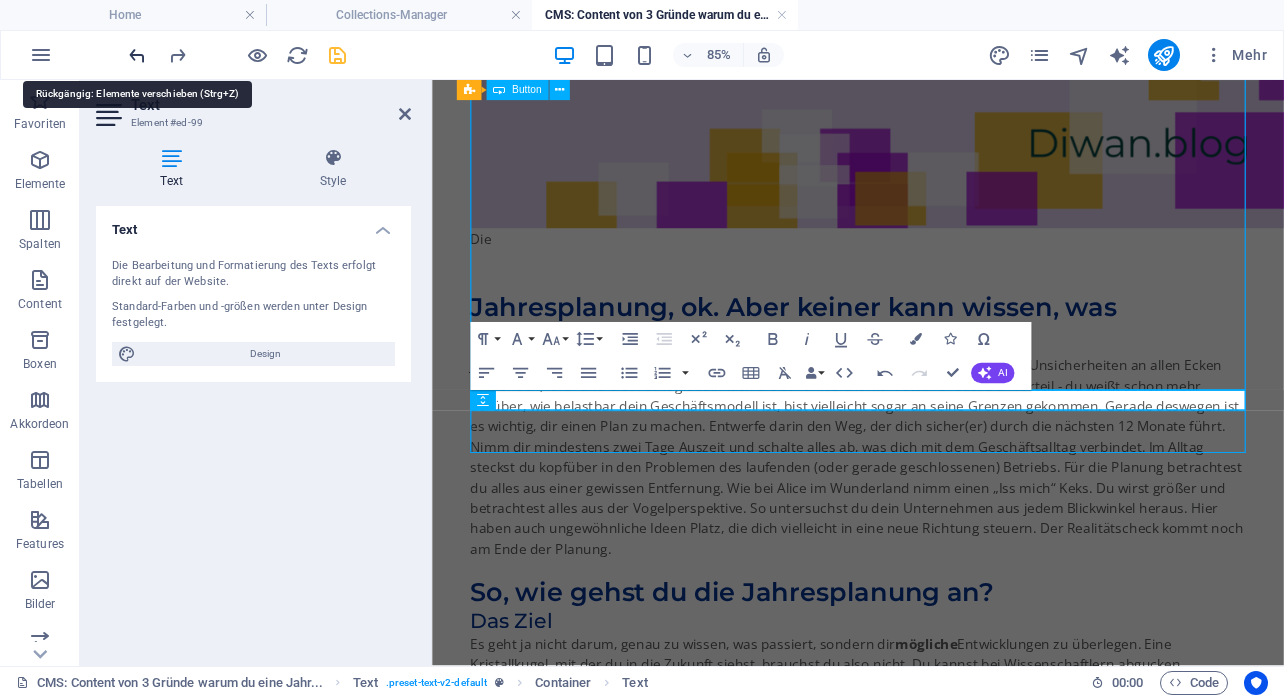 click at bounding box center [137, 55] 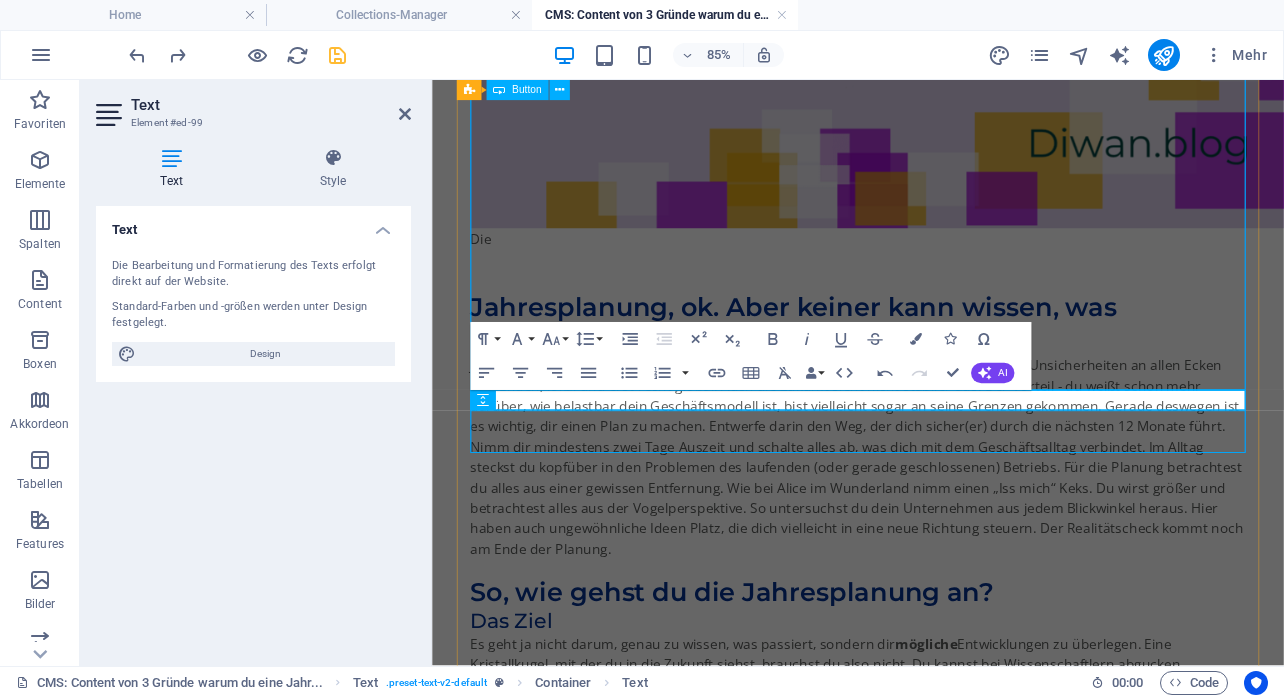 click on "Die" at bounding box center [933, 267] 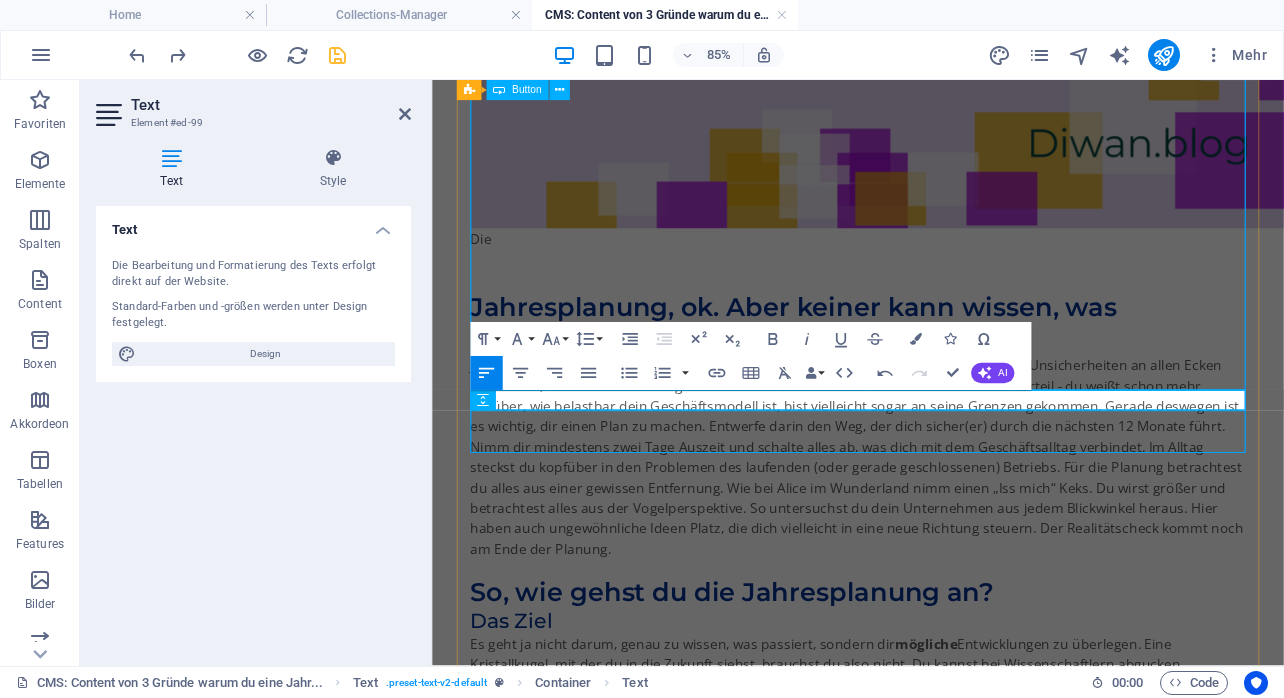 click on "Die" at bounding box center [933, 267] 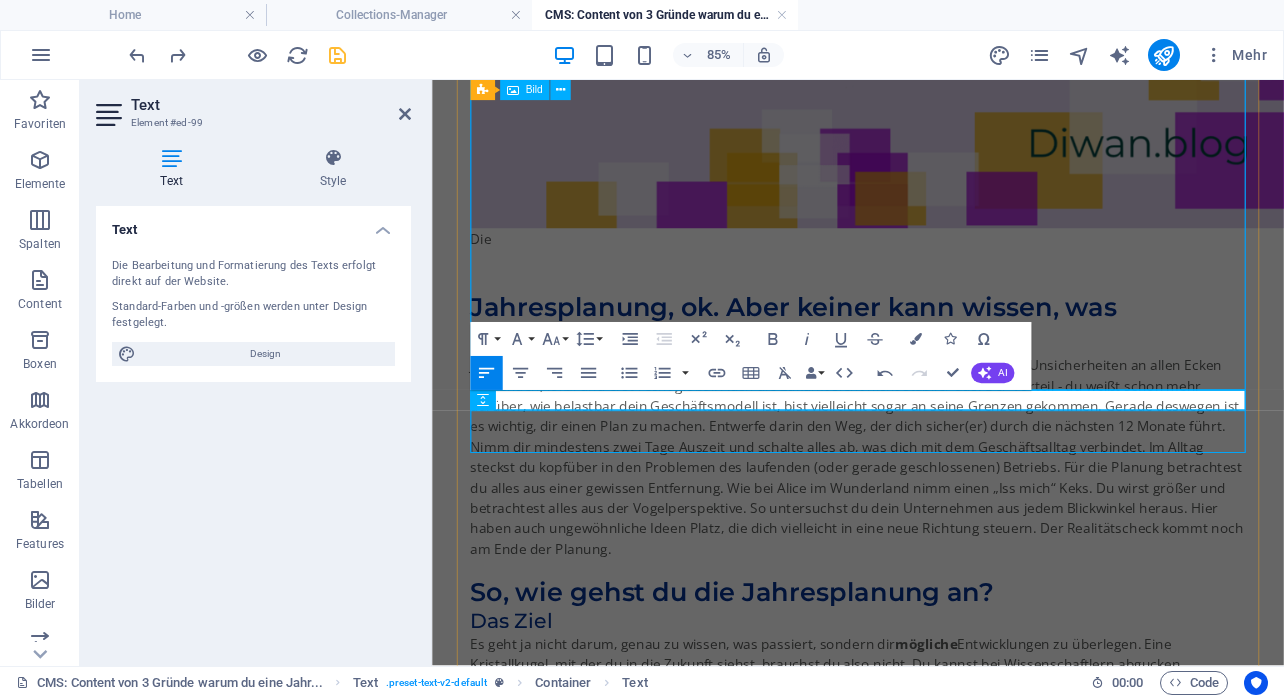 scroll, scrollTop: 1687, scrollLeft: 0, axis: vertical 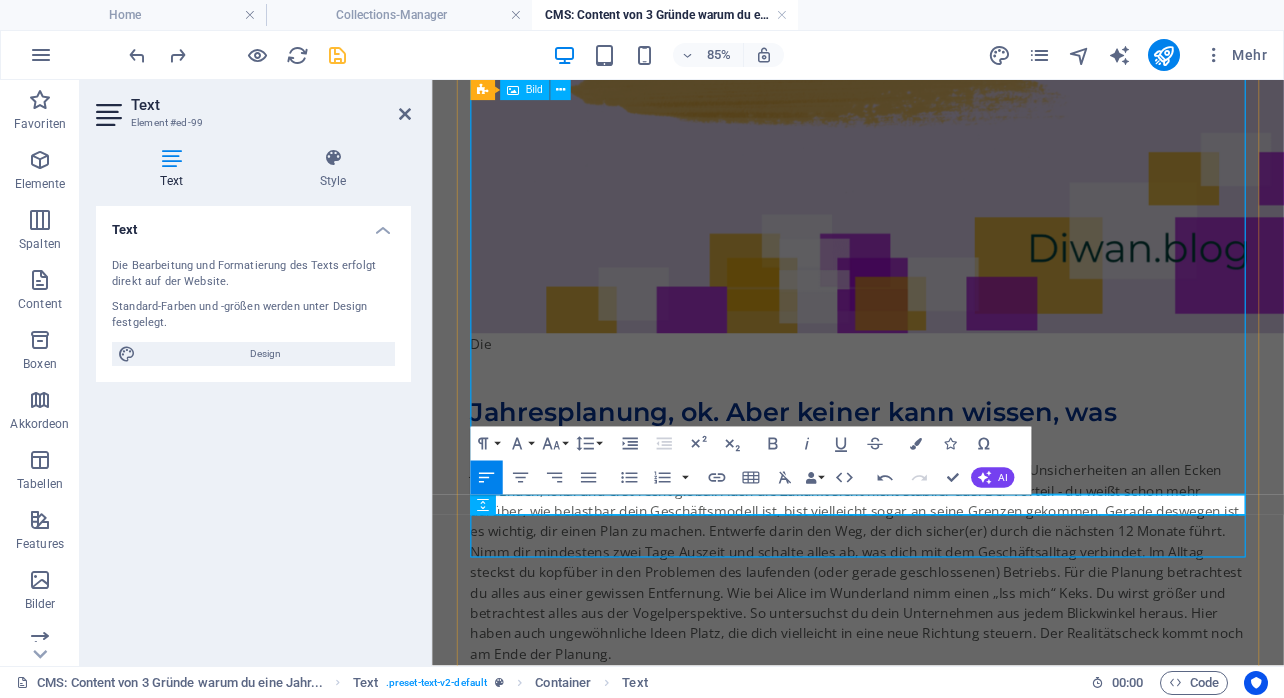 click at bounding box center [933, 86] 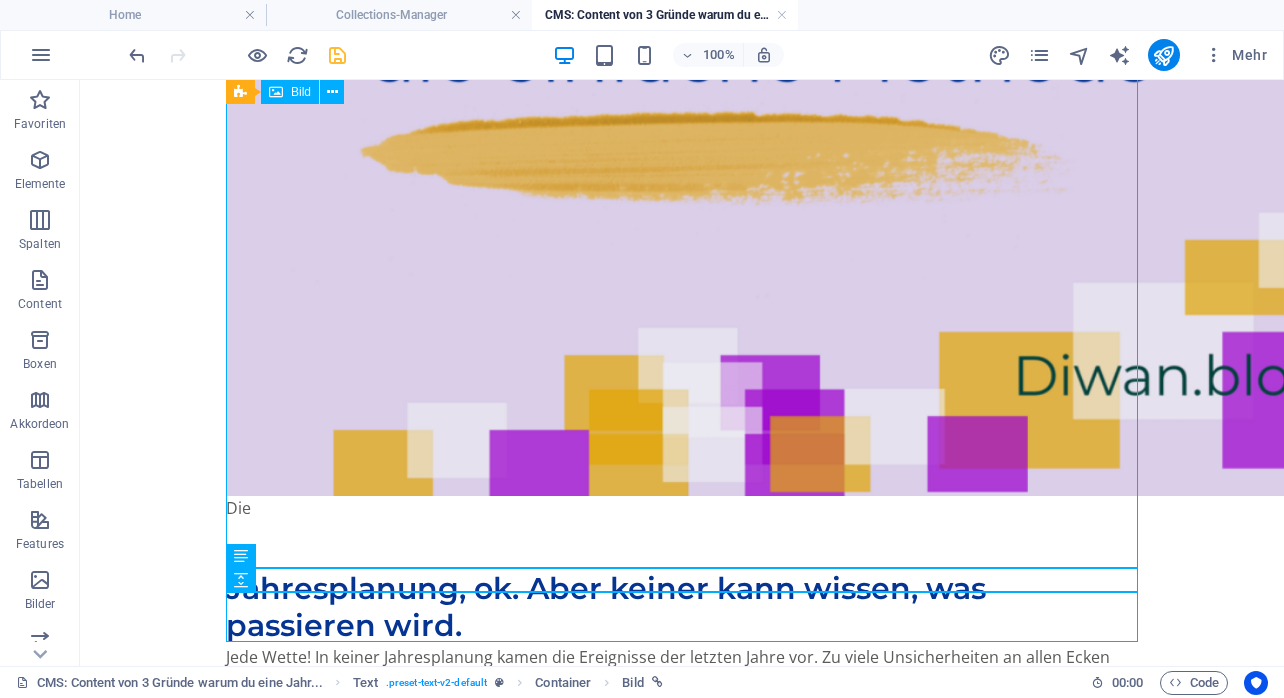 scroll, scrollTop: 1955, scrollLeft: 0, axis: vertical 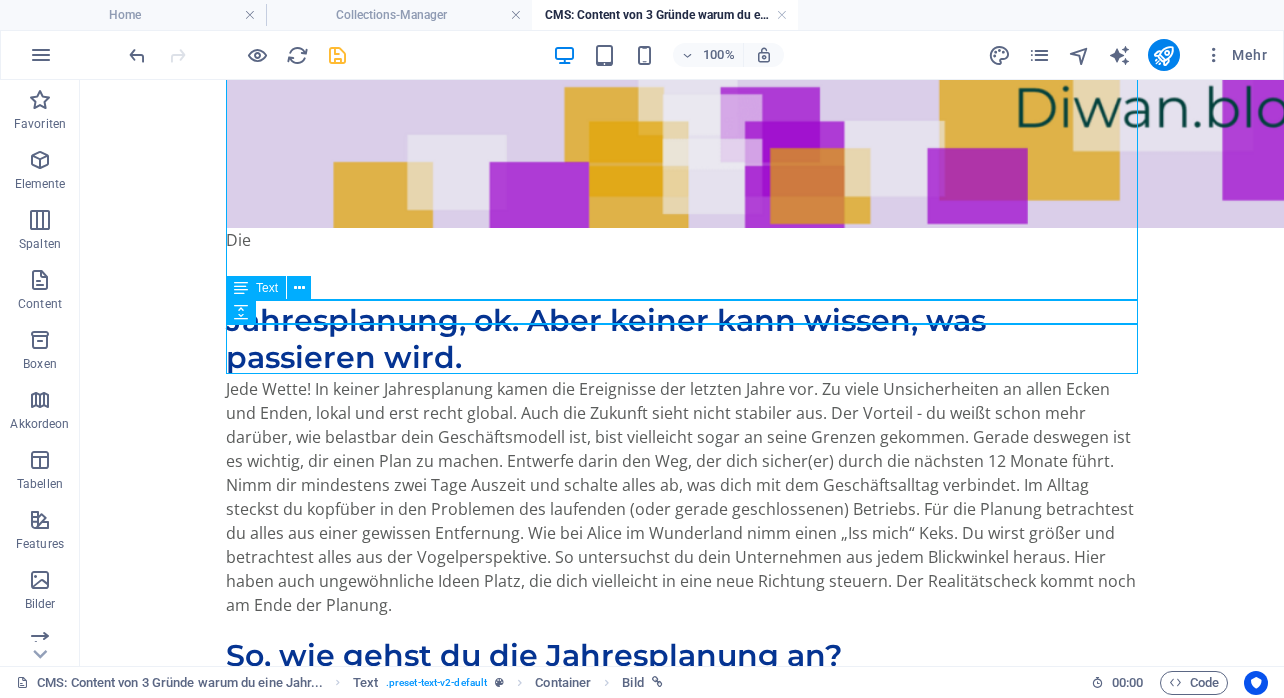 click on "Die" at bounding box center [682, 240] 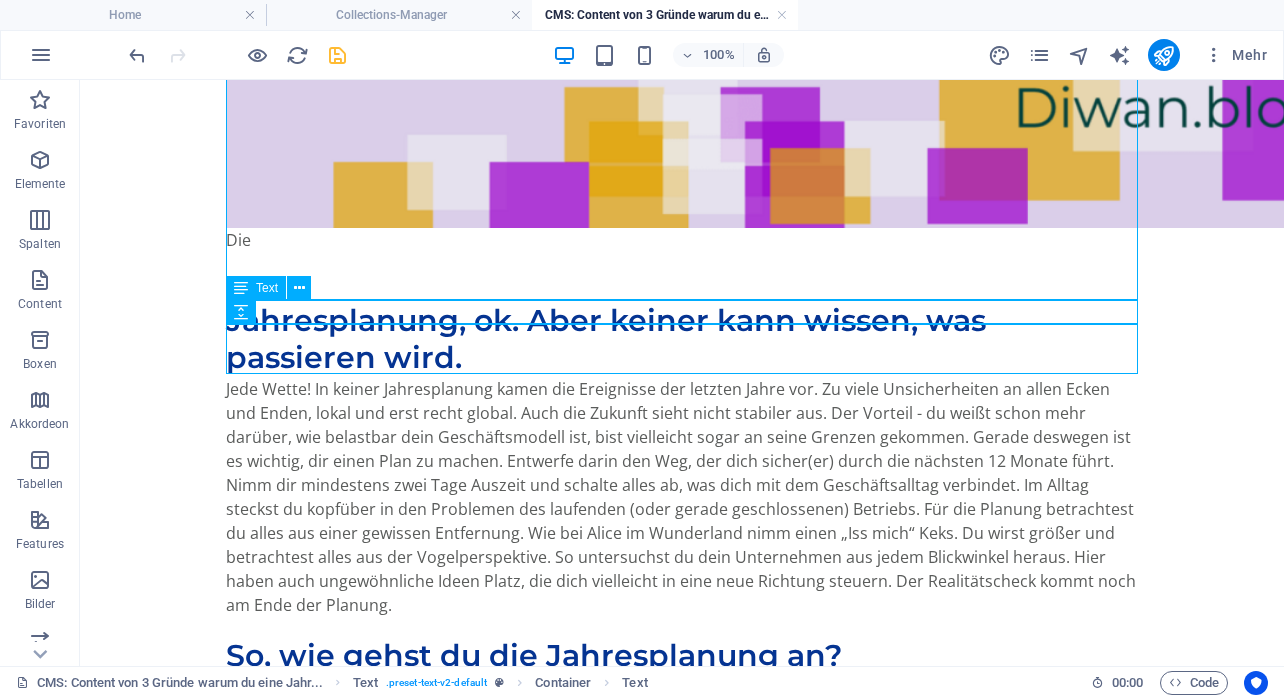 click on "Die" at bounding box center (682, 240) 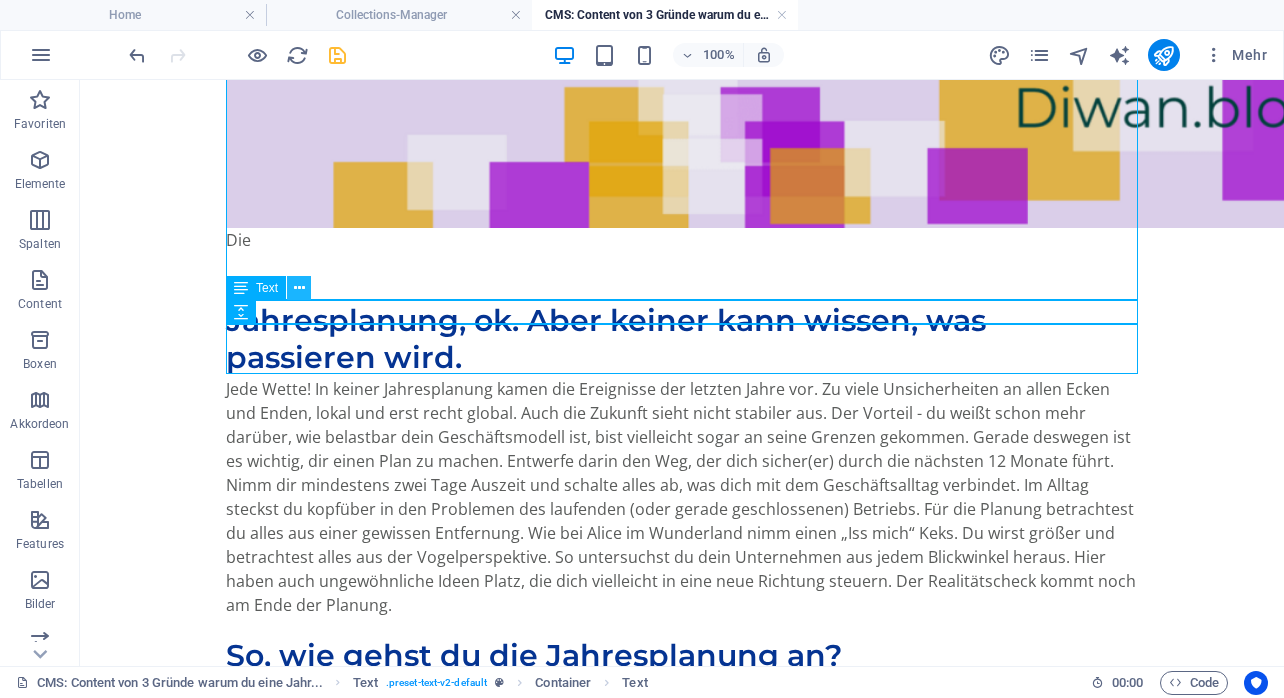 click at bounding box center (299, 288) 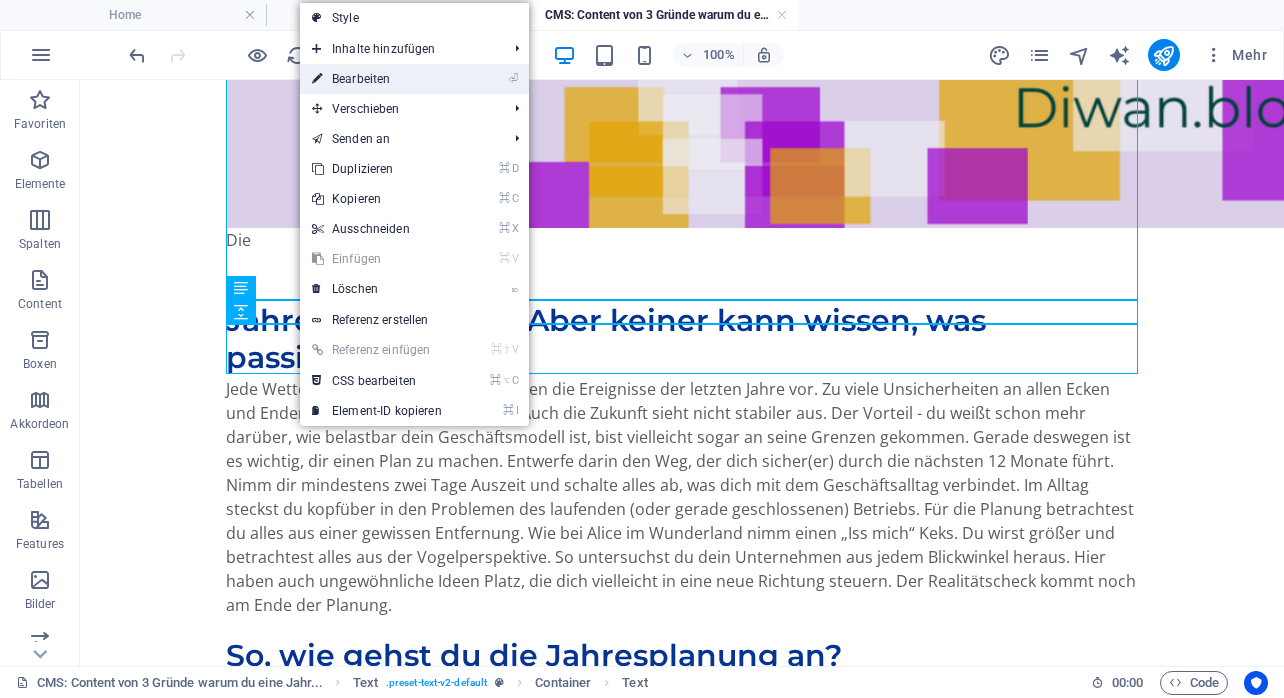 click on "⏎  Bearbeiten" at bounding box center [377, 79] 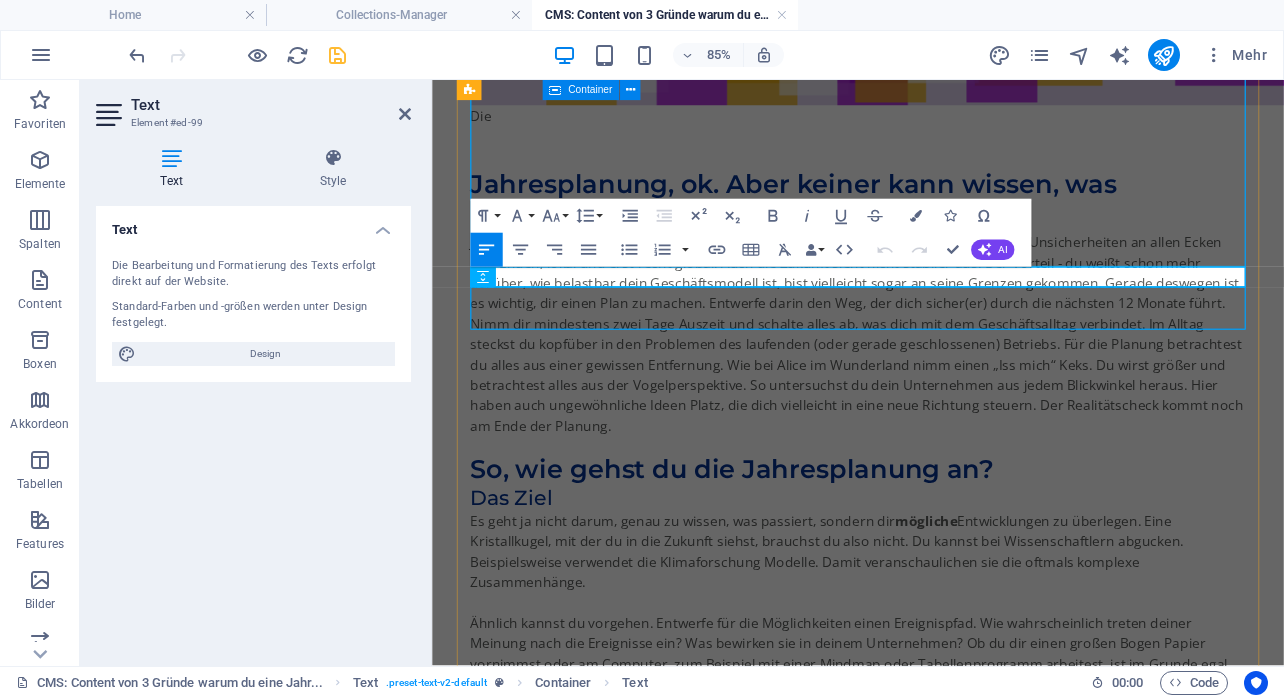 click on "Die" at bounding box center [933, 122] 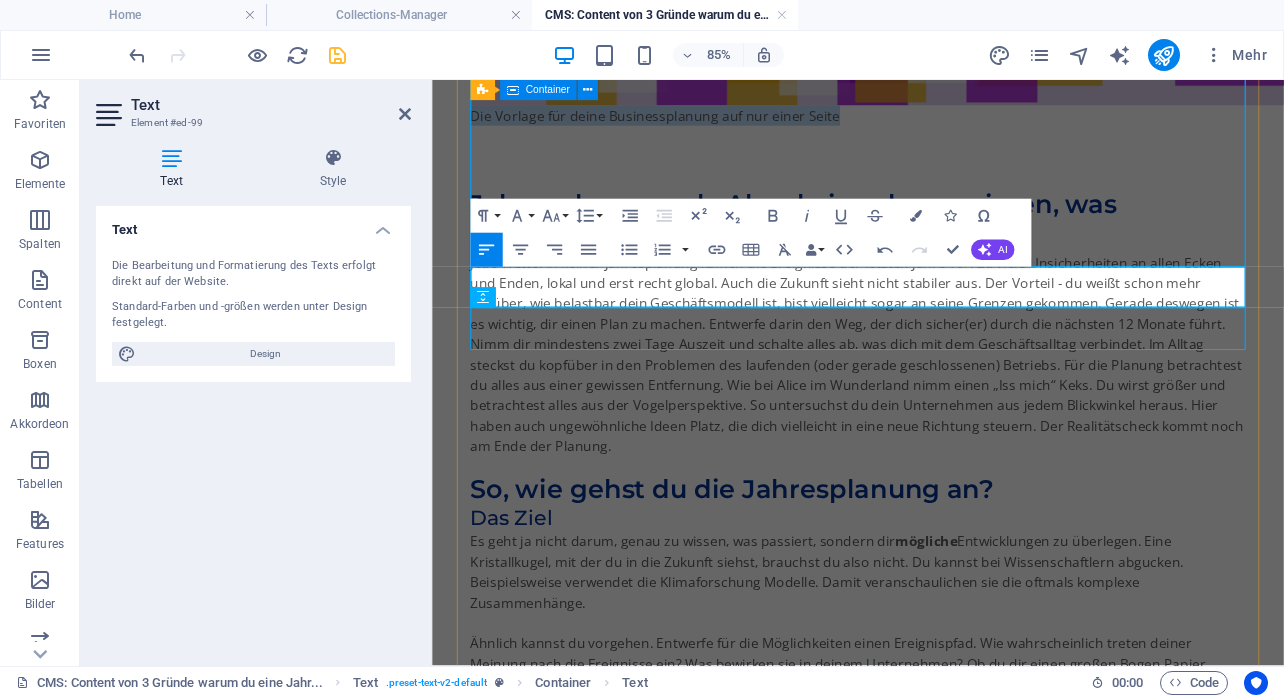 drag, startPoint x: 918, startPoint y: 314, endPoint x: 465, endPoint y: 318, distance: 453.01767 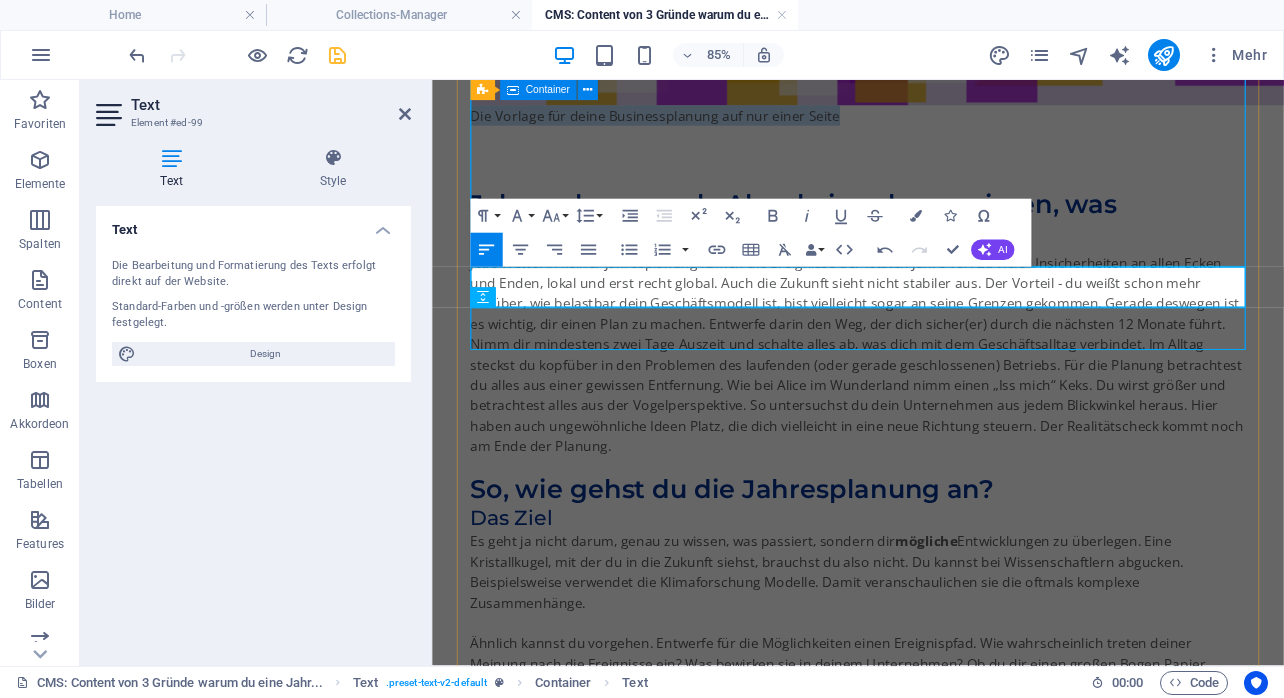 click on "Übrigens, deine Businessplanung bringst du schnell auf einem Blatt unter, wetten! Die Vorlage für deine Businessplanung auf nur einer Seite" at bounding box center [933, -165] 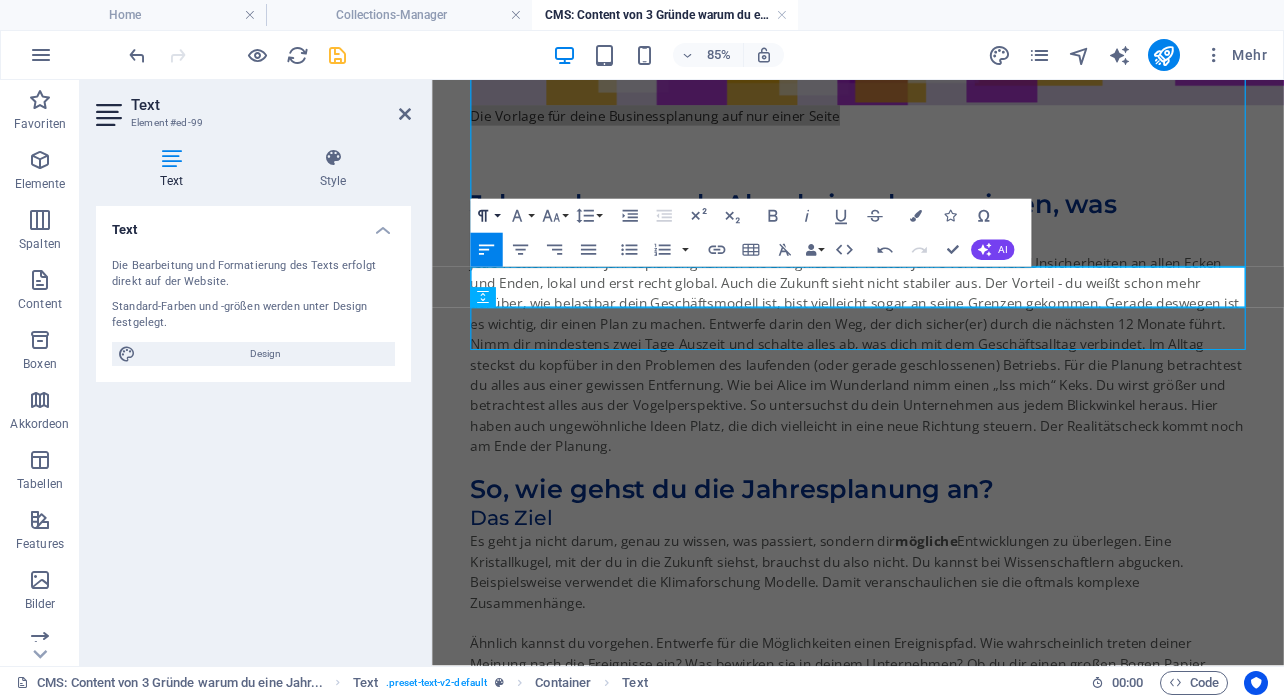 click 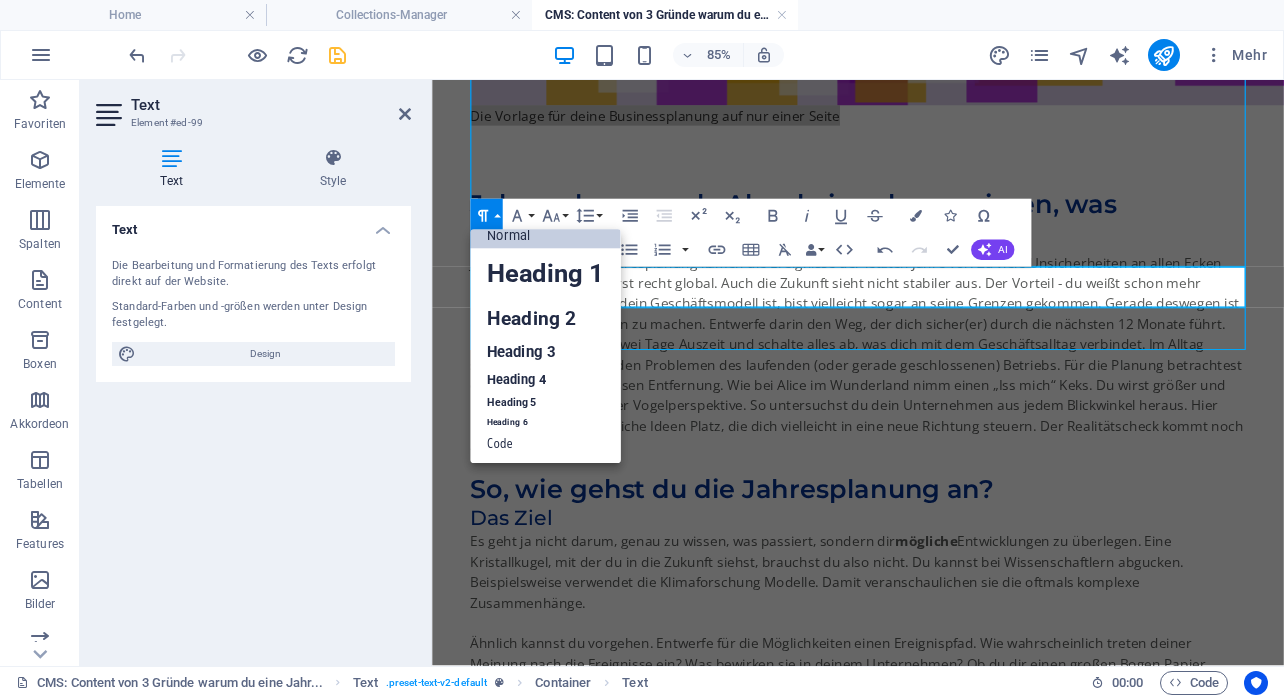 scroll, scrollTop: 16, scrollLeft: 0, axis: vertical 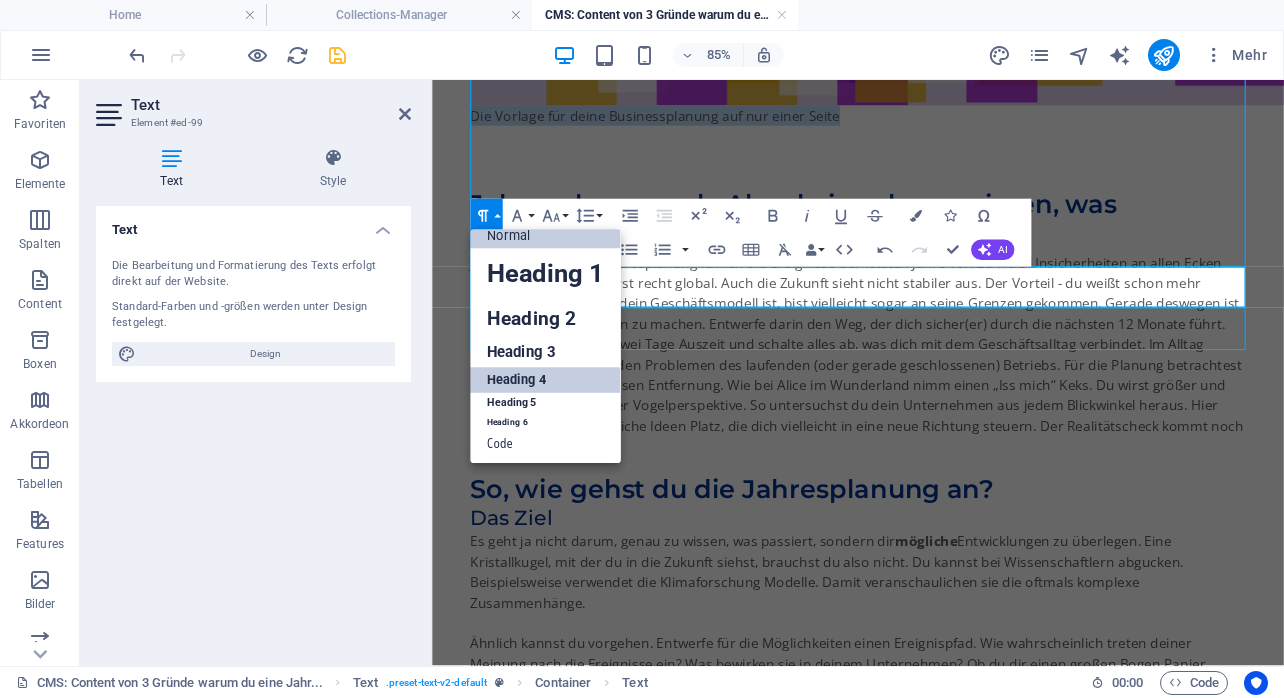 click on "Heading 4" at bounding box center [545, 380] 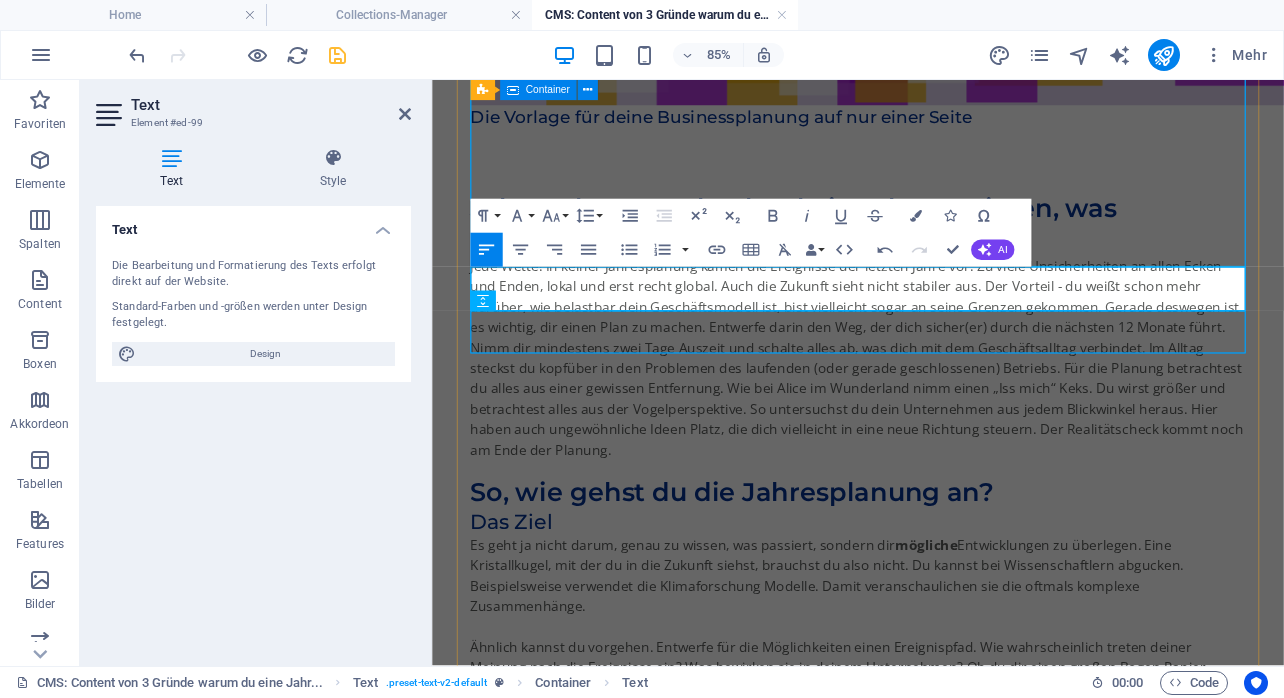 click on "Die Vorlage für deine Businessplanung auf nur einer Seite" at bounding box center [933, 124] 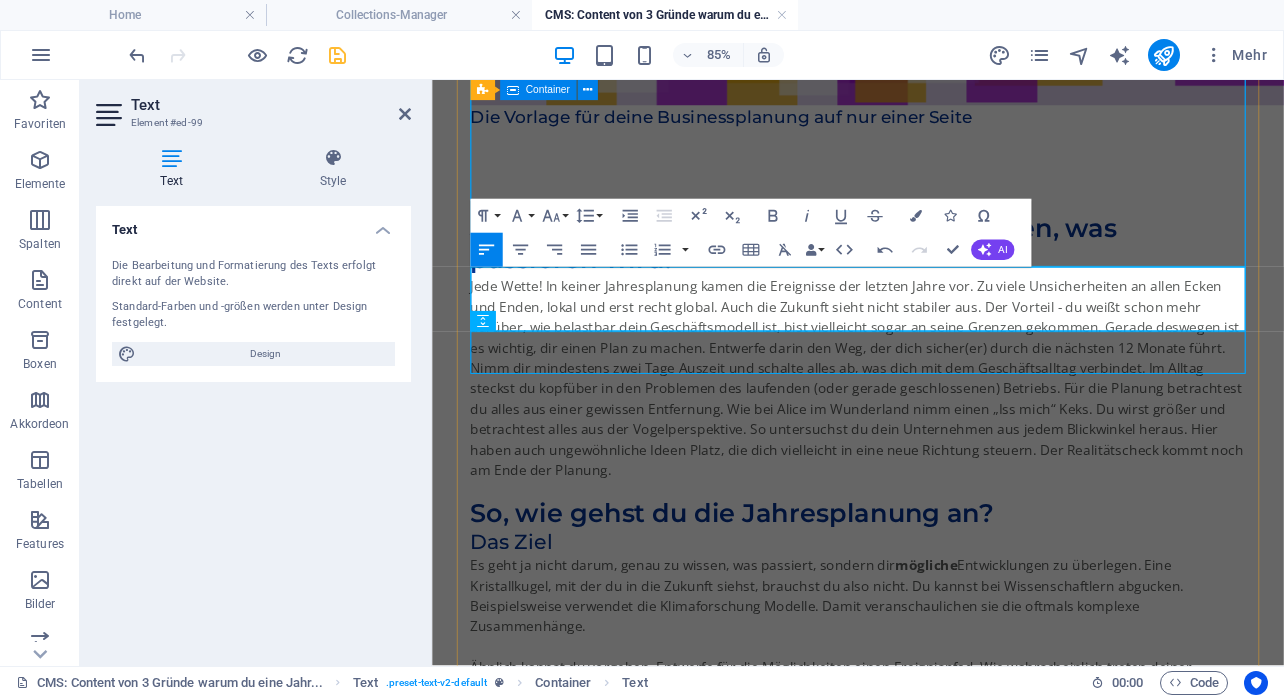 click on "Die Vorlage für deine Businessplanung auf nur einer Seite" at bounding box center [933, 124] 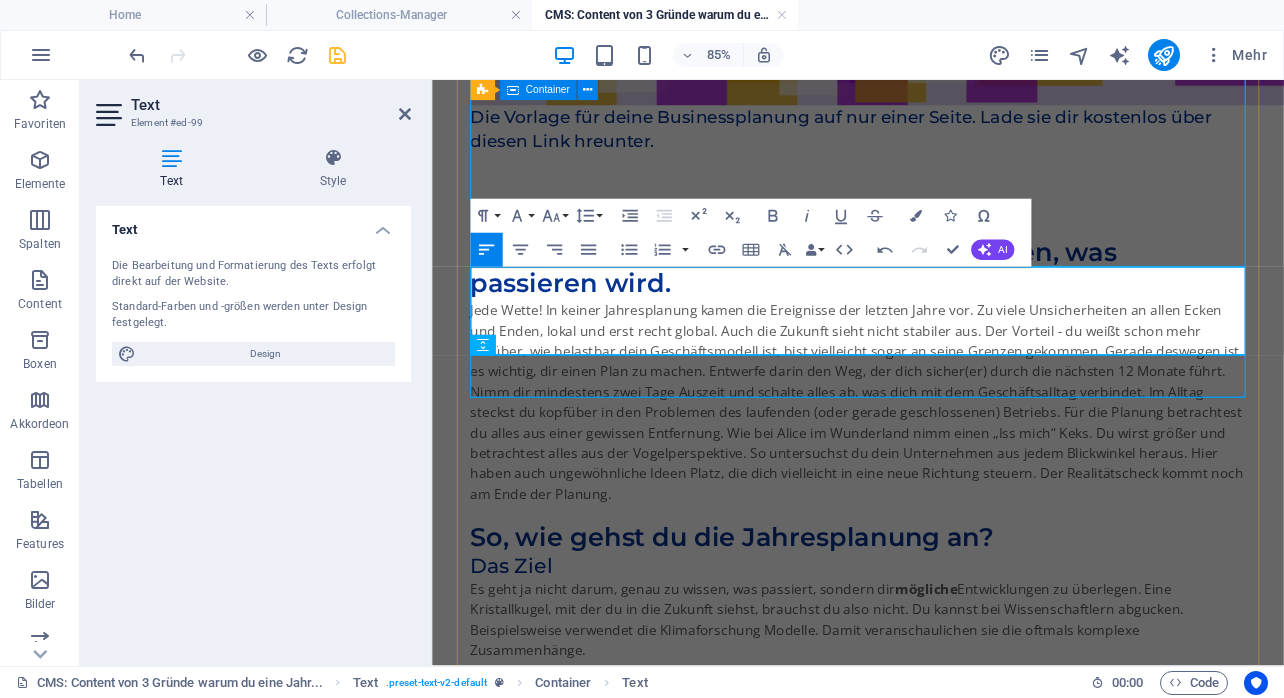 click on "Die Vorlage für deine Businessplanung auf nur einer Seite. Lade sie dir kostenlos über diesen Link hreunter." at bounding box center (933, 138) 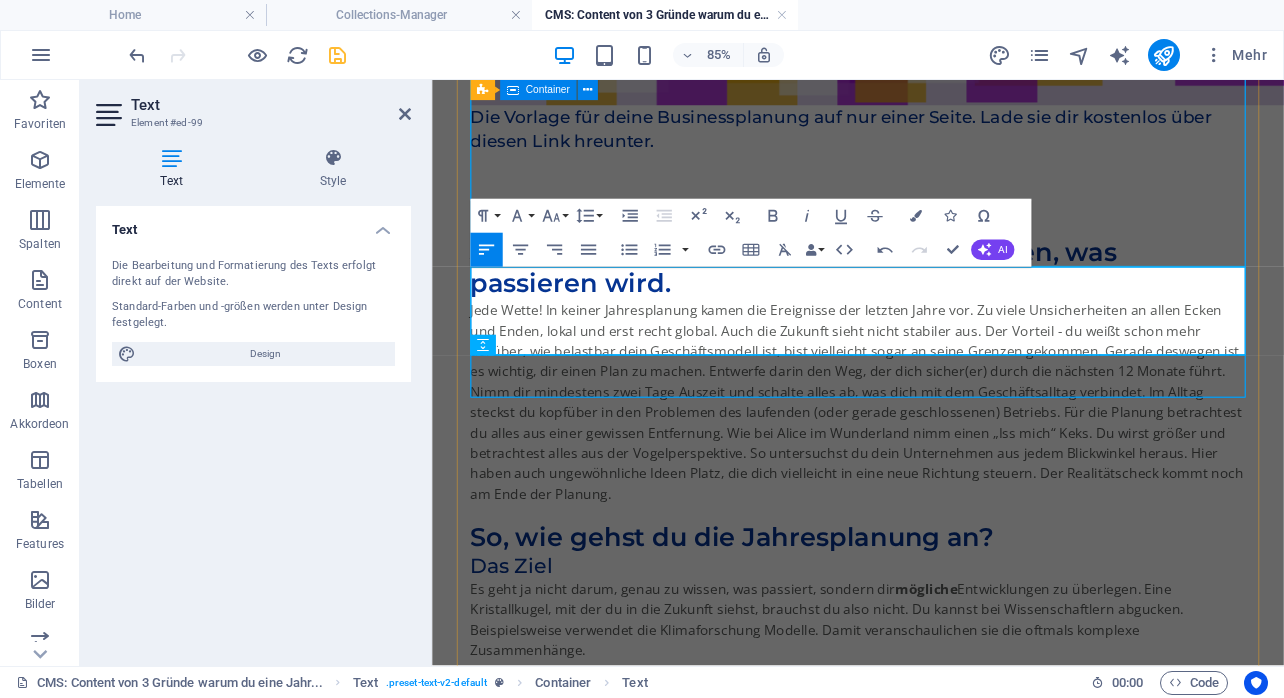 click on "herunter" 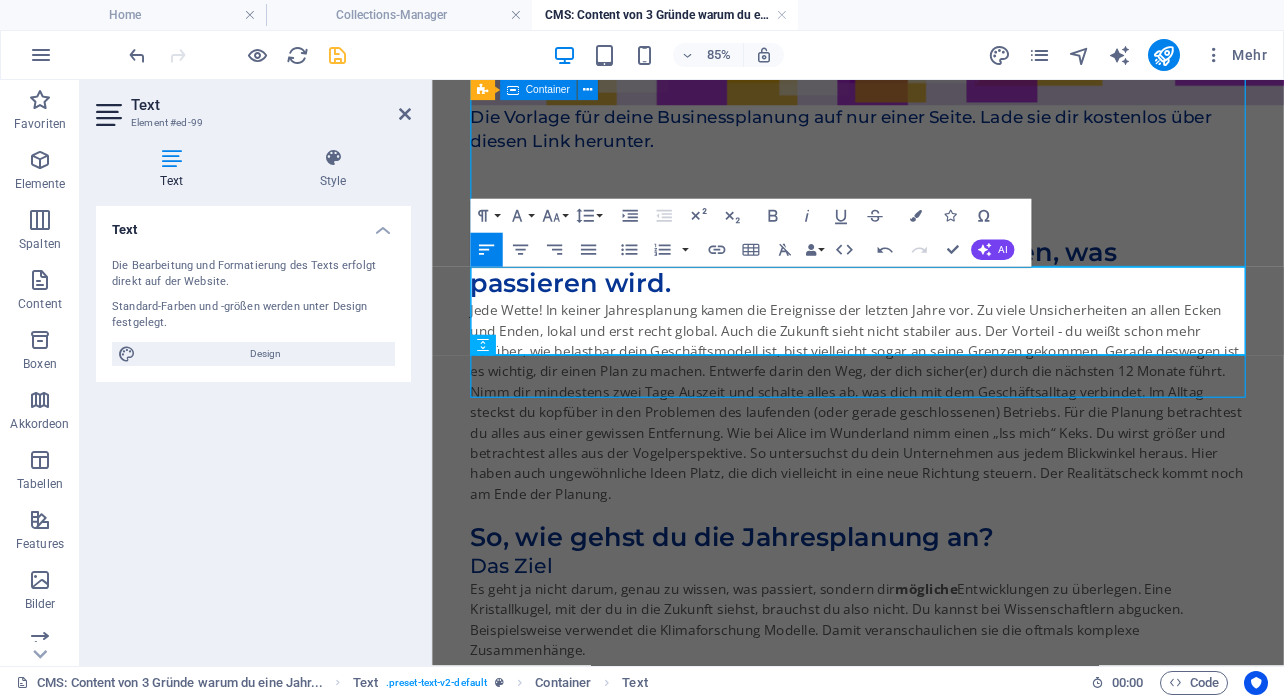 click on "Die Vorlage für deine Businessplanung auf nur einer Seite. Lade sie dir kostenlos über diesen Link herunter." at bounding box center [933, 138] 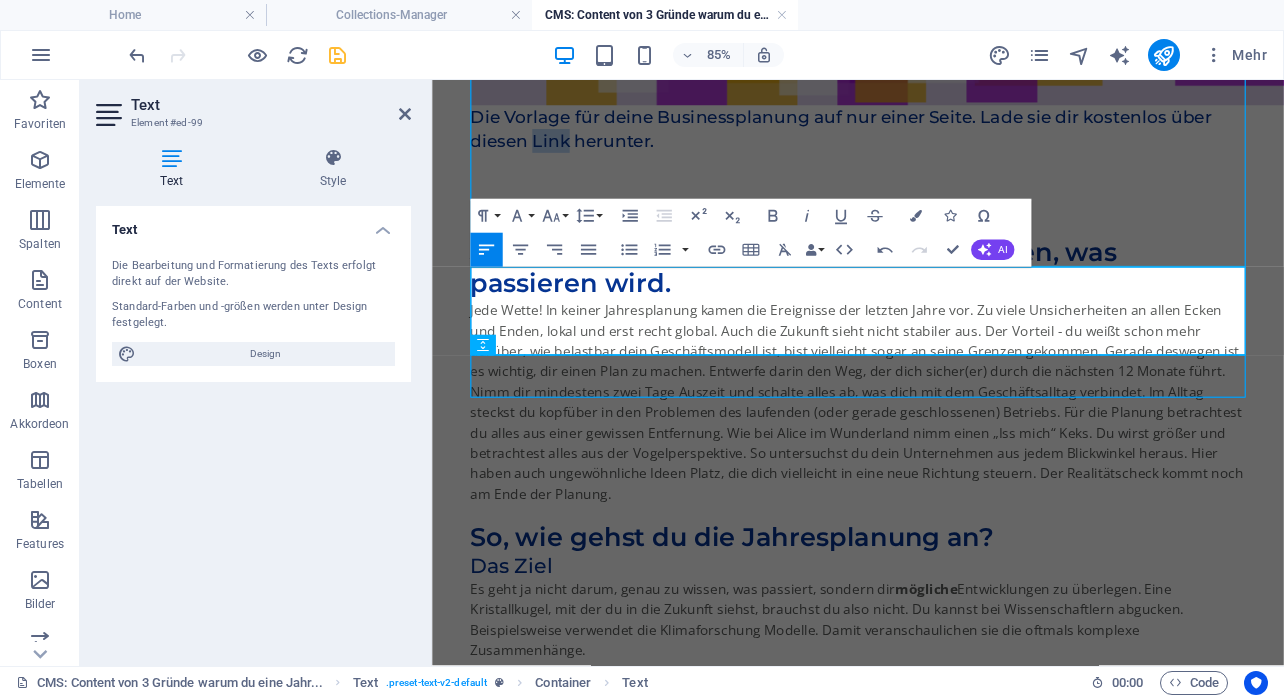 drag, startPoint x: 594, startPoint y: 346, endPoint x: 547, endPoint y: 344, distance: 47.042534 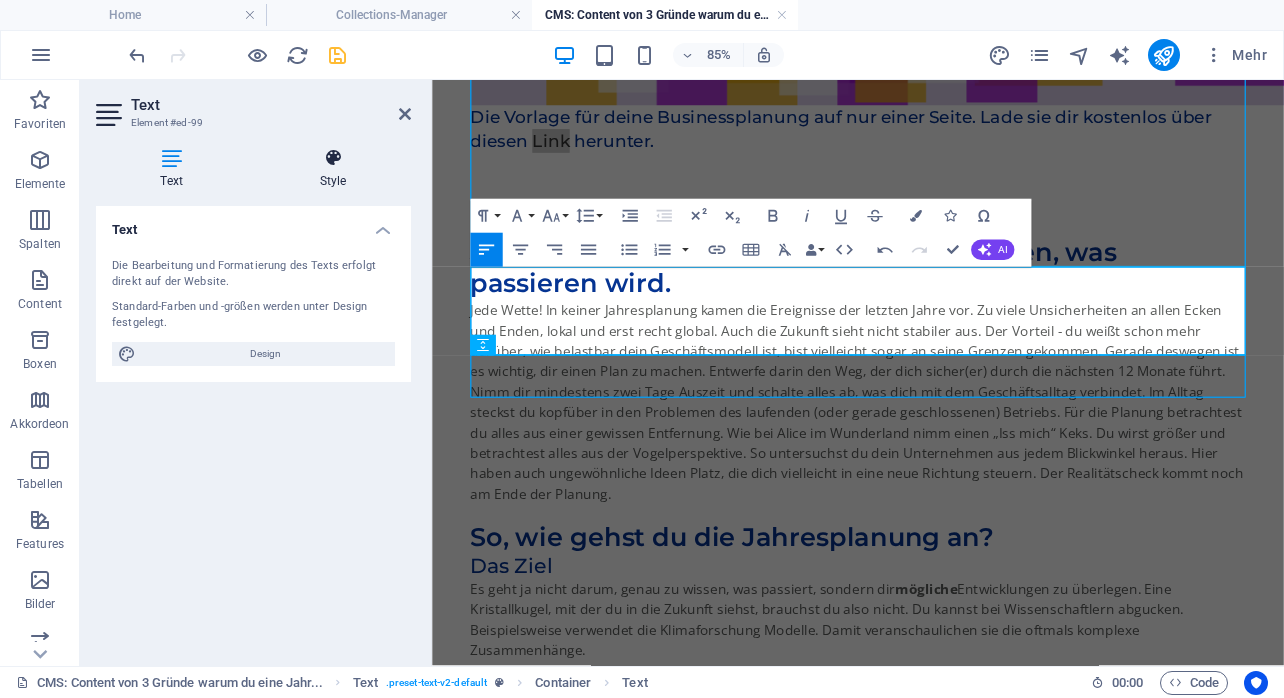 click on "Style" at bounding box center (333, 169) 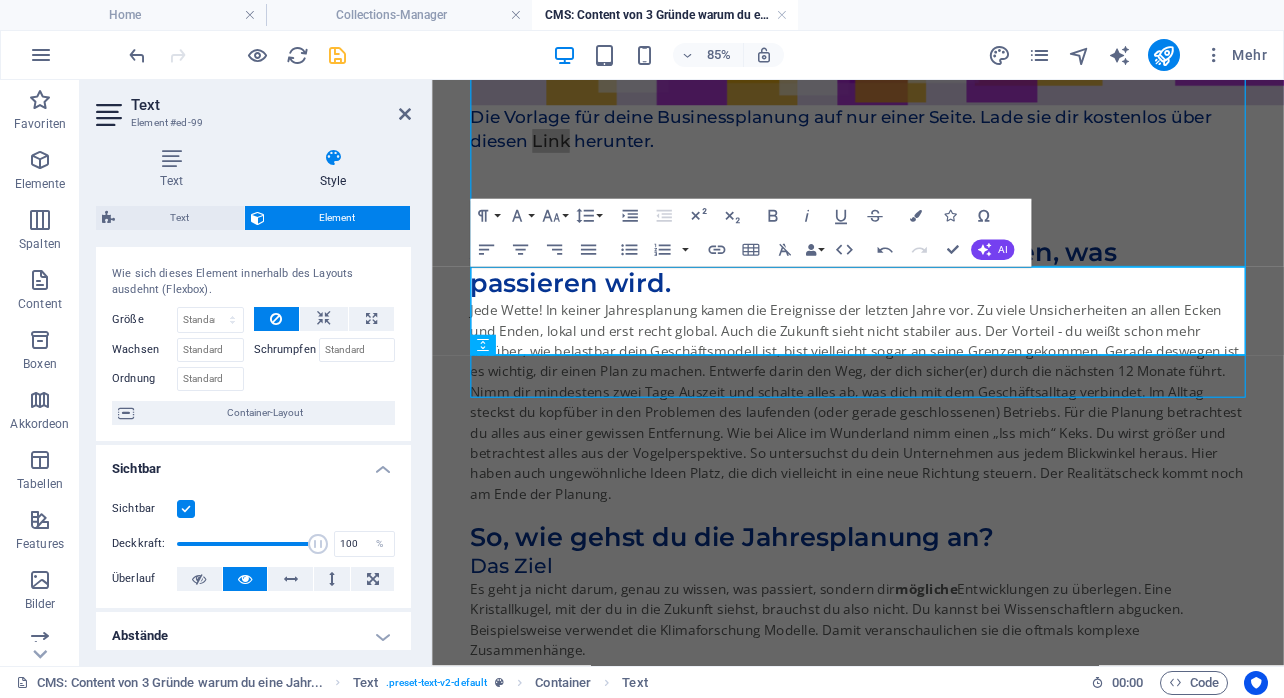scroll, scrollTop: 0, scrollLeft: 0, axis: both 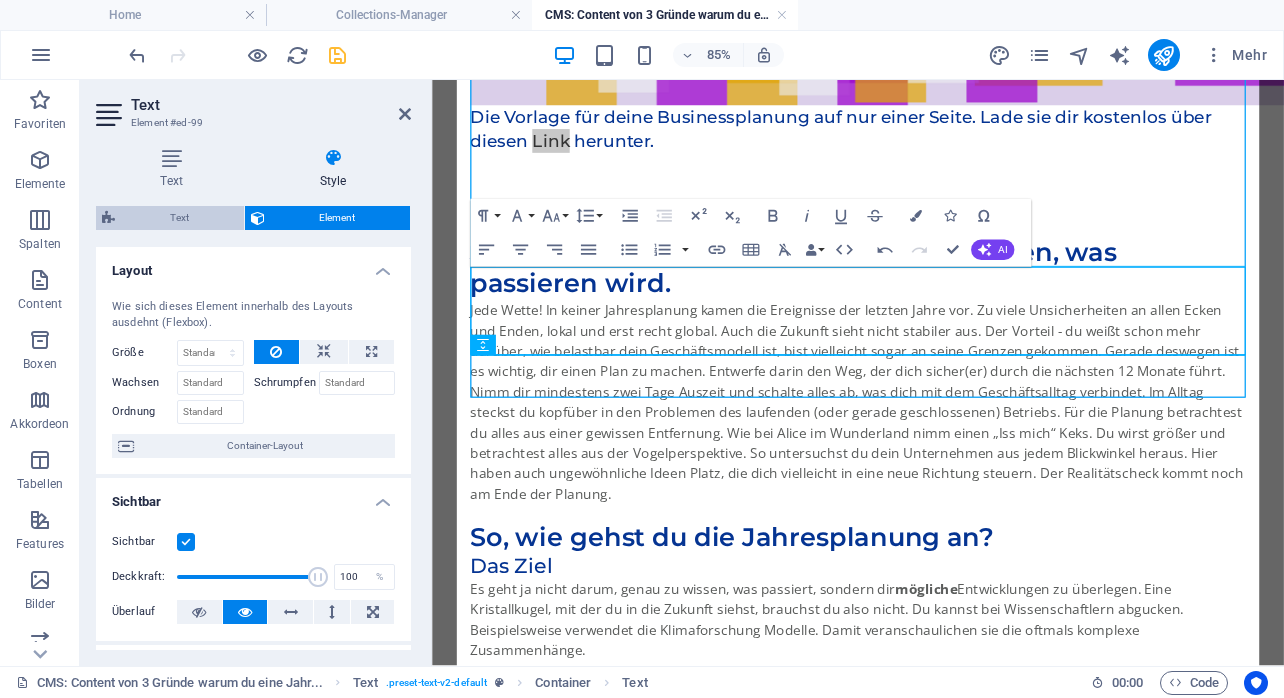 click on "Text" at bounding box center [179, 218] 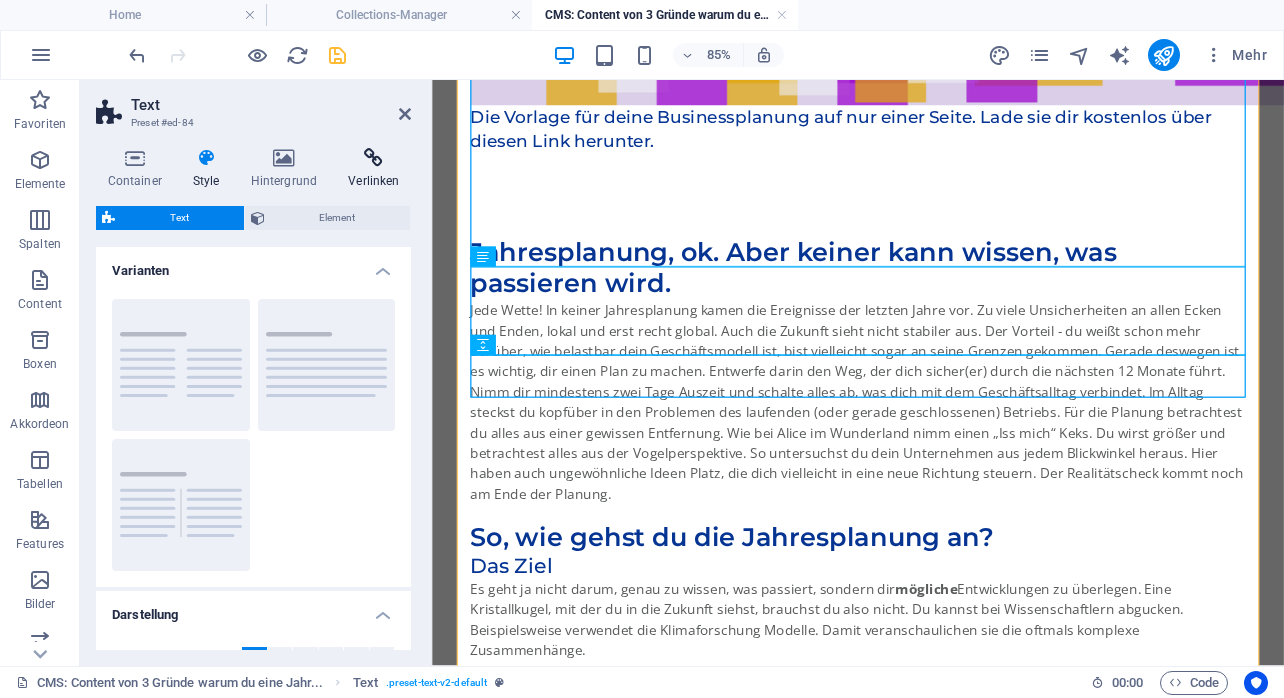 click at bounding box center [374, 158] 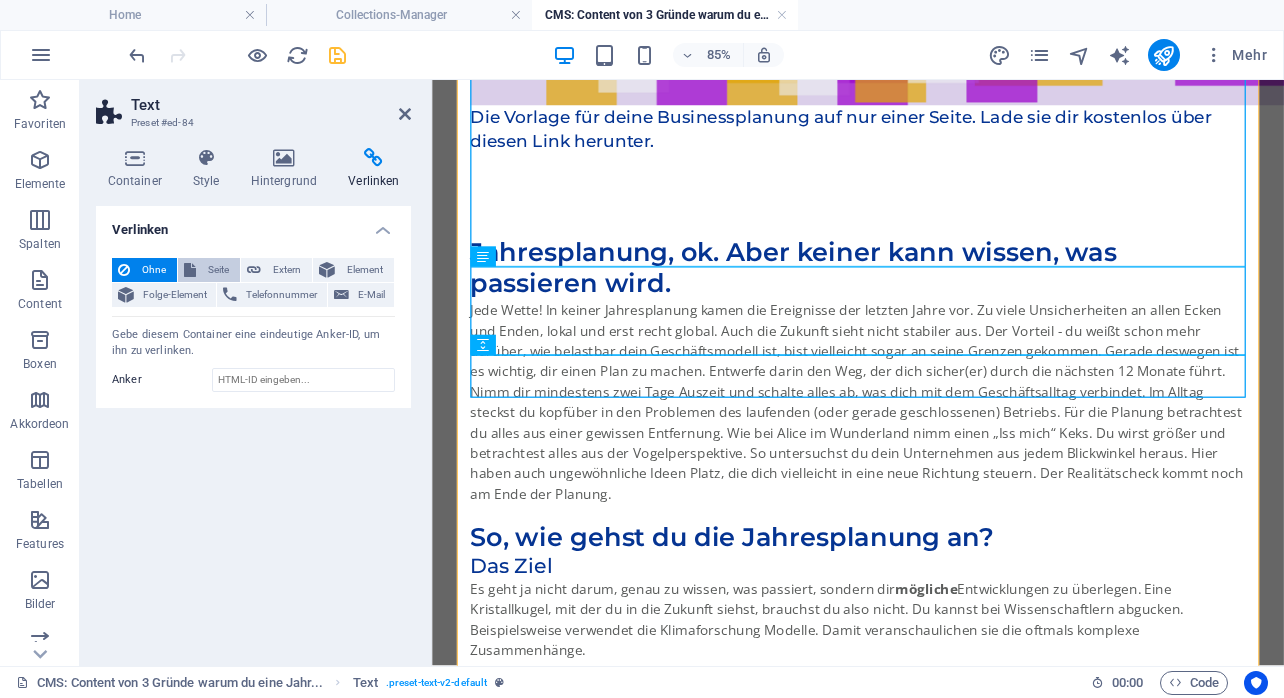 click on "Seite" at bounding box center (218, 270) 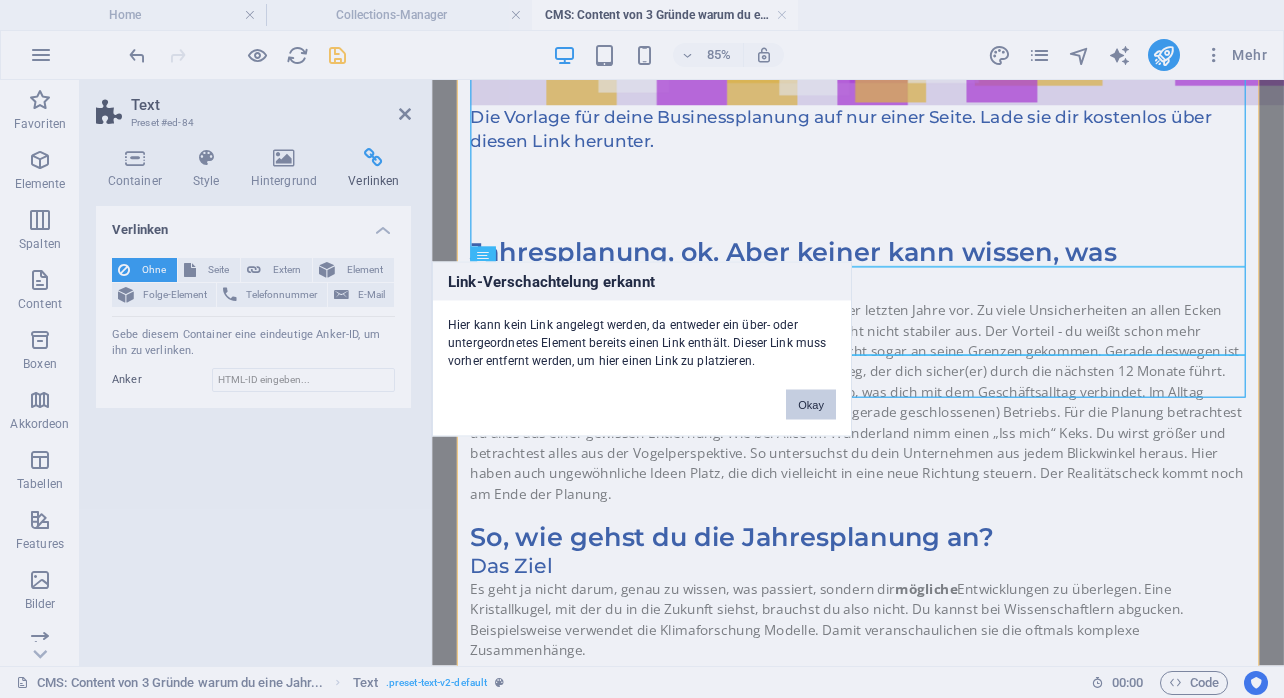 click on "Okay" at bounding box center (811, 405) 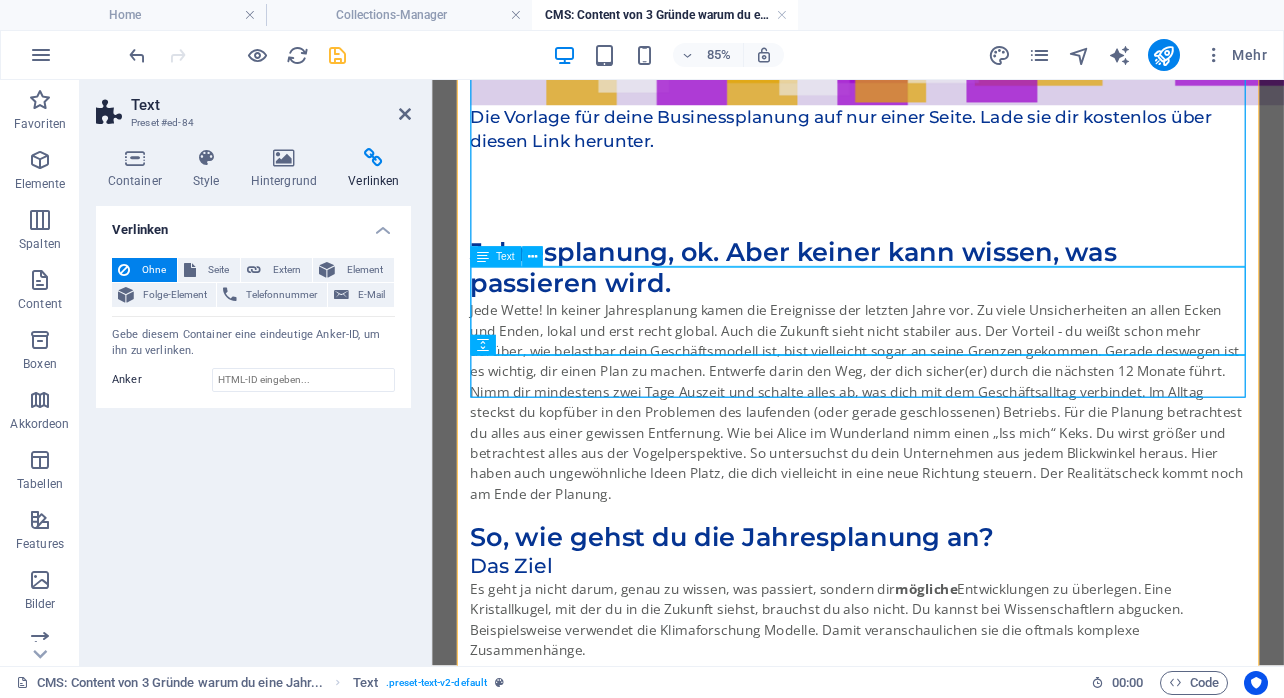 click on "Die Vorlage für deine Businessplanung auf nur einer Seite. Lade sie dir kostenlos über diesen Link herunter." at bounding box center [933, 162] 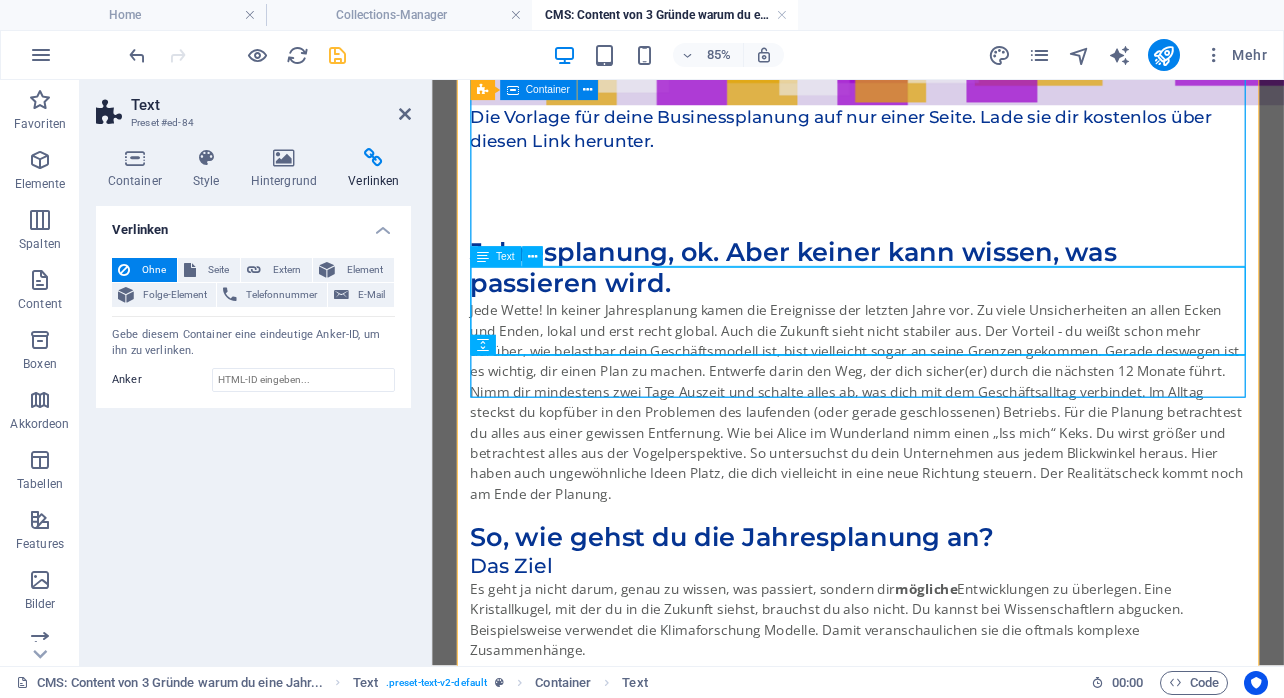click on "Die Vorlage für deine Businessplanung auf nur einer Seite. Lade sie dir kostenlos über diesen Link herunter." at bounding box center [933, 162] 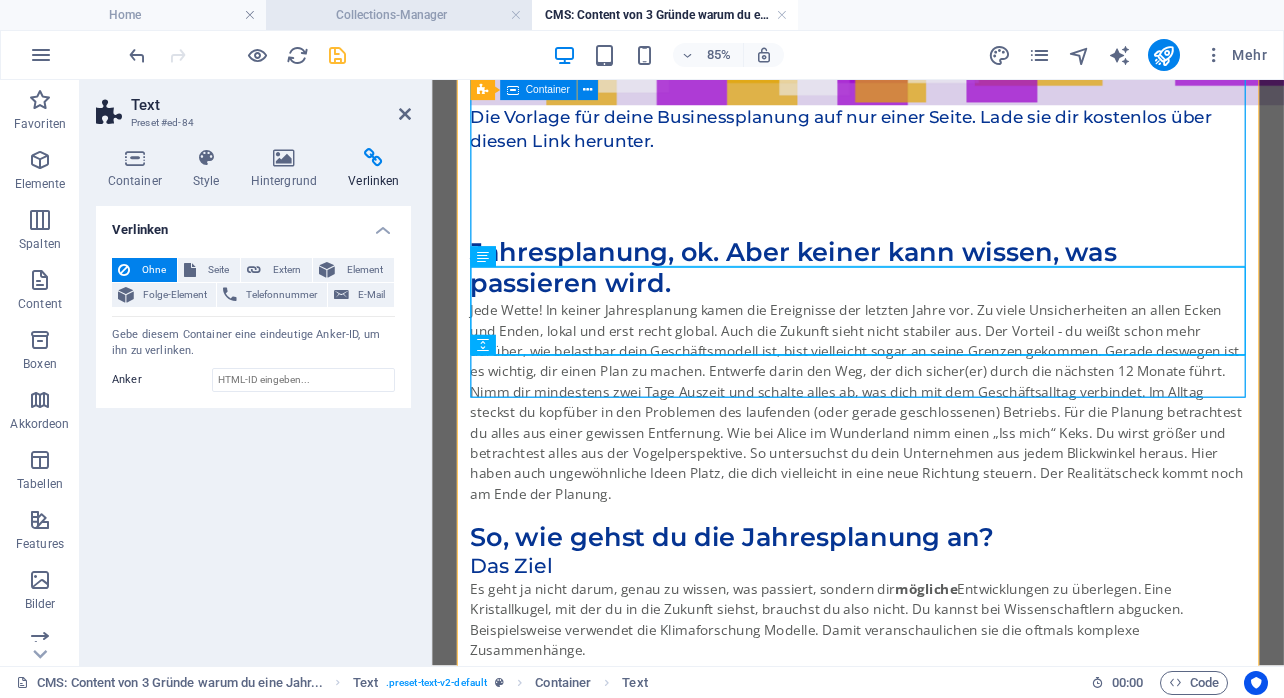 click on "Collections-Manager" at bounding box center (399, 15) 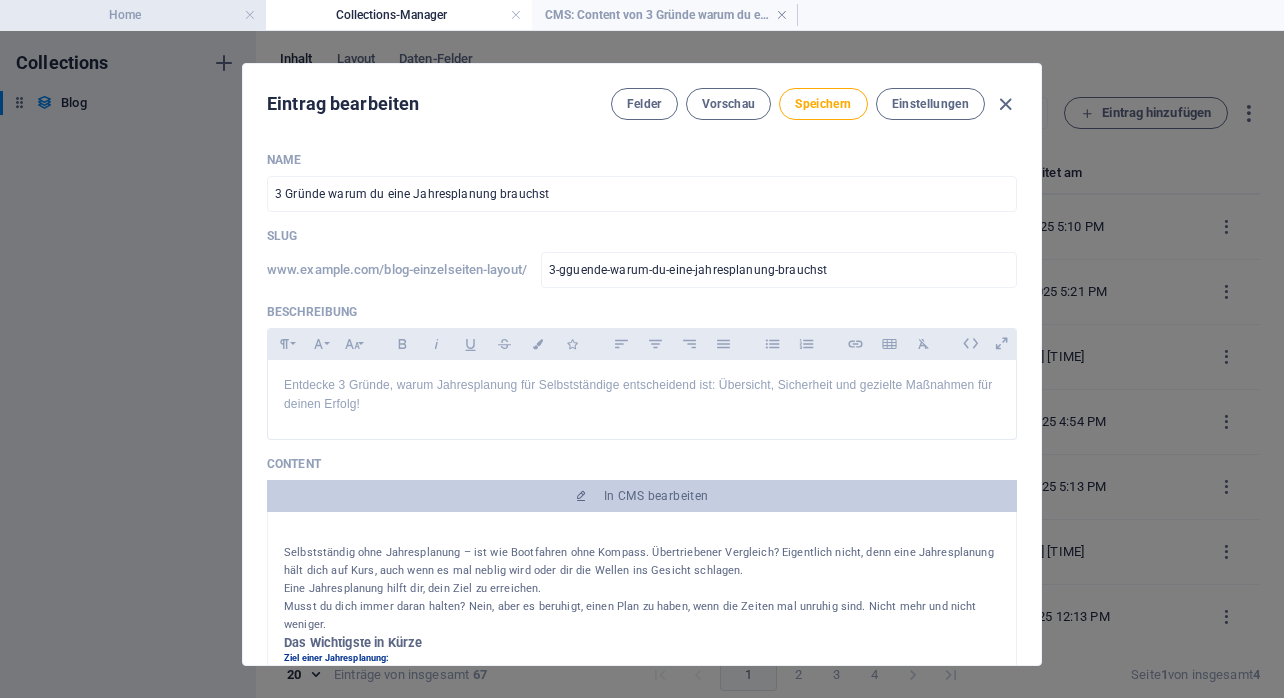 click on "Home" at bounding box center (133, 15) 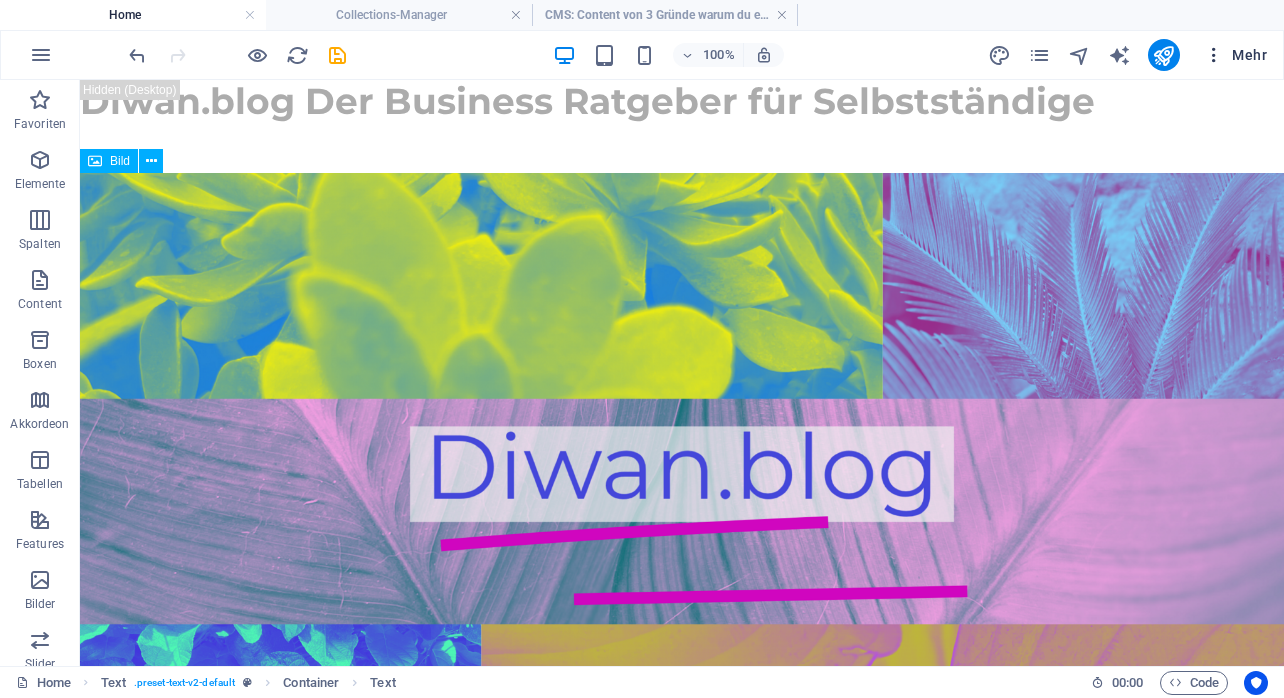 click at bounding box center (1214, 55) 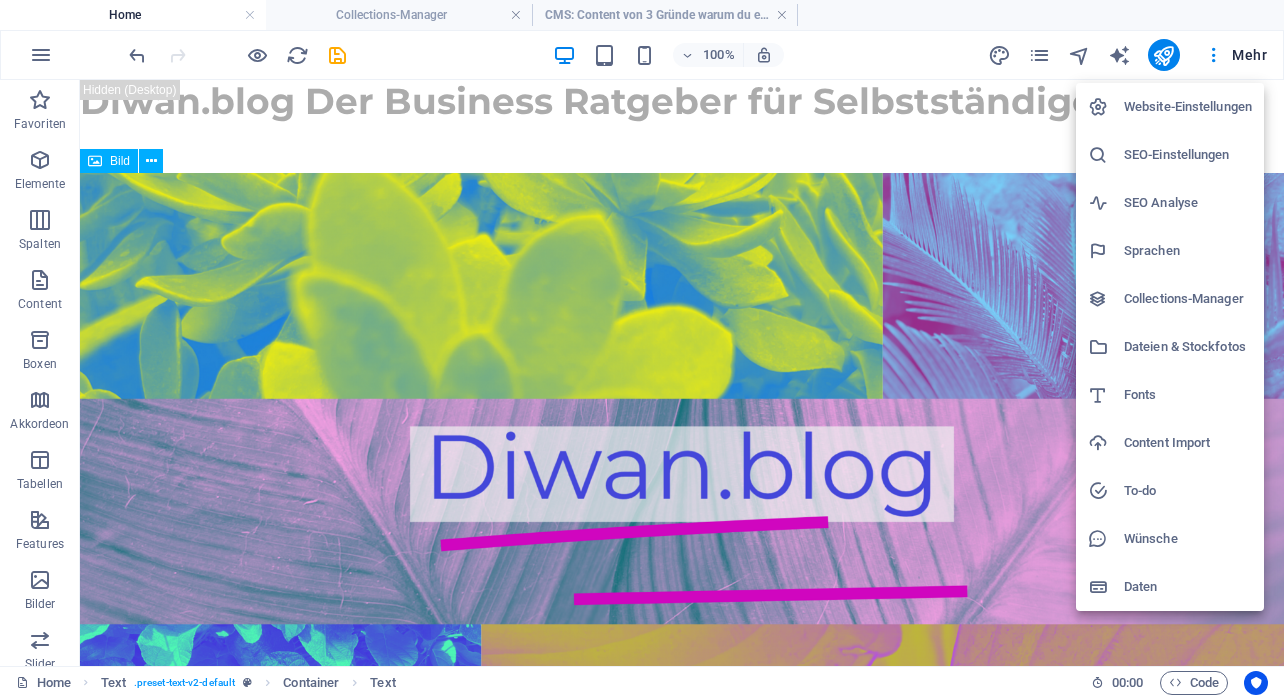 click at bounding box center [642, 349] 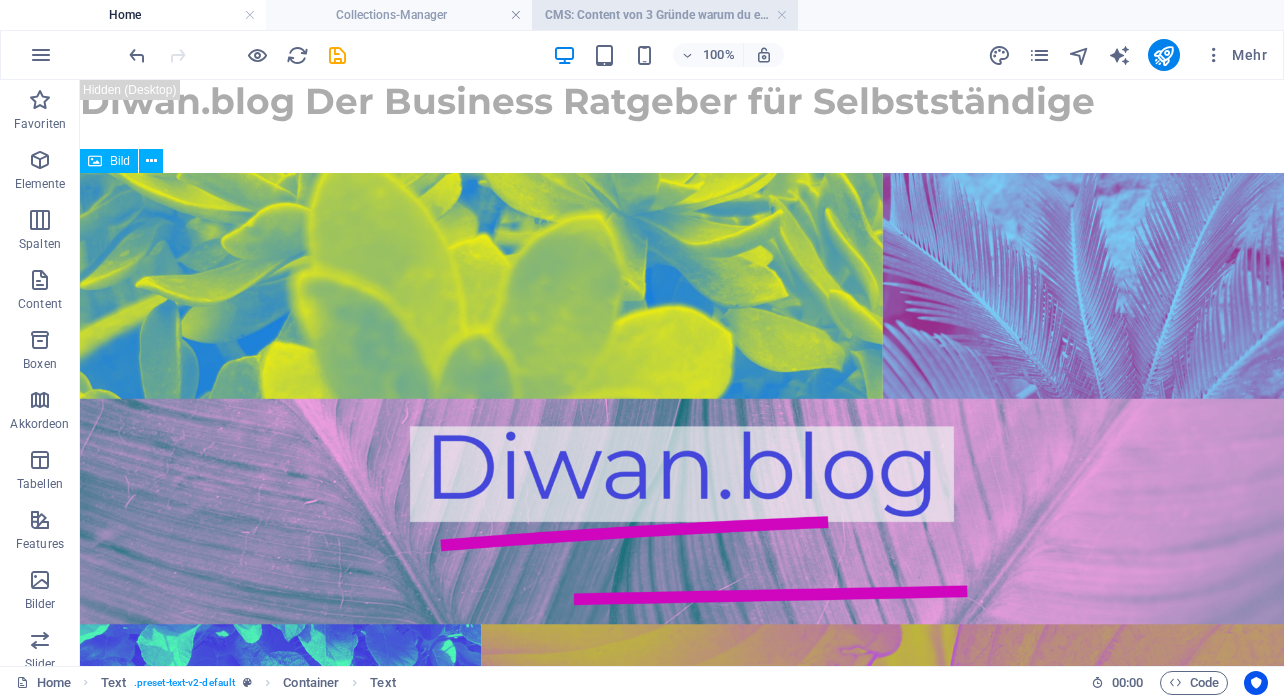 click on "CMS: Content von 3 Gründe warum du eine Jahr..." at bounding box center (665, 15) 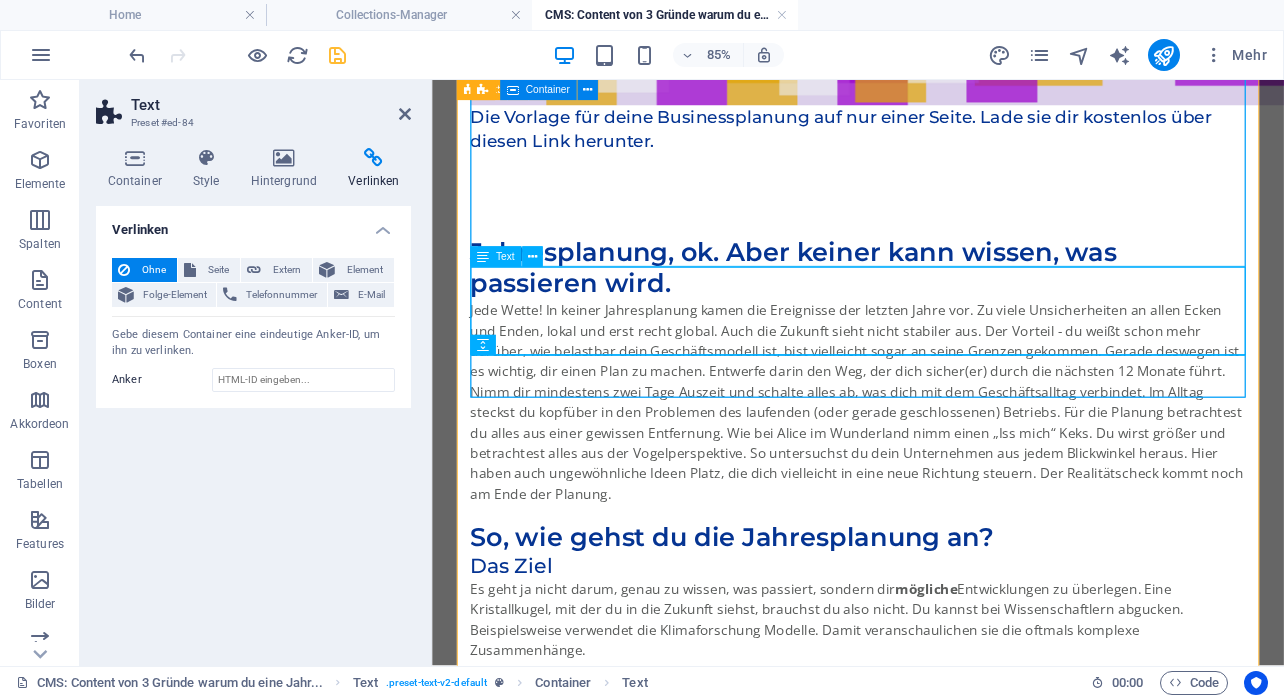click on "Die Vorlage für deine Businessplanung auf nur einer Seite. Lade sie dir kostenlos über diesen Link herunter." at bounding box center [933, 162] 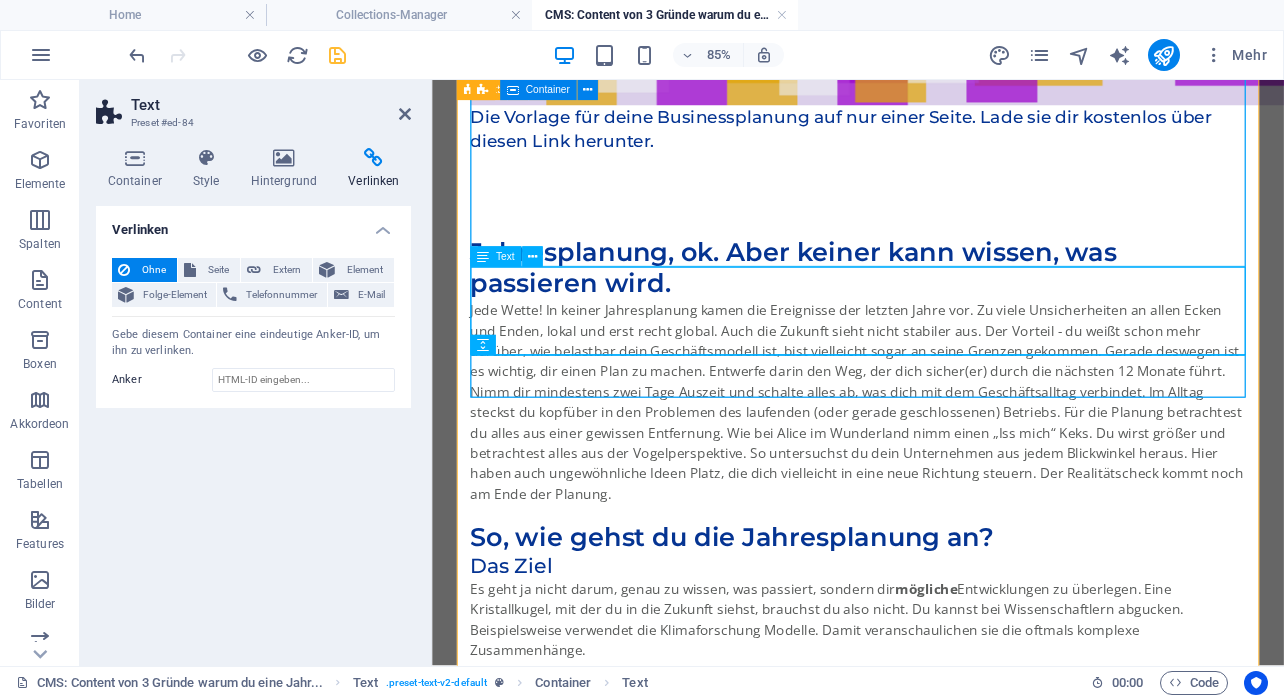 click on "Die Vorlage für deine Businessplanung auf nur einer Seite. Lade sie dir kostenlos über diesen Link herunter." at bounding box center [933, 162] 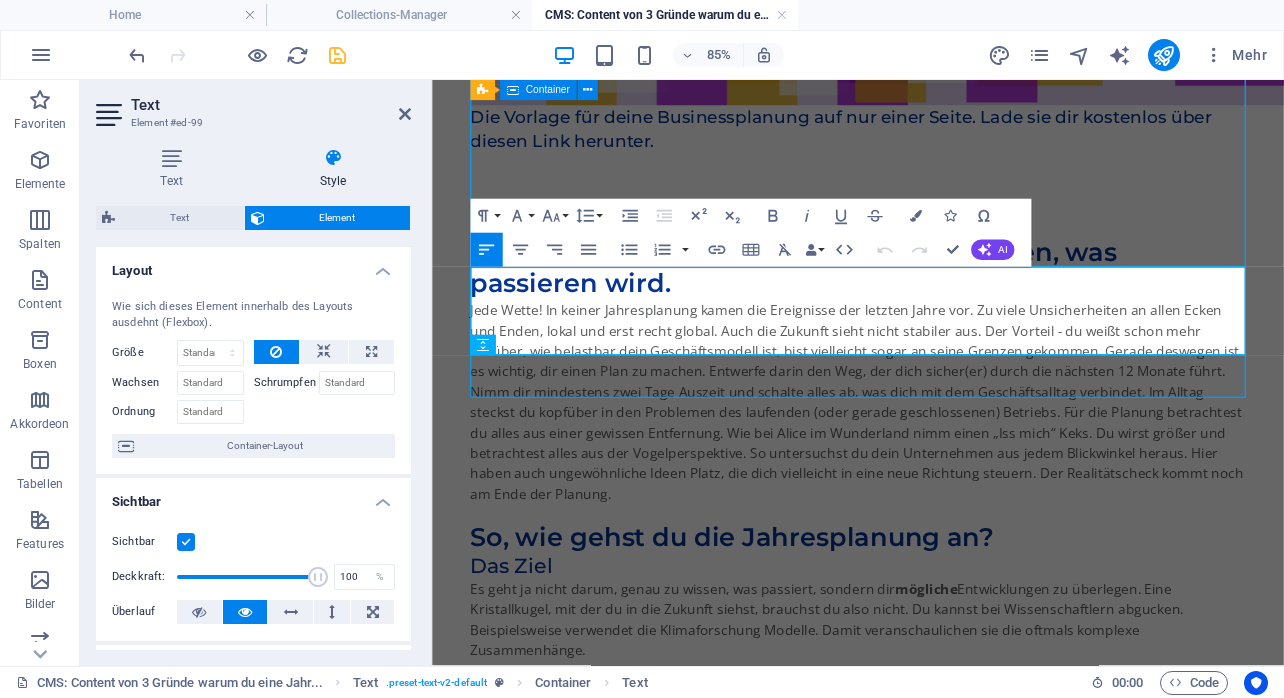 click at bounding box center [933, 202] 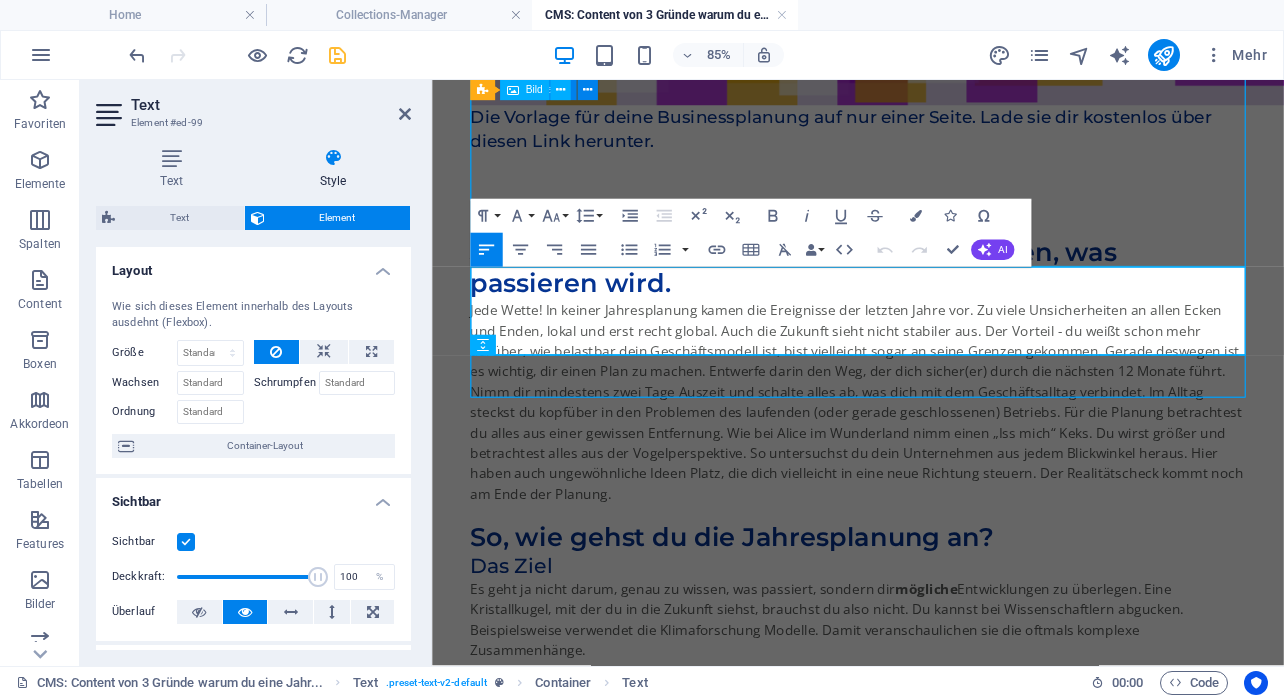click at bounding box center (933, -182) 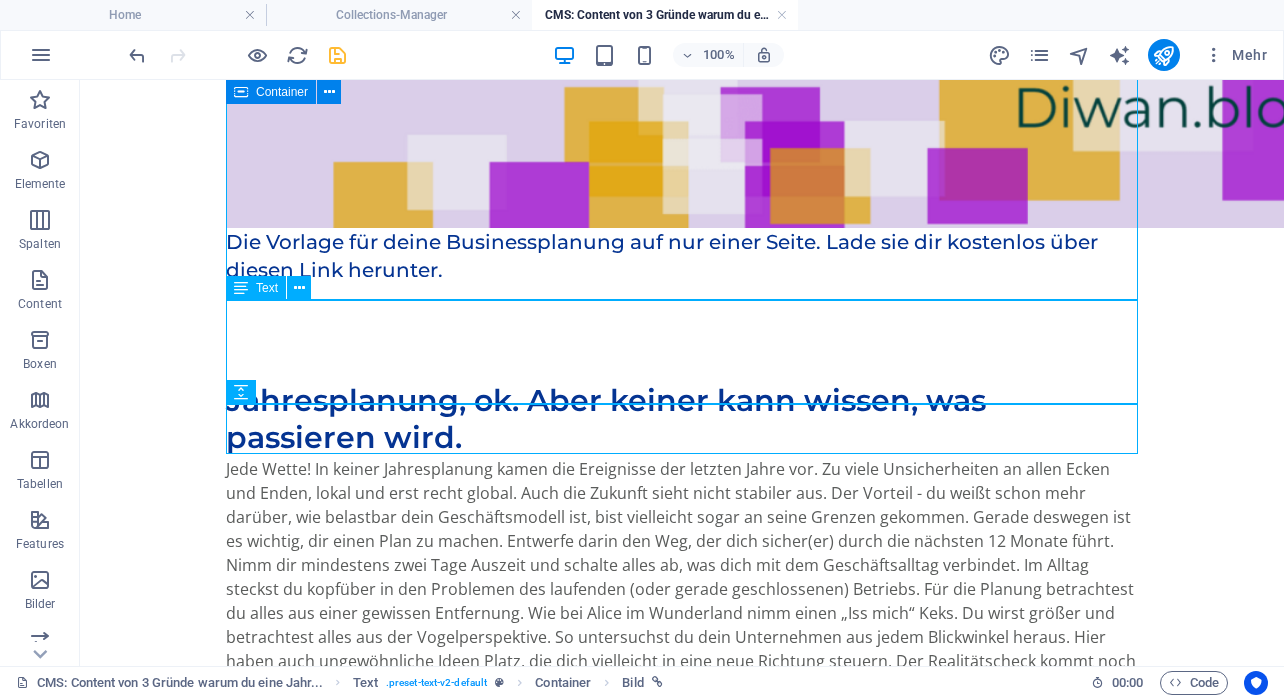 click on "Die Vorlage für deine Businessplanung auf nur einer Seite. Lade sie dir kostenlos über diesen Link herunter." at bounding box center [682, 280] 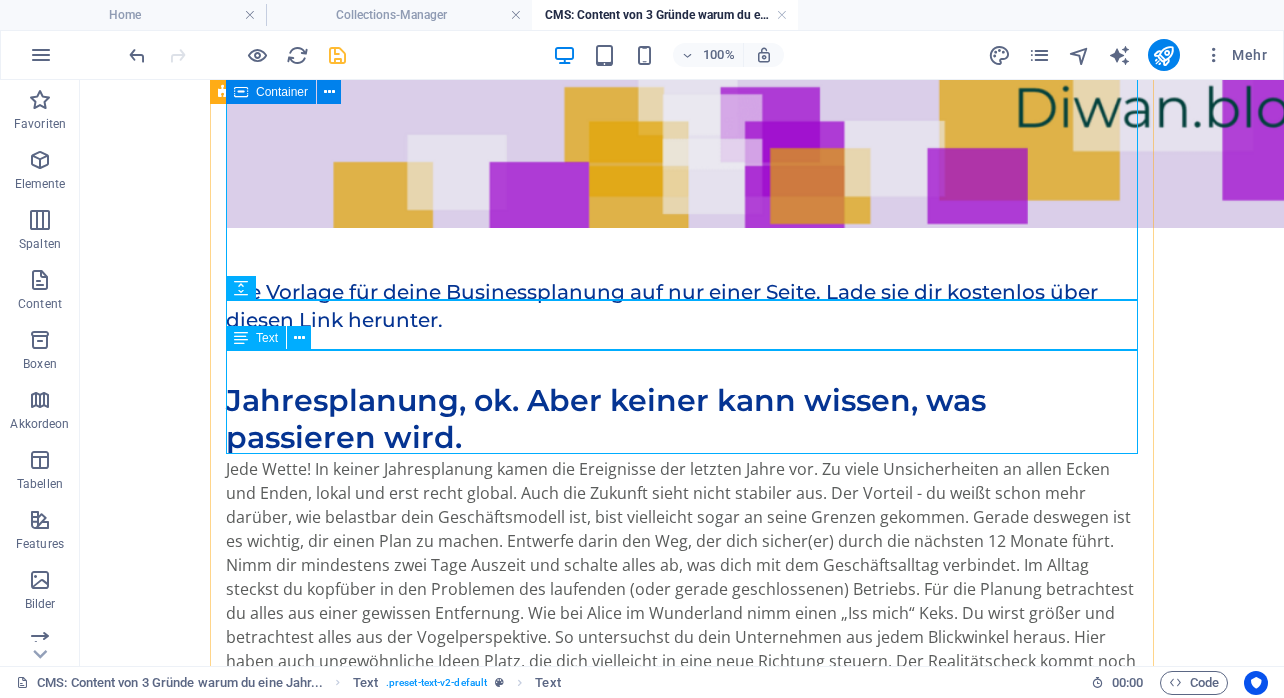 click on "Die Vorlage für deine Businessplanung auf nur einer Seite. Lade sie dir kostenlos über diesen Link herunter." at bounding box center [682, 330] 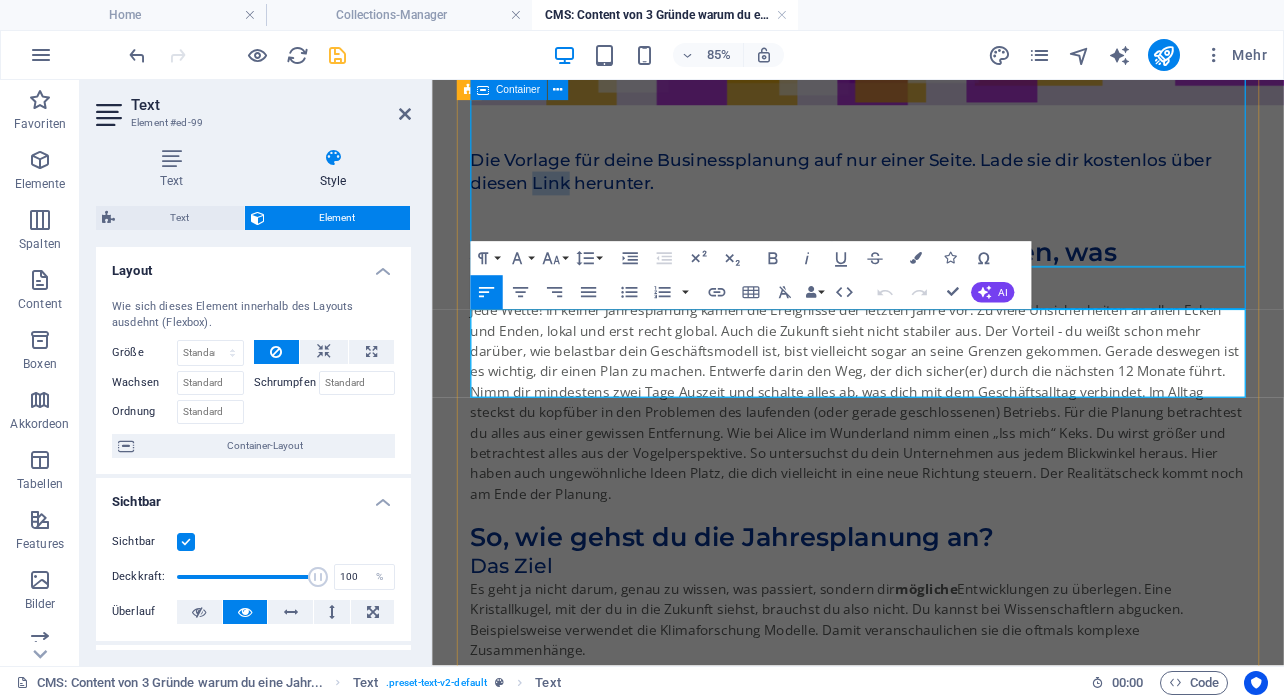 drag, startPoint x: 593, startPoint y: 392, endPoint x: 552, endPoint y: 389, distance: 41.109608 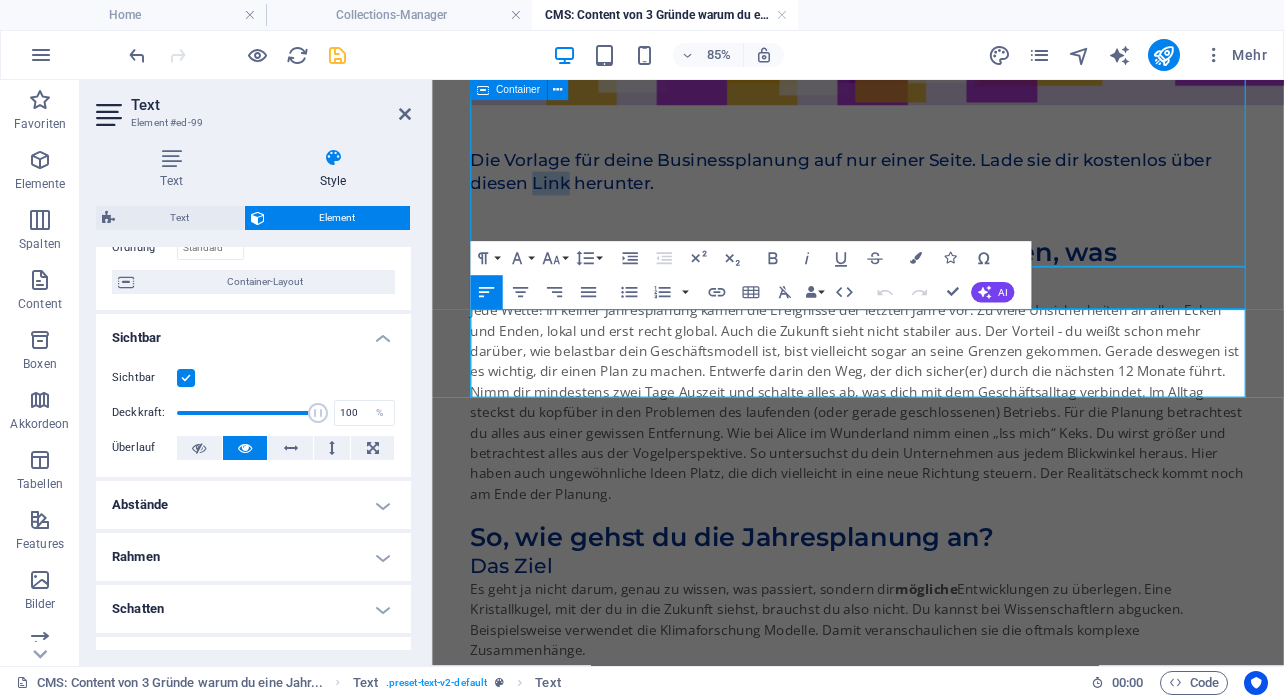 scroll, scrollTop: 0, scrollLeft: 0, axis: both 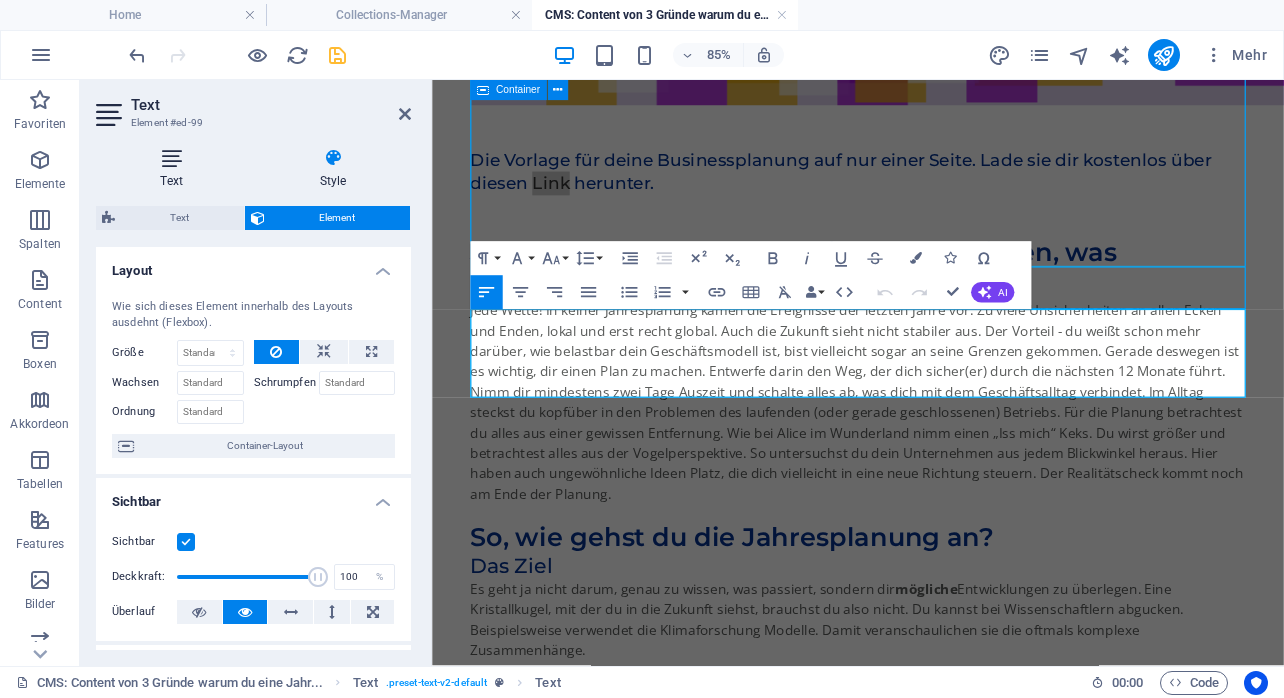 click at bounding box center [171, 158] 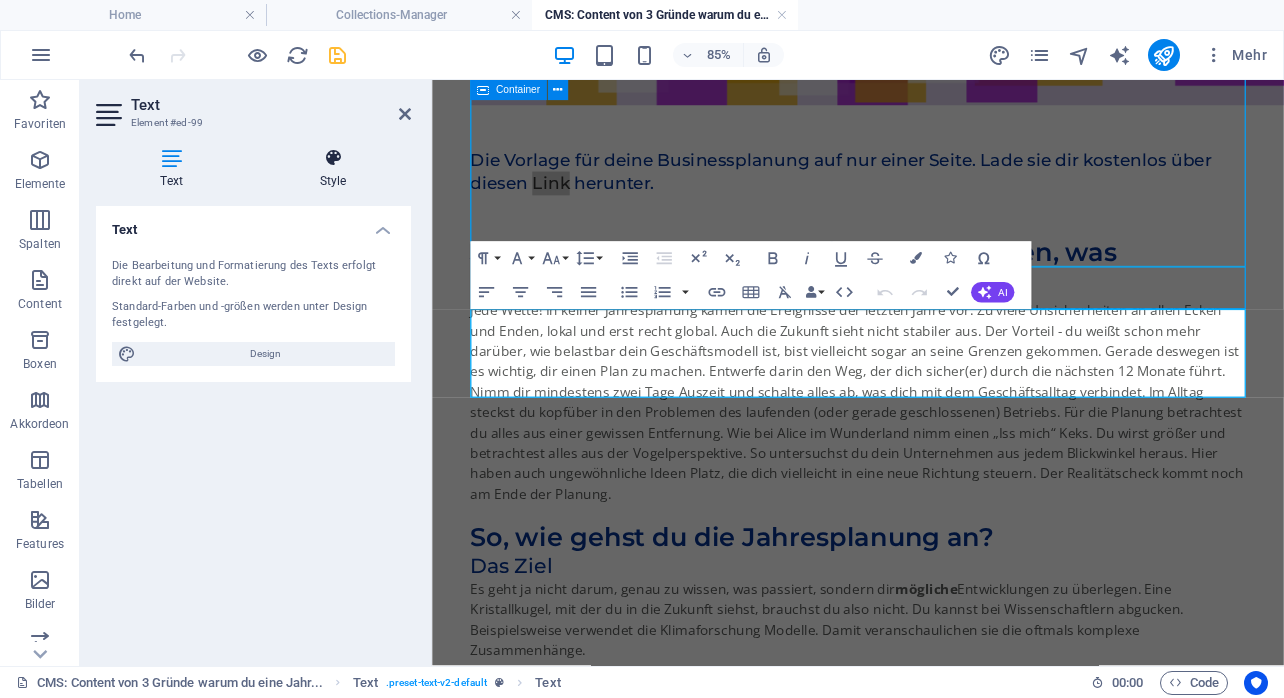 click at bounding box center [333, 158] 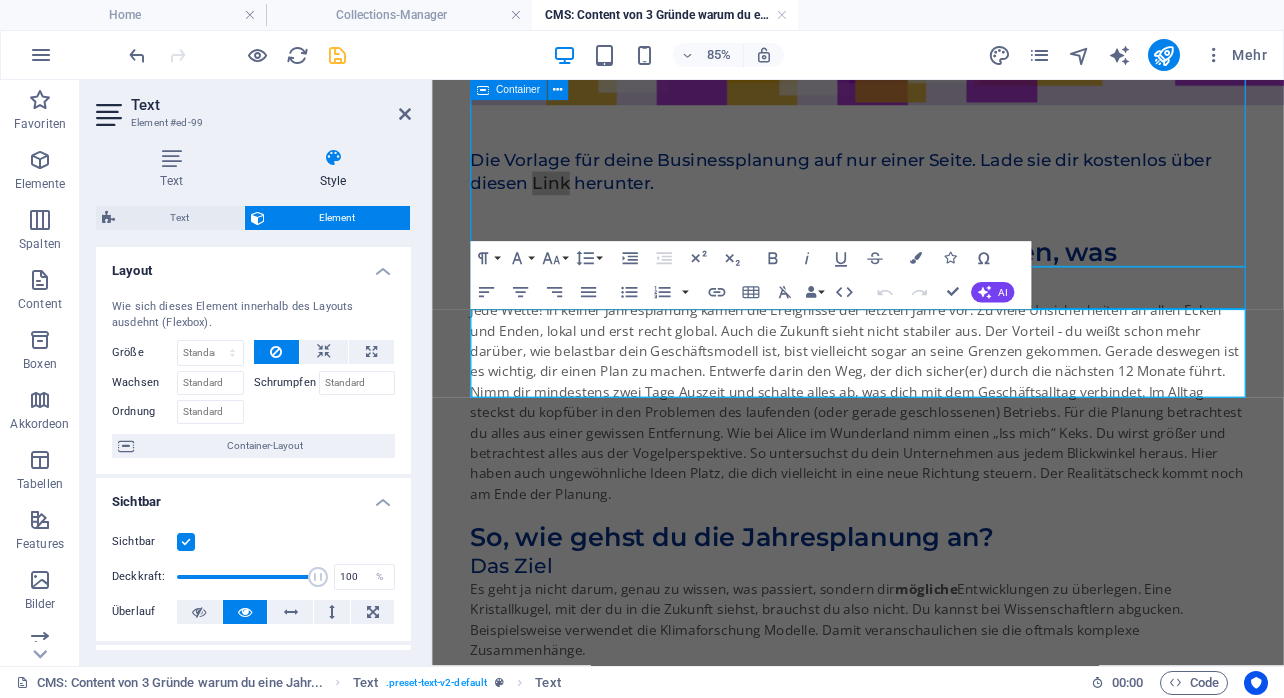 scroll, scrollTop: 142, scrollLeft: 0, axis: vertical 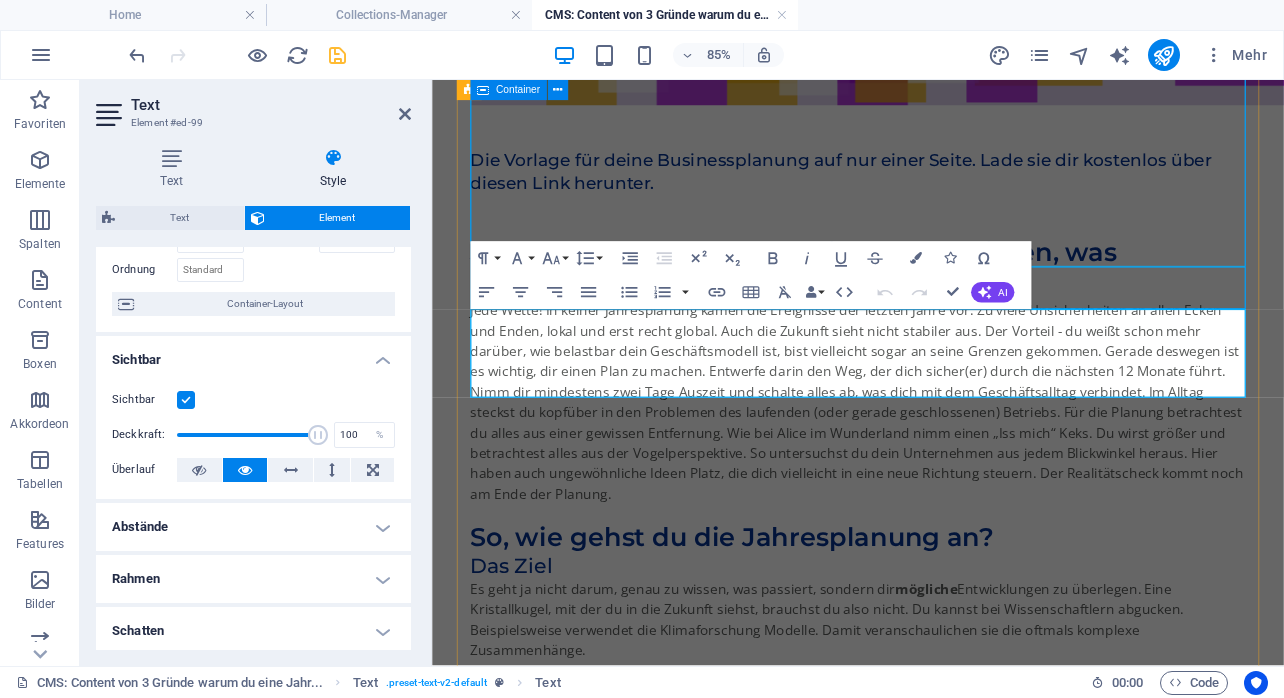 click at bounding box center [933, 228] 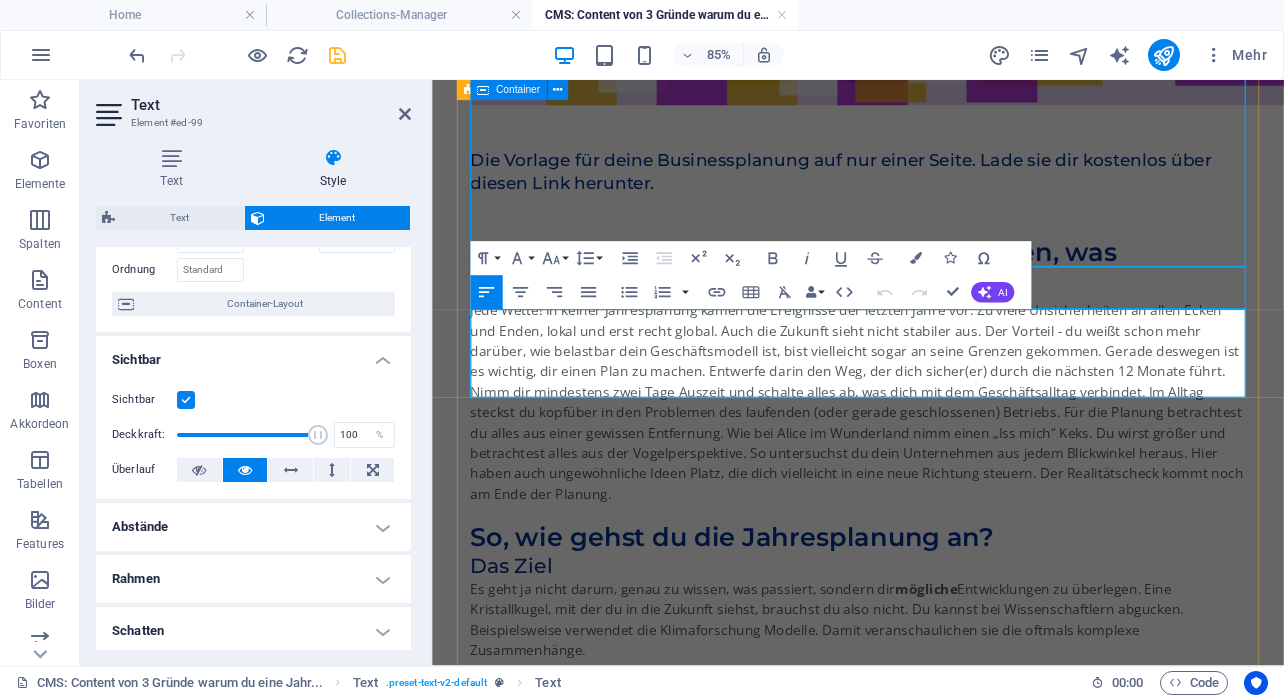 click on "Die Vorlage für deine Businessplanung auf nur einer Seite. Lade sie dir kostenlos über diesen Link herunter." at bounding box center (933, 188) 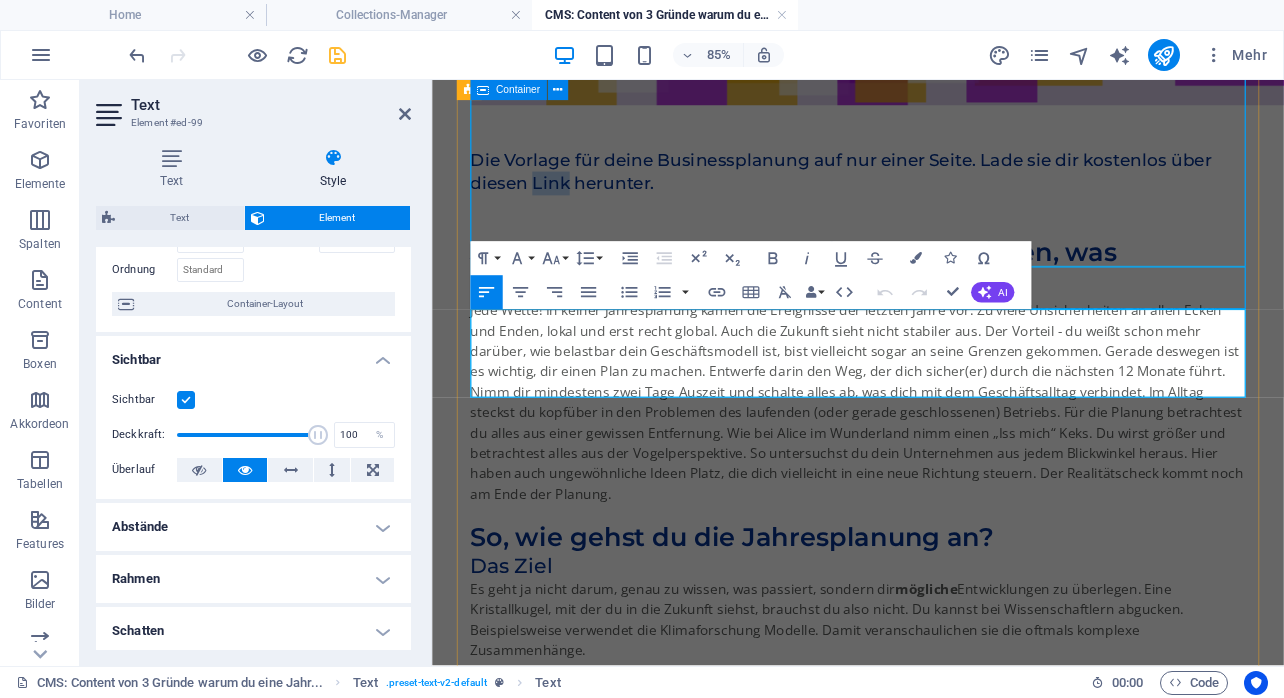 drag, startPoint x: 591, startPoint y: 393, endPoint x: 547, endPoint y: 391, distance: 44.04543 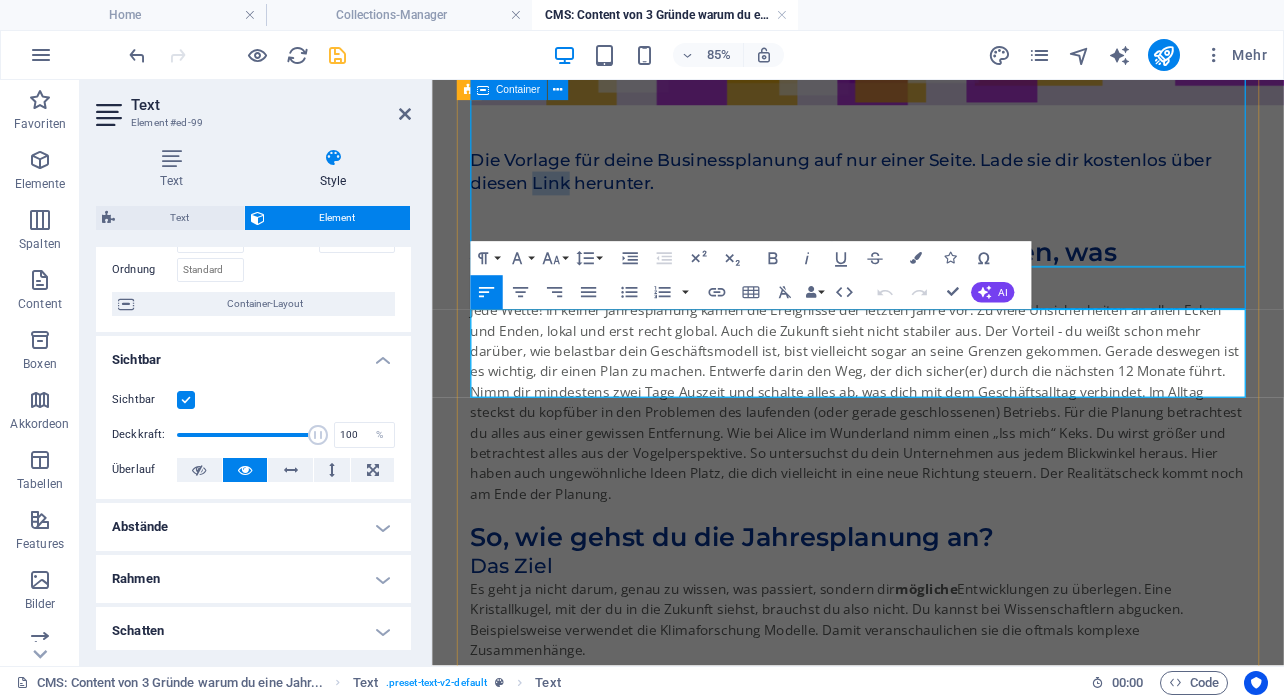click on "Die Vorlage für deine Businessplanung auf nur einer Seite. Lade sie dir kostenlos über diesen Link herunter." at bounding box center (933, 188) 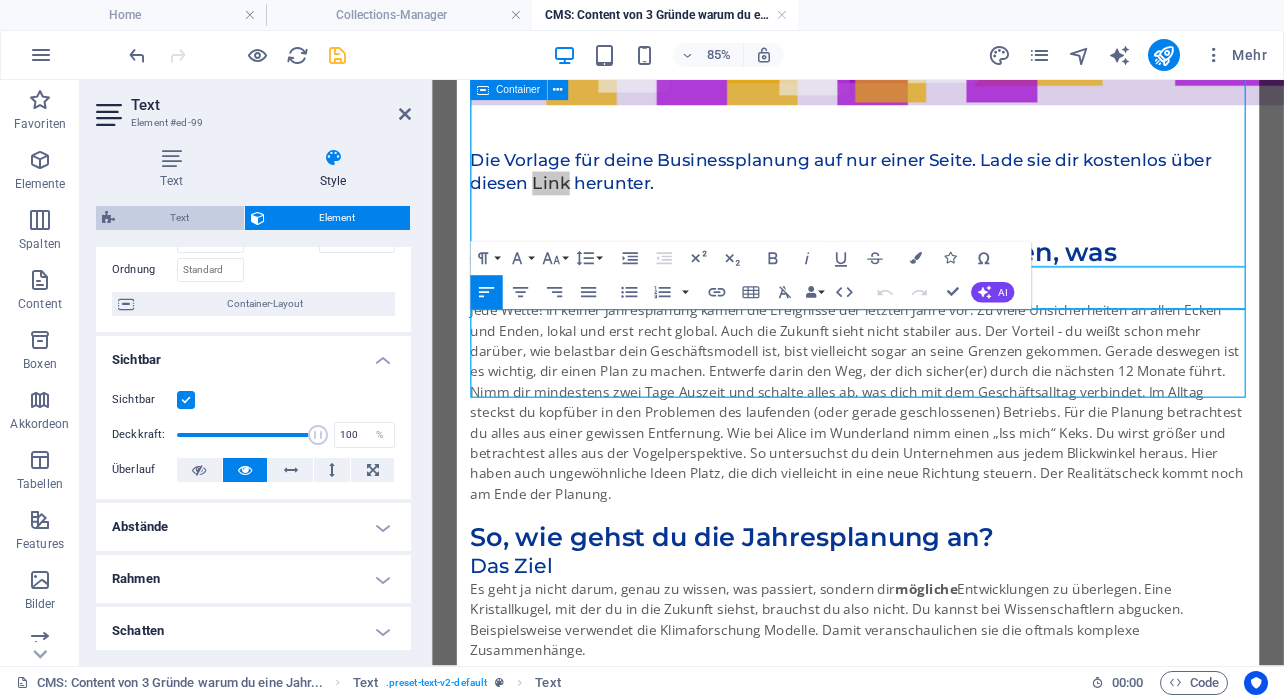 click on "Text" at bounding box center [179, 218] 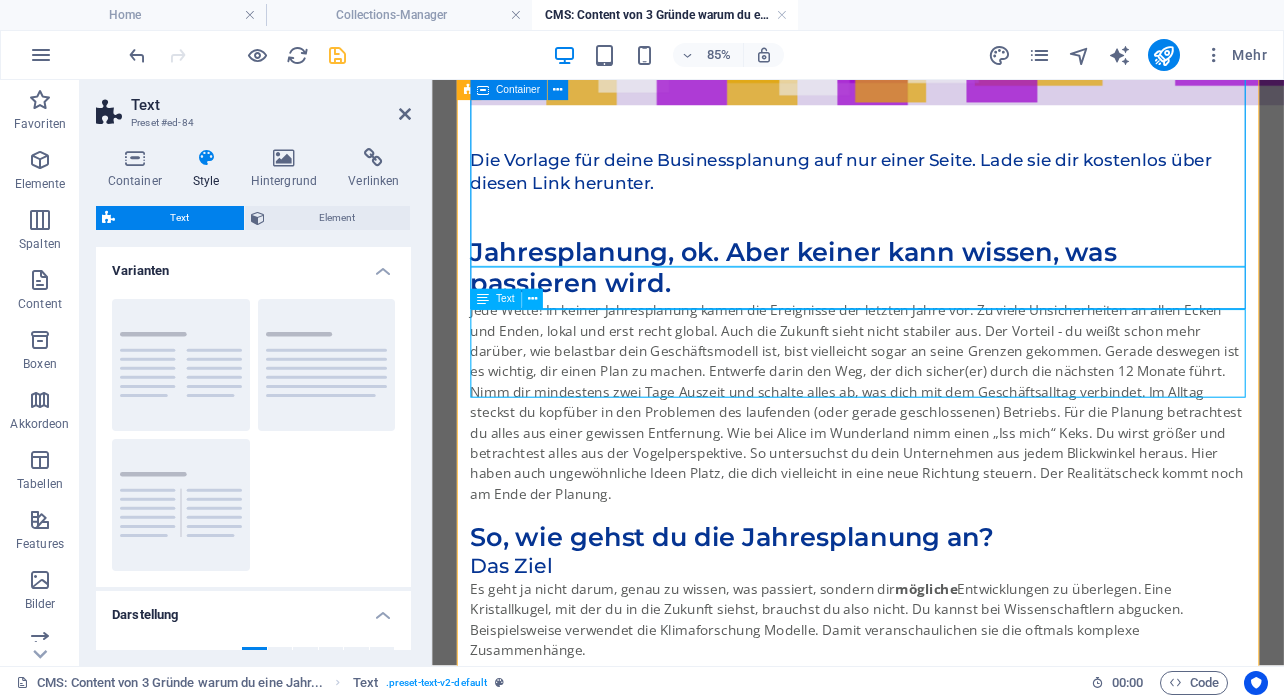 click on "Die Vorlage für deine Businessplanung auf nur einer Seite. Lade sie dir kostenlos über diesen Link herunter." at bounding box center [933, 212] 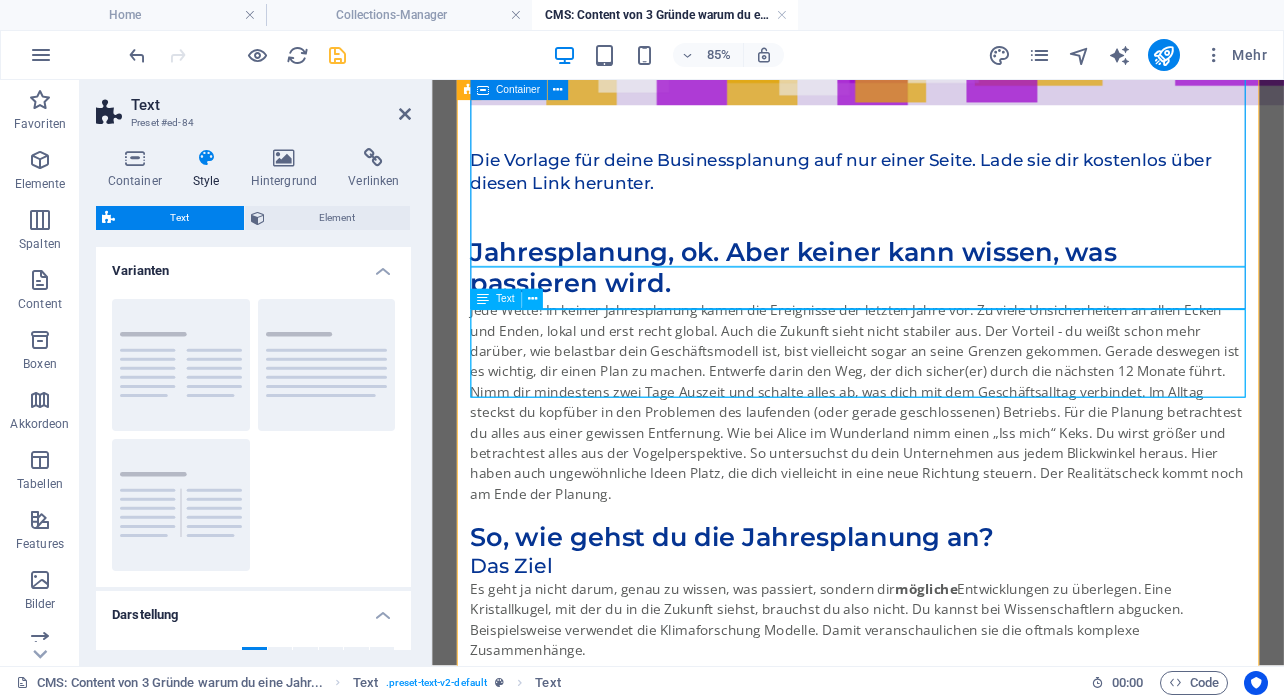 click on "Die Vorlage für deine Businessplanung auf nur einer Seite. Lade sie dir kostenlos über diesen Link herunter." at bounding box center (933, 212) 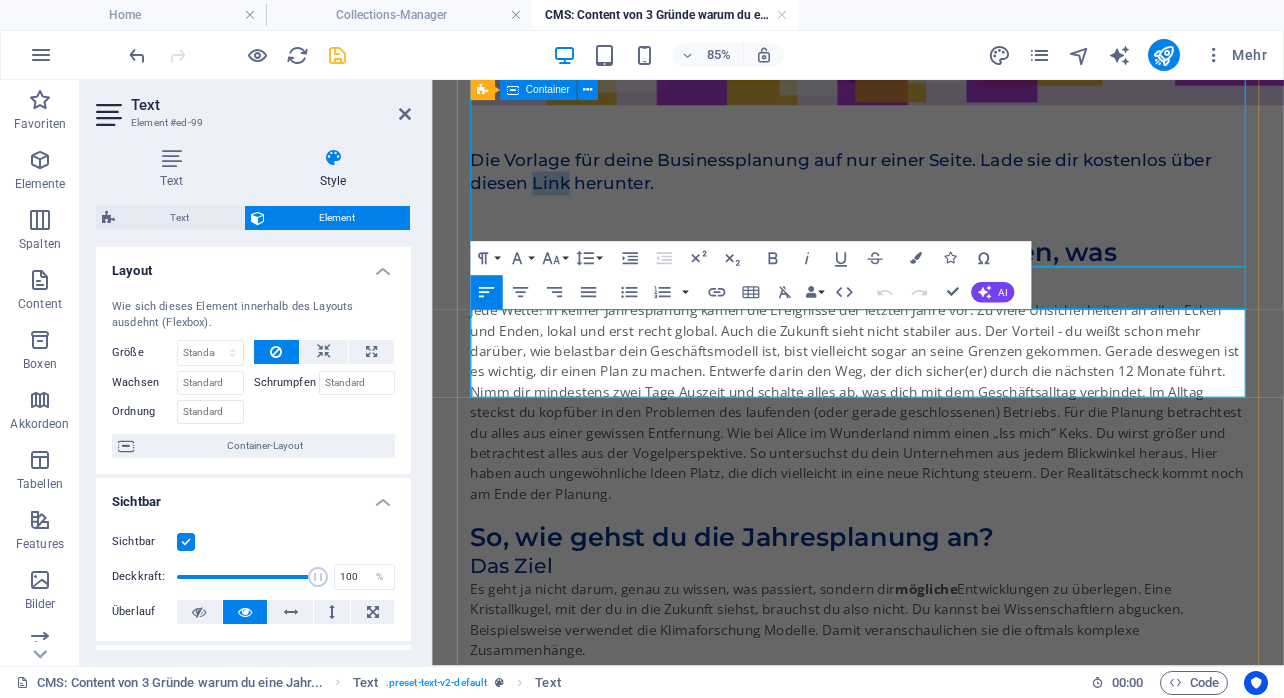 drag, startPoint x: 594, startPoint y: 395, endPoint x: 551, endPoint y: 393, distance: 43.046486 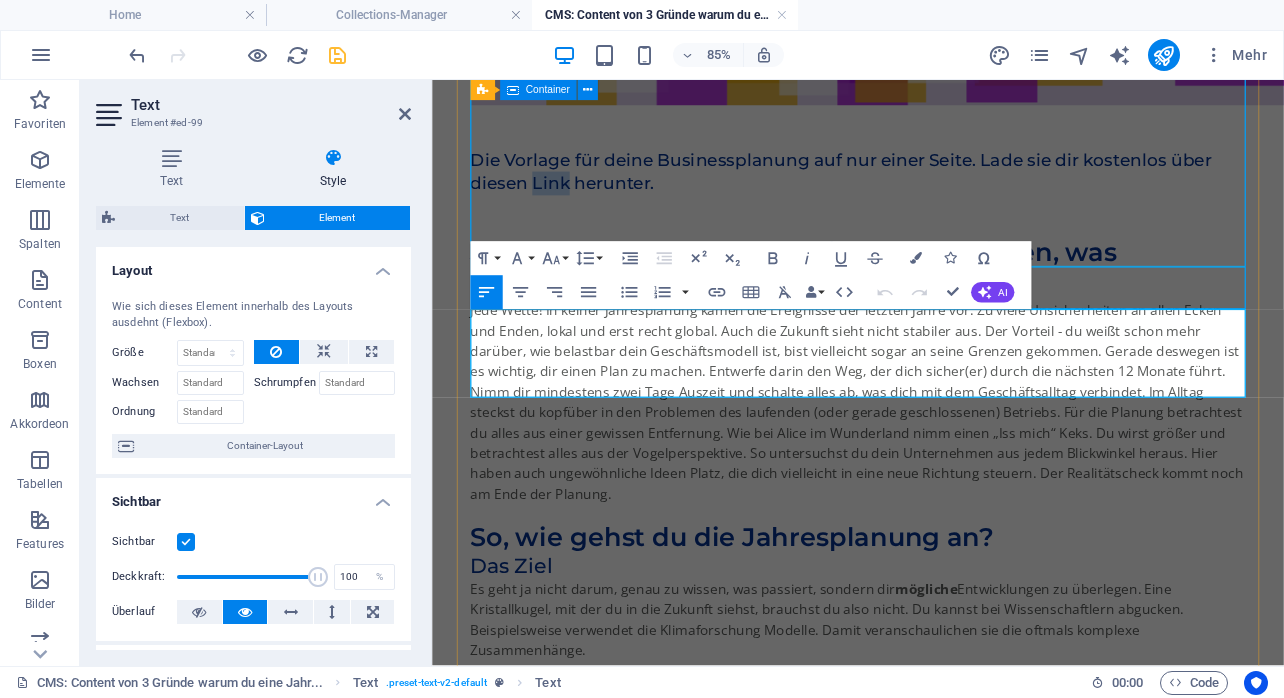 click on "Die Vorlage für deine Businessplanung auf nur einer Seite. Lade sie dir kostenlos über diesen Link herunter." at bounding box center (933, 188) 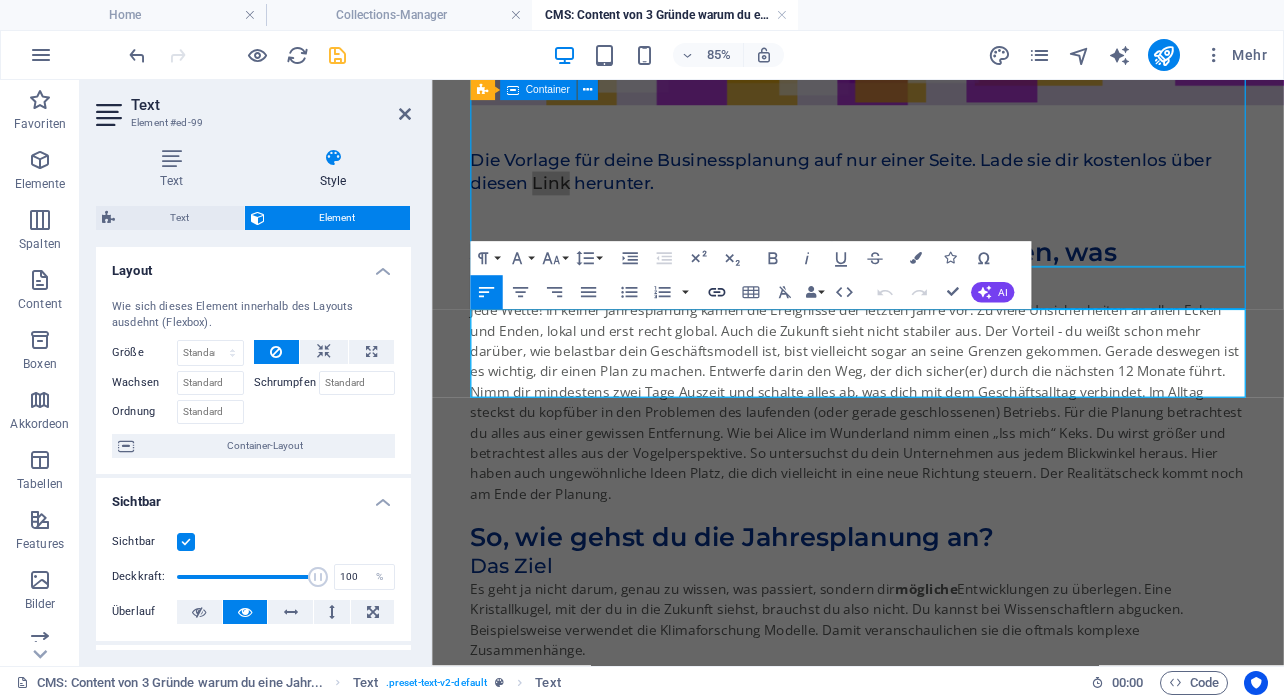 click 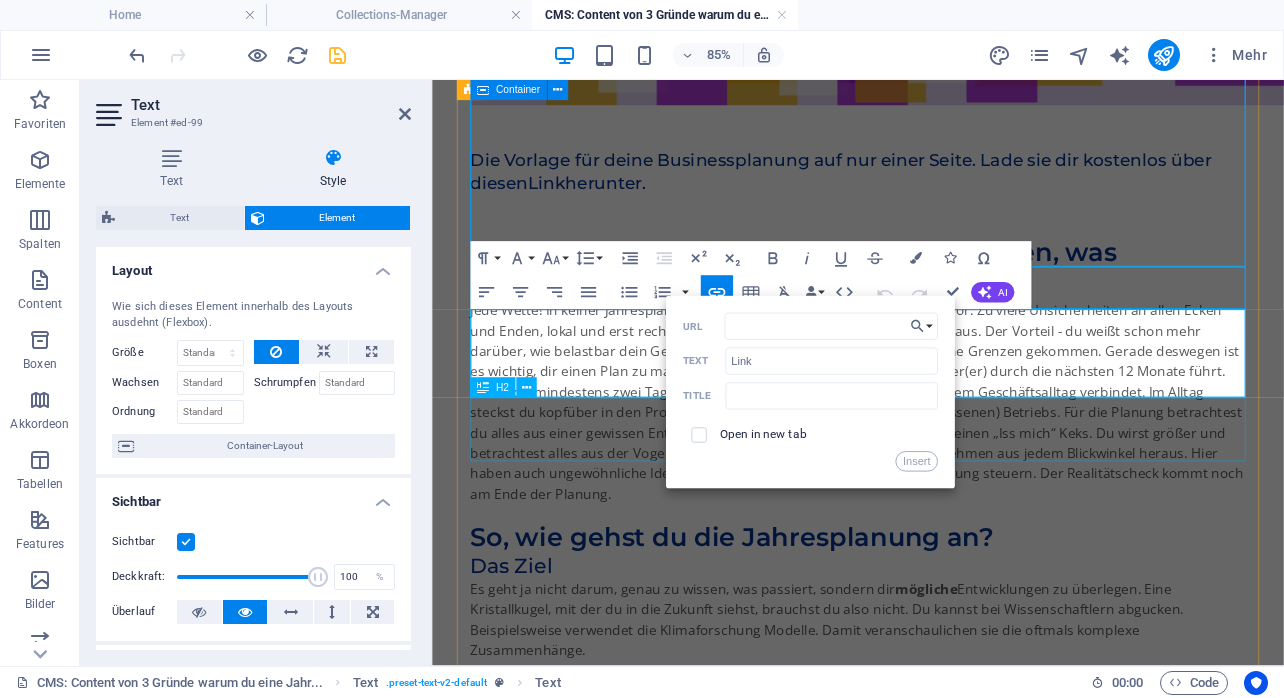 click on "Jahresplanung, ok. Aber keiner kann wissen, was passieren wird." at bounding box center (933, 301) 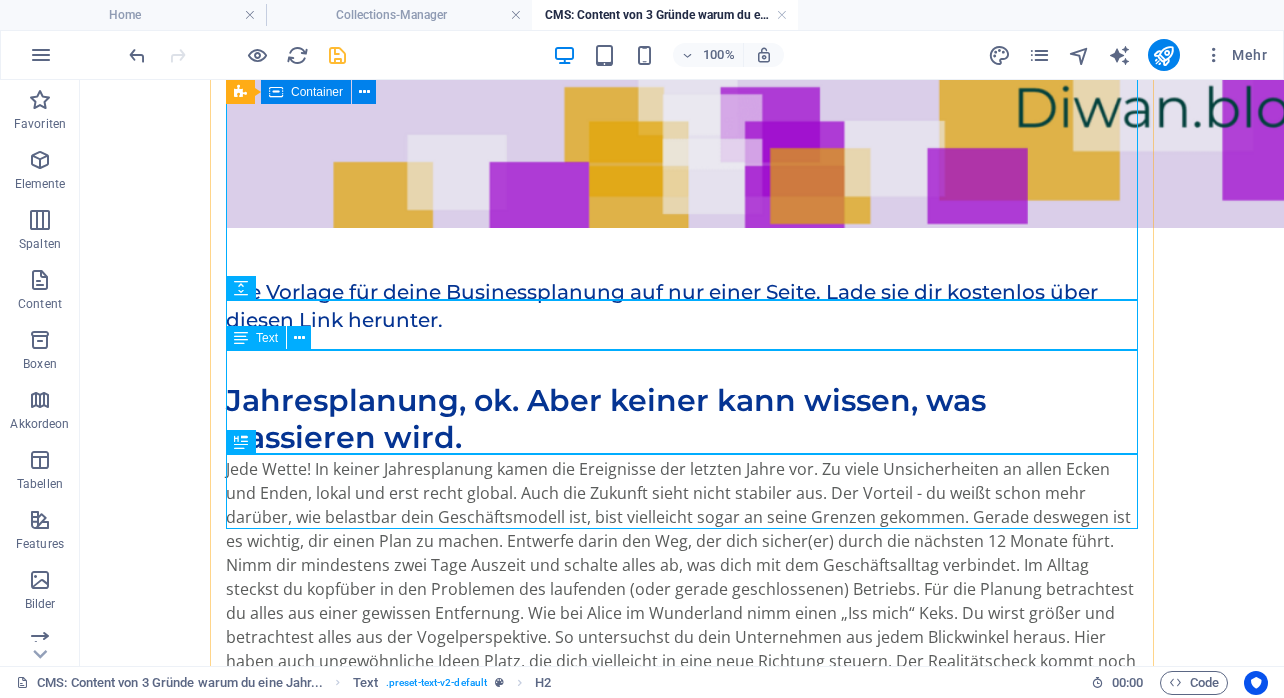 click on "Die Vorlage für deine Businessplanung auf nur einer Seite. Lade sie dir kostenlos über diesen Link herunter." at bounding box center [682, 330] 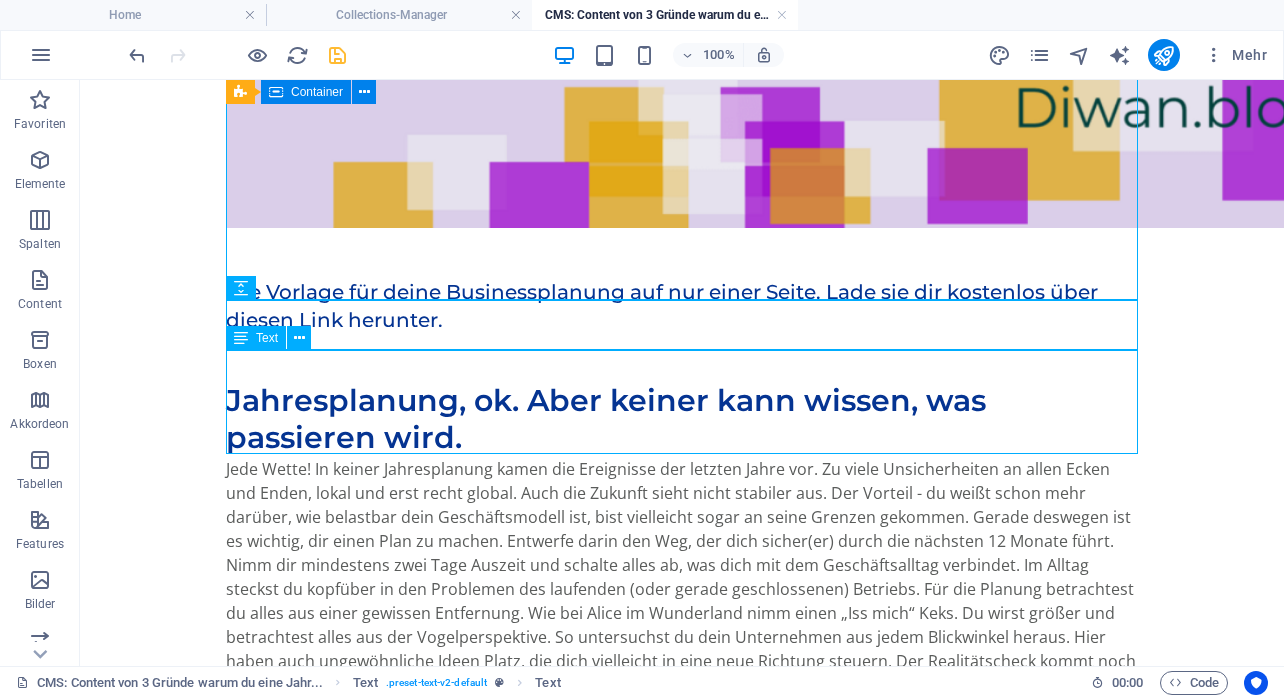 click on "Die Vorlage für deine Businessplanung auf nur einer Seite. Lade sie dir kostenlos über diesen Link herunter." at bounding box center [682, 330] 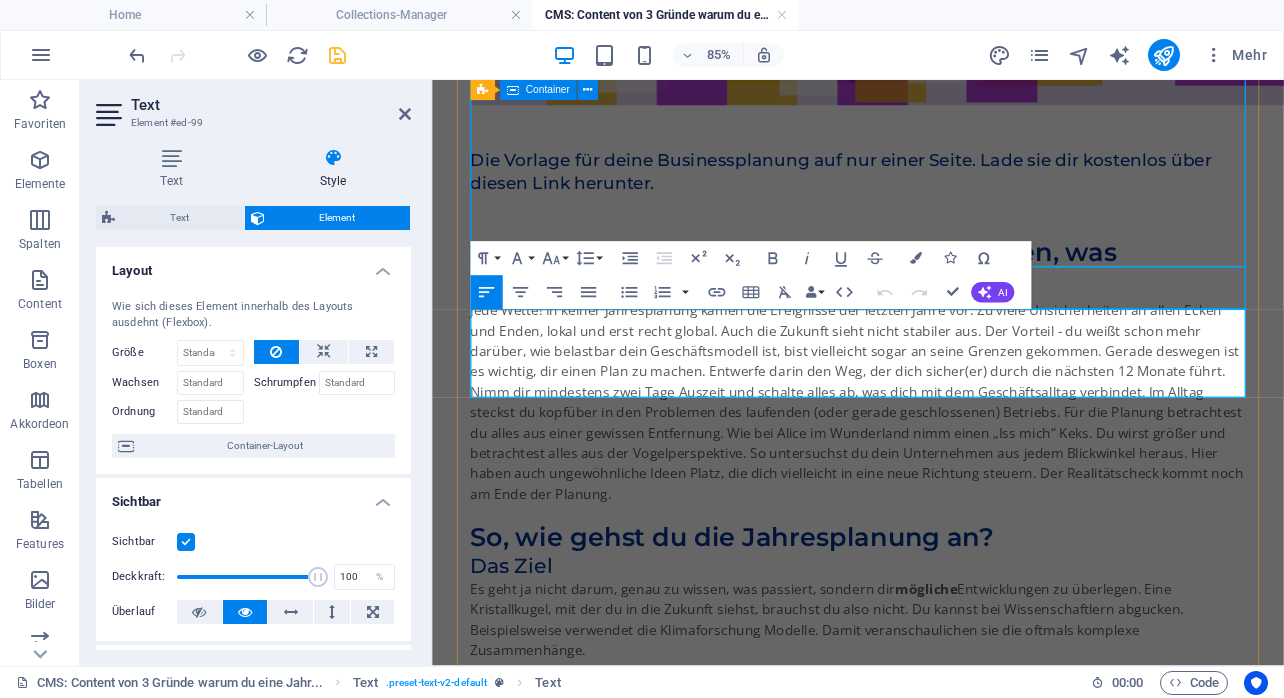 click at bounding box center [933, 228] 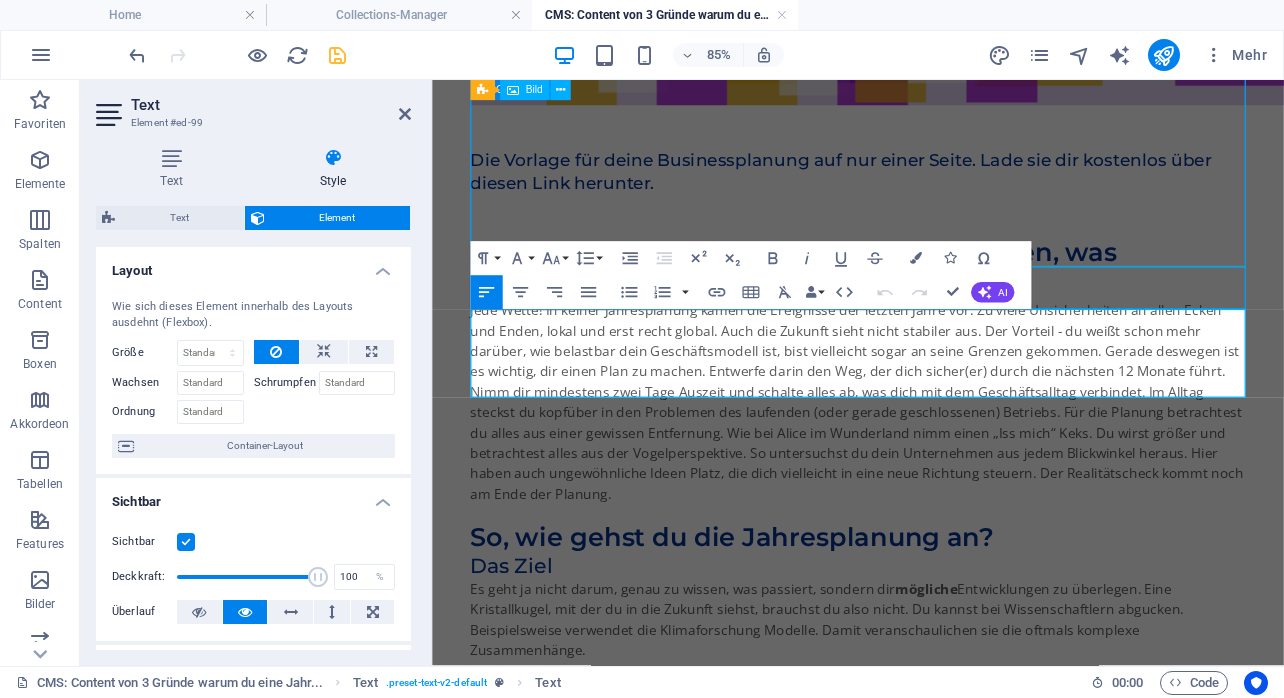 click at bounding box center [933, -182] 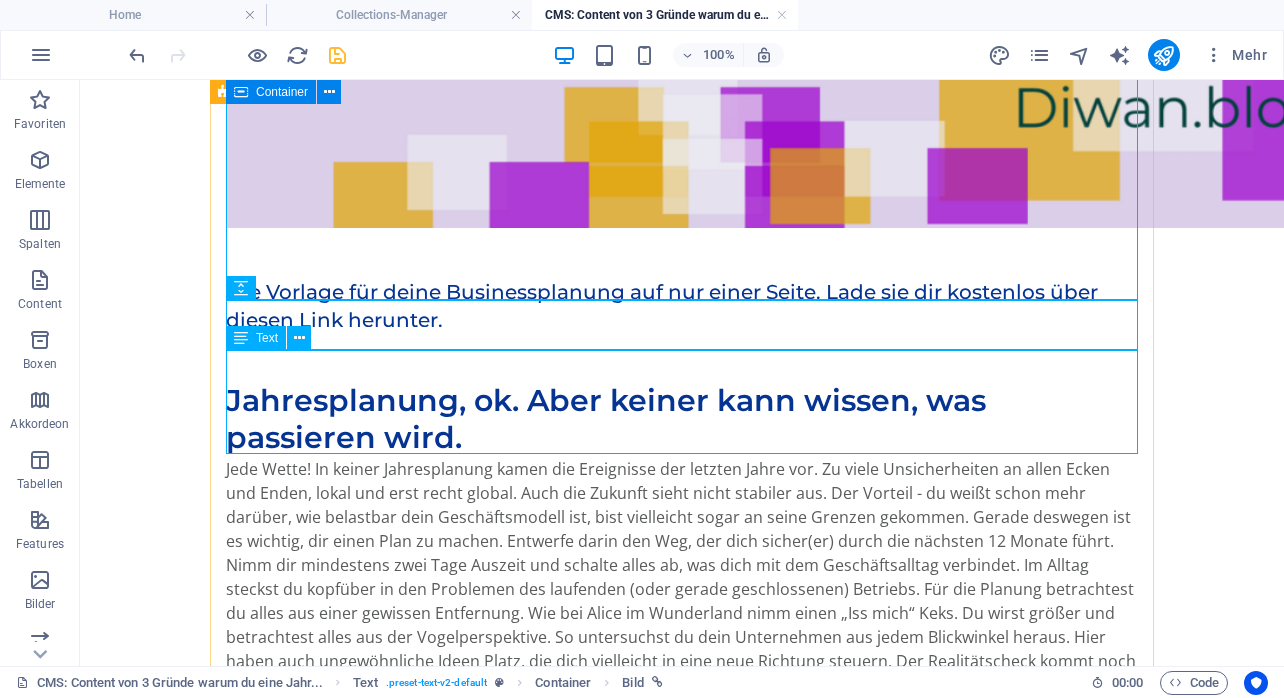 click on "Die Vorlage für deine Businessplanung auf nur einer Seite. Lade sie dir kostenlos über diesen Link herunter." at bounding box center (682, 330) 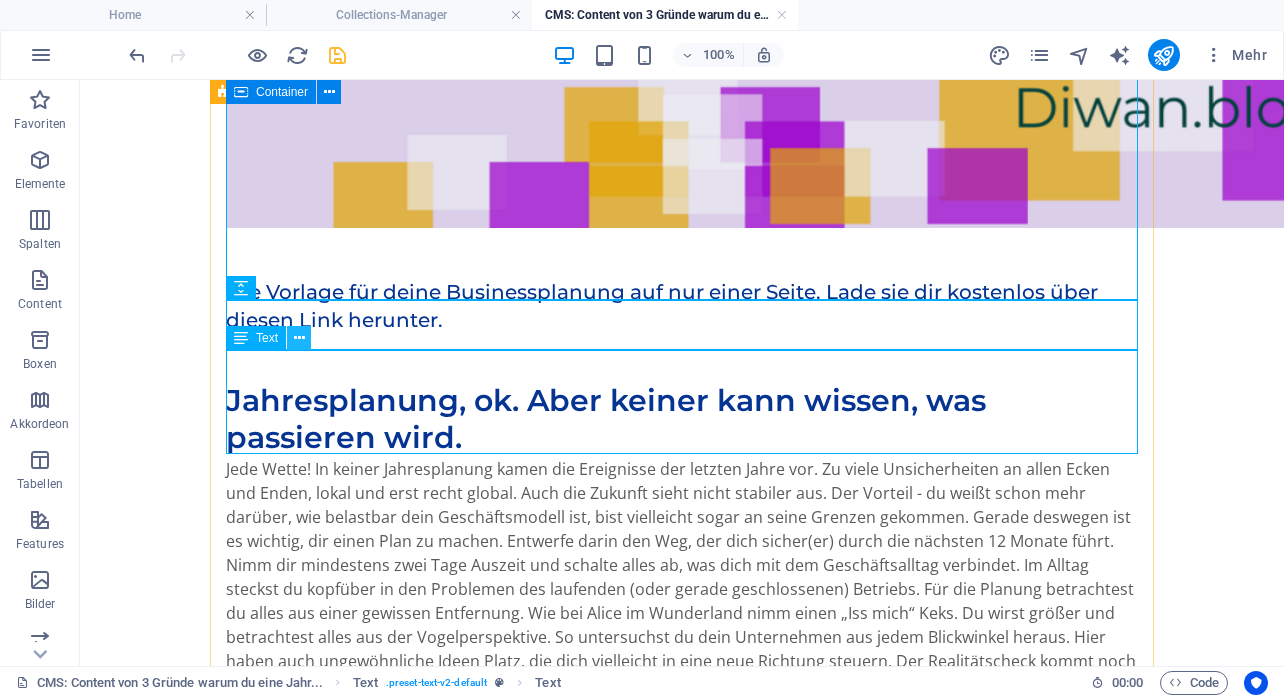 click at bounding box center (299, 338) 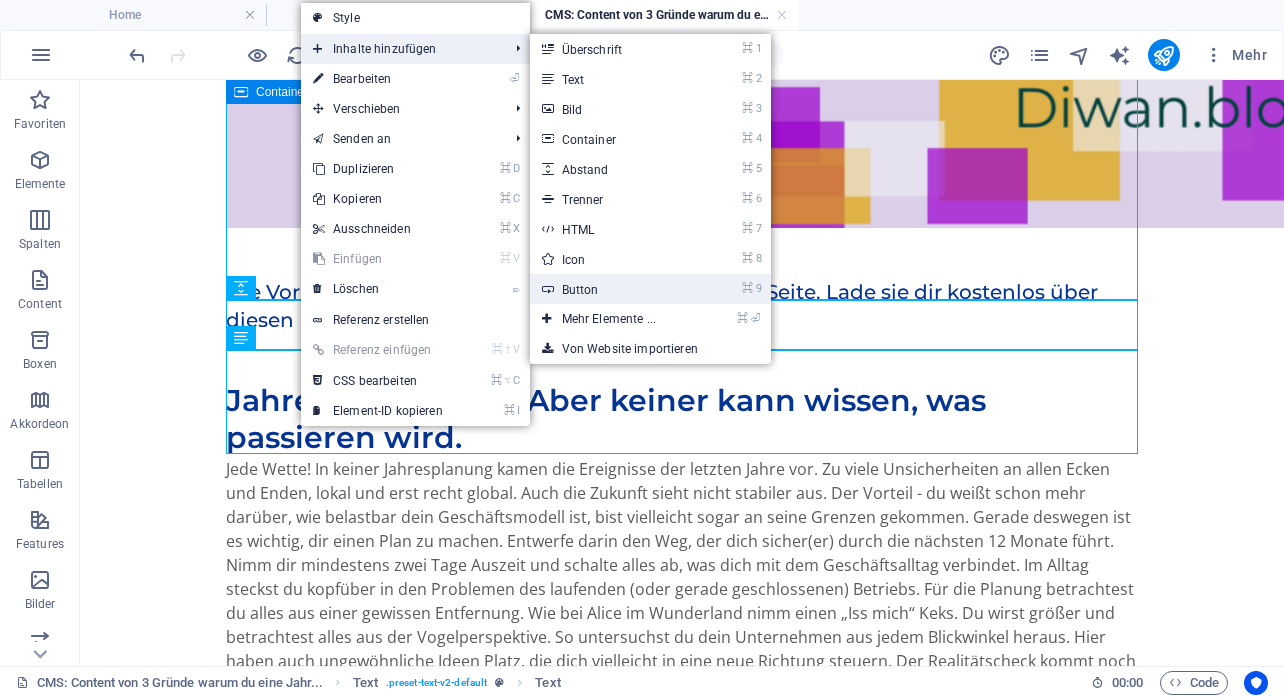 click on "⌘ 9  Button" at bounding box center (613, 289) 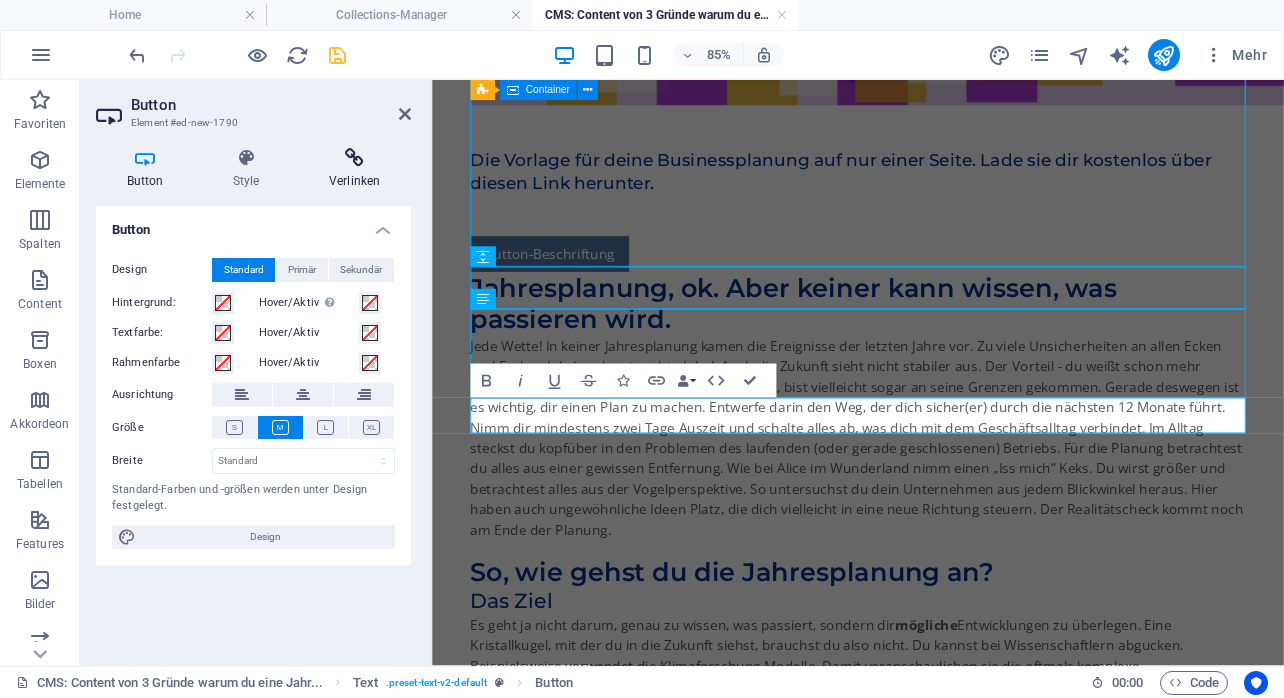 click at bounding box center [354, 158] 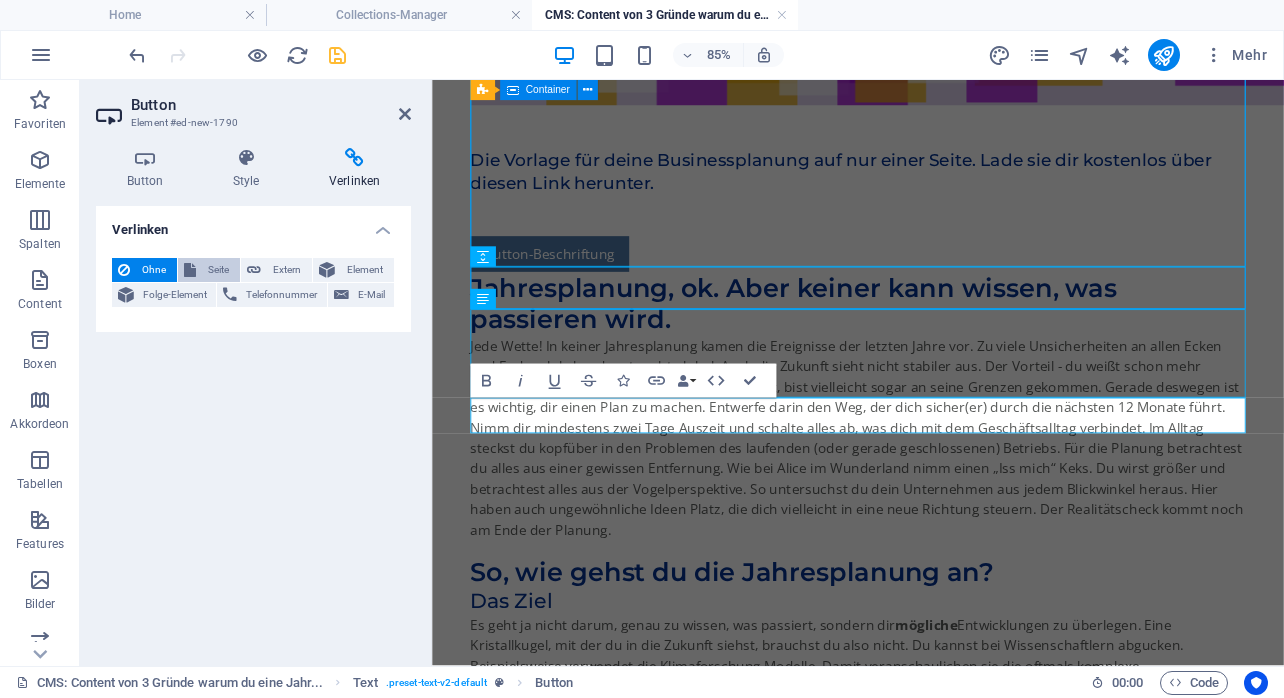 click on "Seite" at bounding box center (218, 270) 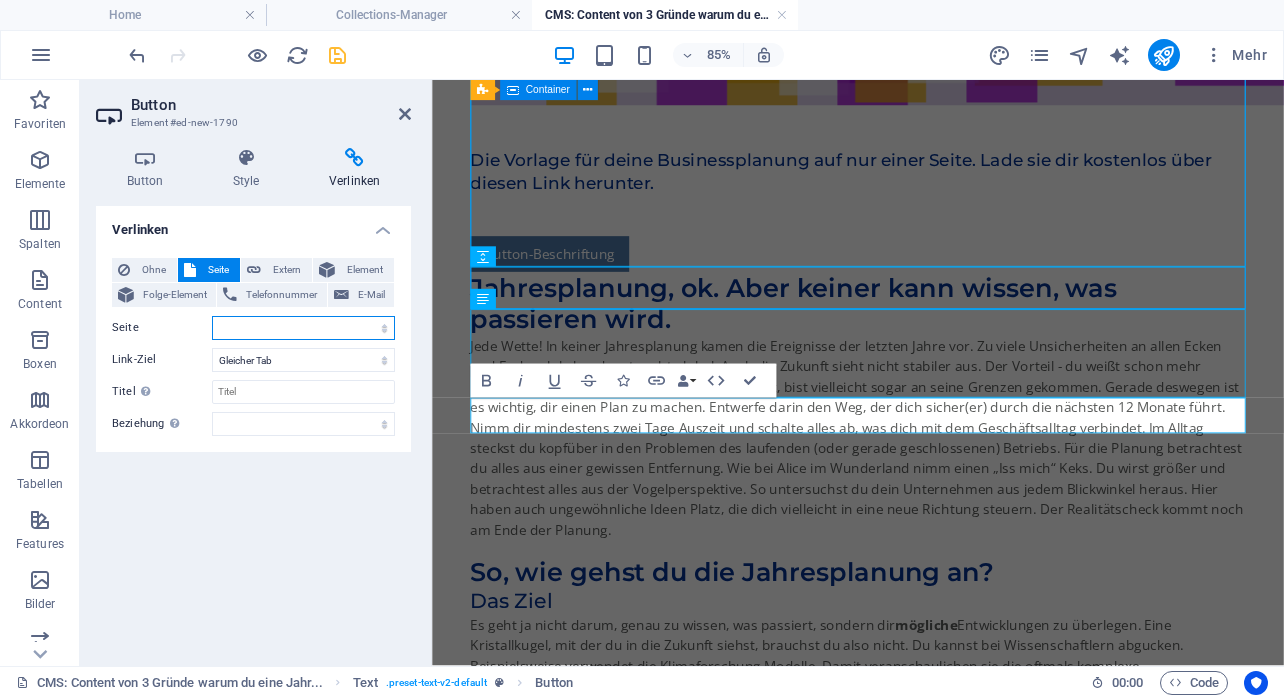 click on "Home Home  (Kopie) Impressum Datenschutz Blog Site Sorry Newsletter Registierung Download AGB Neue Seite AGB 1" at bounding box center (303, 328) 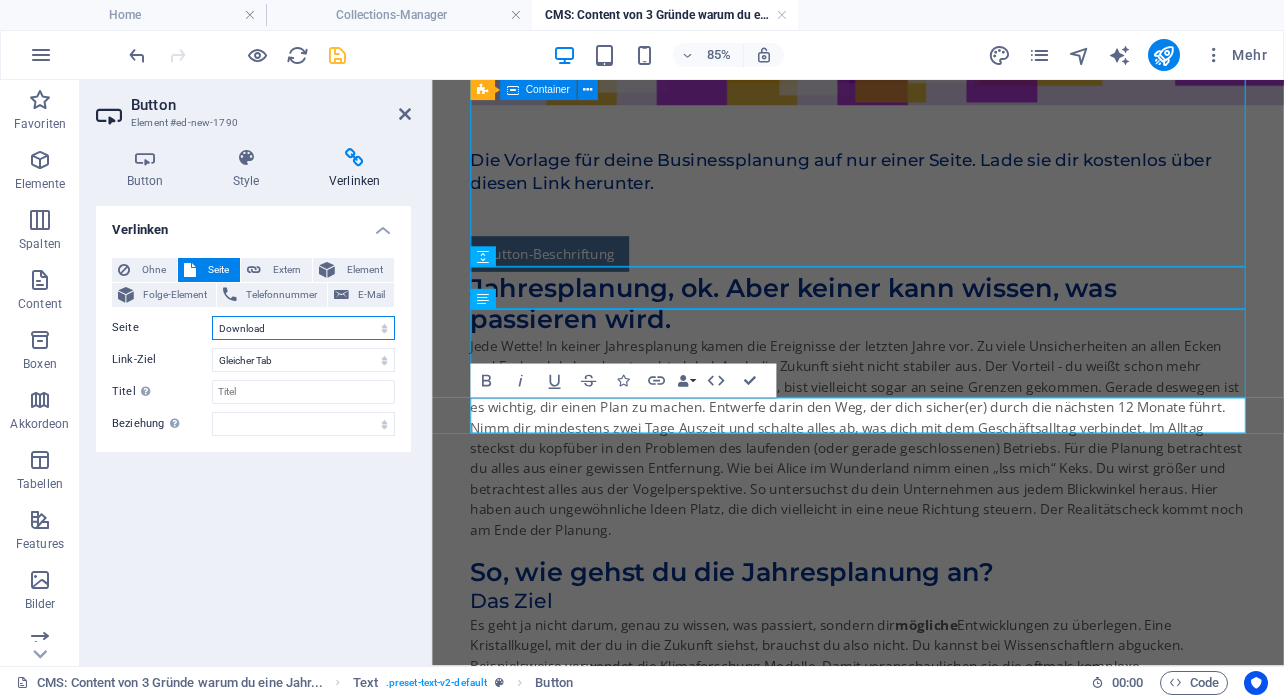 click on "Download" at bounding box center [0, 0] 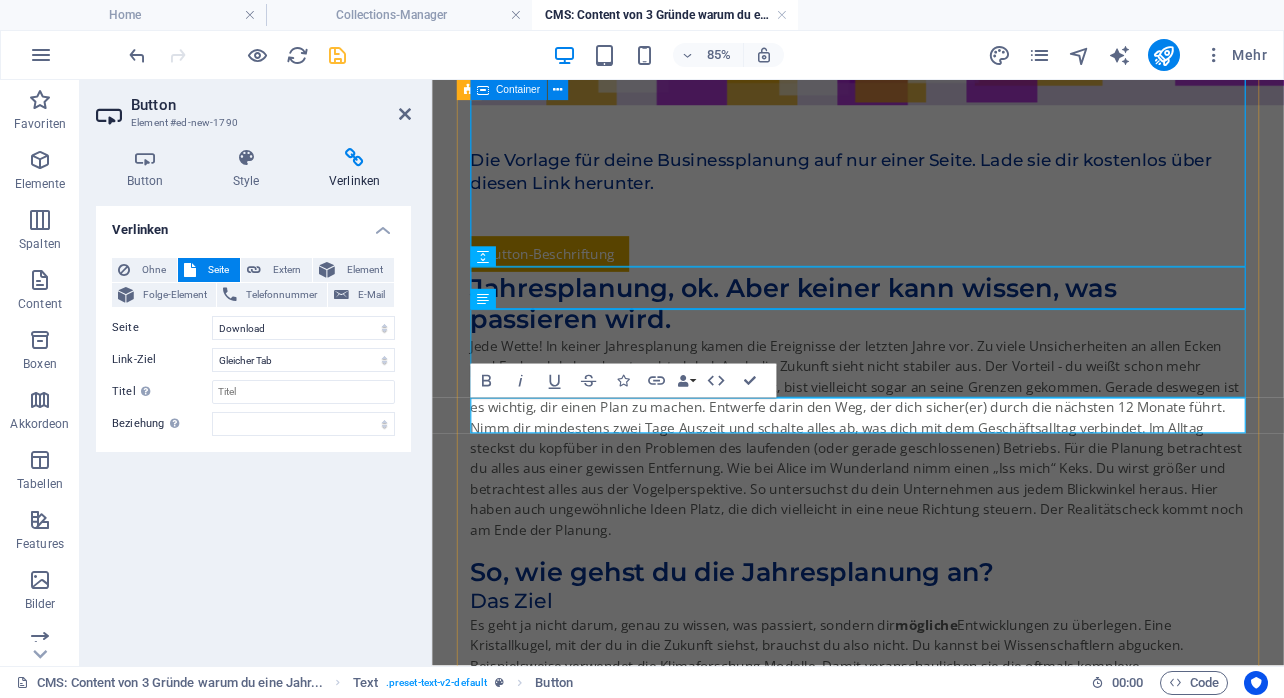 click on "Button-Beschriftung" at bounding box center [570, 285] 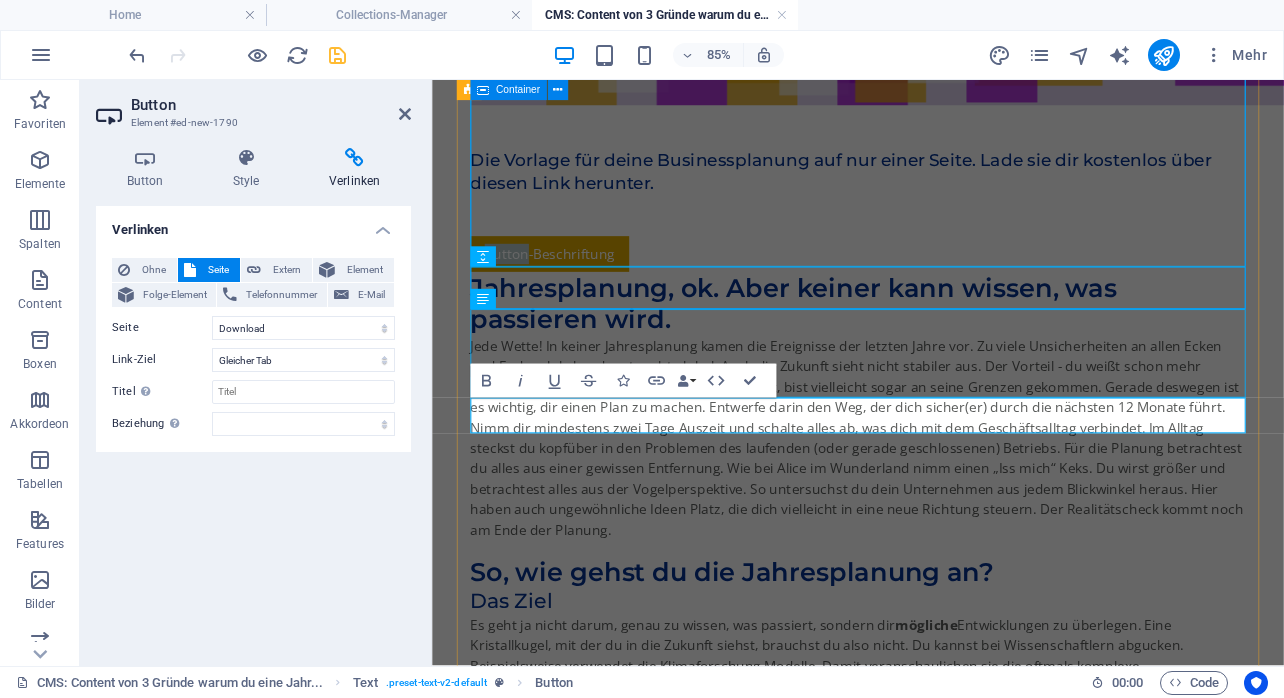click on "Button-Beschriftung" at bounding box center (570, 285) 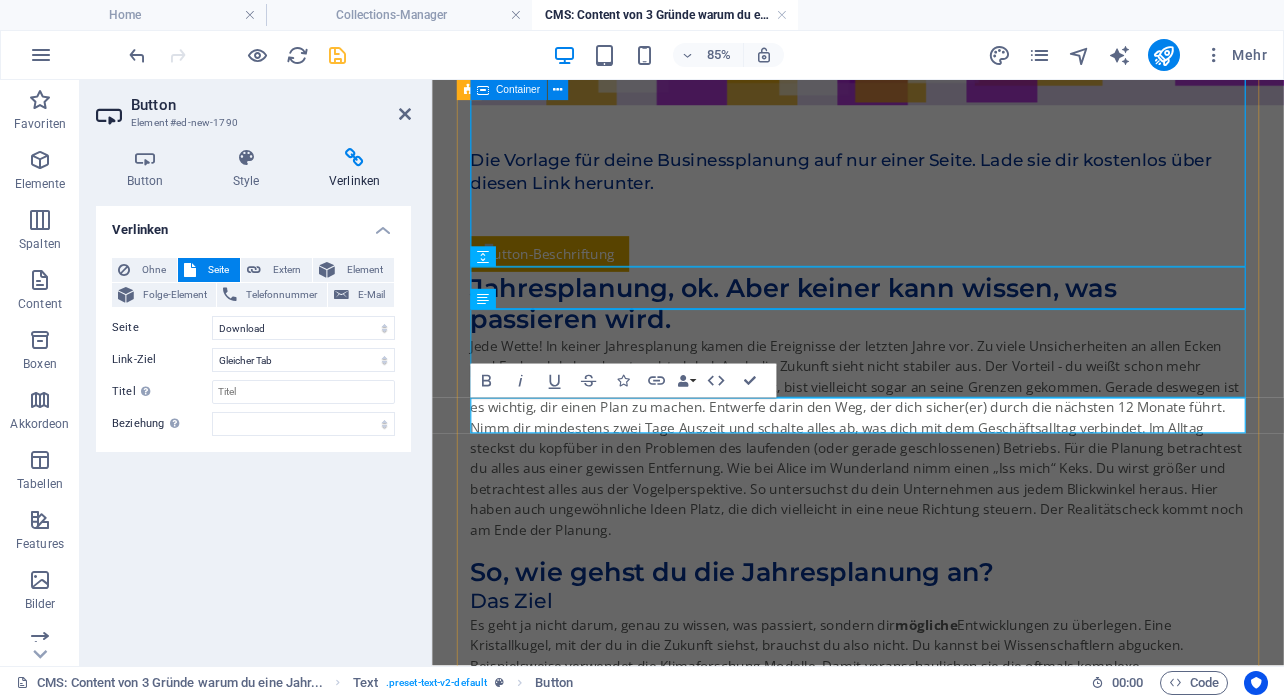 drag, startPoint x: 644, startPoint y: 478, endPoint x: 501, endPoint y: 478, distance: 143 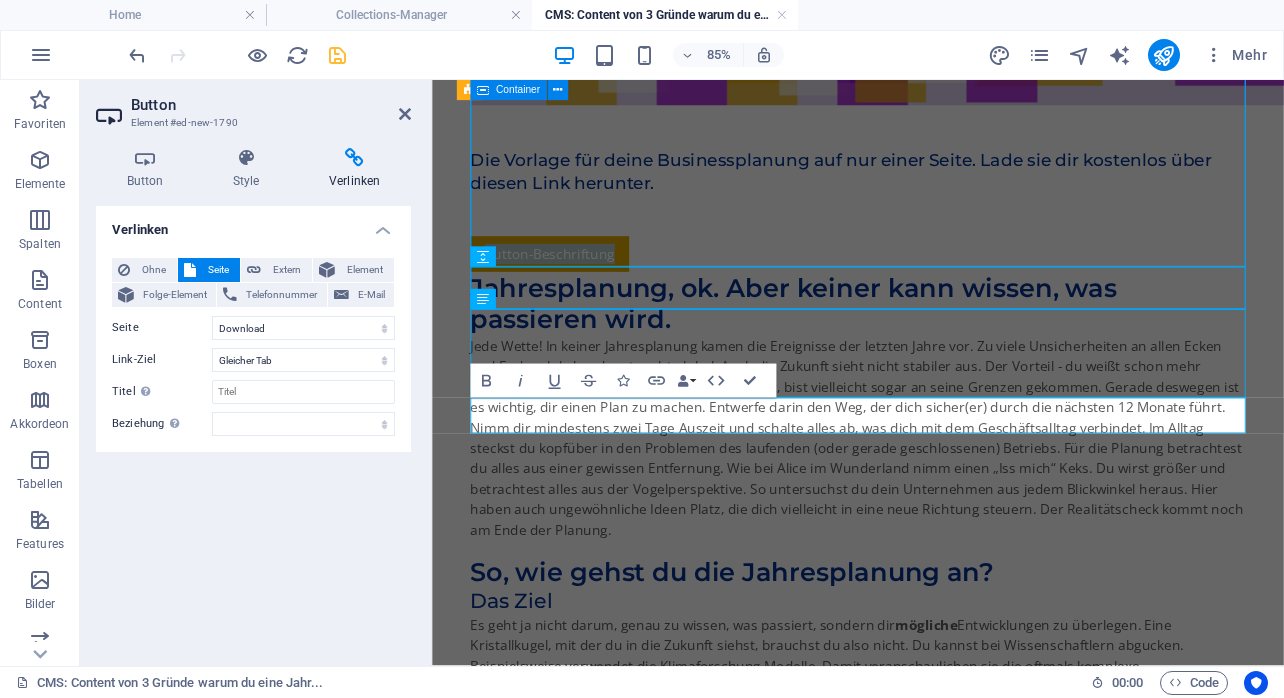 drag, startPoint x: 497, startPoint y: 478, endPoint x: 653, endPoint y: 487, distance: 156.2594 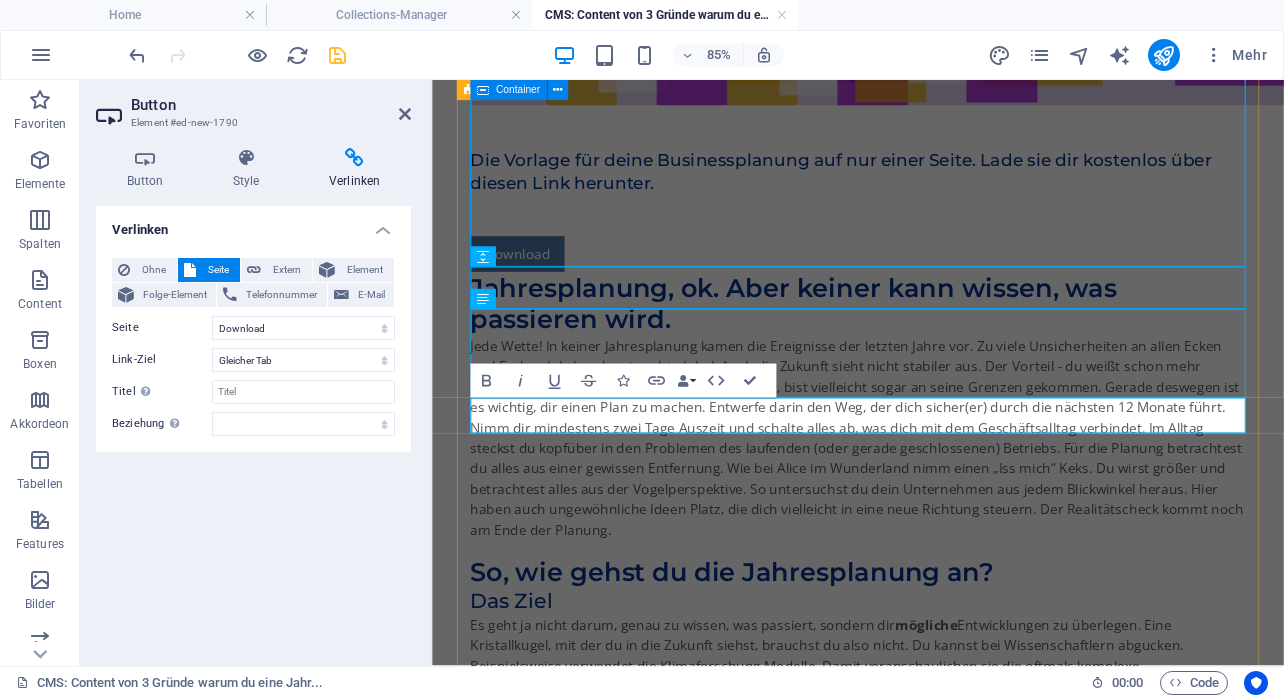 click on "Download" at bounding box center (933, 285) 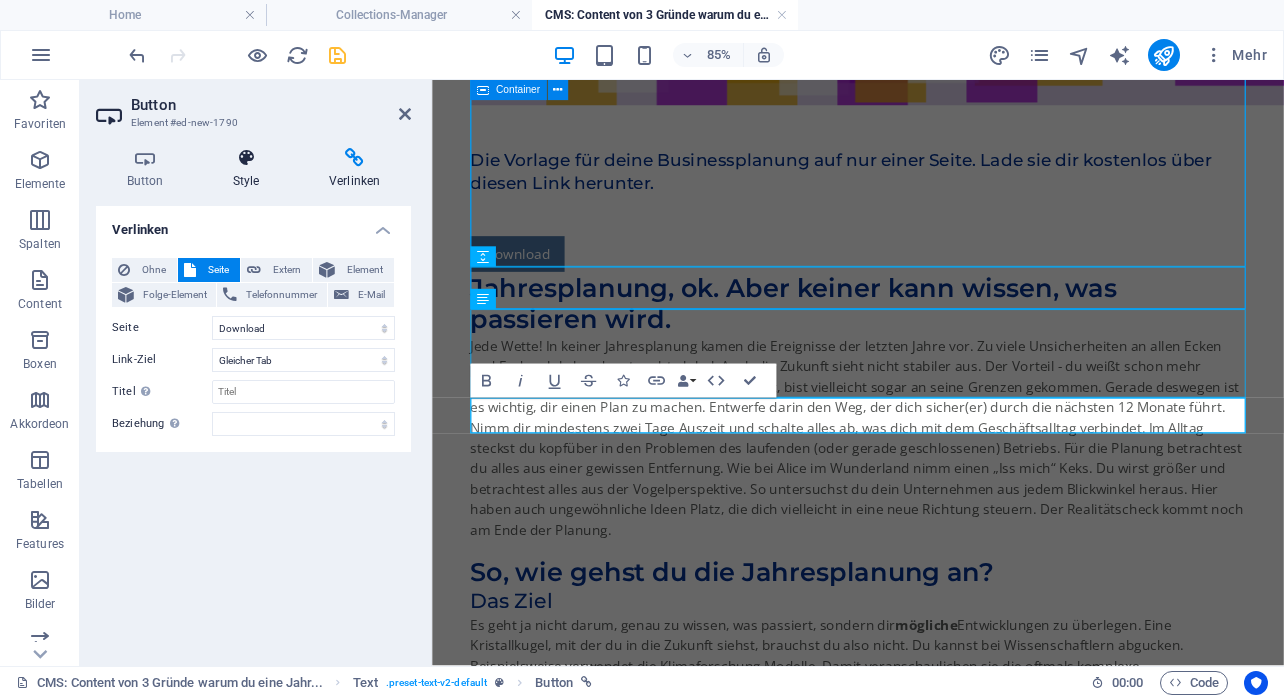 click at bounding box center [246, 158] 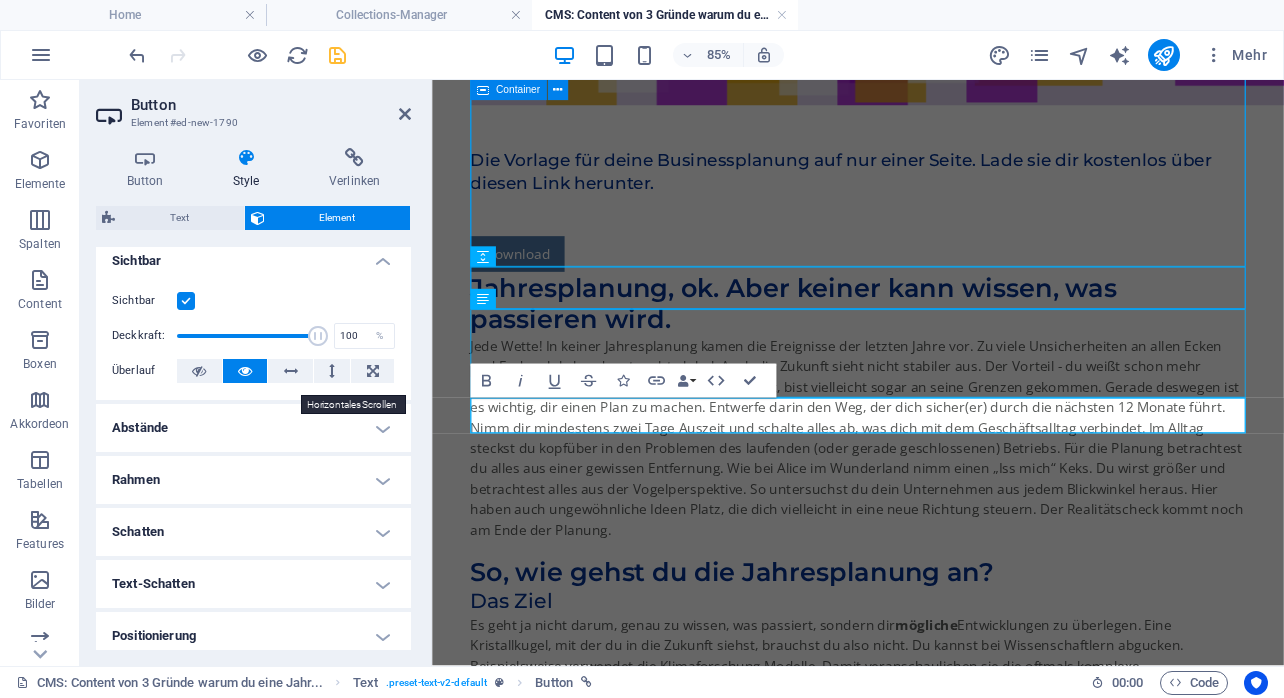 scroll, scrollTop: 247, scrollLeft: 0, axis: vertical 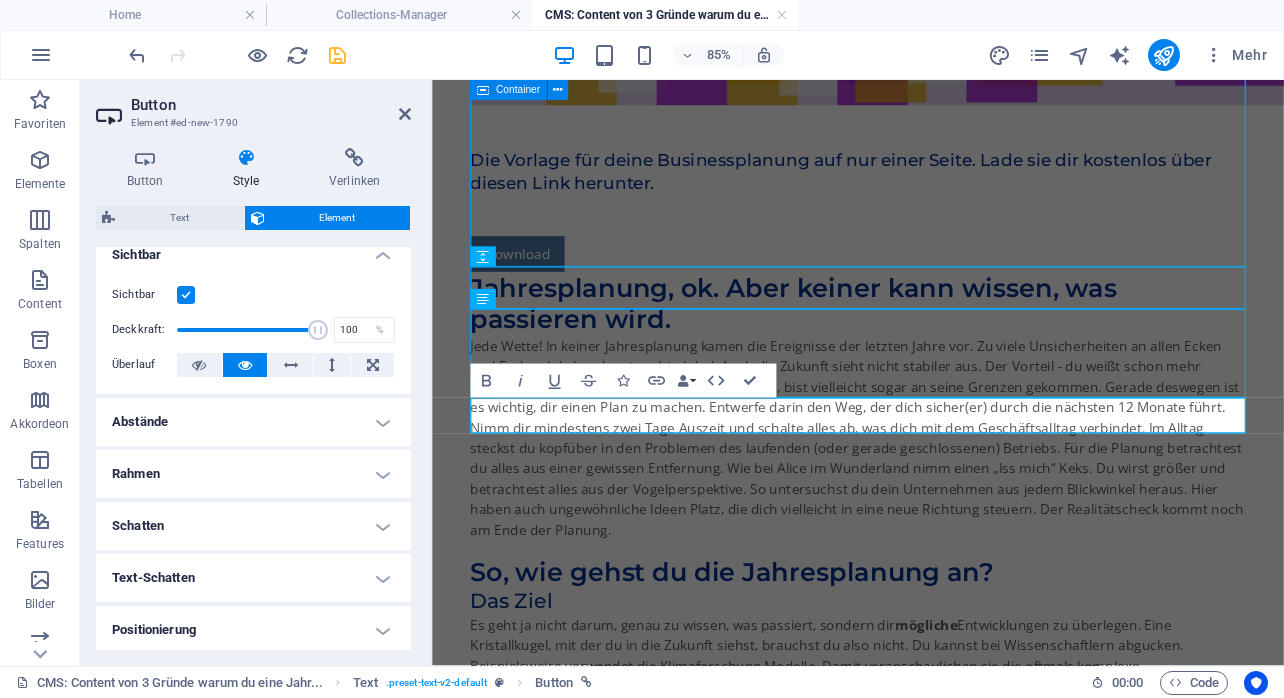 click on "Positionierung" at bounding box center (253, 630) 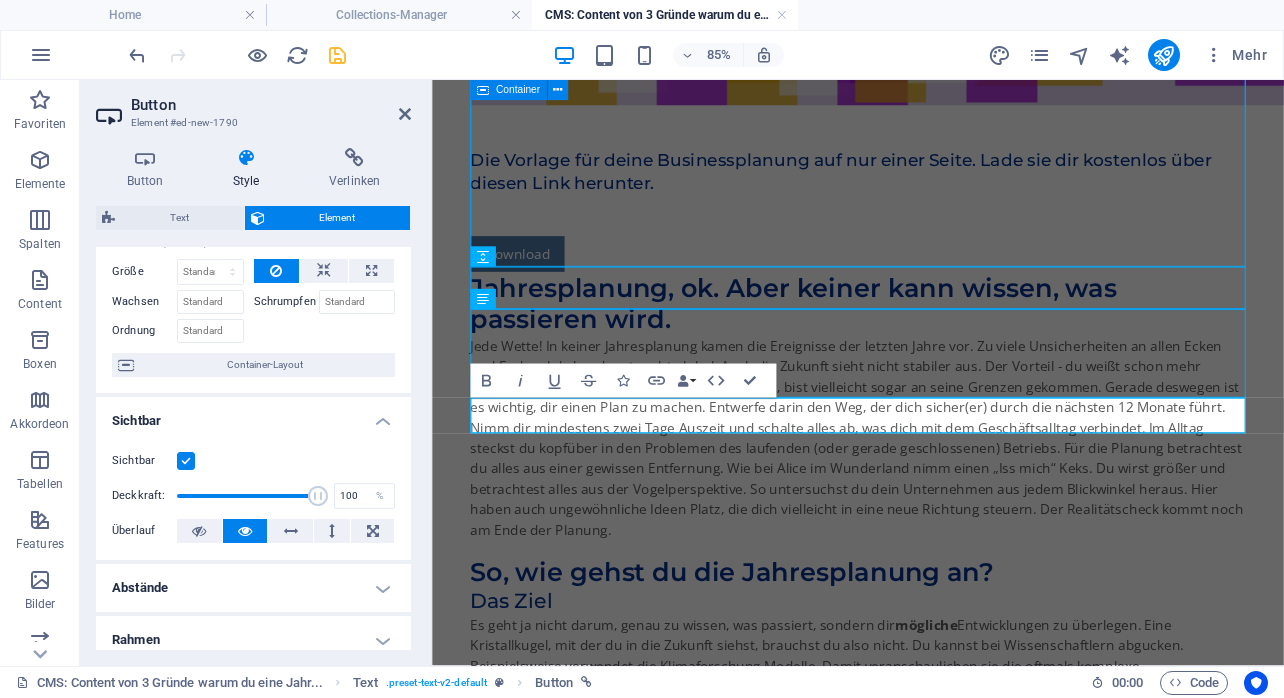 scroll, scrollTop: 0, scrollLeft: 0, axis: both 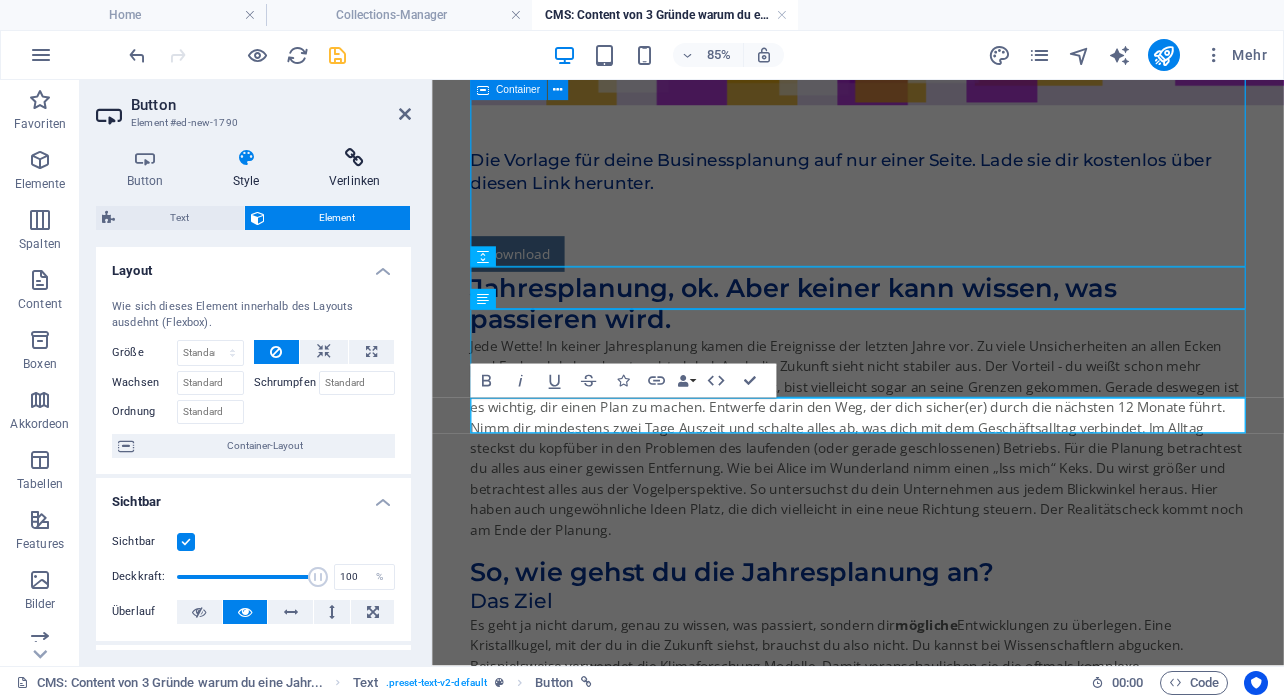 click at bounding box center (354, 158) 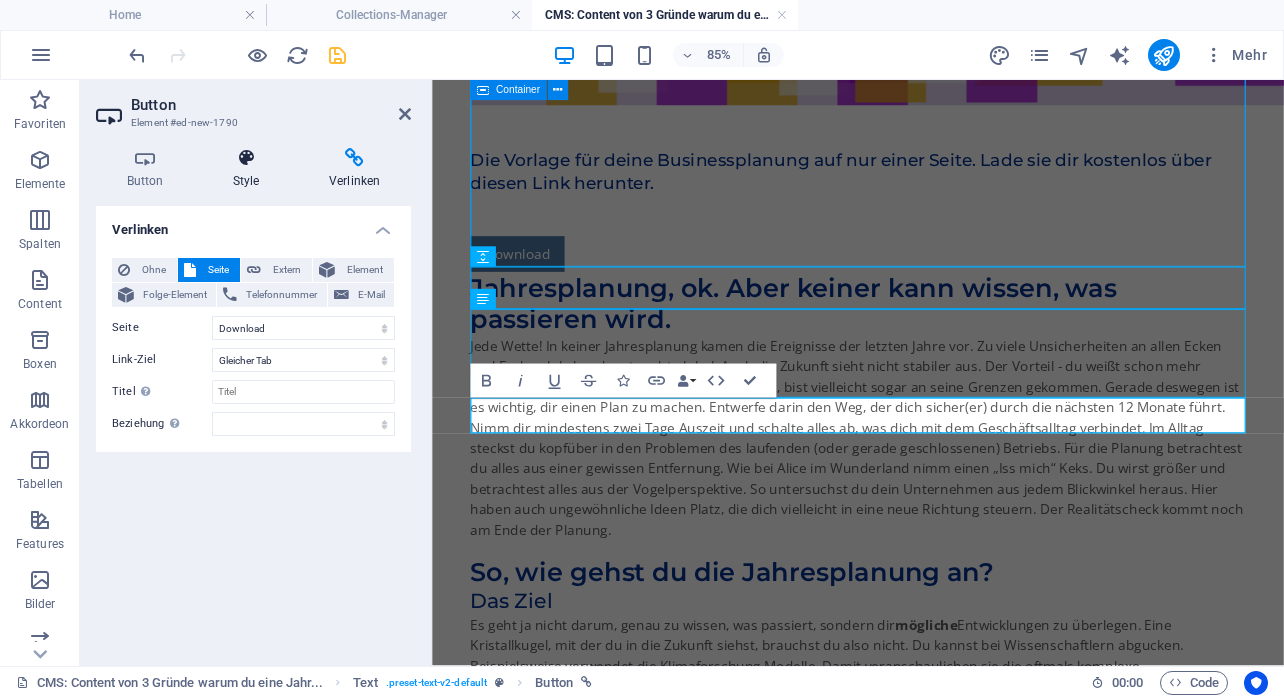 click at bounding box center [246, 158] 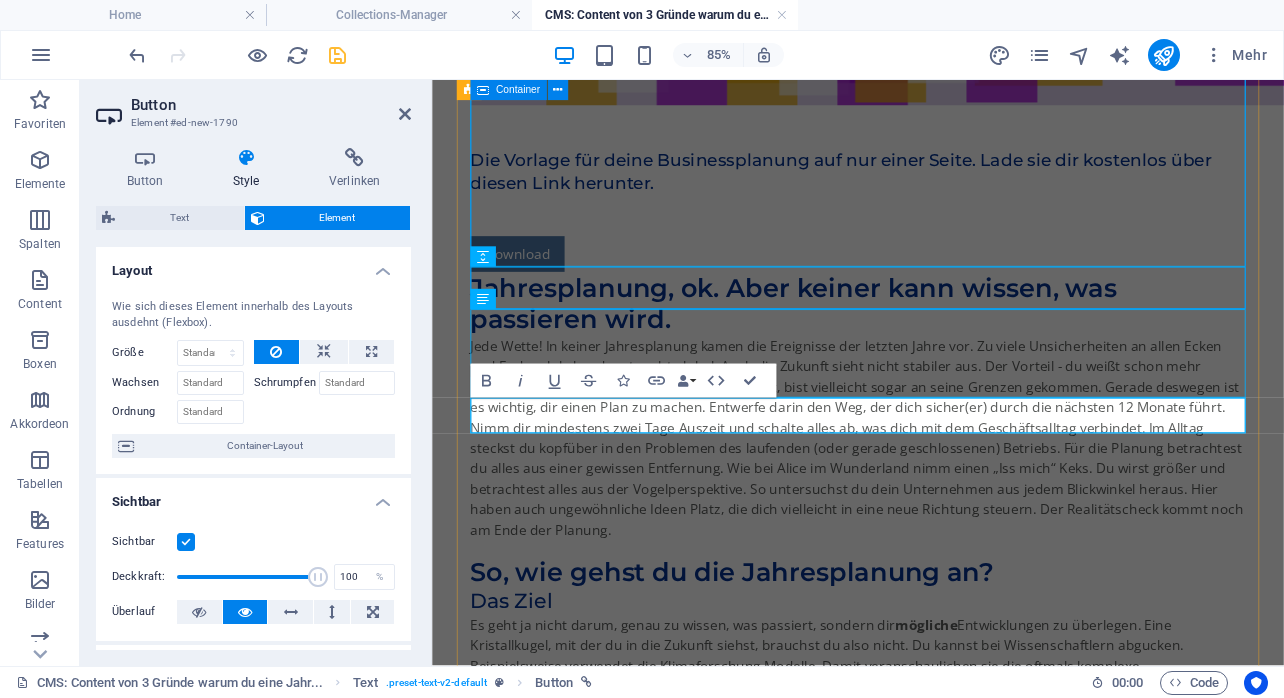 click on "Download" at bounding box center (933, 285) 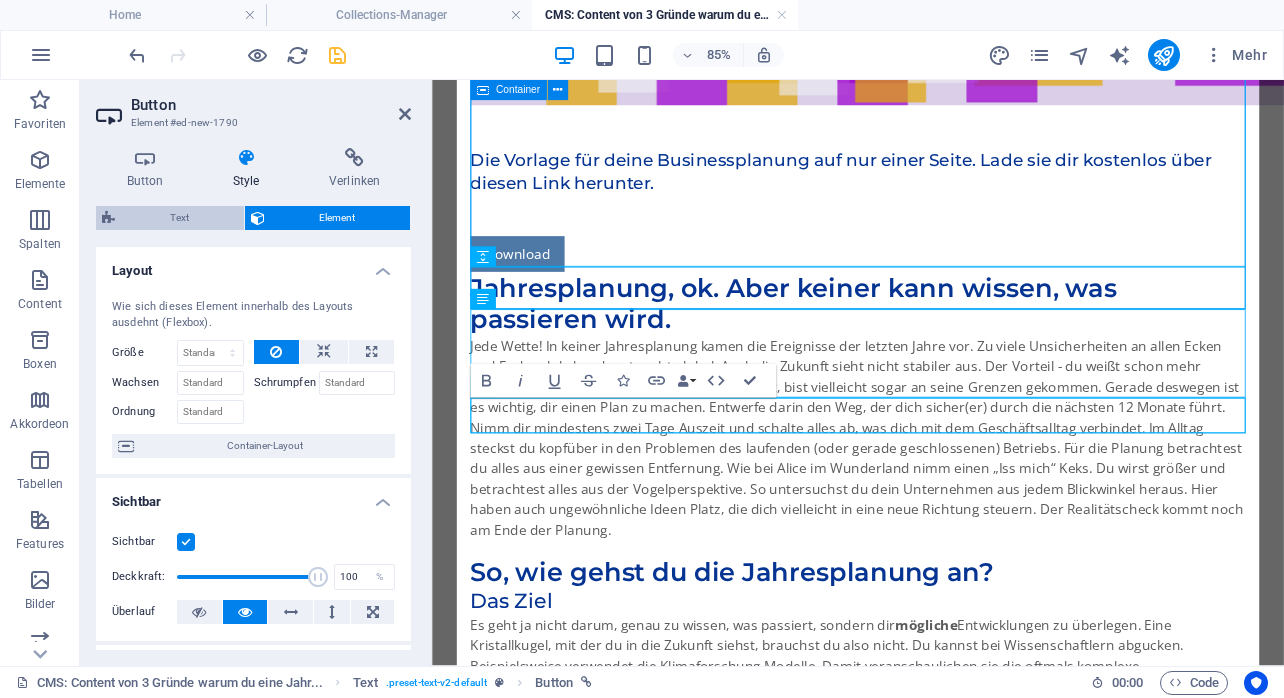 click on "Text" at bounding box center [179, 218] 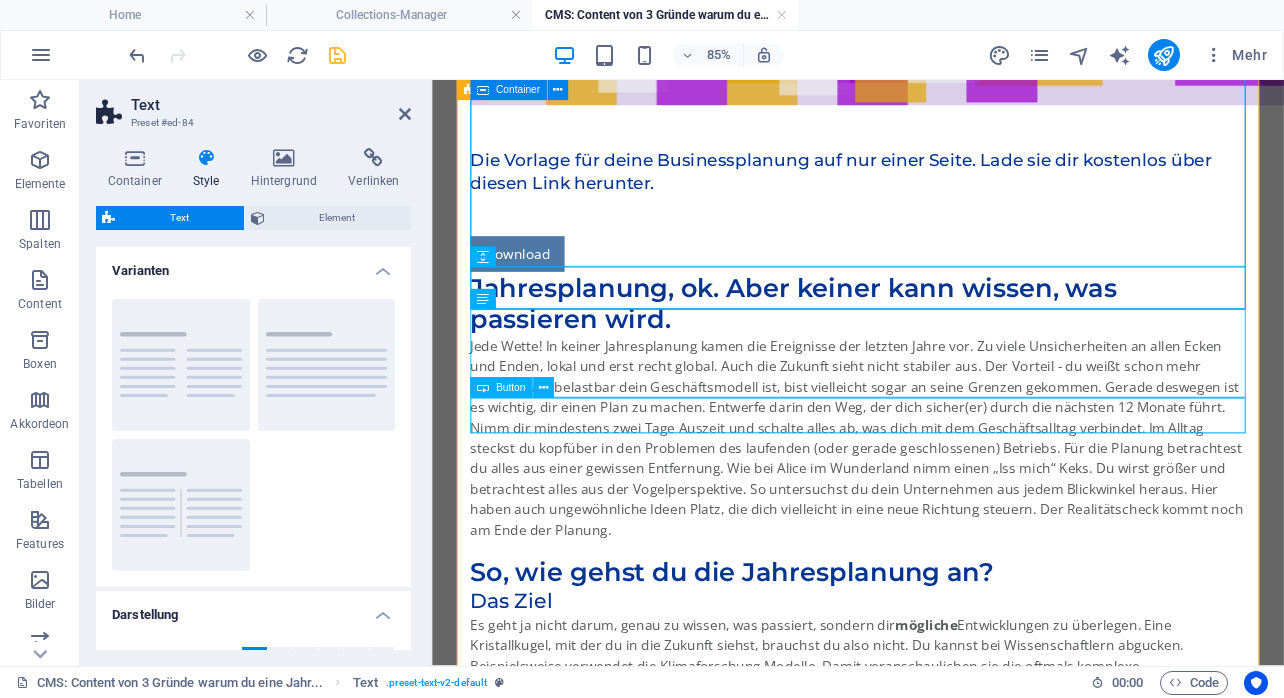 click on "Download" at bounding box center [933, 285] 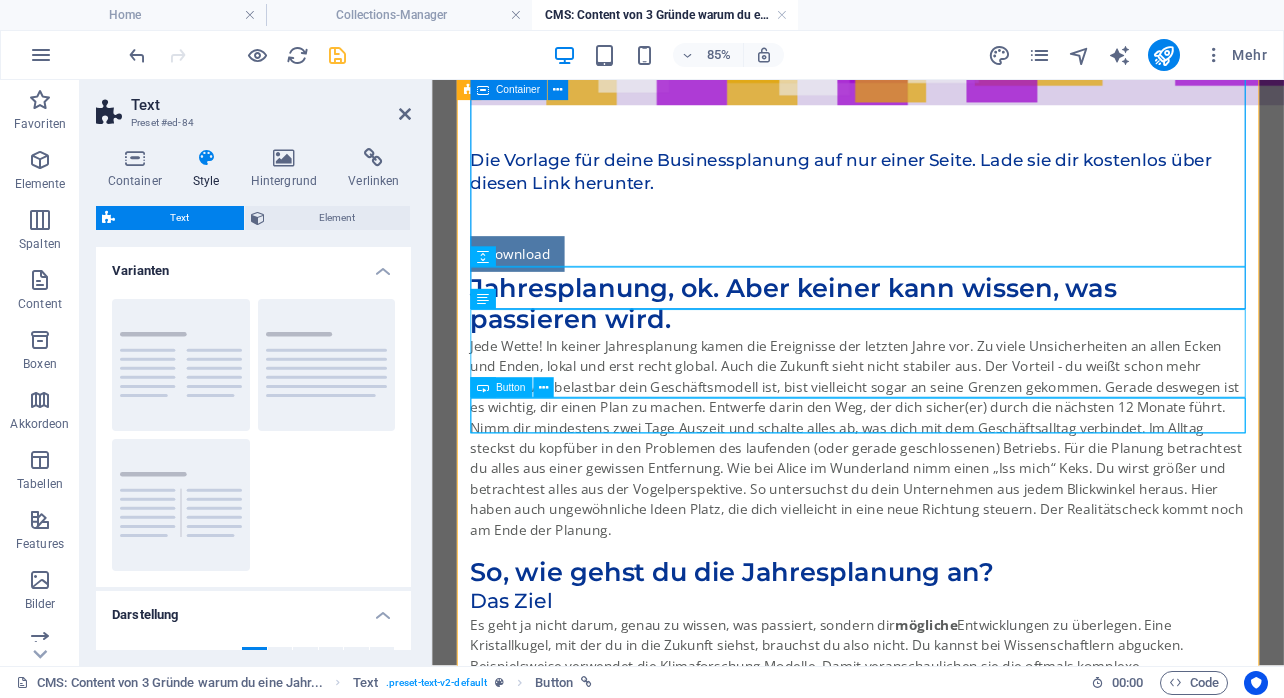 click on "Button" at bounding box center [501, 388] 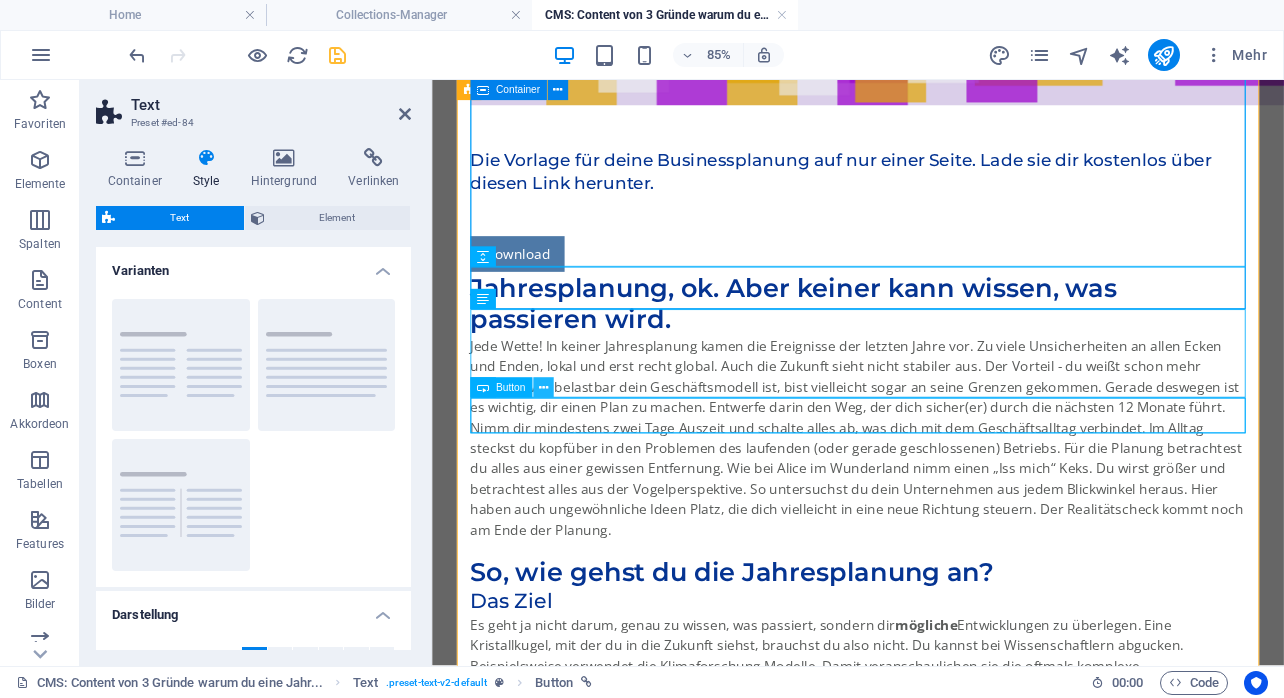 click at bounding box center [542, 388] 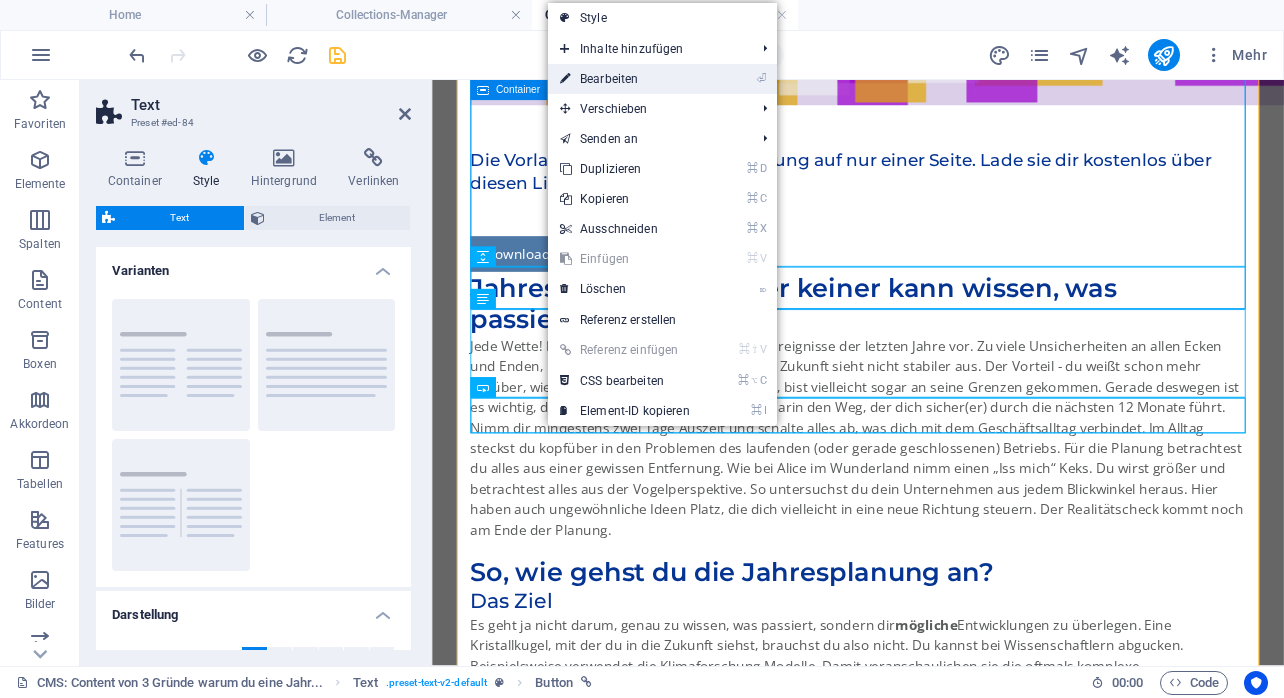 click on "⏎  Bearbeiten" at bounding box center (625, 79) 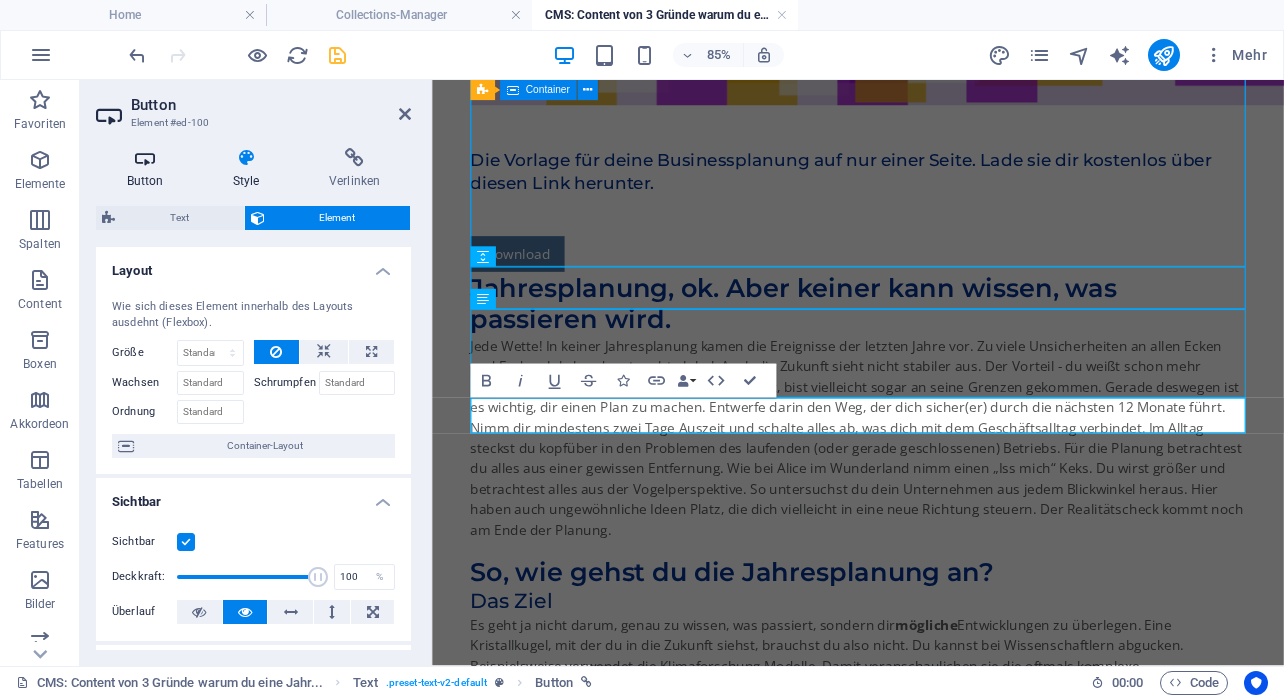 click on "Button" at bounding box center [149, 169] 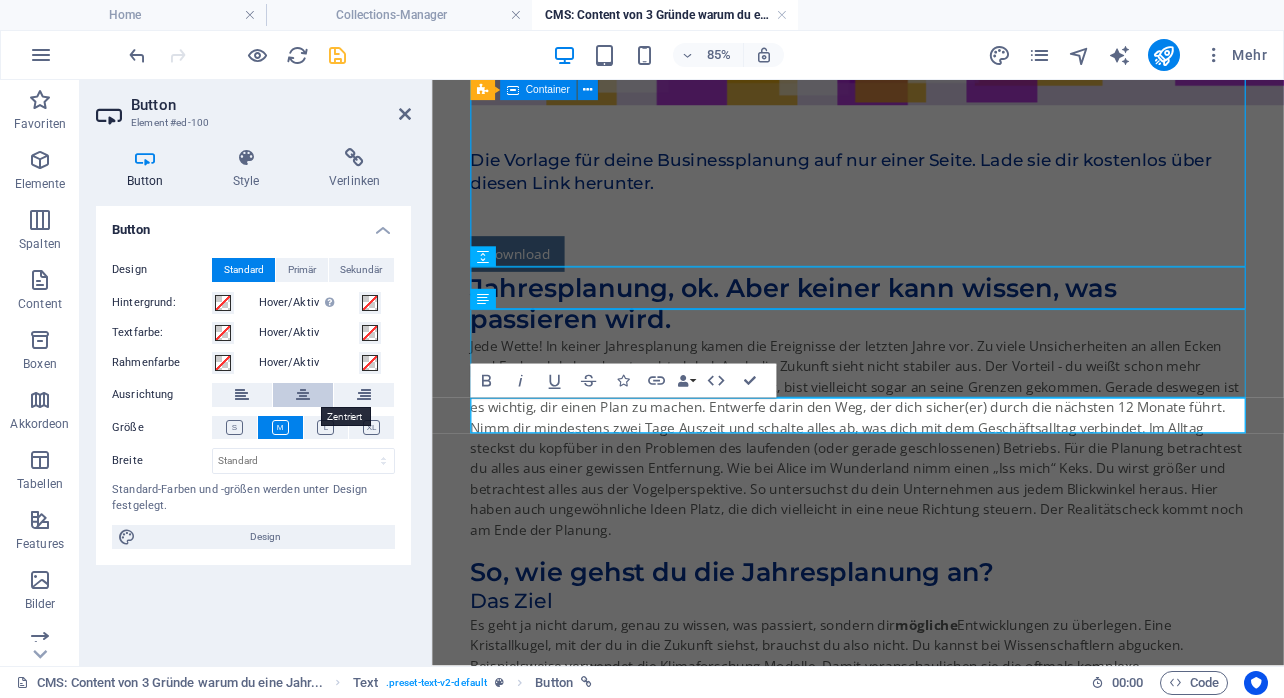 click at bounding box center (303, 395) 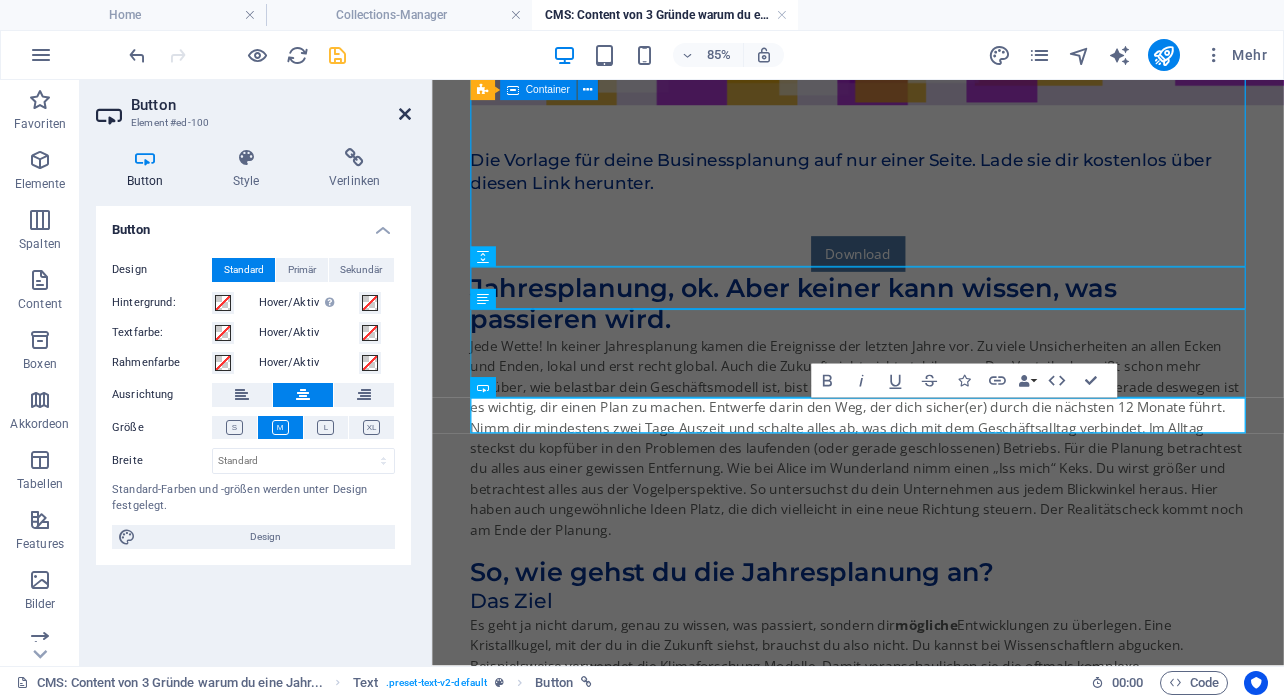 click at bounding box center [405, 114] 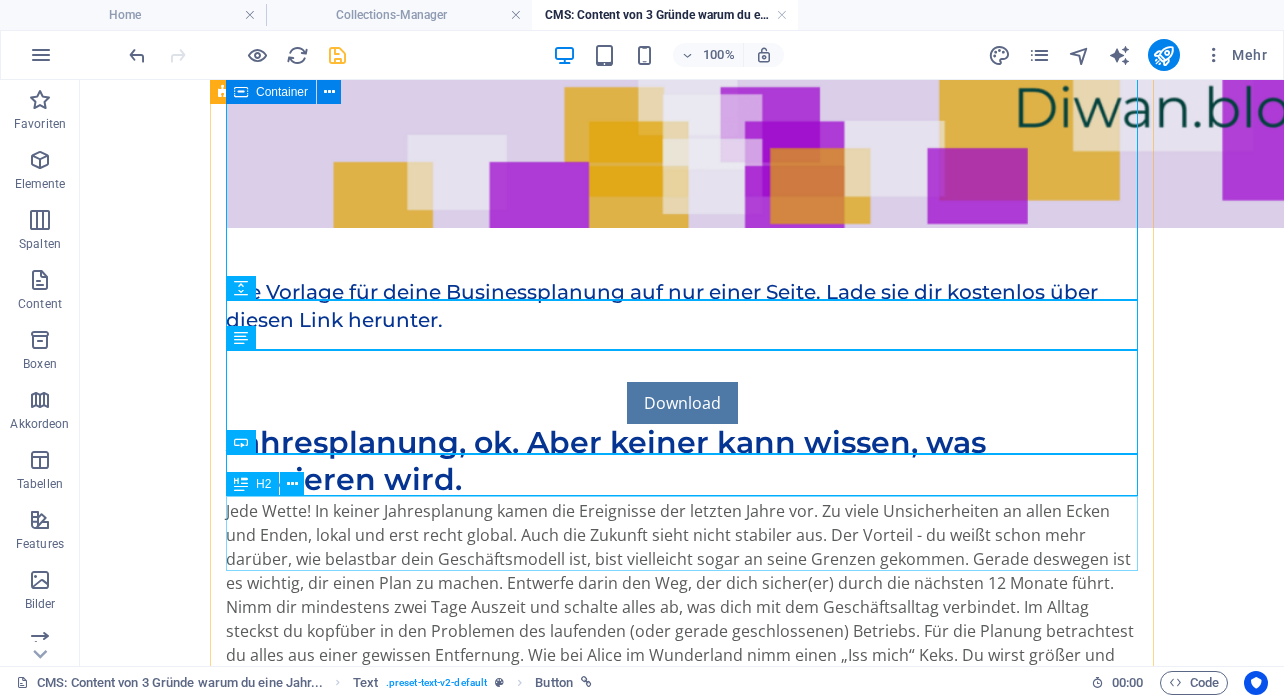 click on "Jahresplanung, ok. Aber keiner kann wissen, was passieren wird." at bounding box center (682, 461) 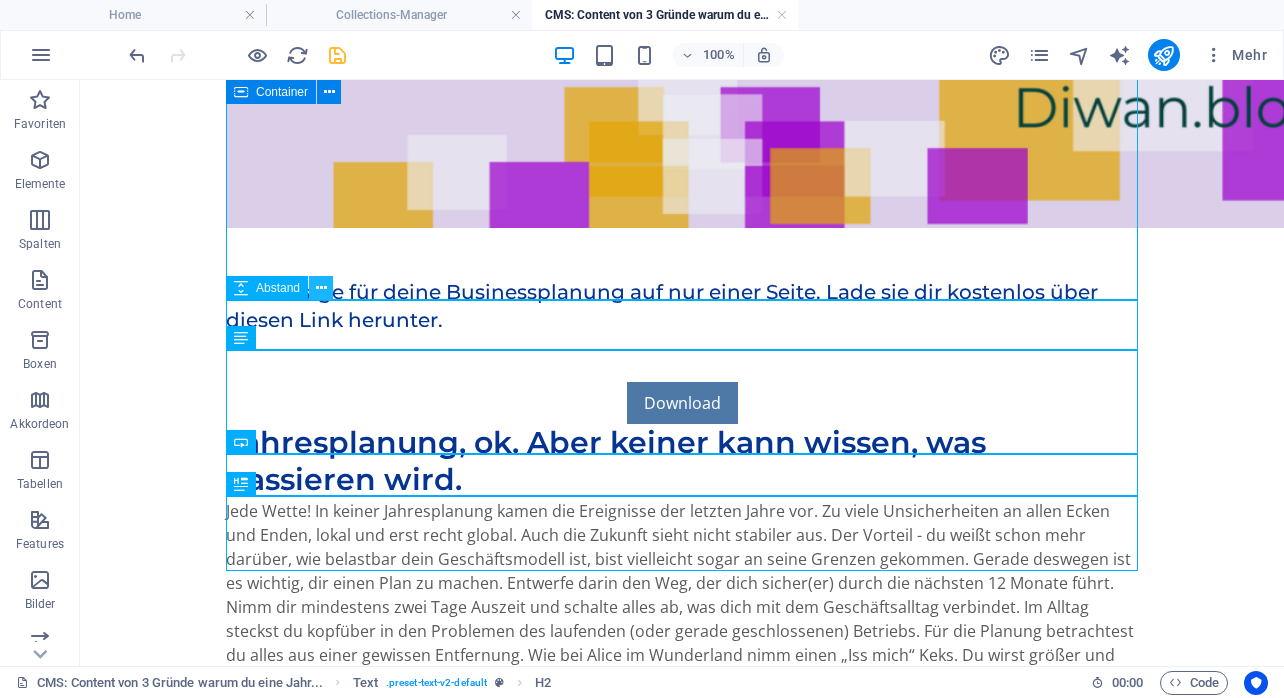 click at bounding box center (321, 288) 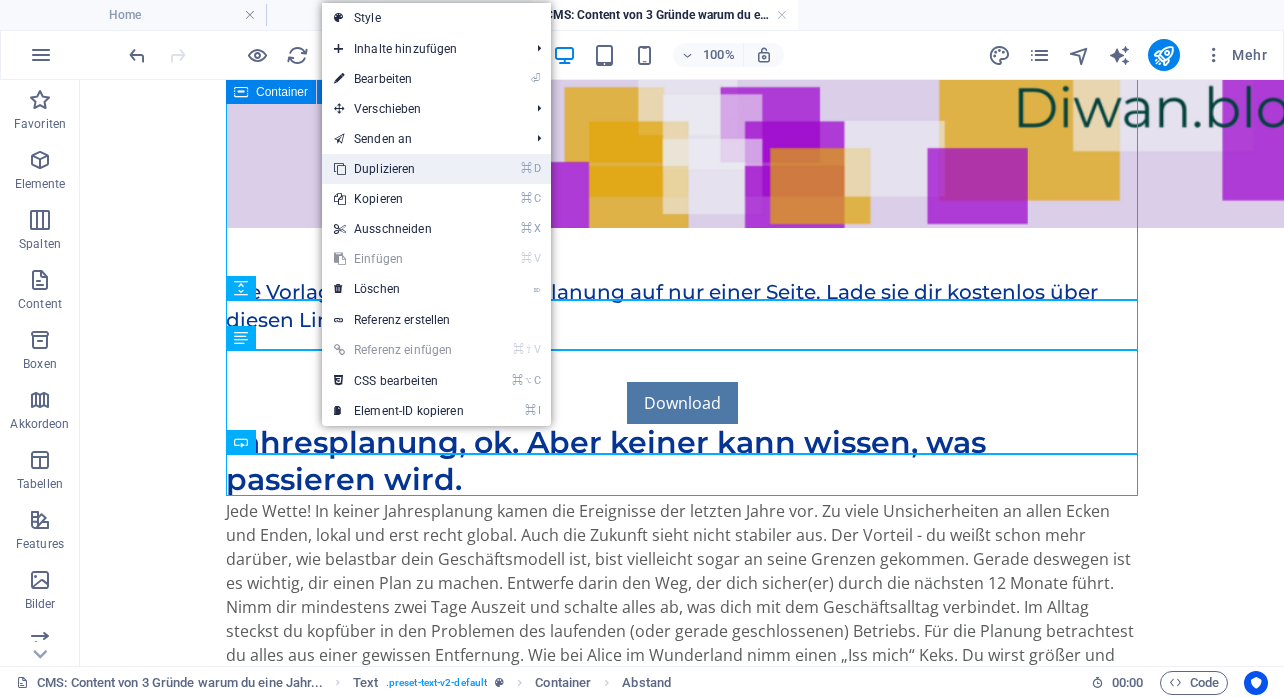 click on "⌘ D  Duplizieren" at bounding box center (399, 169) 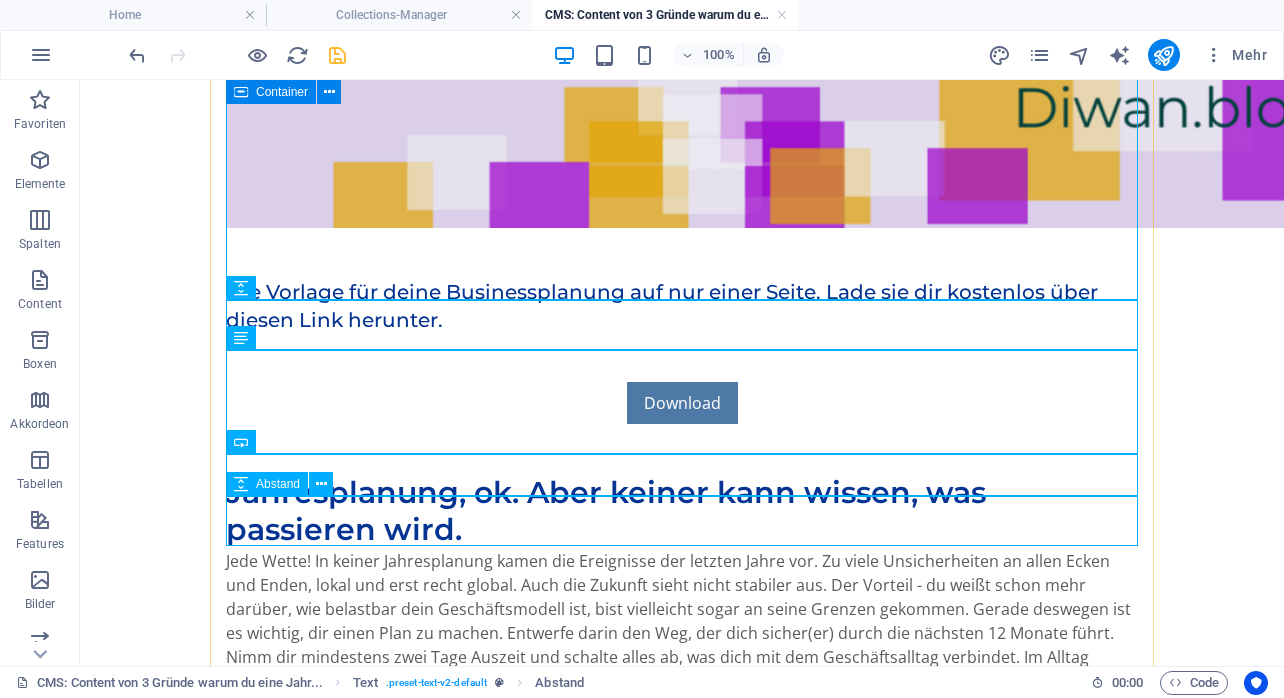 click at bounding box center [682, 449] 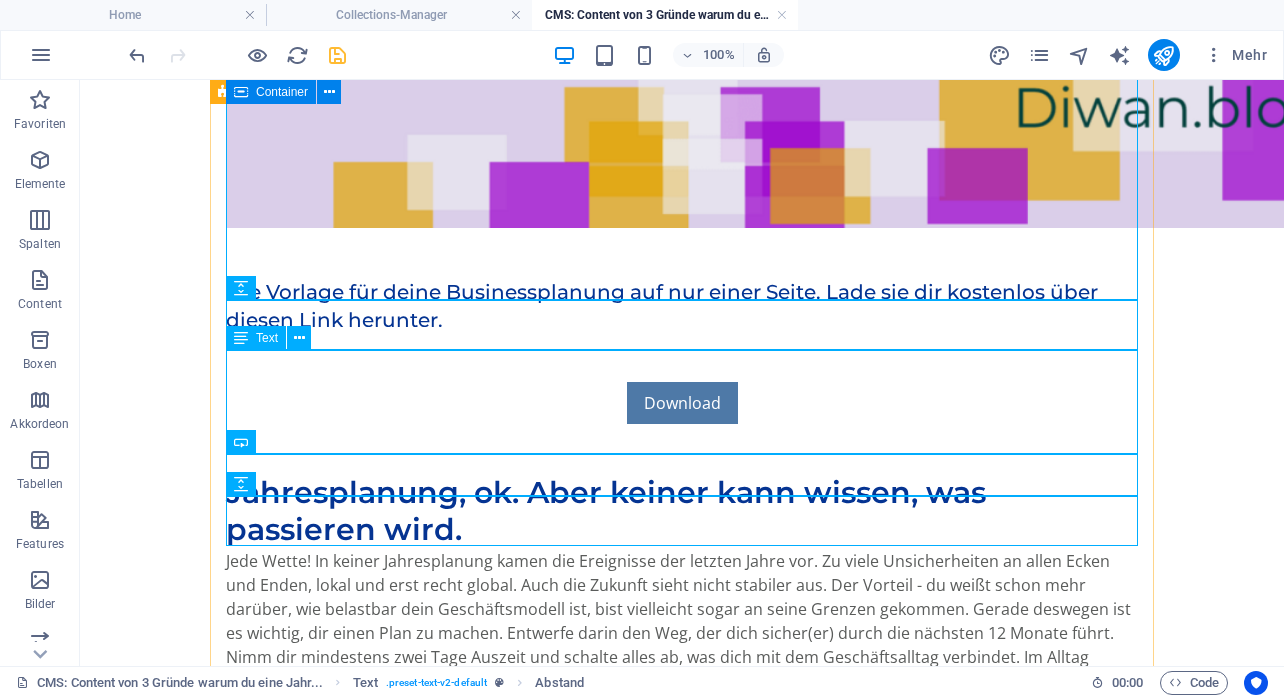 click on "Die Vorlage für deine Businessplanung auf nur einer Seite. Lade sie dir kostenlos über diesen Link herunter." at bounding box center (682, 330) 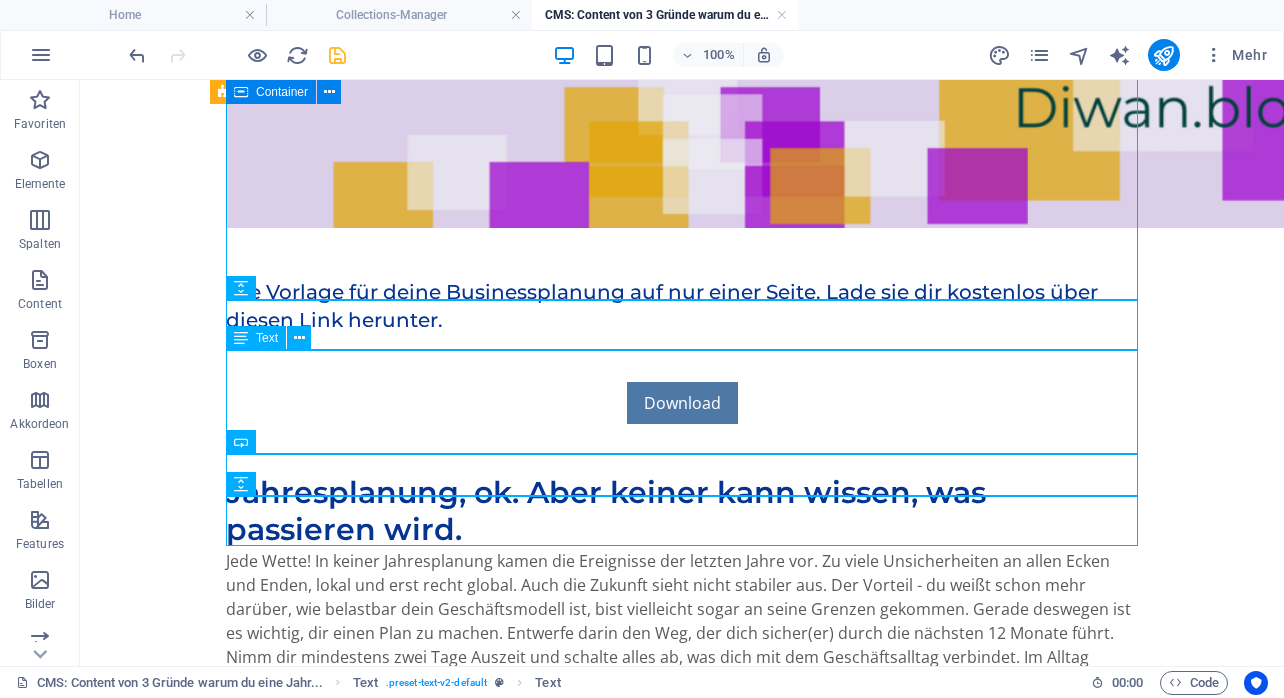 click on "Die Vorlage für deine Businessplanung auf nur einer Seite. Lade sie dir kostenlos über diesen Link herunter." at bounding box center [682, 330] 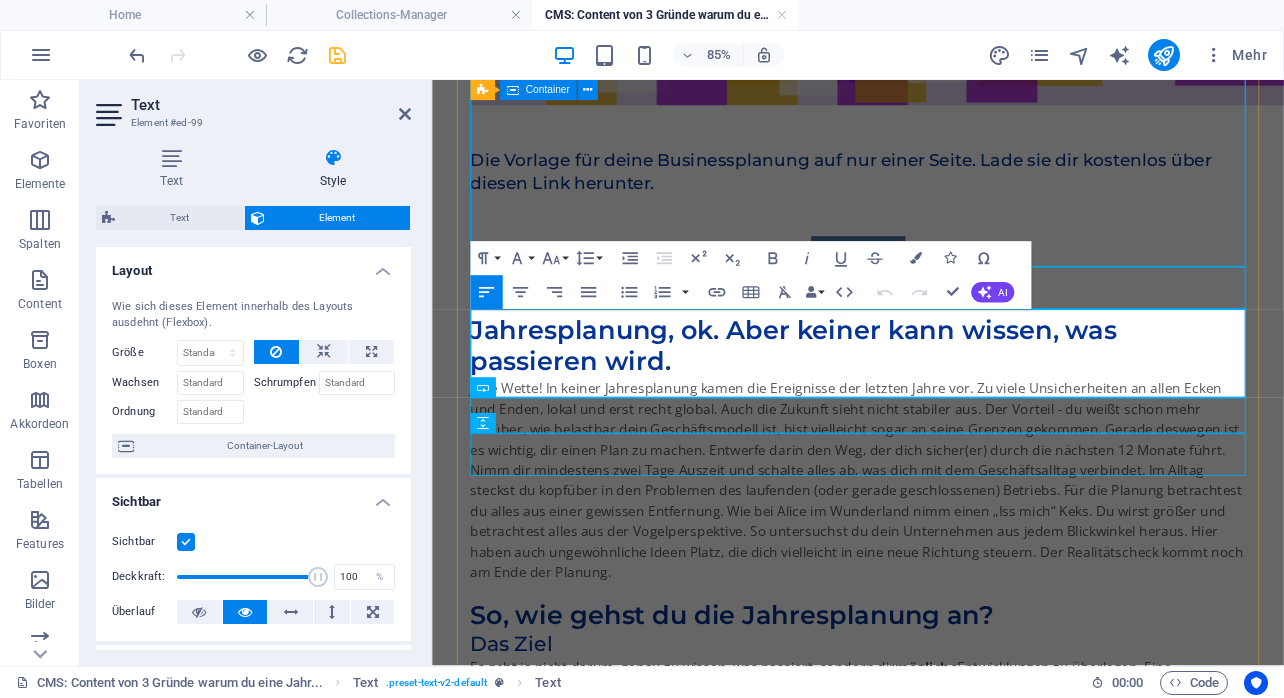 click at bounding box center [933, 228] 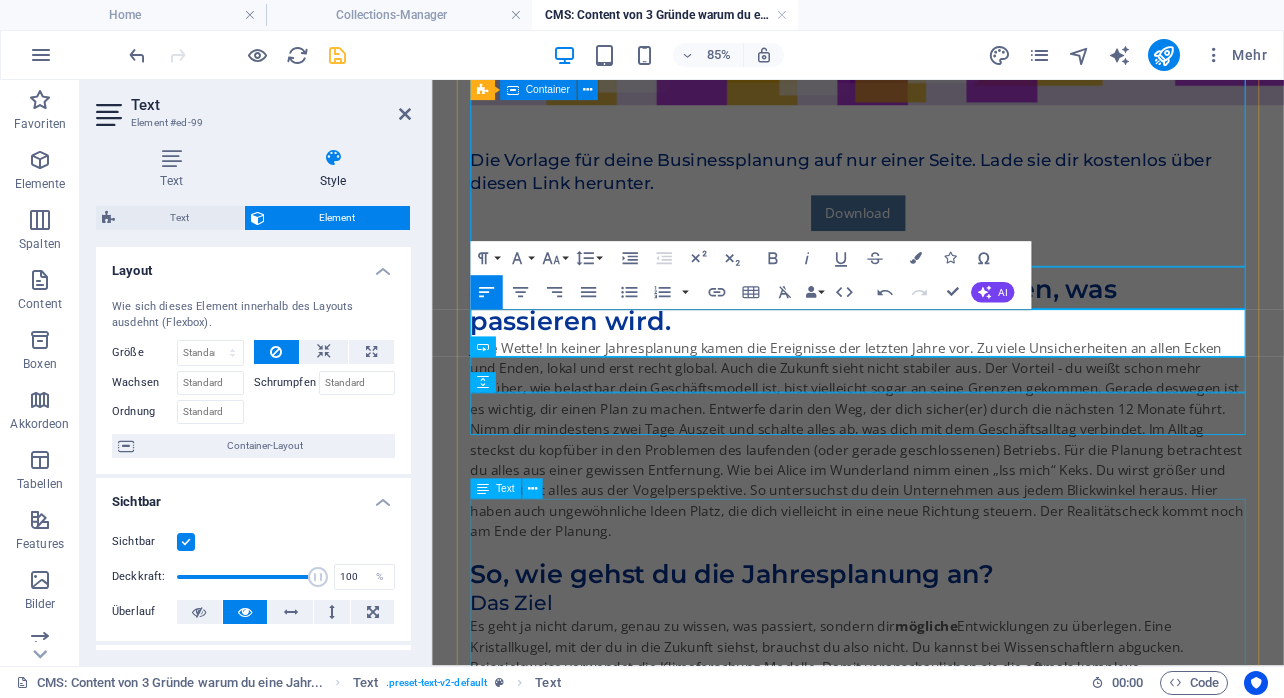 click on "Jede Wette! In keiner Jahresplanung kamen die Ereignisse der letzten Jahre vor. Zu viele Unsicherheiten an allen Ecken und Enden, lokal und erst recht global. Auch die Zukunft sieht nicht stabiler aus. Der Vorteil - du weißt schon mehr darüber, wie belastbar dein Geschäftsmodell ist, bist vielleicht sogar an seine Grenzen gekommen. Gerade deswegen ist es wichtig, dir einen Plan zu machen. Entwerfe darin den Weg, der dich sicher(er) durch die nächsten 12 Monate führt." at bounding box center (933, 513) 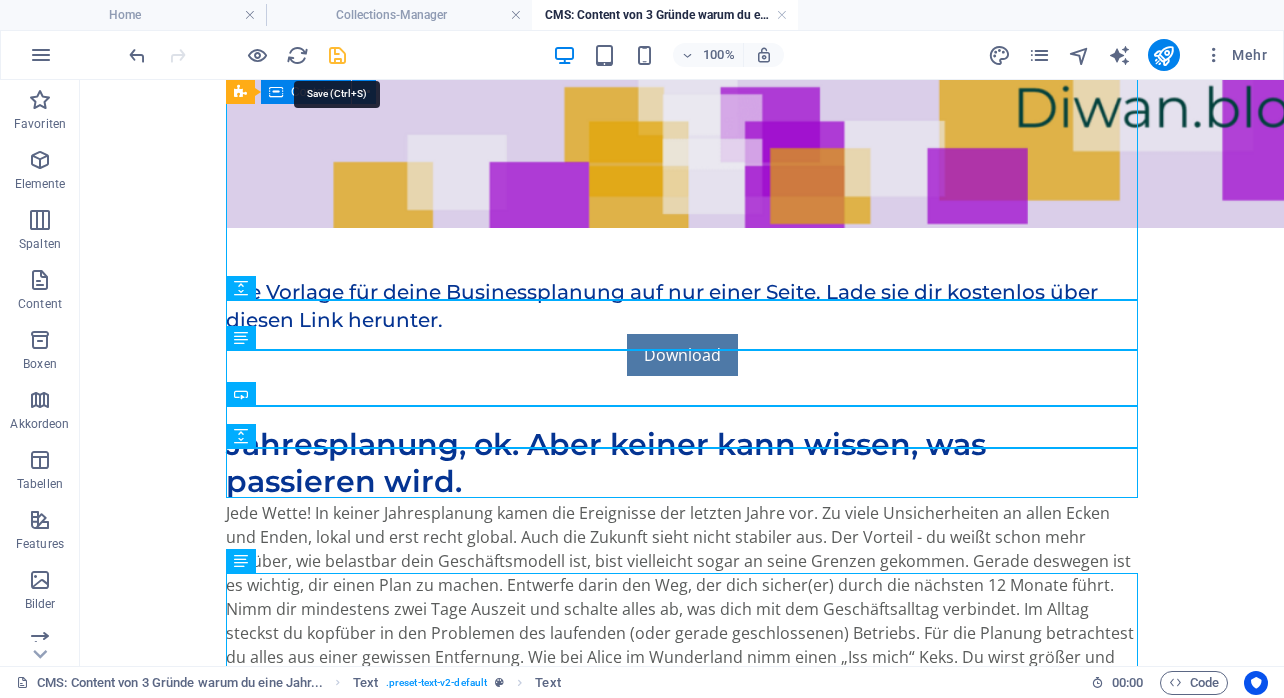 click at bounding box center (337, 55) 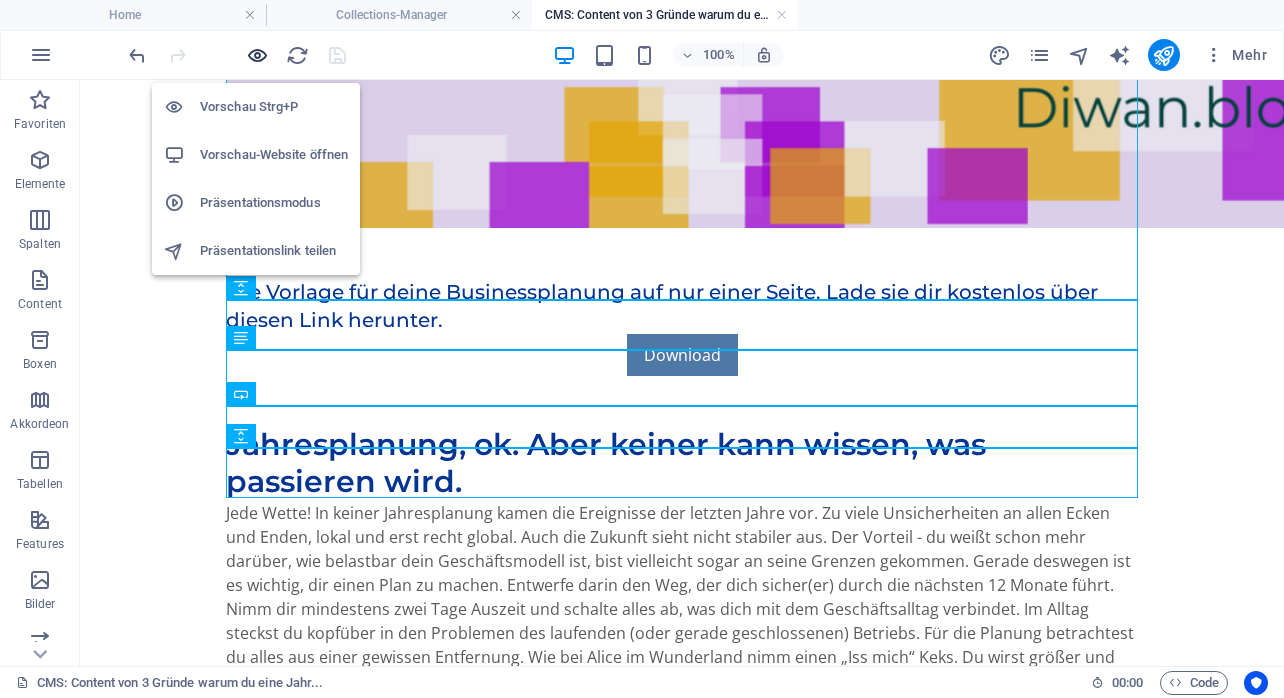 click at bounding box center [257, 55] 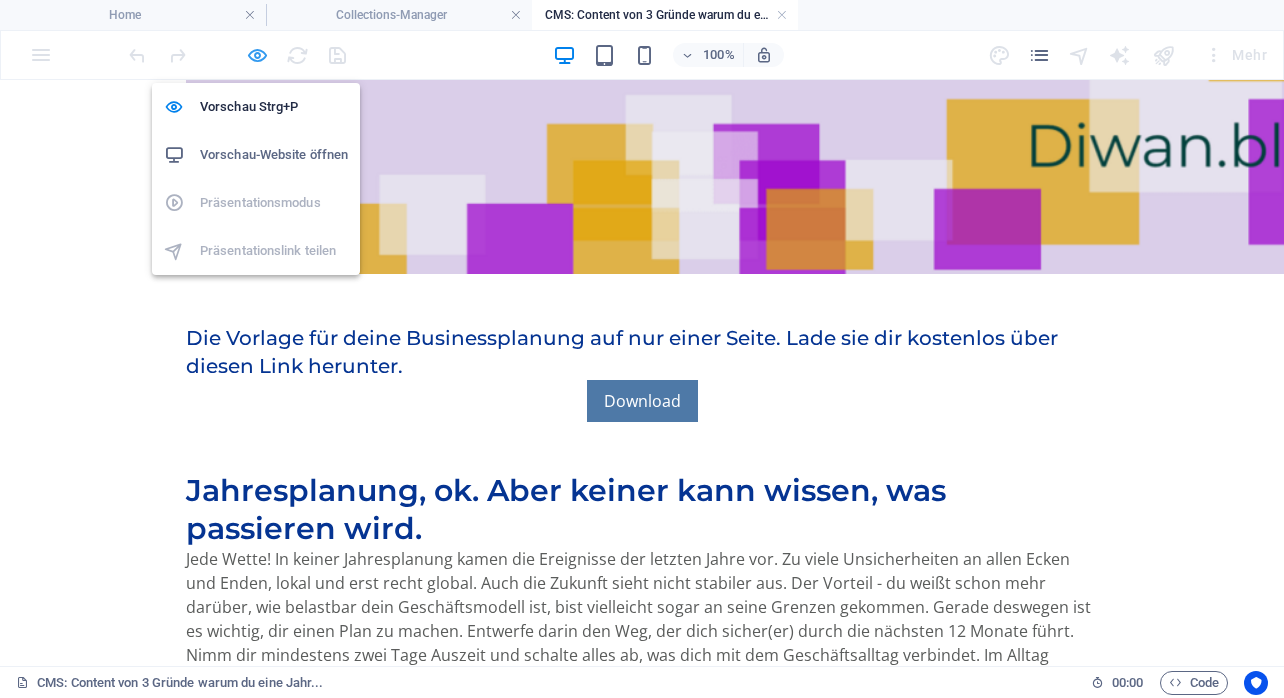 click at bounding box center (257, 55) 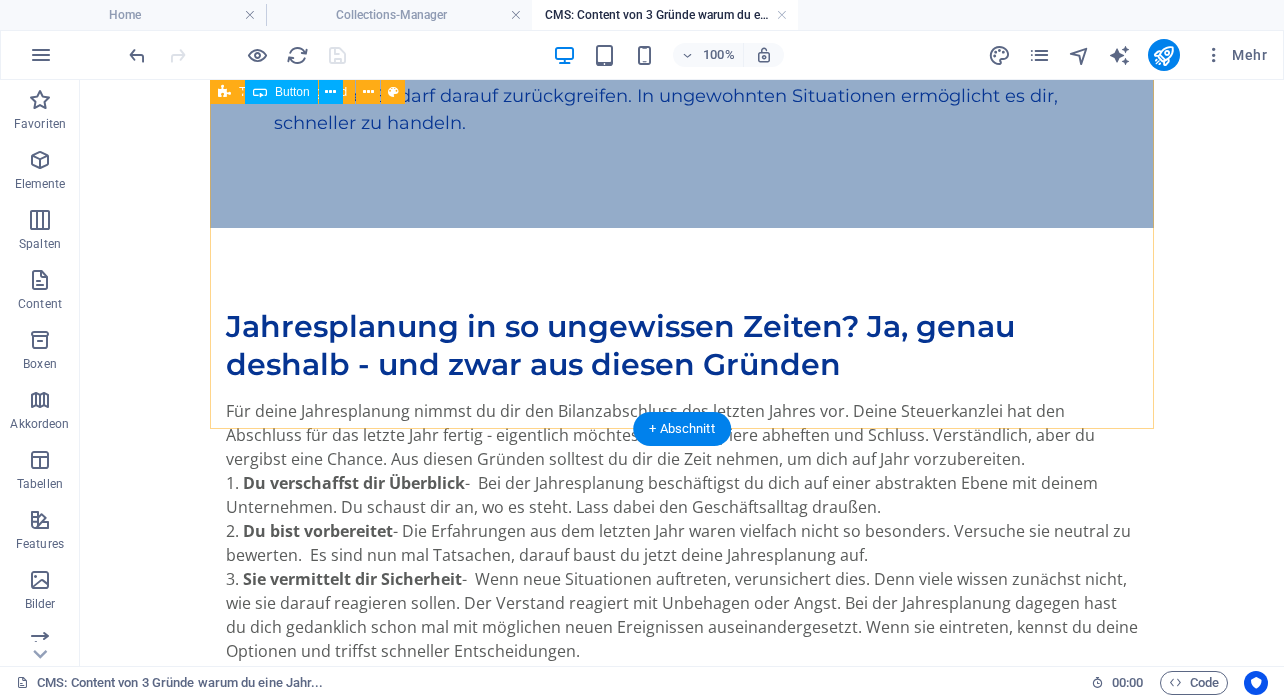 scroll, scrollTop: 645, scrollLeft: 0, axis: vertical 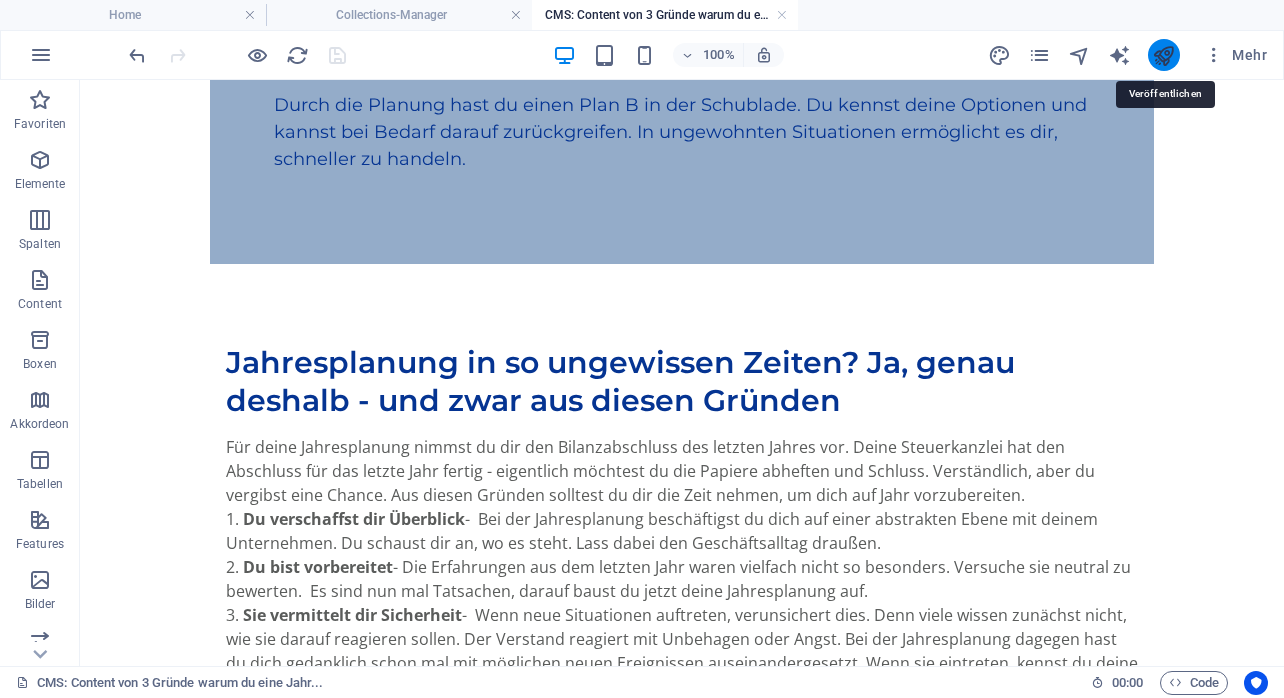 click at bounding box center (1163, 55) 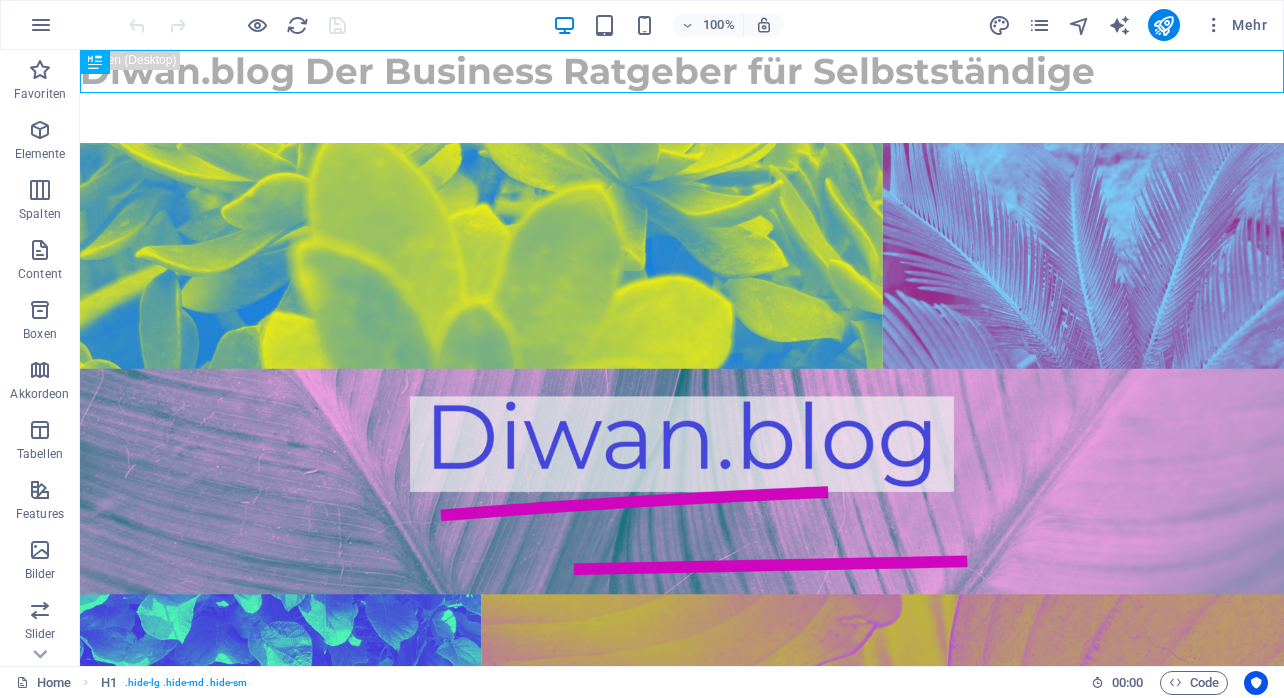 scroll, scrollTop: 0, scrollLeft: 0, axis: both 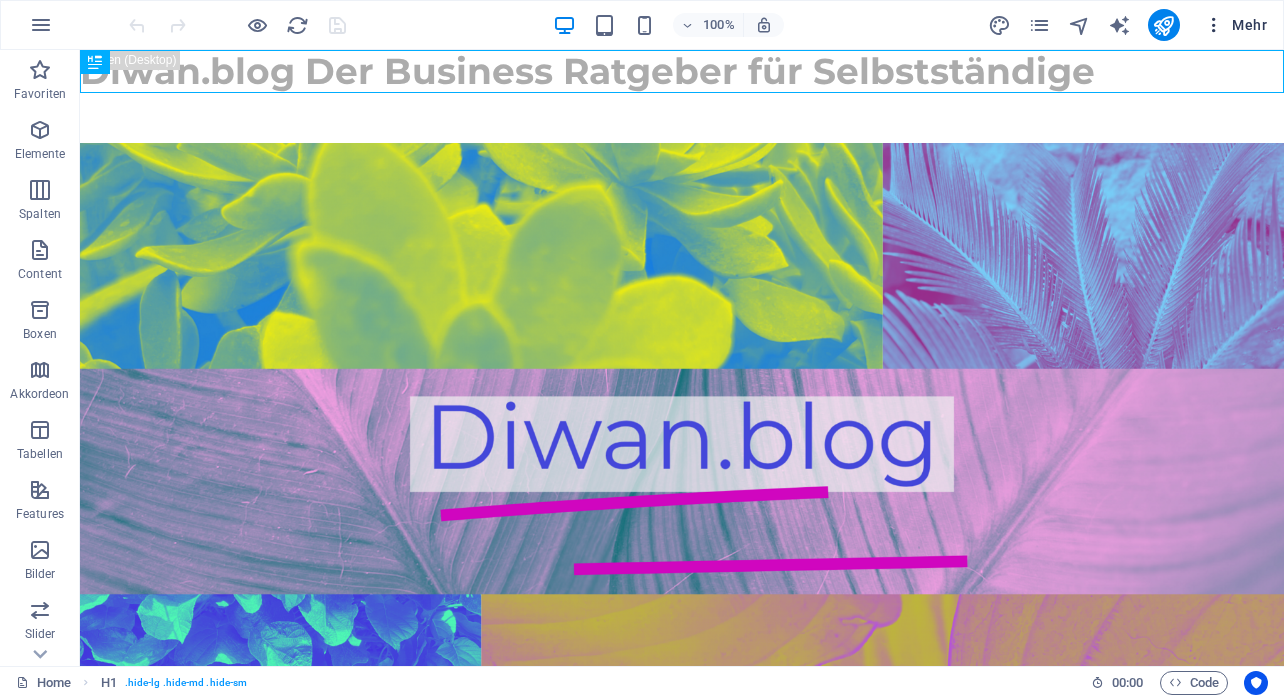 click on "Mehr" at bounding box center [1235, 25] 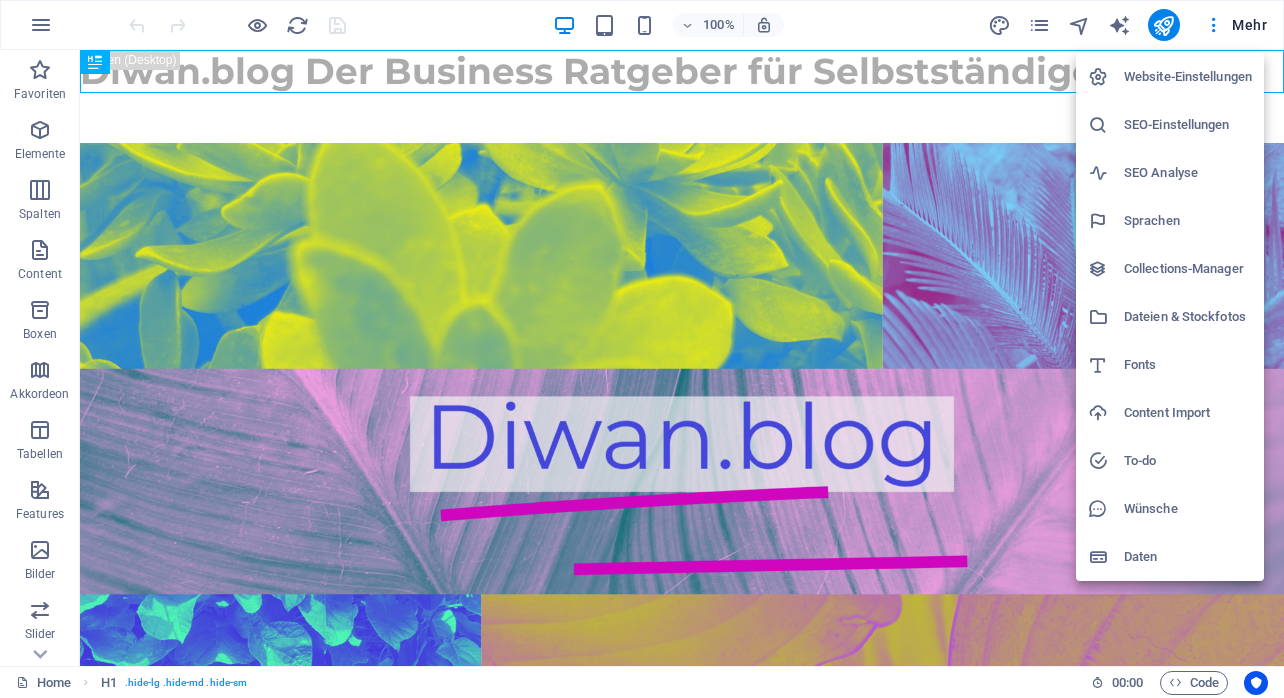 click on "Collections-Manager" at bounding box center (1188, 269) 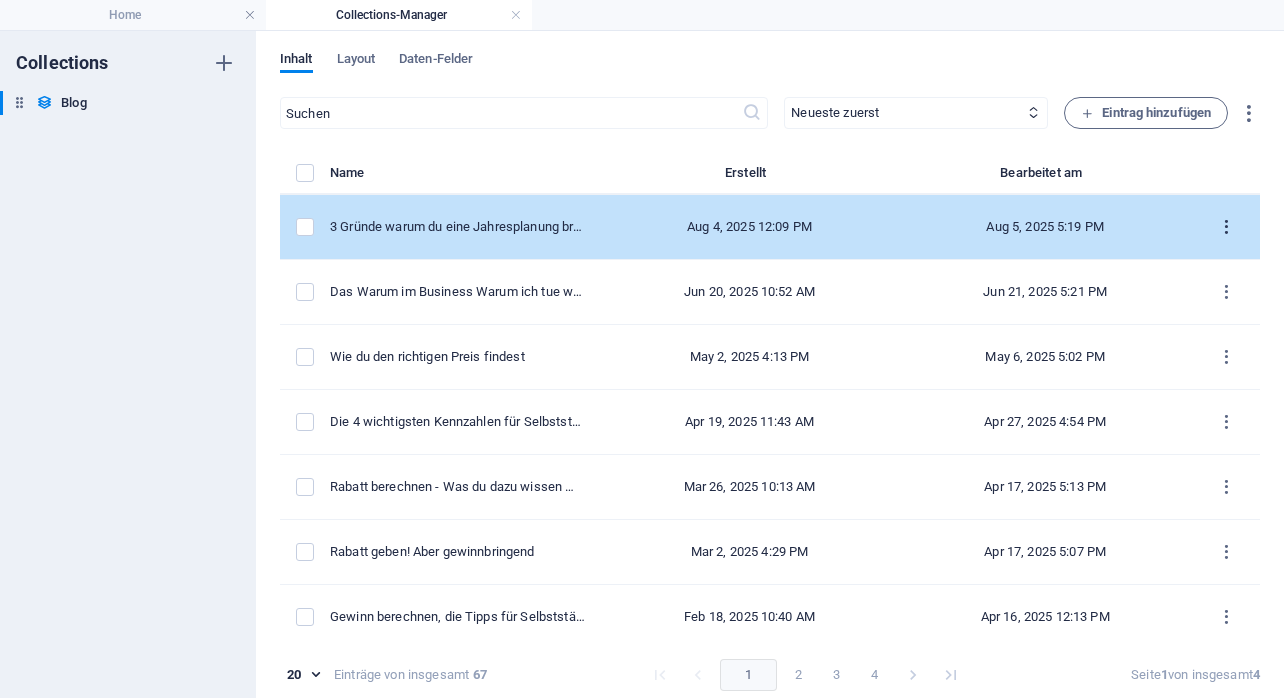 click at bounding box center (1226, 227) 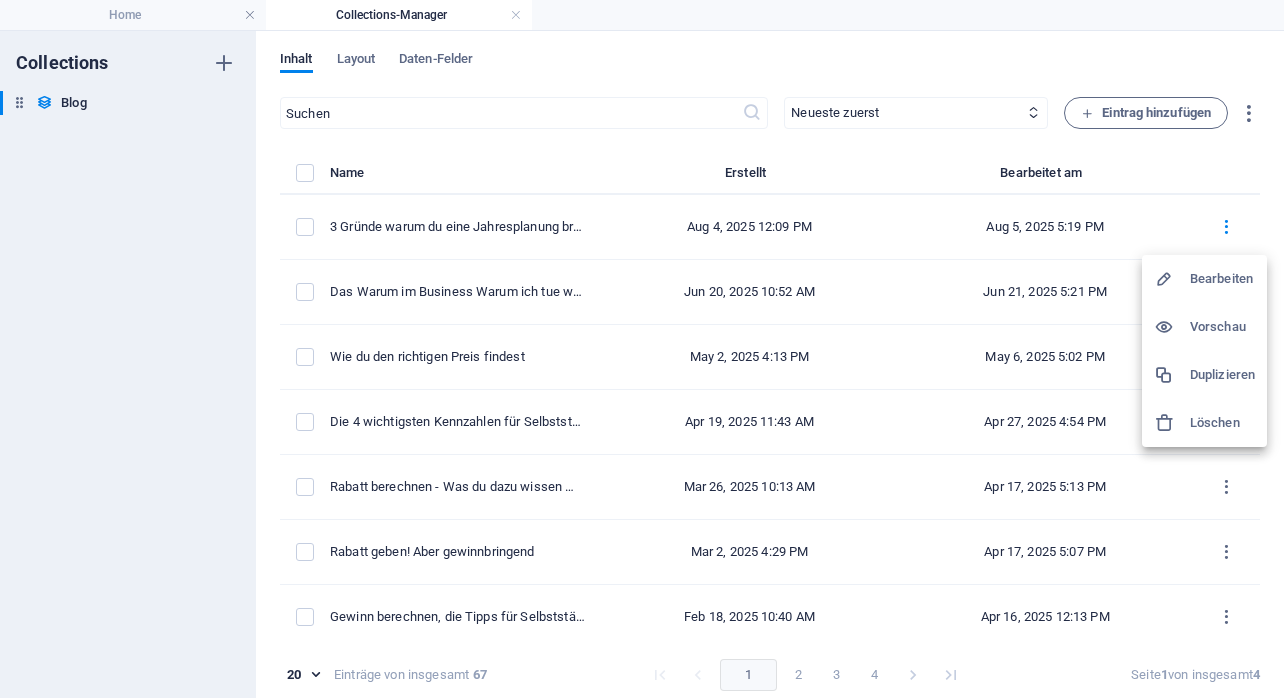 click on "Bearbeiten" at bounding box center (1222, 279) 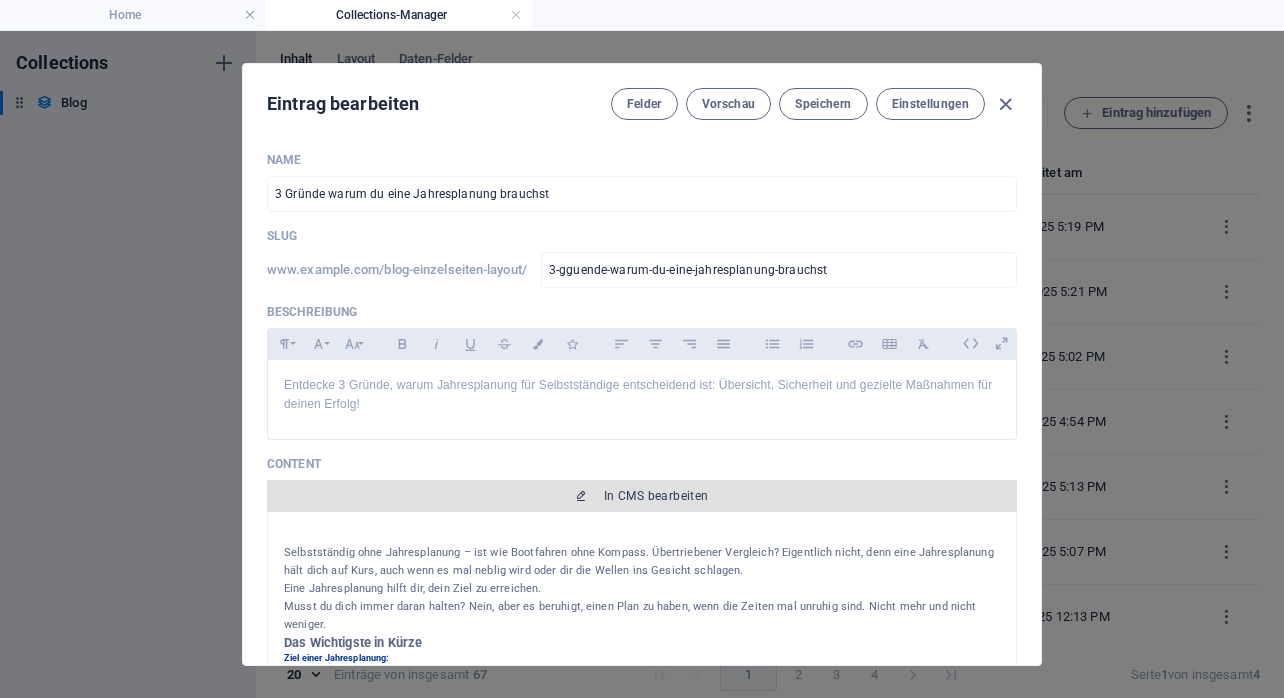 click on "In CMS bearbeiten" at bounding box center (642, 496) 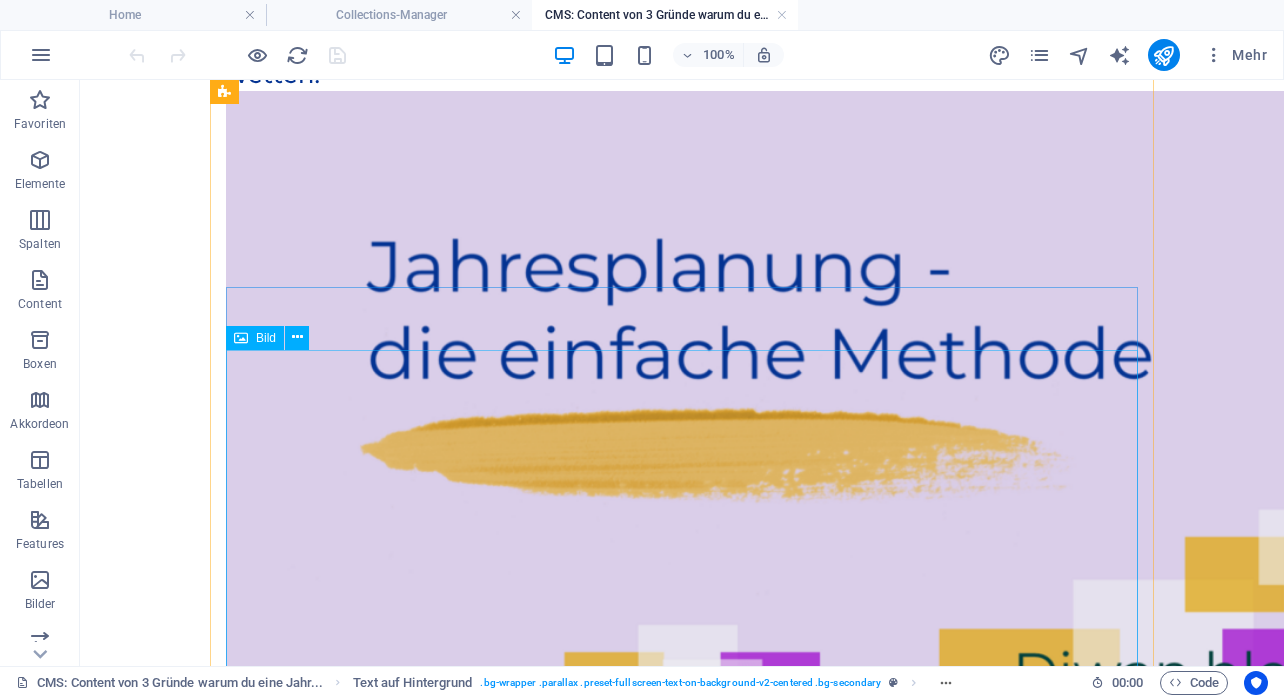 scroll, scrollTop: 1450, scrollLeft: 0, axis: vertical 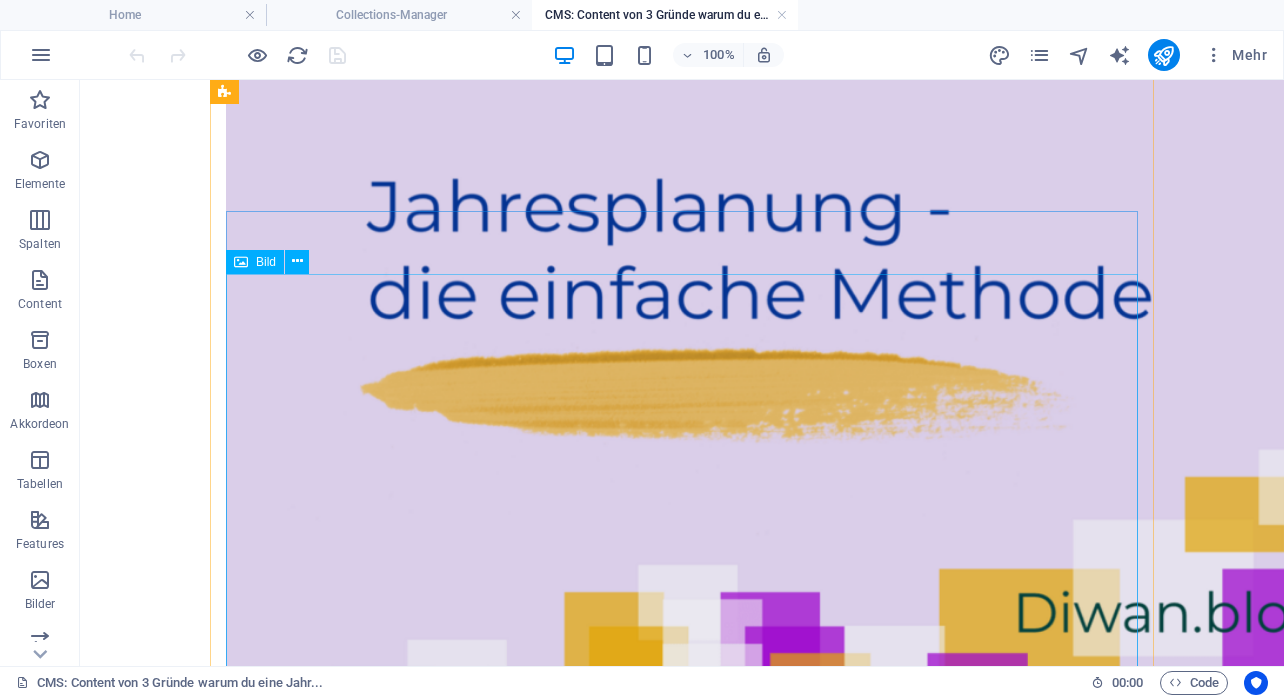 click at bounding box center [682, 382] 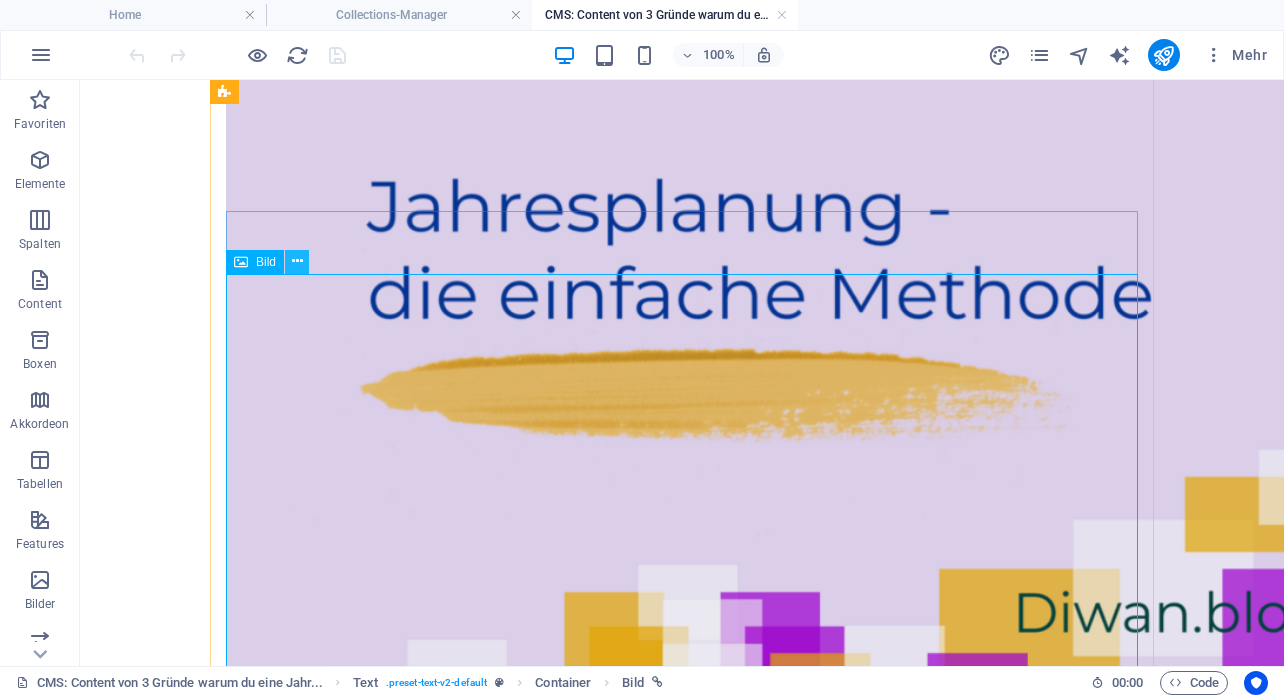 click at bounding box center [297, 261] 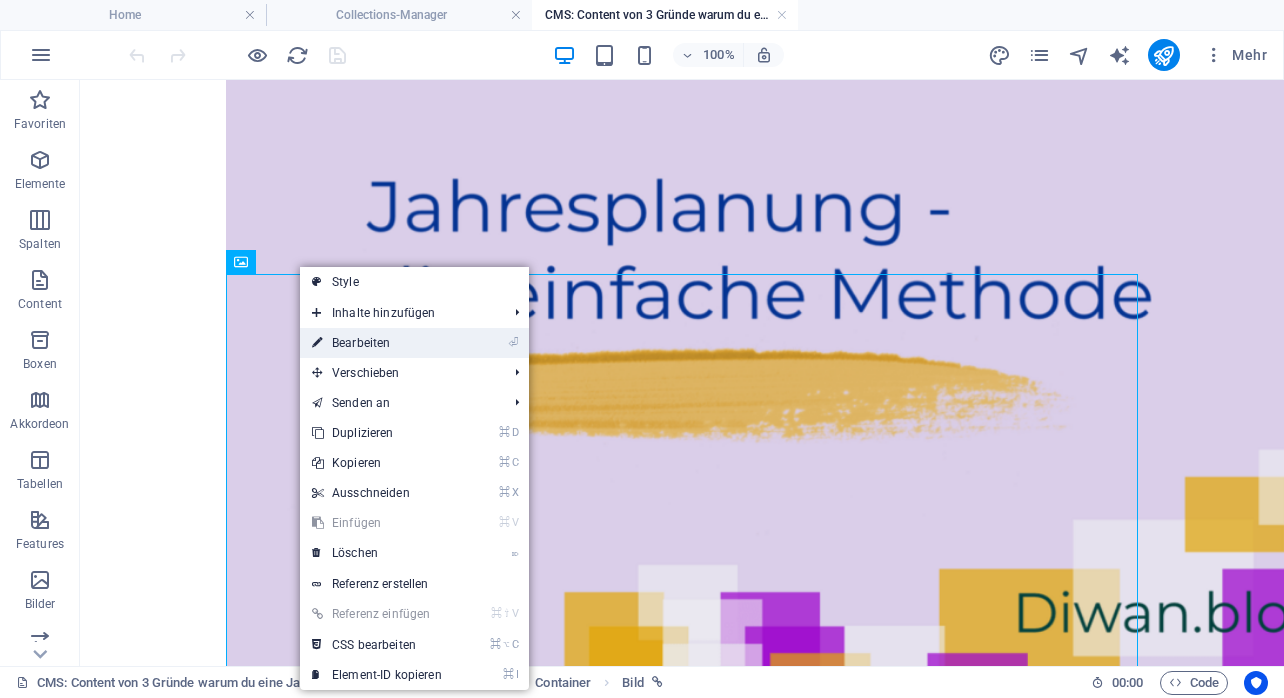 click on "⏎  Bearbeiten" at bounding box center [377, 343] 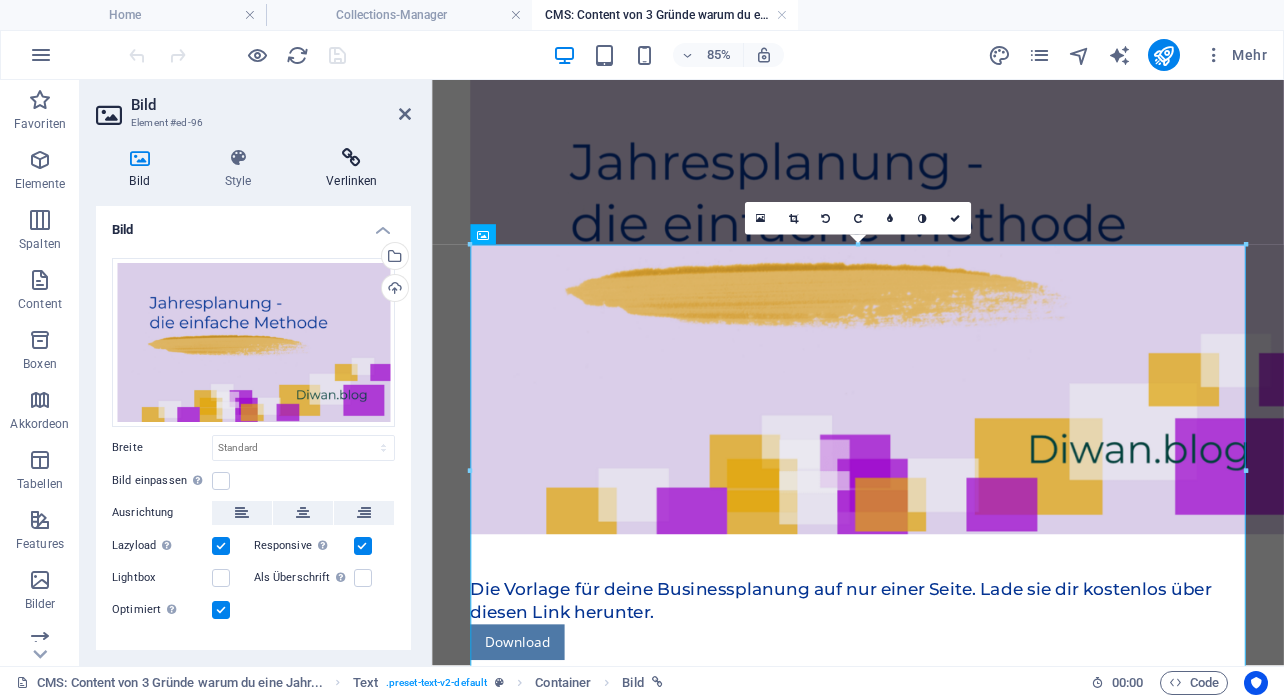 click on "Verlinken" at bounding box center [352, 169] 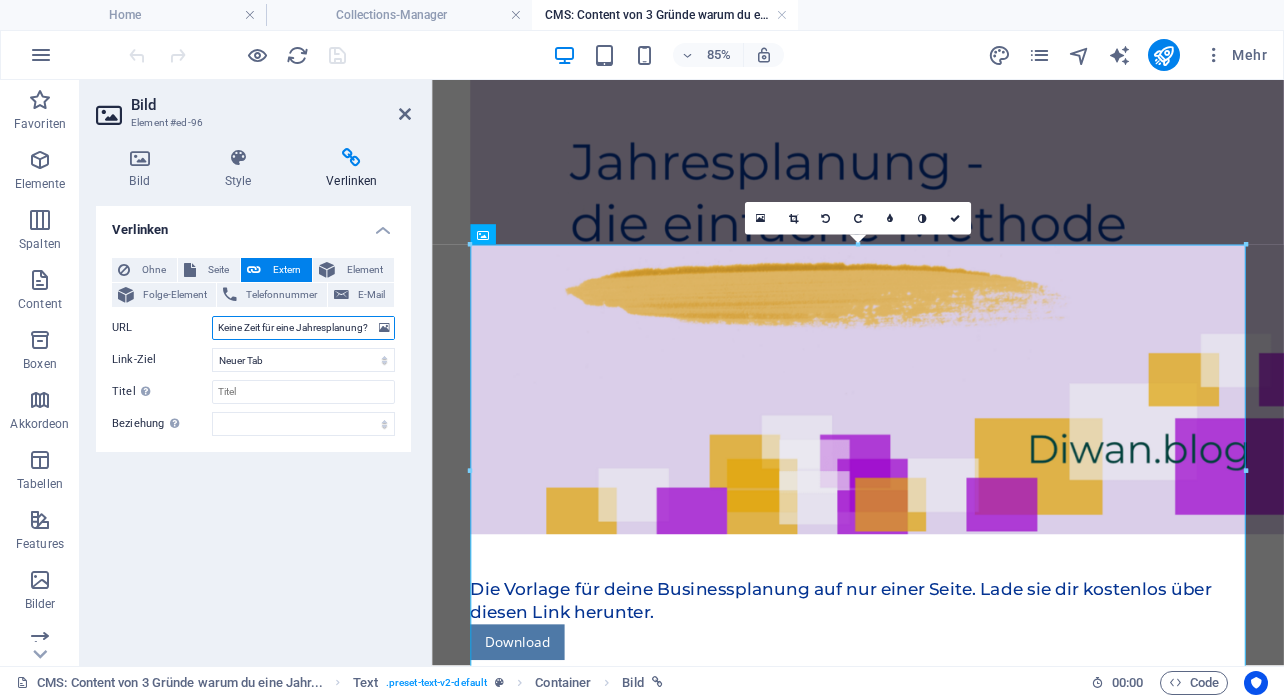 drag, startPoint x: 216, startPoint y: 326, endPoint x: 406, endPoint y: 335, distance: 190.21304 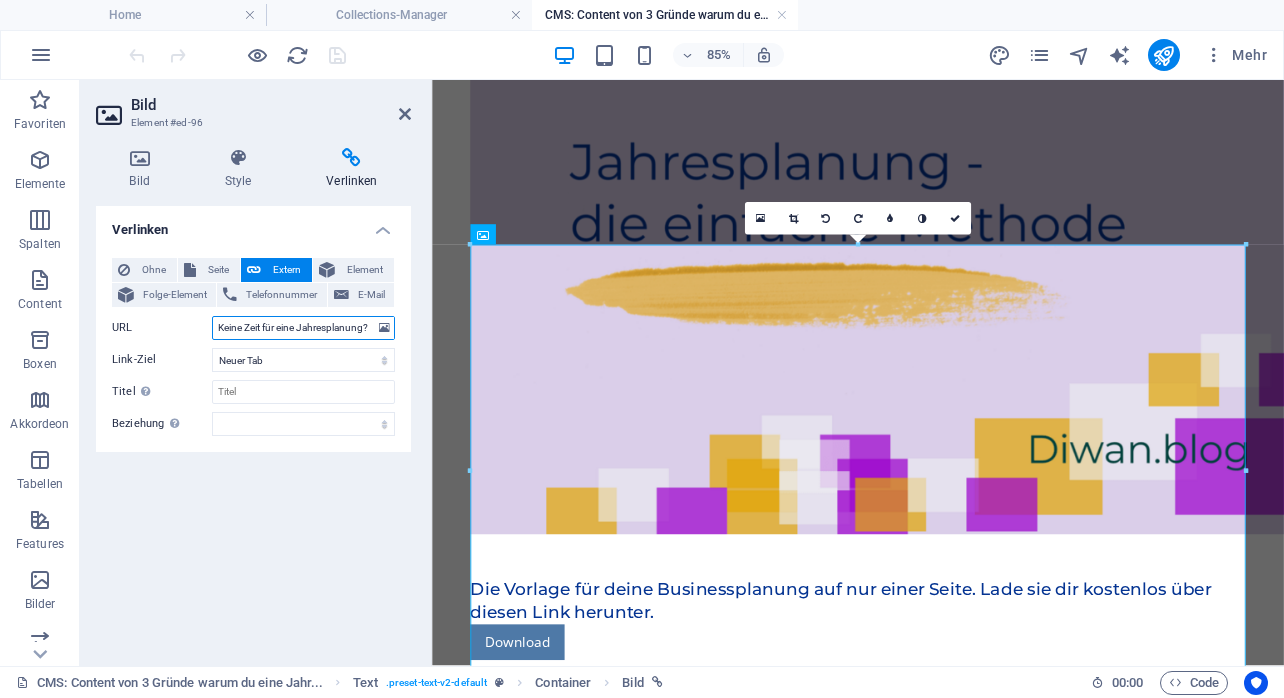 click on "Ohne Seite Extern Element Folge-Element Telefonnummer E-Mail Seite Home Home  (Kopie) Impressum Datenschutz Blog Site Sorry Newsletter Registierung Download AGB Neue Seite AGB 1 Element
URL Keine Zeit für eine Jahresplanung? Mit dieser Methode der Profis erledigst du die jährliche Planungsrunde ganz schnell und einfach. Telefonnummer E-Mail Link-Ziel Neuer Tab Gleicher Tab Overlay Titel Zusätzliche Linkbeschreibung, sollte nicht mit dem Linktext identisch sein. Der Titel wird meist als Tooltip-Text angezeigt, wenn die Maus über das Element bewegt wird. Kann leer bleiben. Beziehung Legt das  Verhältnis dieses Links zum Link-Ziel  fest. Zum Beispiel können Suchmaschinen mit dem Wert "nofollow" angewiesen werden, dem Link nicht zu folgen. Kann leer gelassen werden. alternate author bookmark external help license next nofollow noreferrer noopener prev search tag" at bounding box center (253, 347) 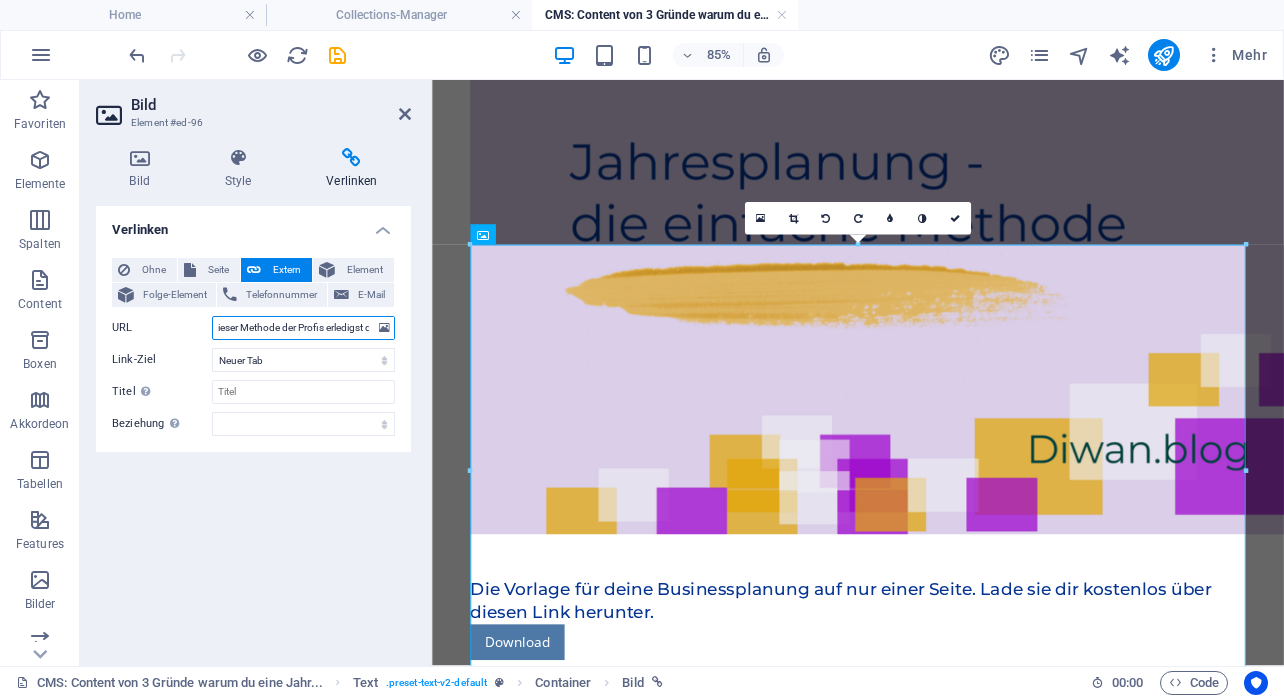 drag, startPoint x: 375, startPoint y: 329, endPoint x: 149, endPoint y: 323, distance: 226.07964 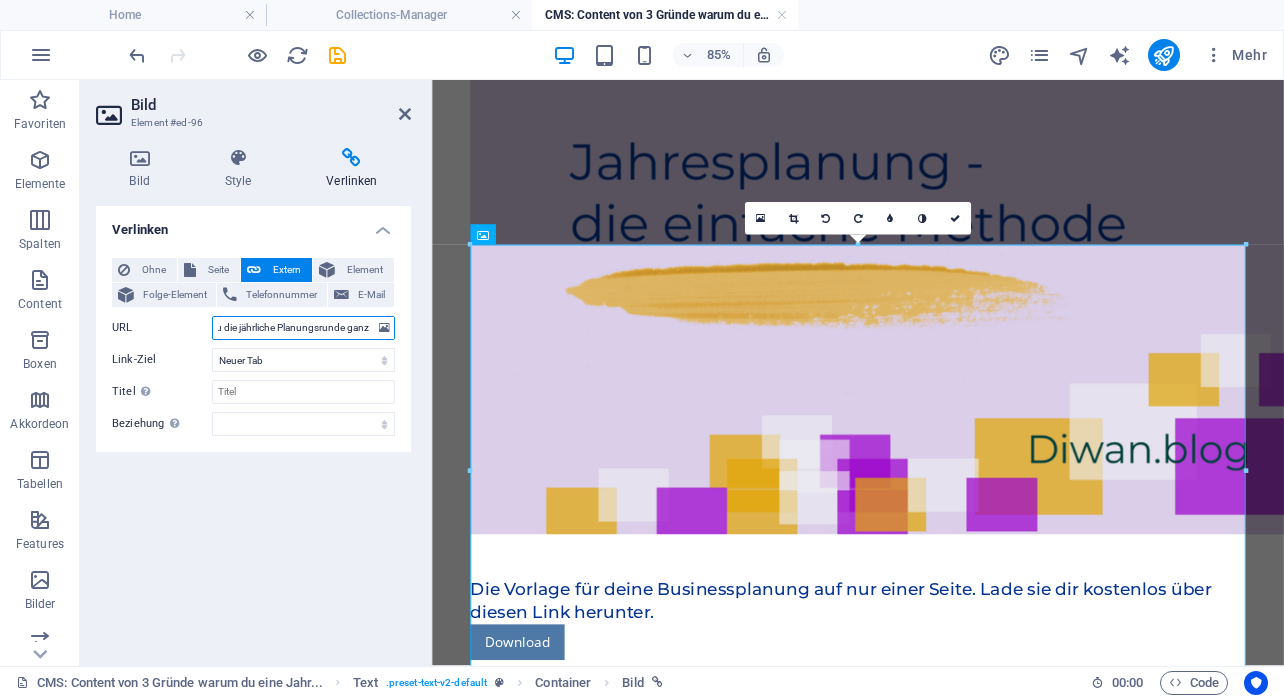scroll, scrollTop: 0, scrollLeft: 0, axis: both 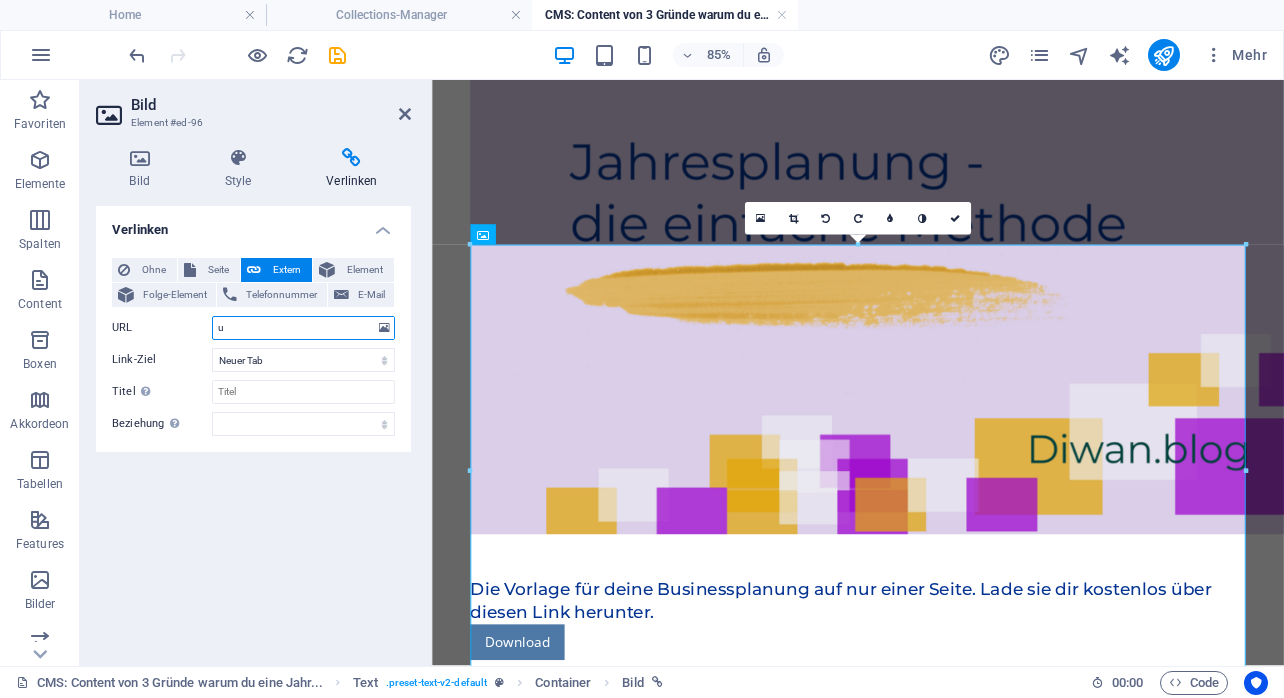 type on "u" 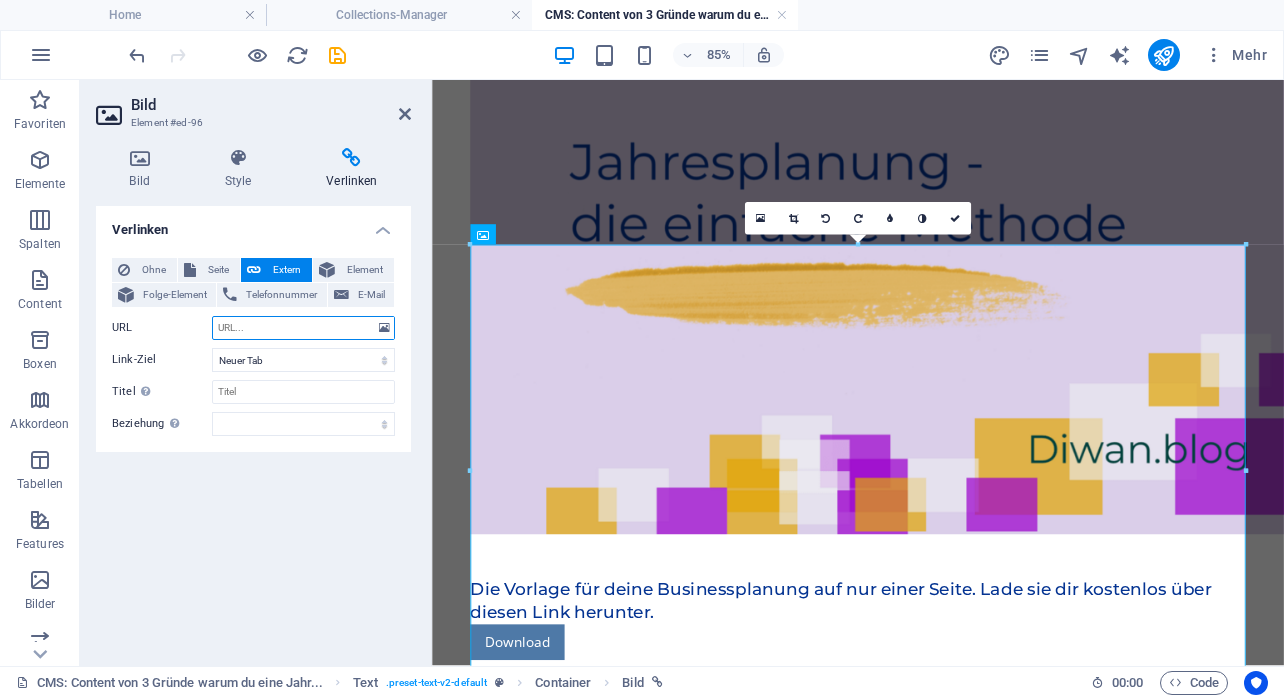 click on "URL" at bounding box center (303, 328) 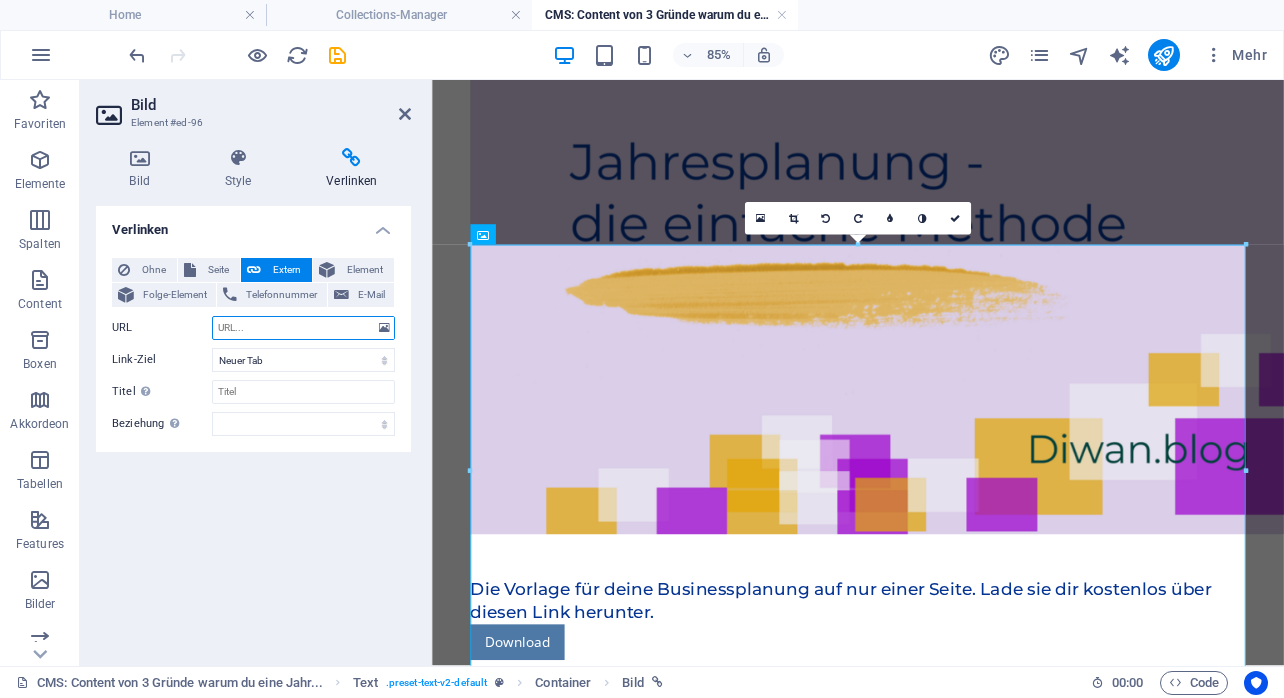 paste on "https://diwan.blog/blog-einzelseiten-layout/jahresplanung-mit-dieser-methode-ist-sie-schnell-geschafft/" 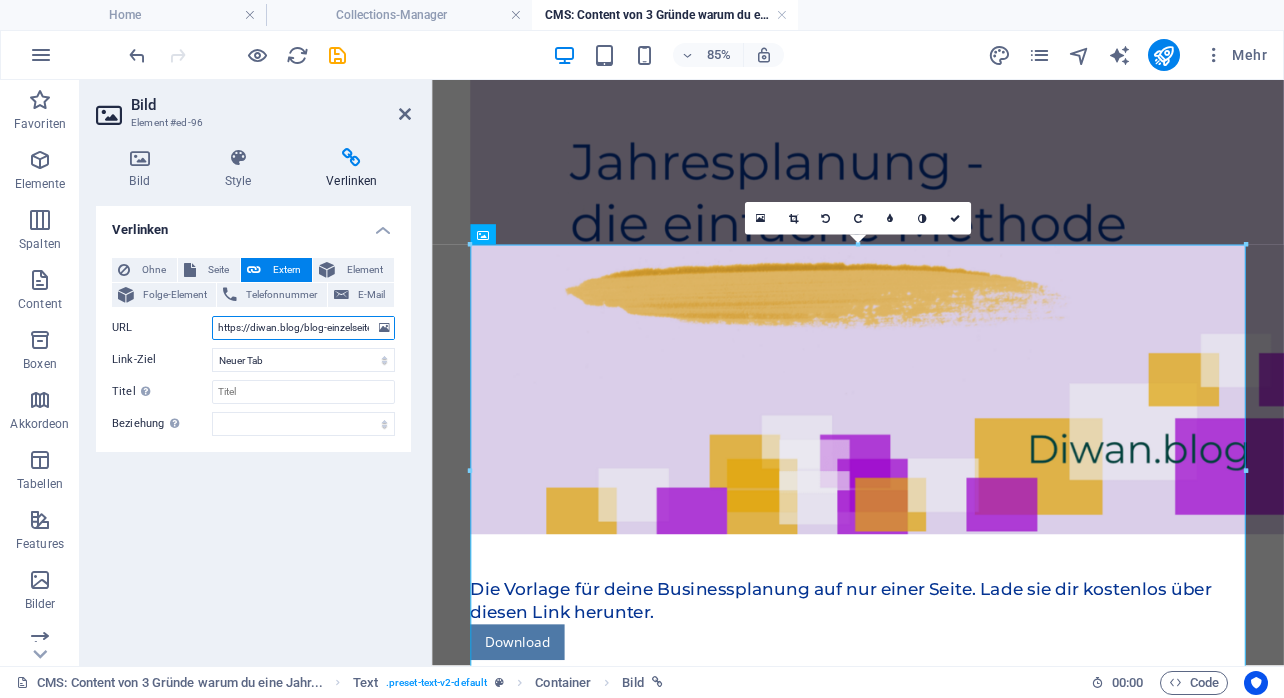 scroll, scrollTop: 0, scrollLeft: 308, axis: horizontal 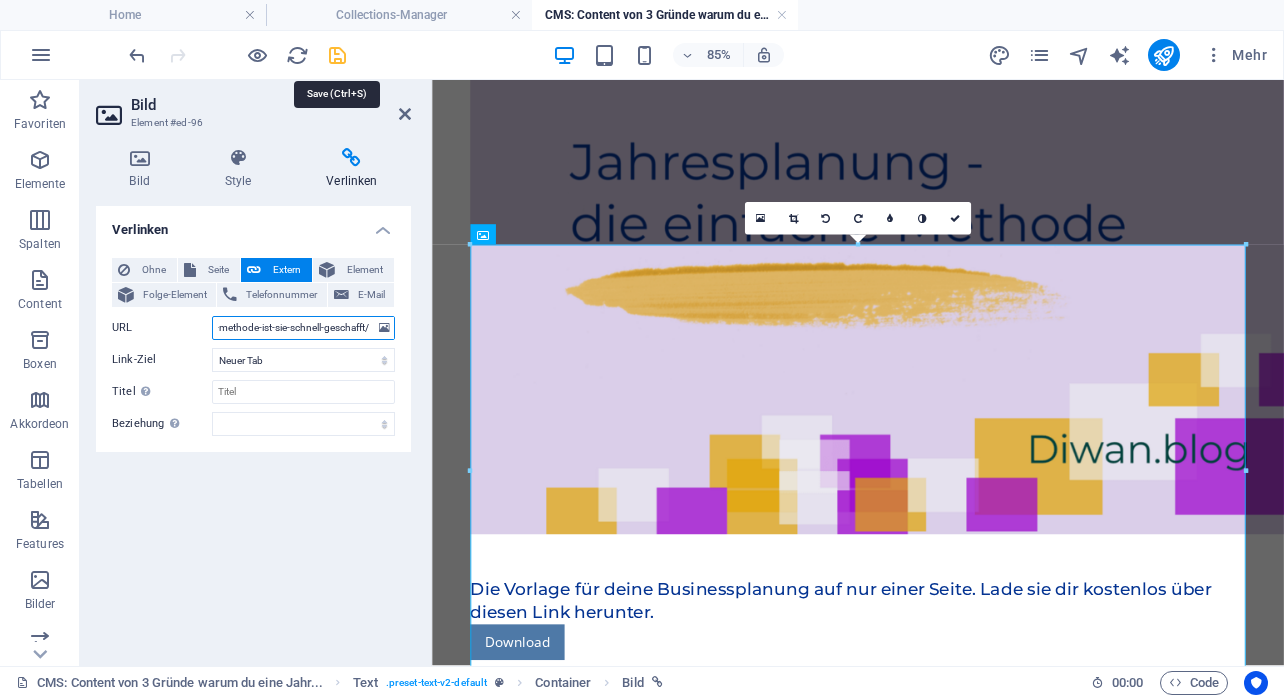 type on "https://diwan.blog/blog-einzelseiten-layout/jahresplanung-mit-dieser-methode-ist-sie-schnell-geschafft/" 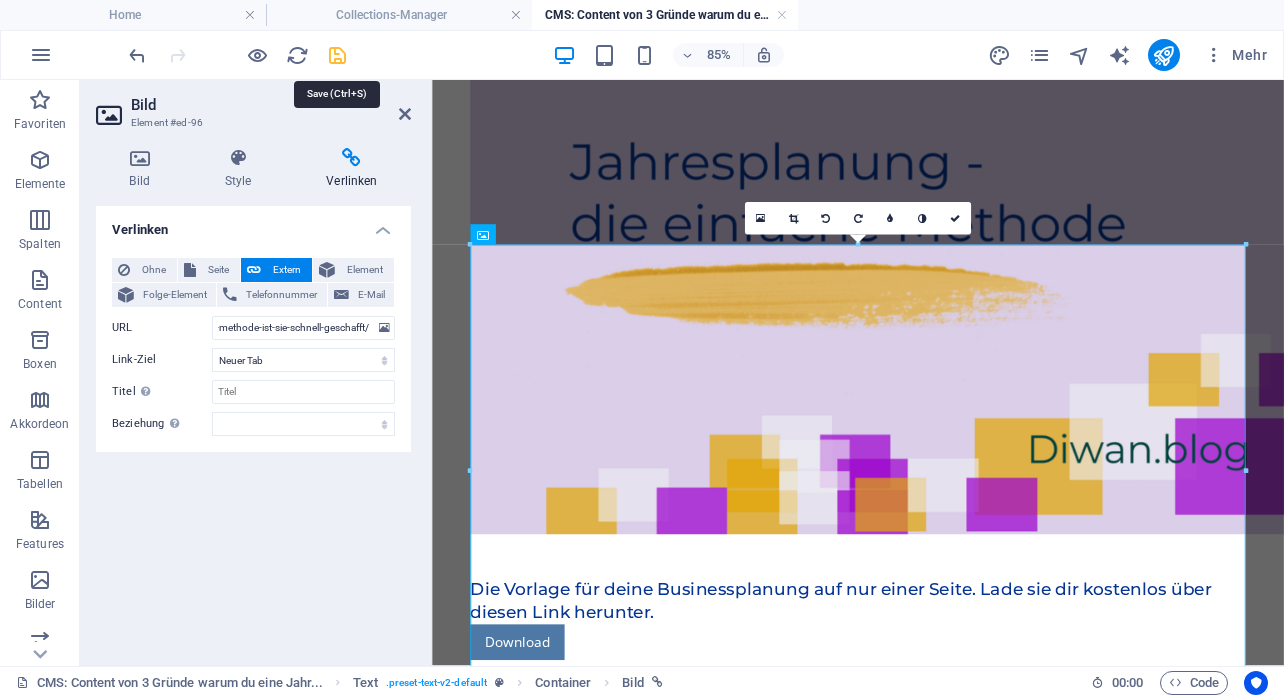 click at bounding box center (337, 55) 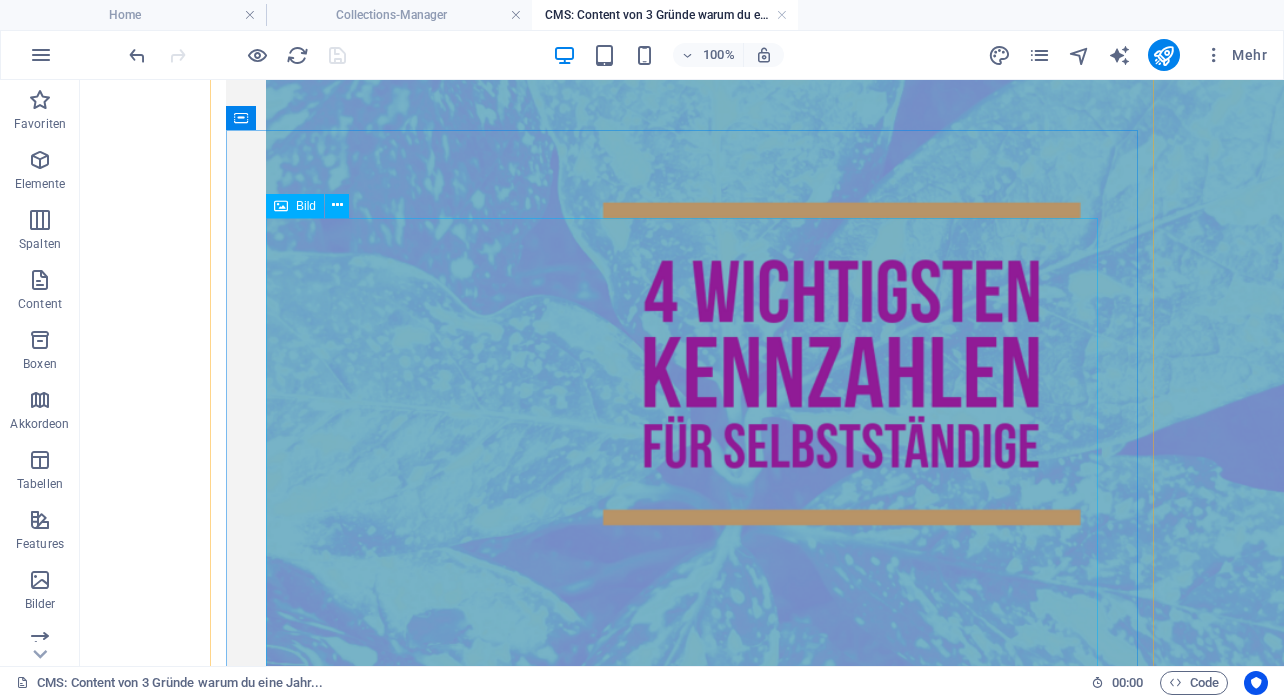 scroll, scrollTop: 4844, scrollLeft: 0, axis: vertical 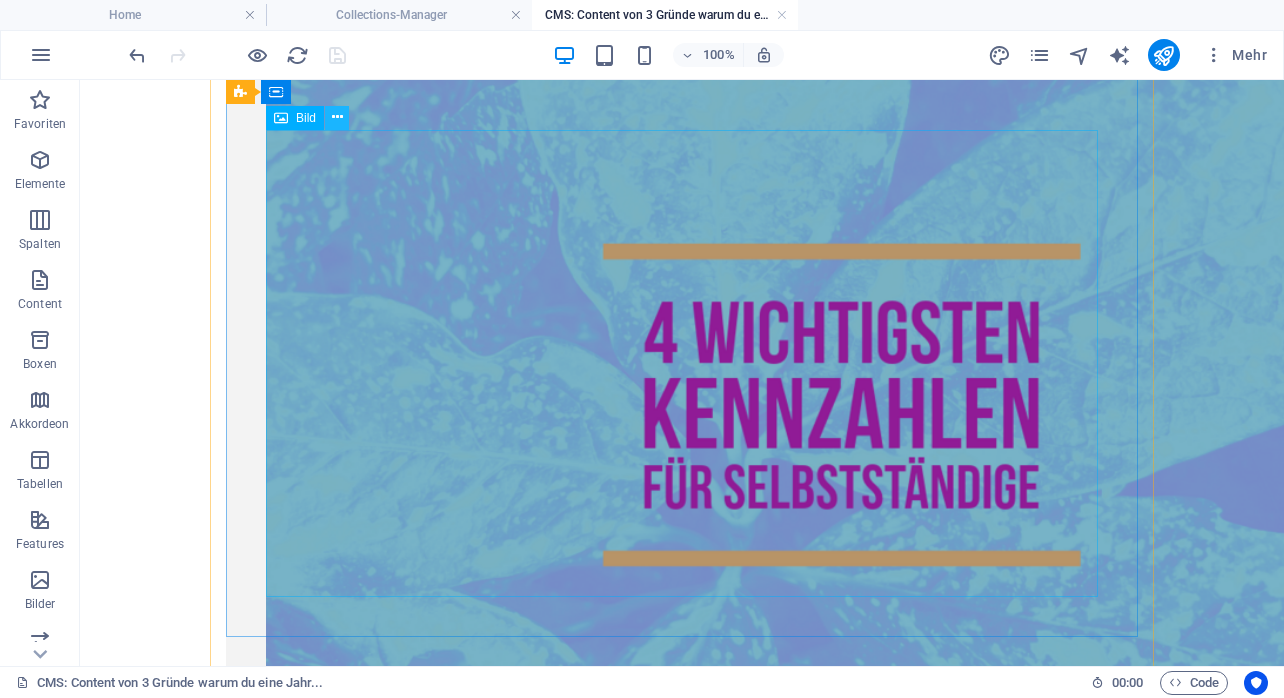 click at bounding box center (337, 117) 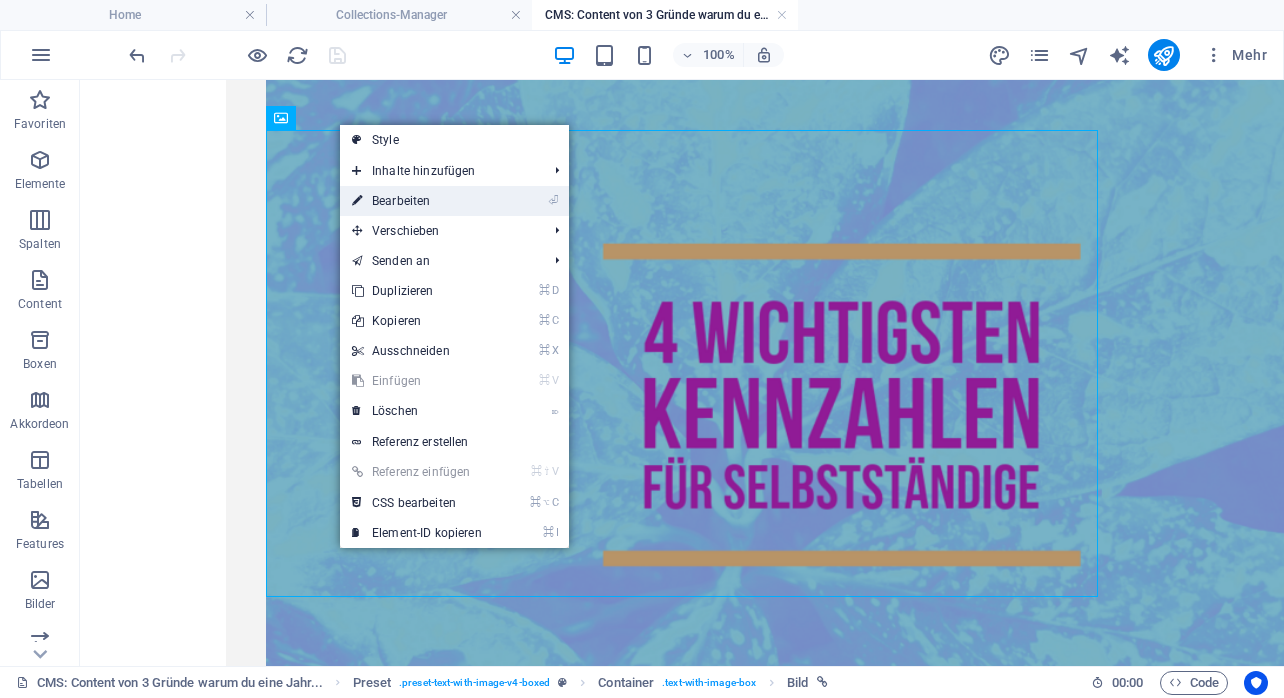 click on "⏎  Bearbeiten" at bounding box center (417, 201) 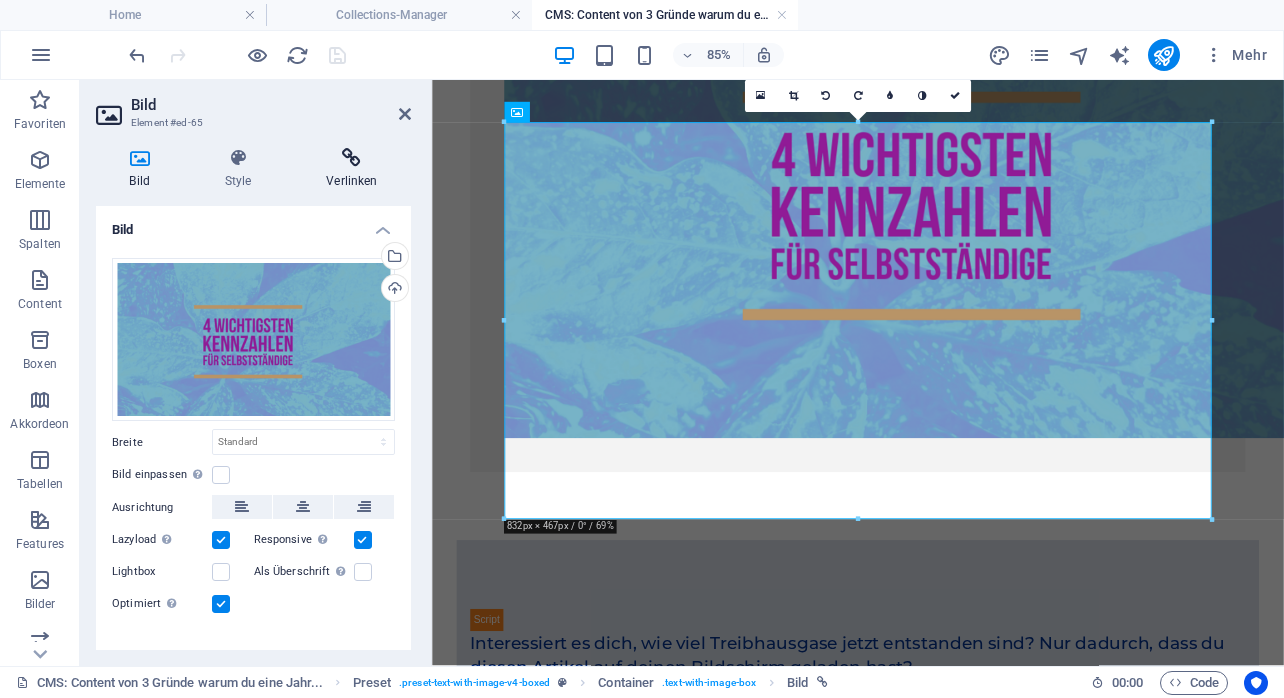 click on "Verlinken" at bounding box center (352, 169) 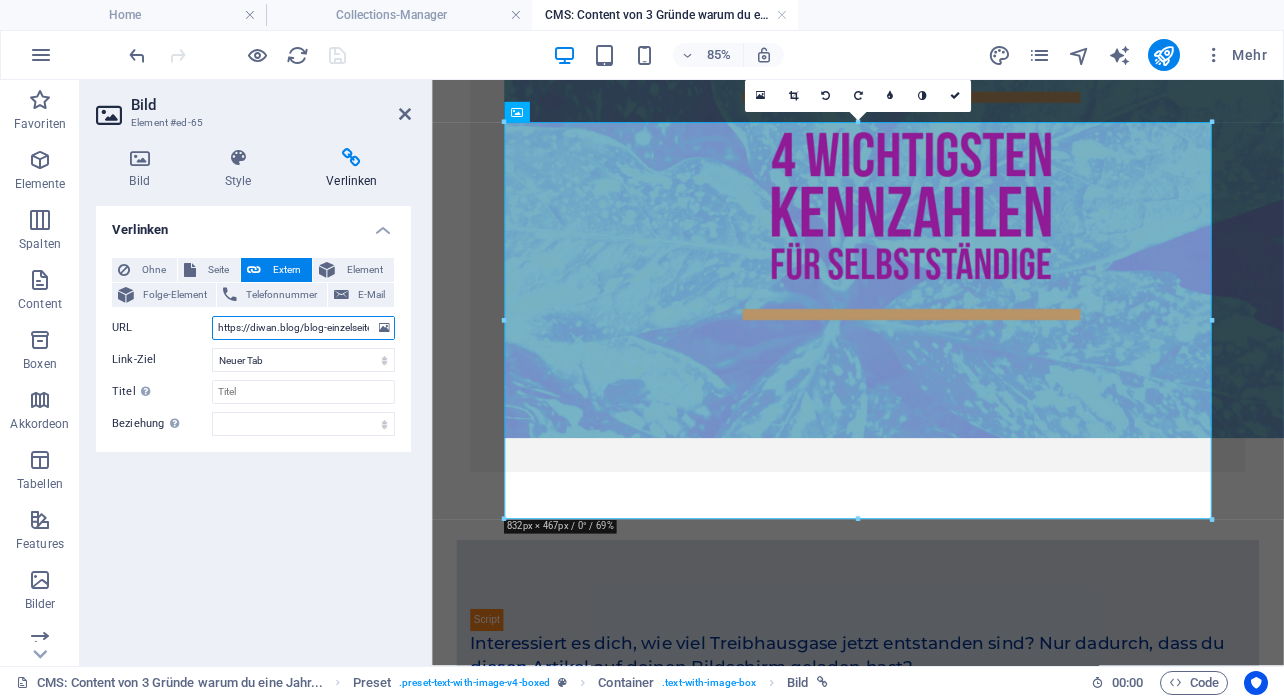 drag, startPoint x: 216, startPoint y: 330, endPoint x: 498, endPoint y: 355, distance: 283.106 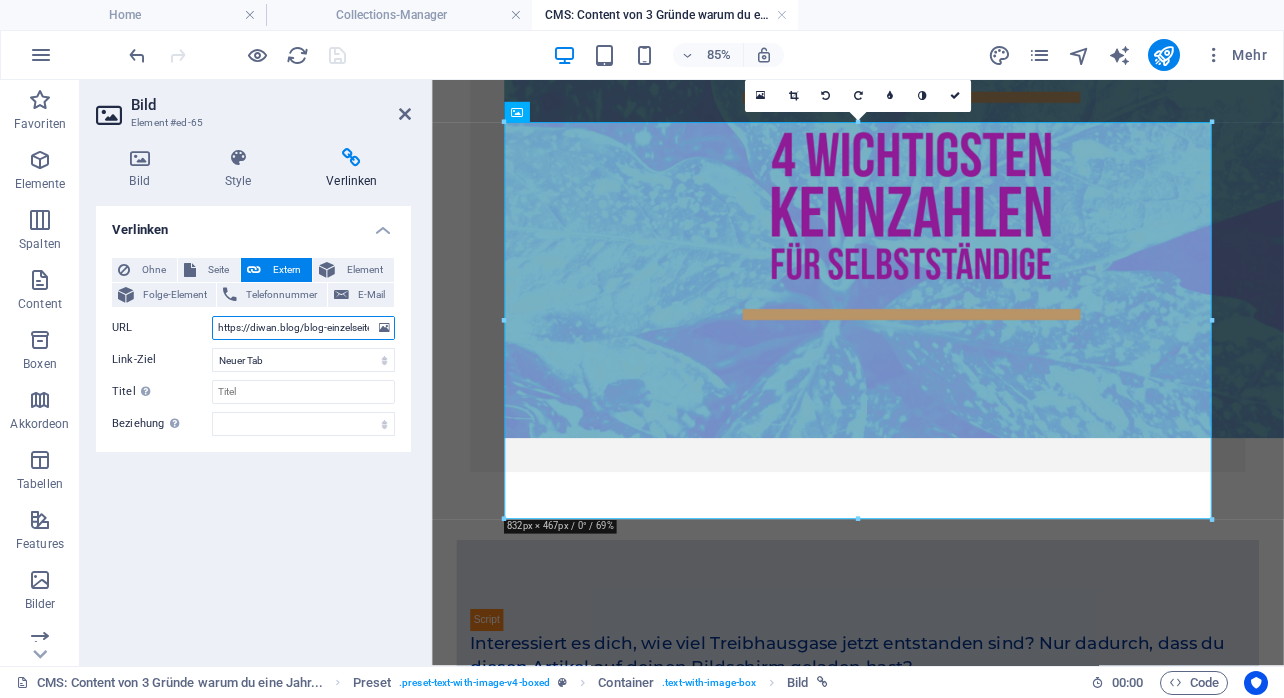 click on "Verlinken Ohne Seite Extern Element Folge-Element Telefonnummer E-Mail Seite Home Home  (Kopie) Impressum Datenschutz Blog Site Sorry Newsletter Registierung Download AGB Neue Seite AGB 1 Element
URL https://diwan.blog/blog-einzelseiten-layout/jahresplanung-mit-dieser-methode-ist-sie-schnell-geschafft/ Telefonnummer E-Mail Link-Ziel Neuer Tab Gleicher Tab Overlay Titel Zusätzliche Linkbeschreibung, sollte nicht mit dem Linktext identisch sein. Der Titel wird meist als Tooltip-Text angezeigt, wenn die Maus über das Element bewegt wird. Kann leer bleiben. Beziehung Legt das  Verhältnis dieses Links zum Link-Ziel  fest. Zum Beispiel können Suchmaschinen mit dem Wert "nofollow" angewiesen werden, dem Link nicht zu folgen. Kann leer gelassen werden. alternate author bookmark external help license next nofollow noreferrer noopener prev search tag" at bounding box center [253, 428] 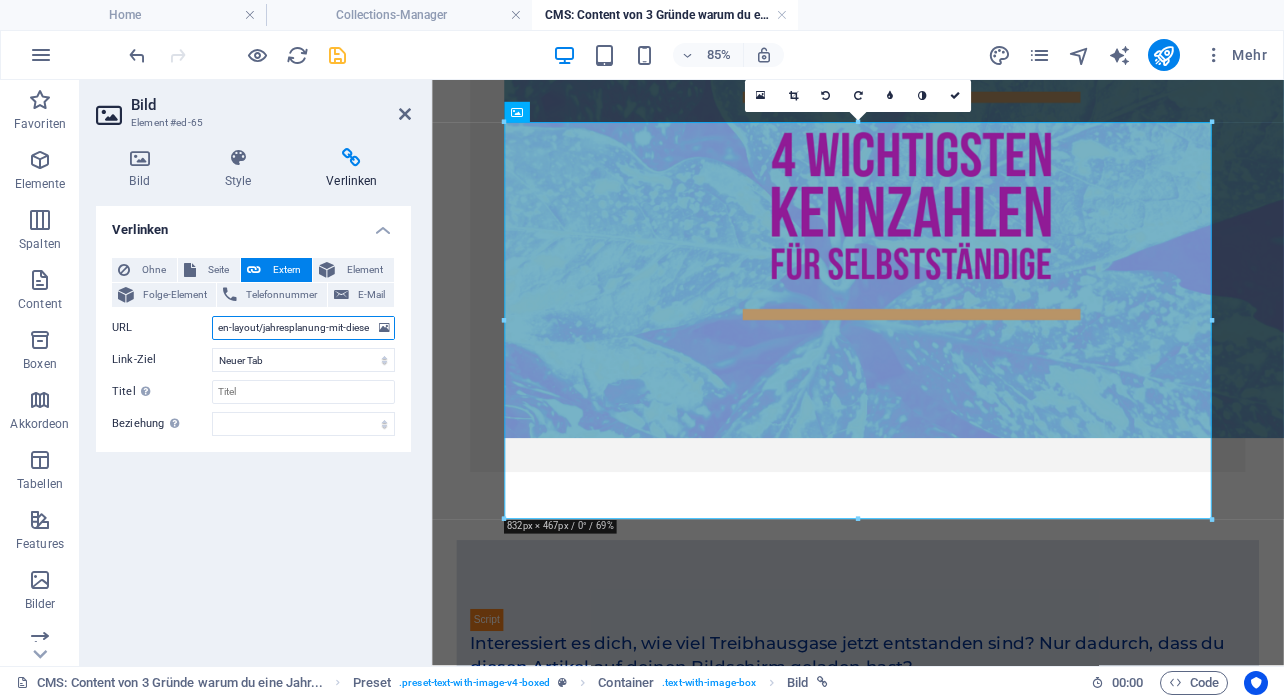 drag, startPoint x: 217, startPoint y: 330, endPoint x: 409, endPoint y: 344, distance: 192.50974 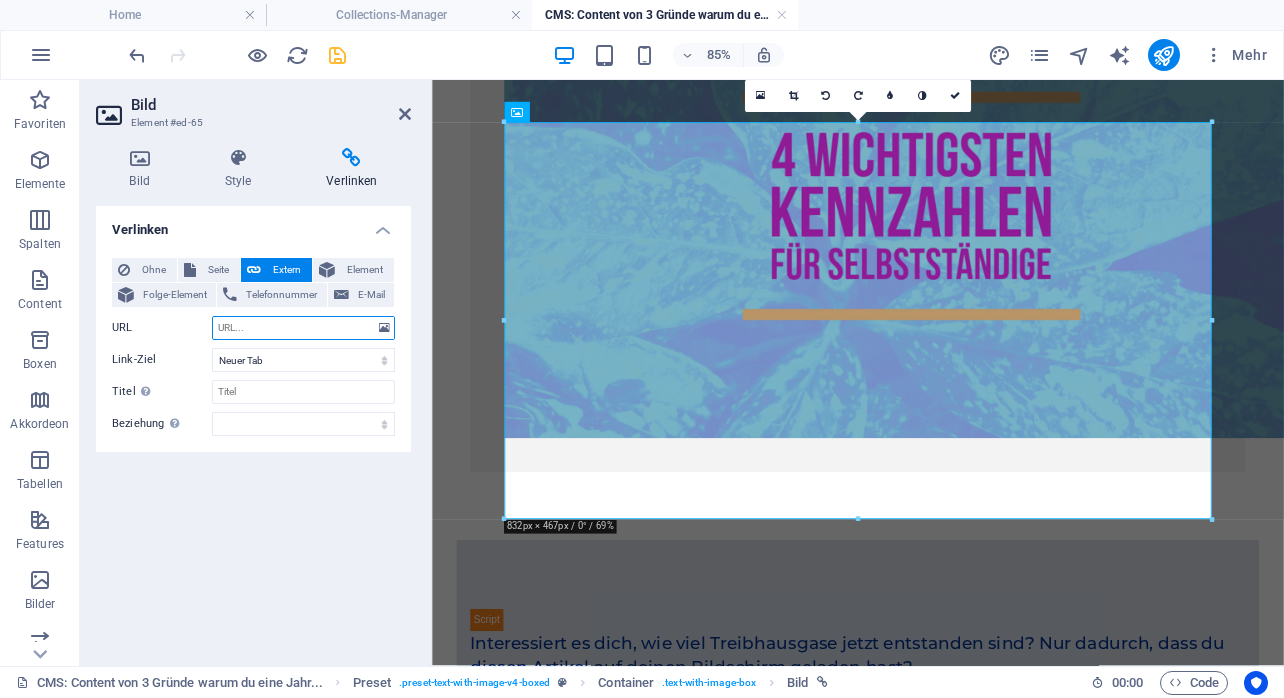 click on "URL" at bounding box center [303, 328] 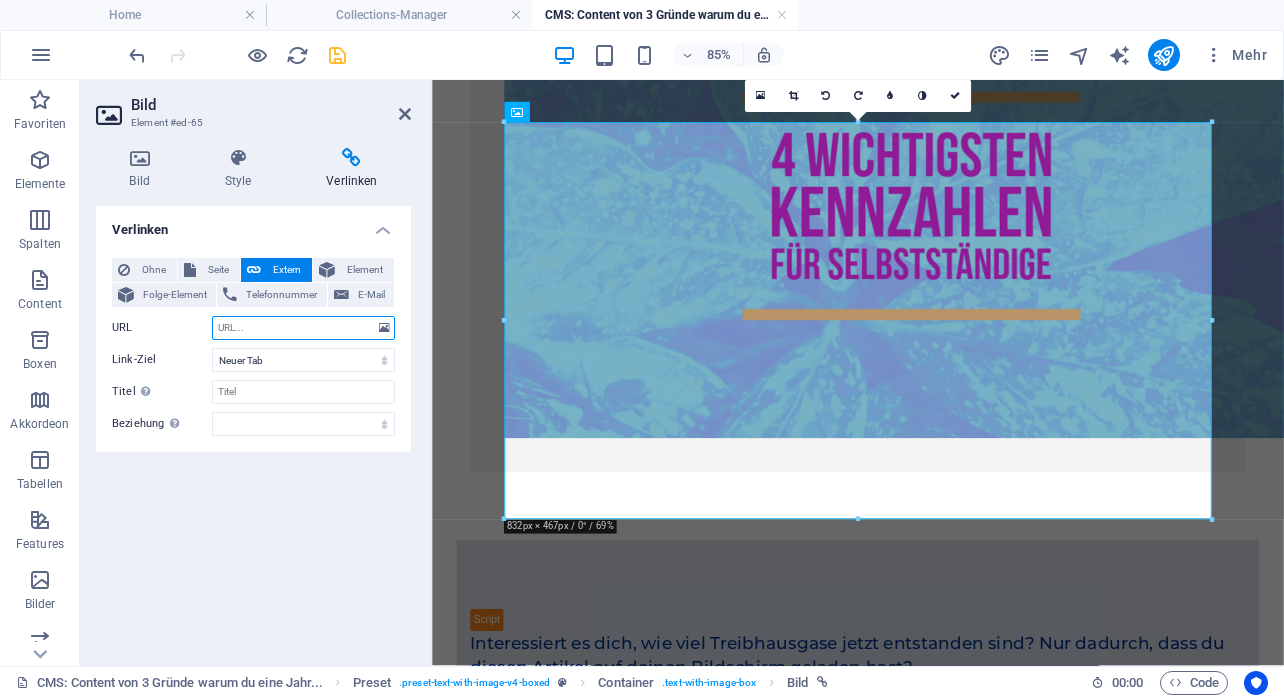 paste on "https://diwan.blog/blog-einzelseiten-layout/die-4-wichtigsten-kennzahlen-fuer-selbststaendige/" 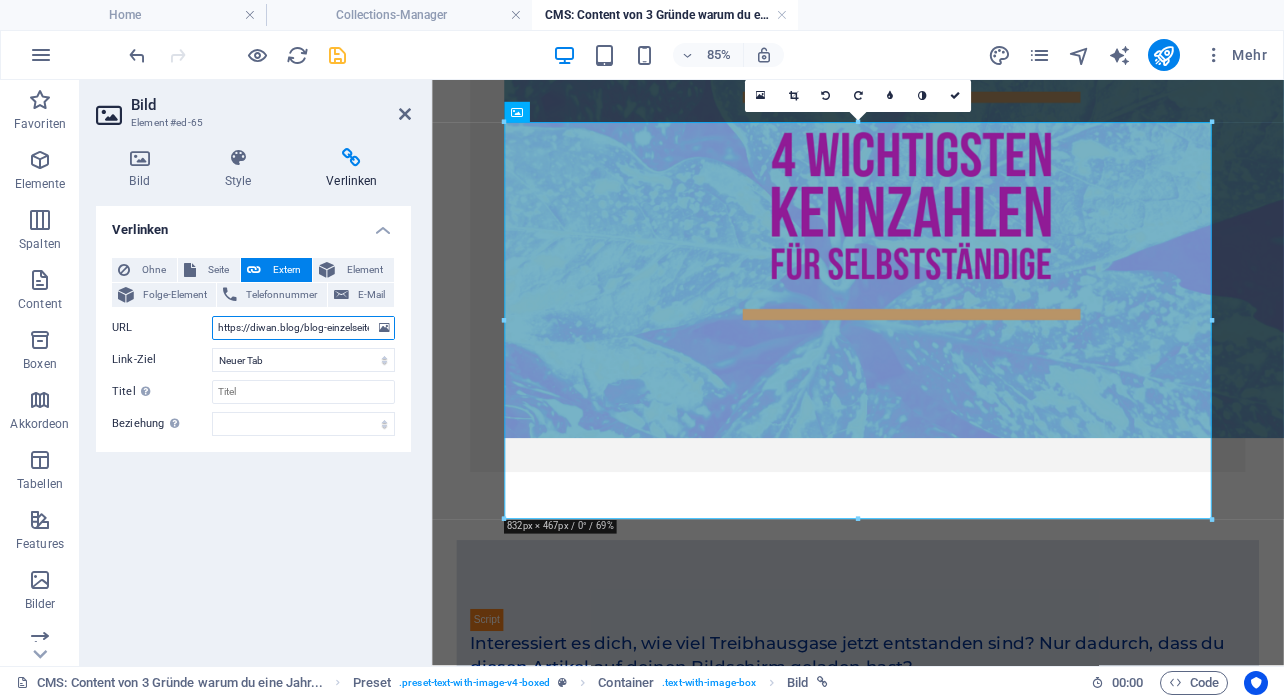 scroll, scrollTop: 0, scrollLeft: 270, axis: horizontal 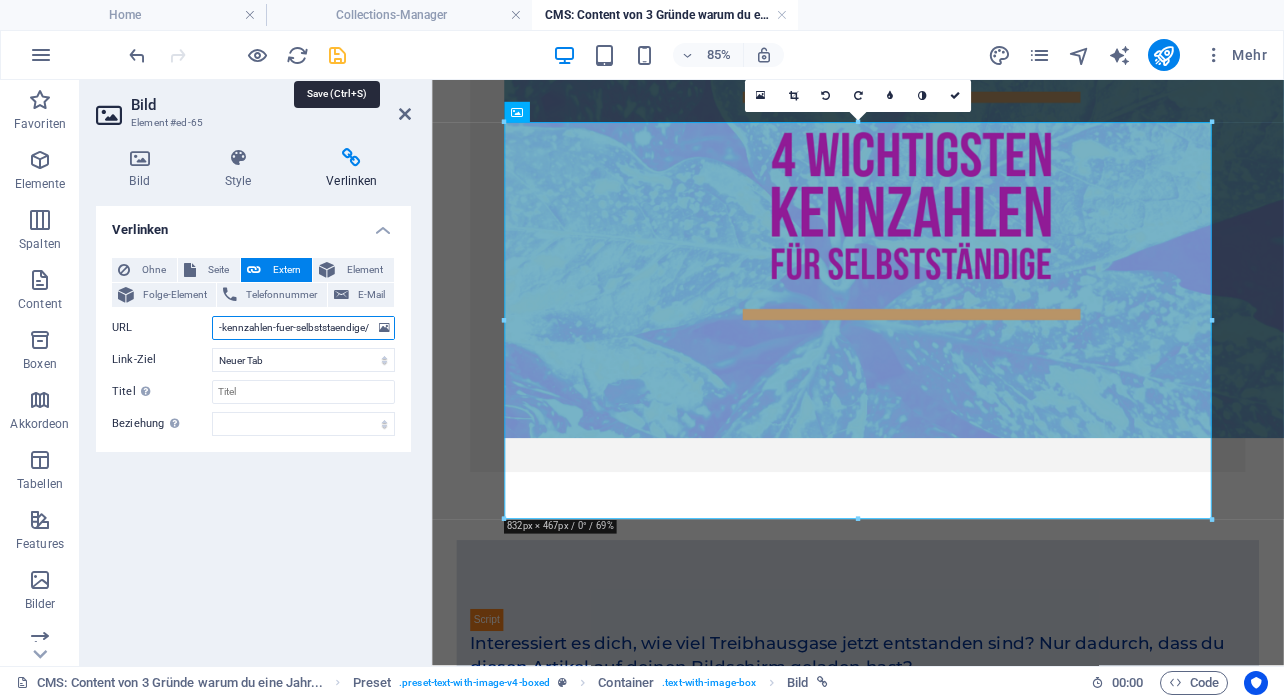 type on "https://diwan.blog/blog-einzelseiten-layout/die-4-wichtigsten-kennzahlen-fuer-selbststaendige/" 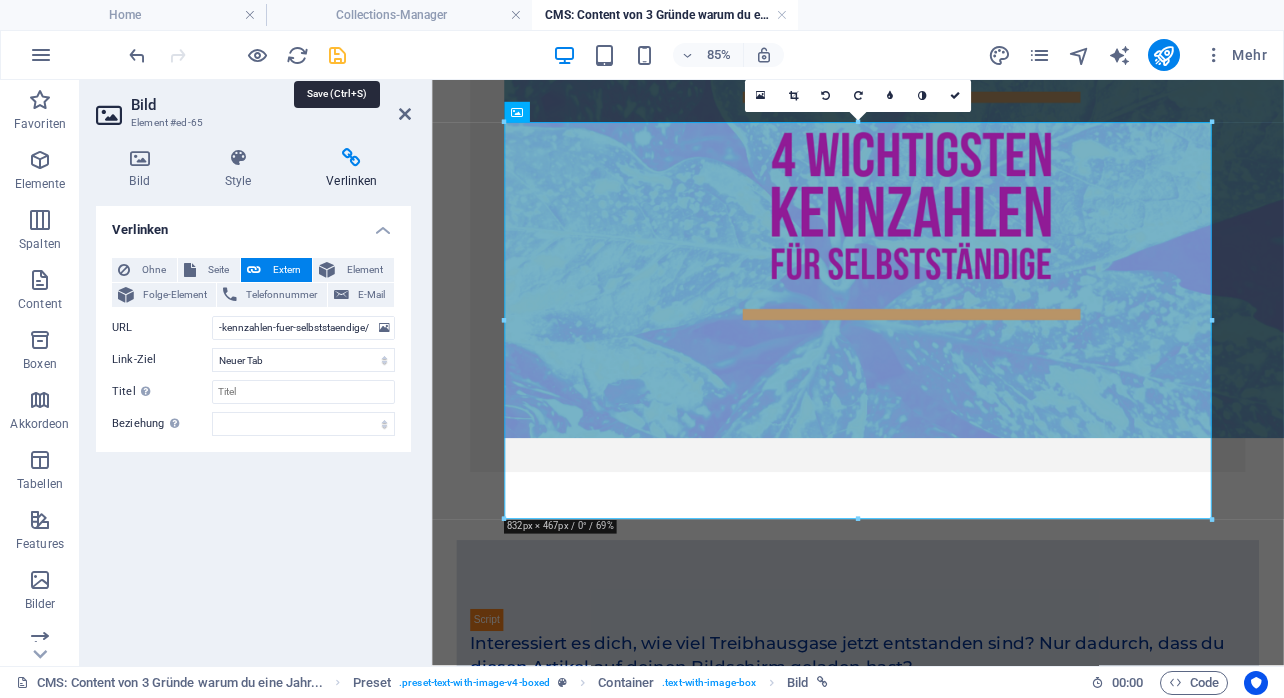 click at bounding box center [337, 55] 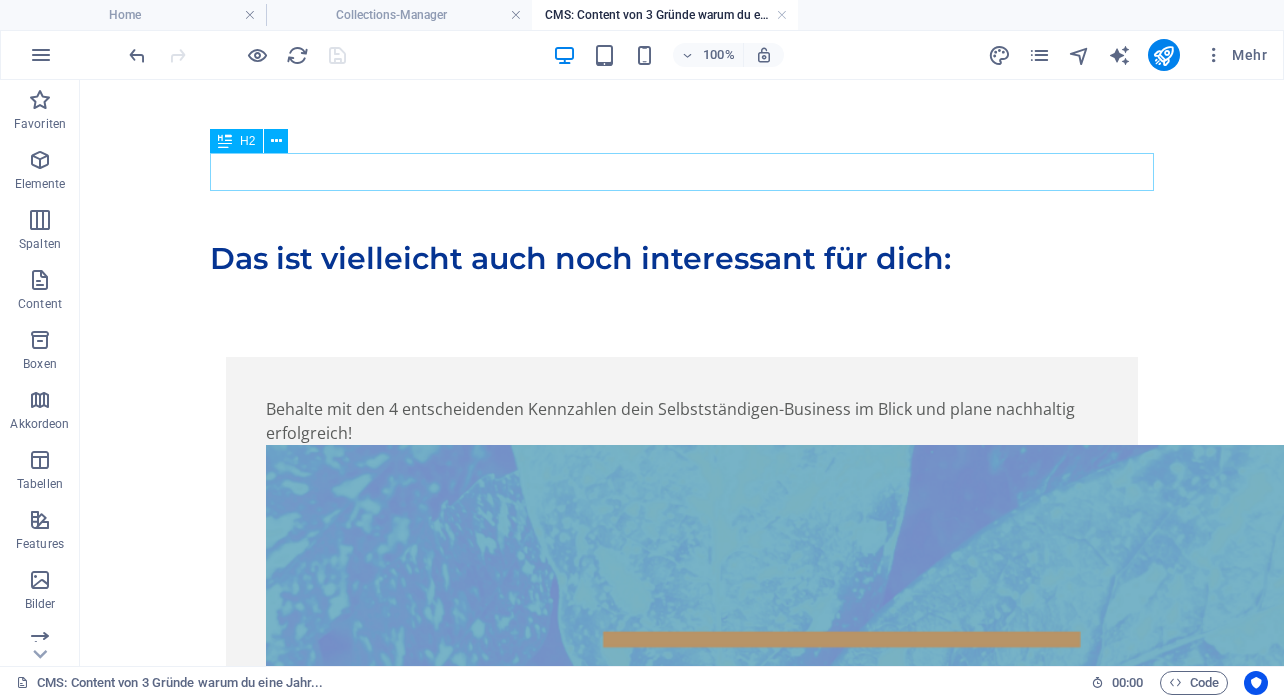scroll, scrollTop: 4203, scrollLeft: 0, axis: vertical 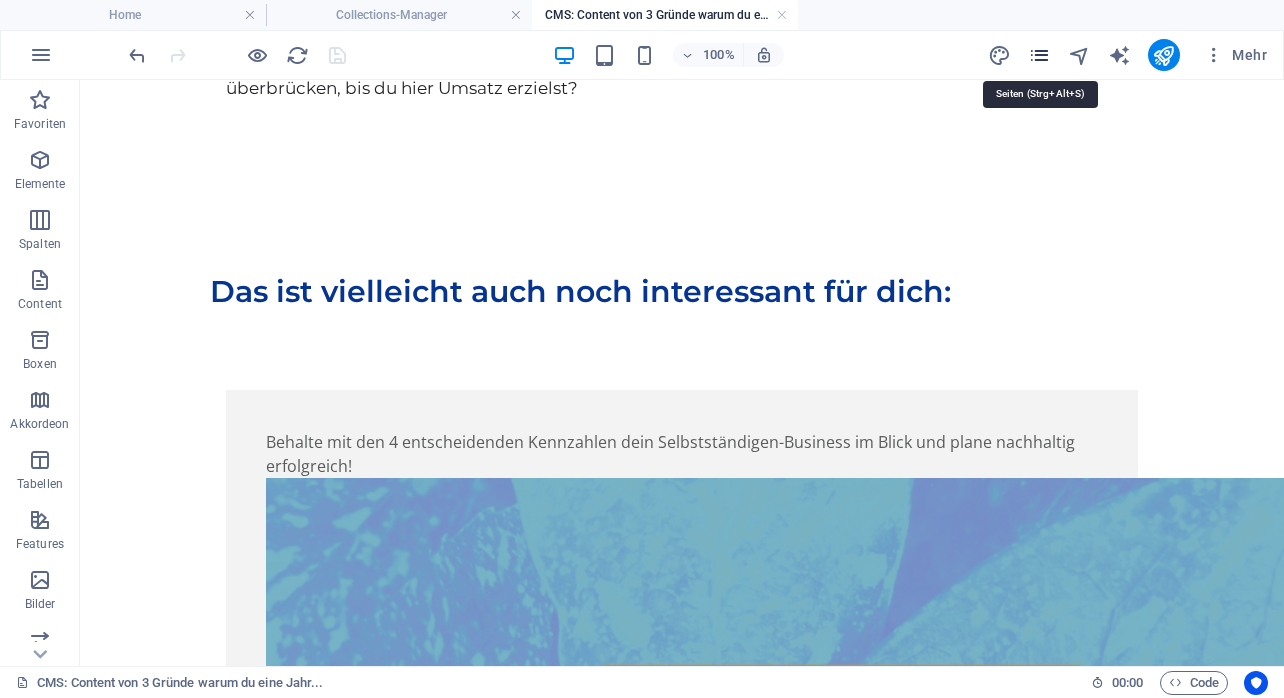 click at bounding box center [1039, 55] 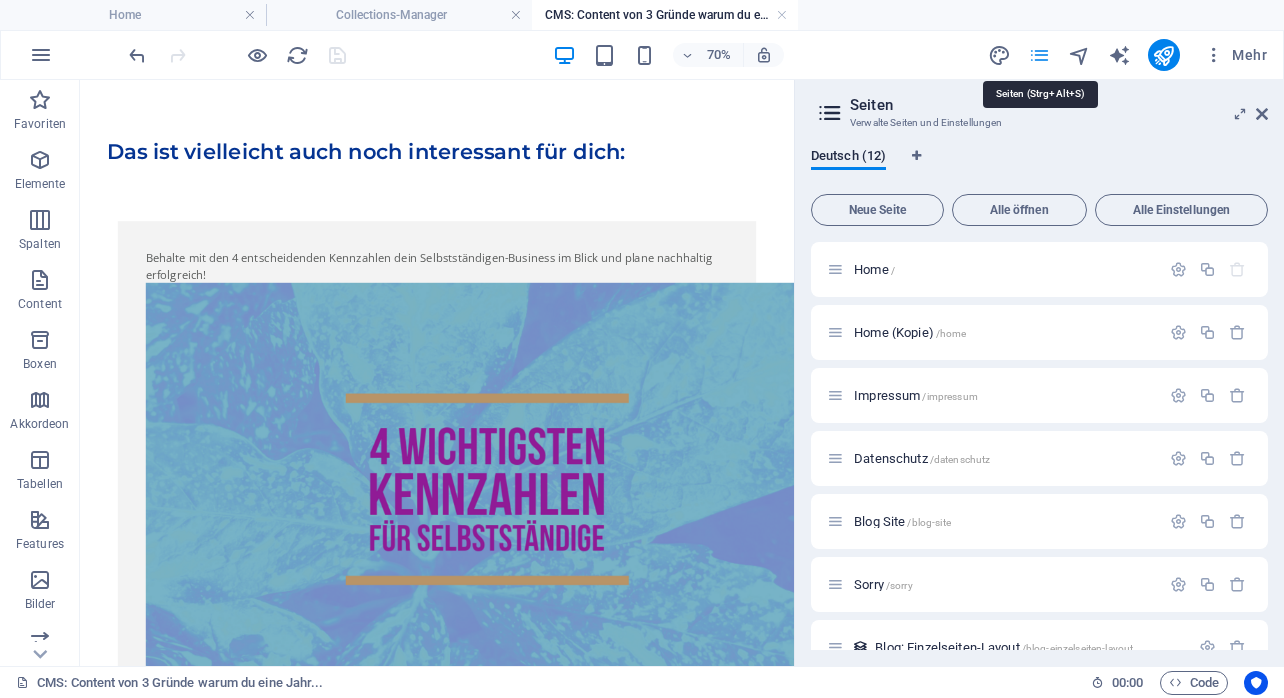 click at bounding box center (1039, 55) 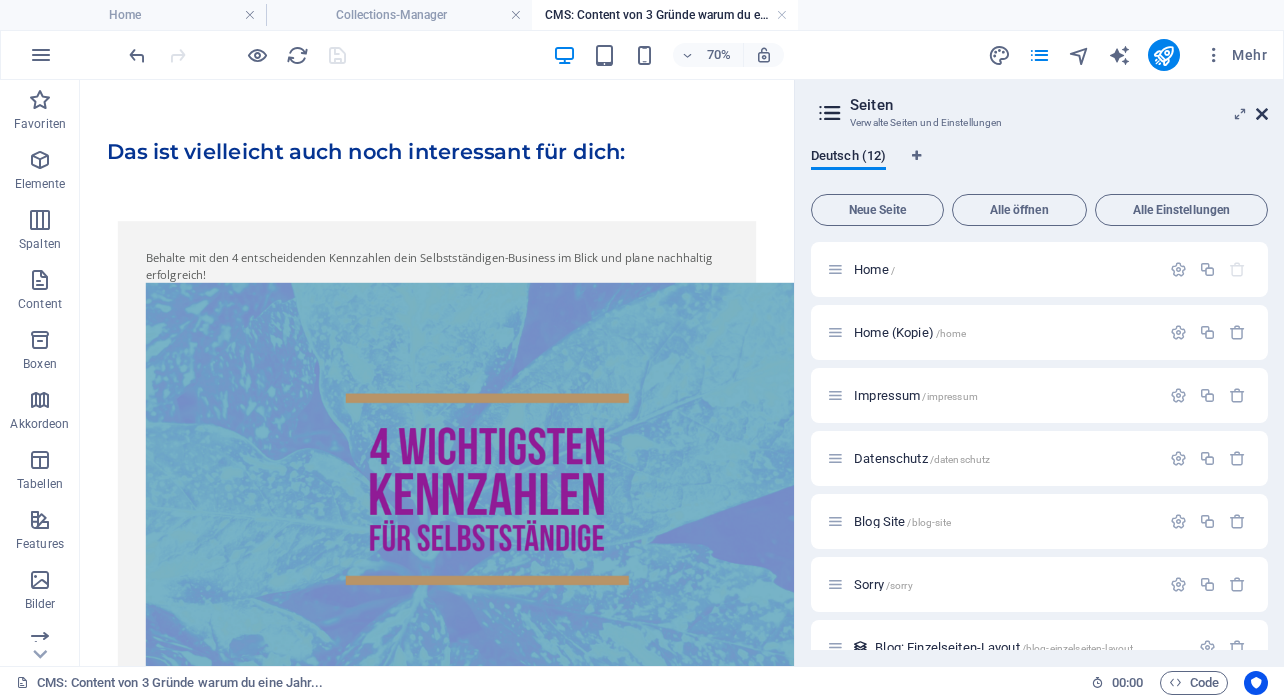 click at bounding box center [1262, 114] 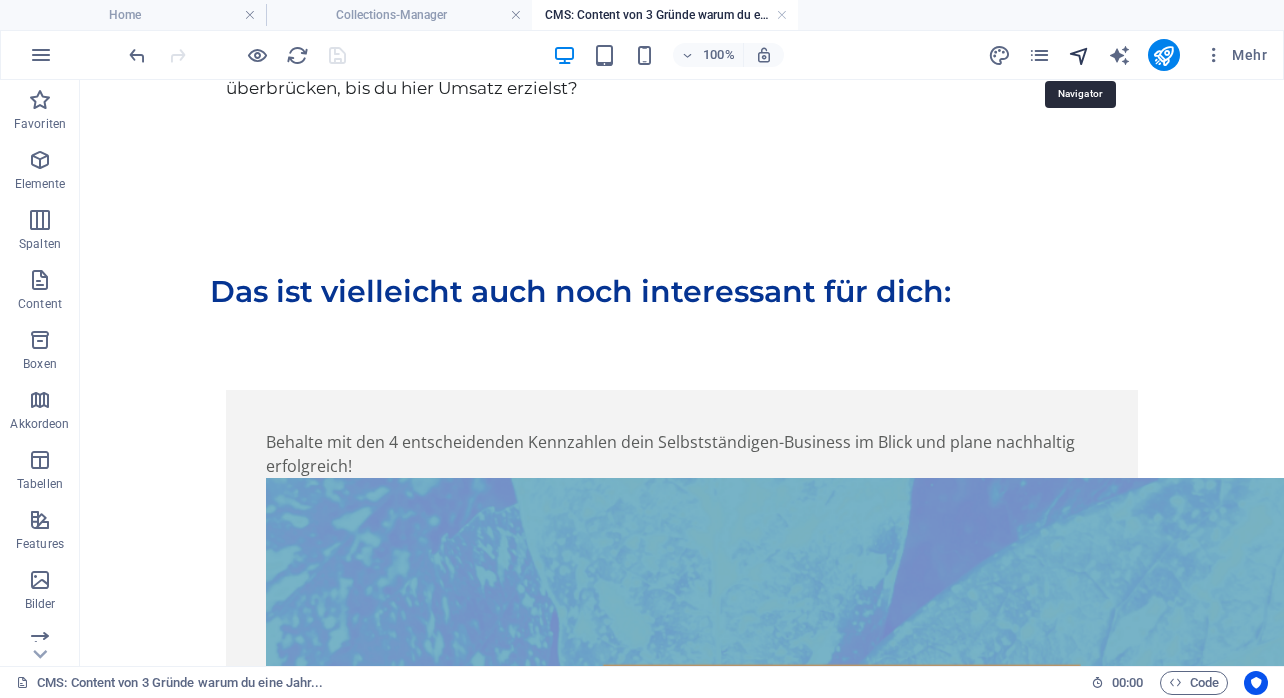 click at bounding box center (1079, 55) 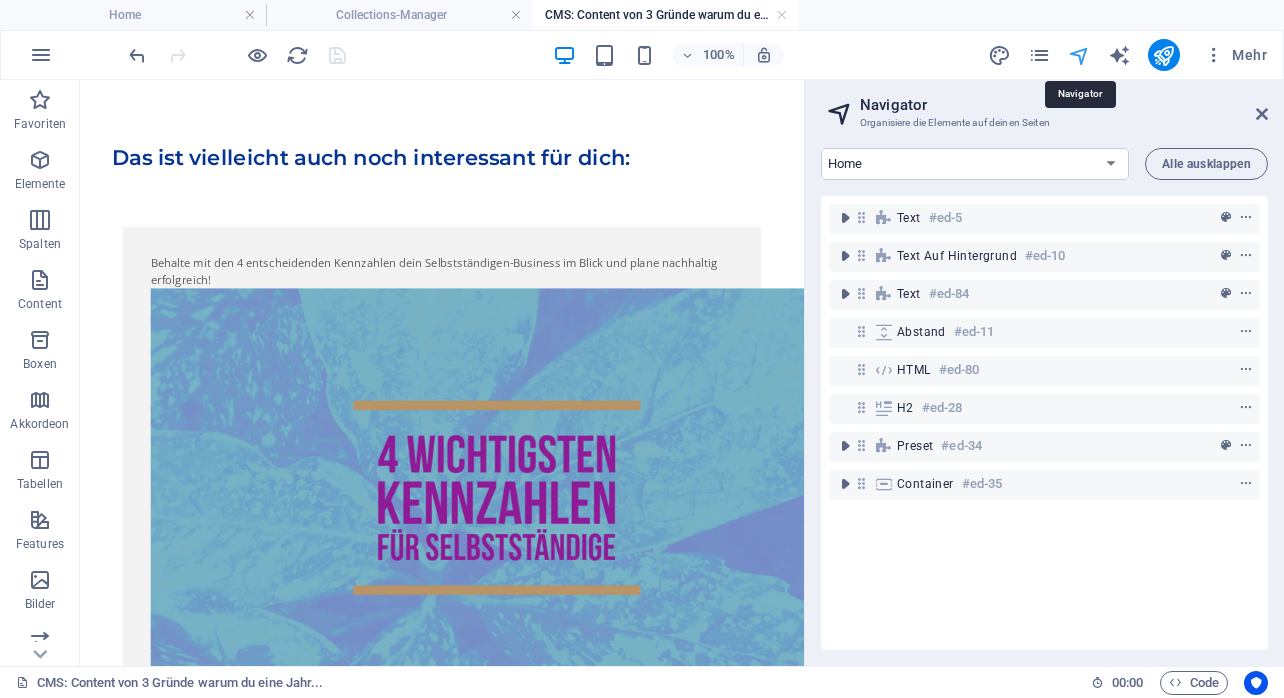 scroll, scrollTop: 4203, scrollLeft: 0, axis: vertical 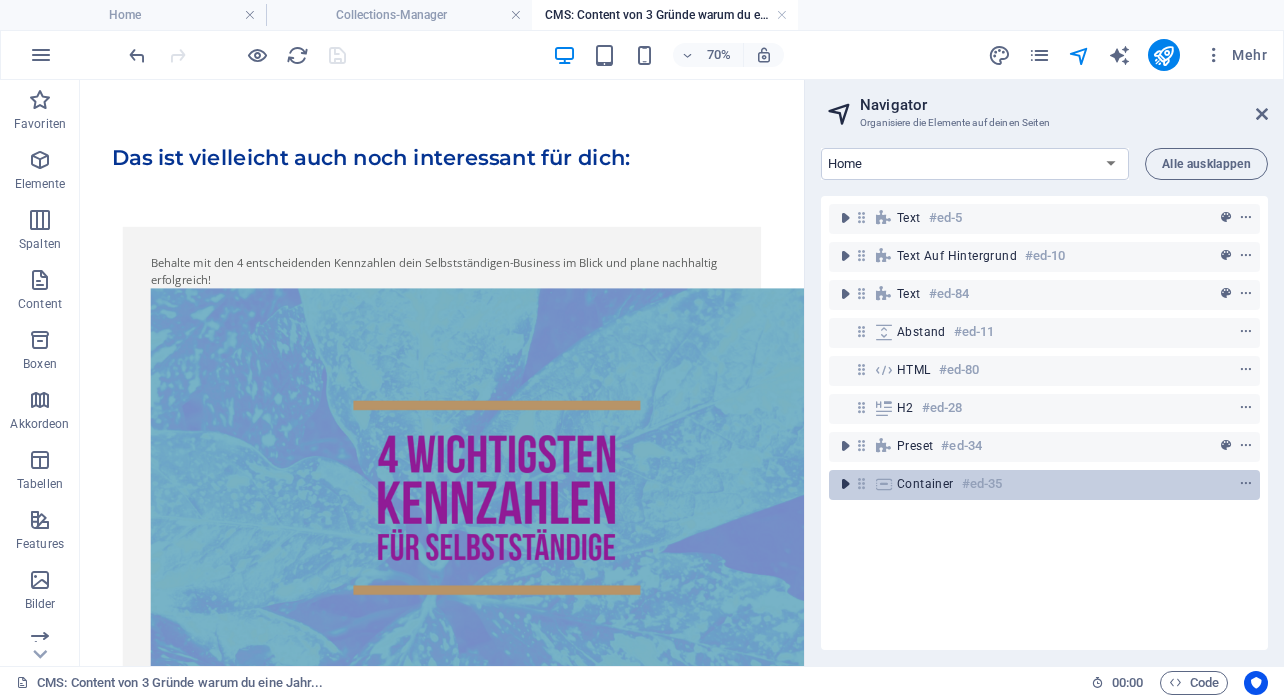click at bounding box center [845, 484] 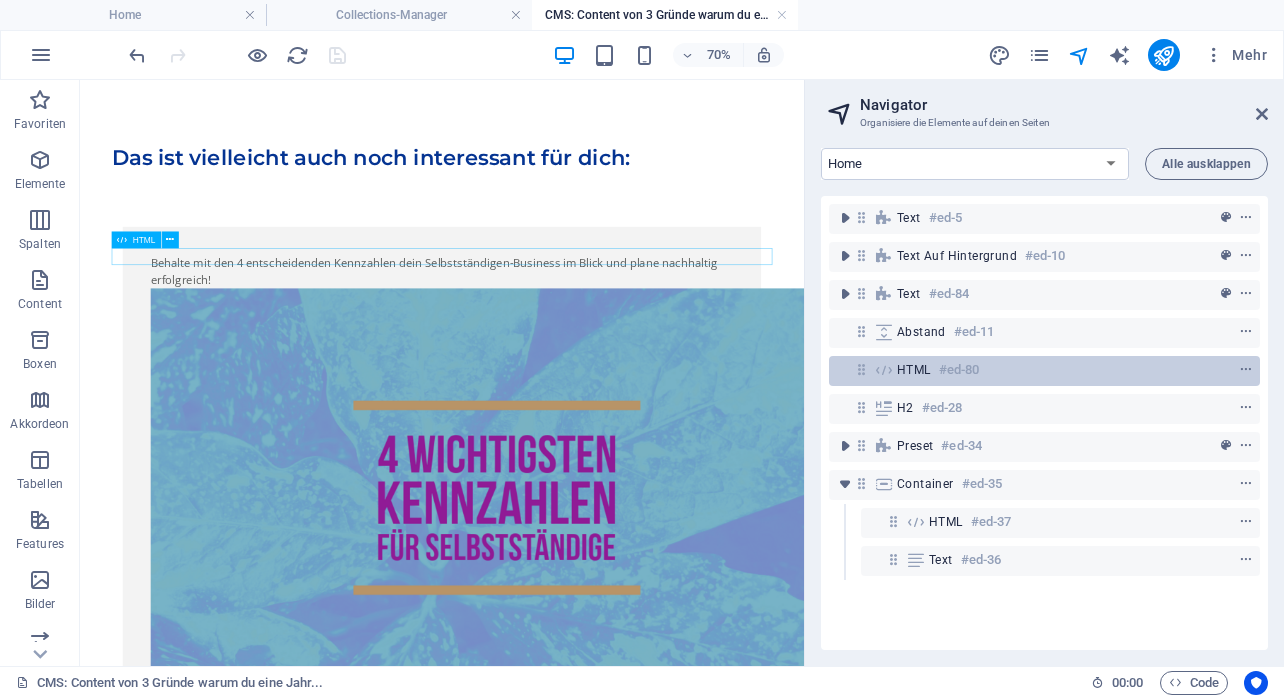 click at bounding box center [884, 370] 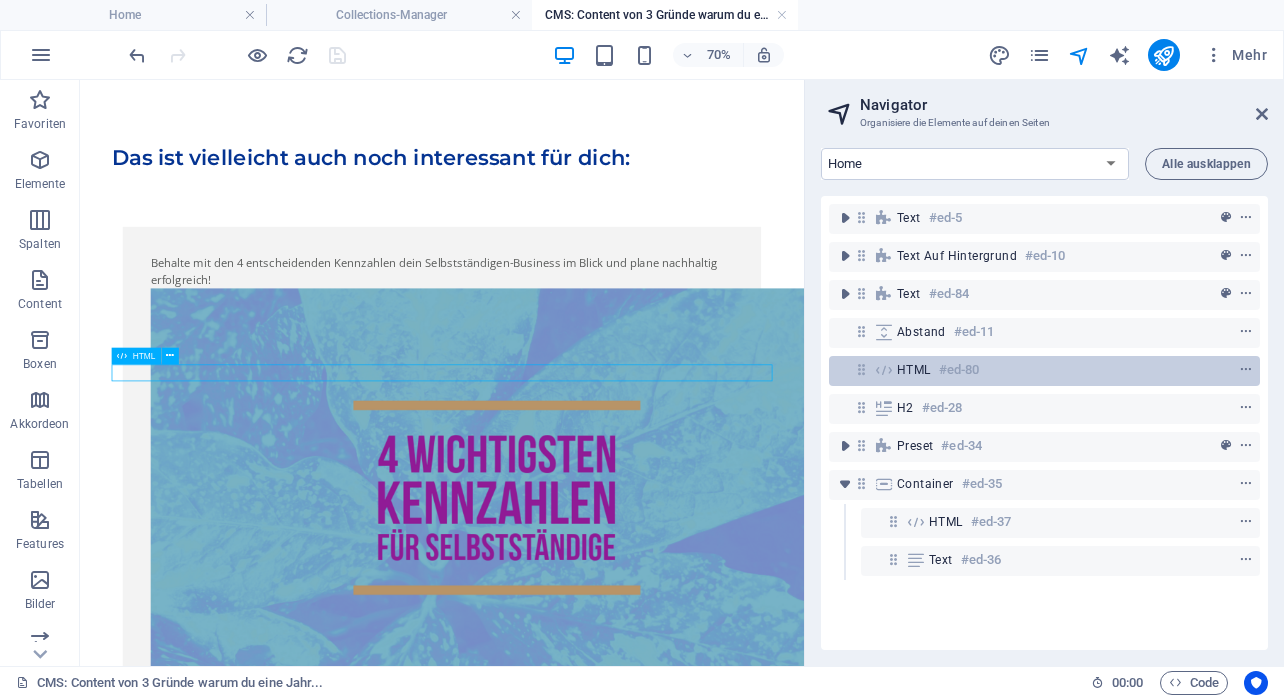 scroll, scrollTop: 4037, scrollLeft: 0, axis: vertical 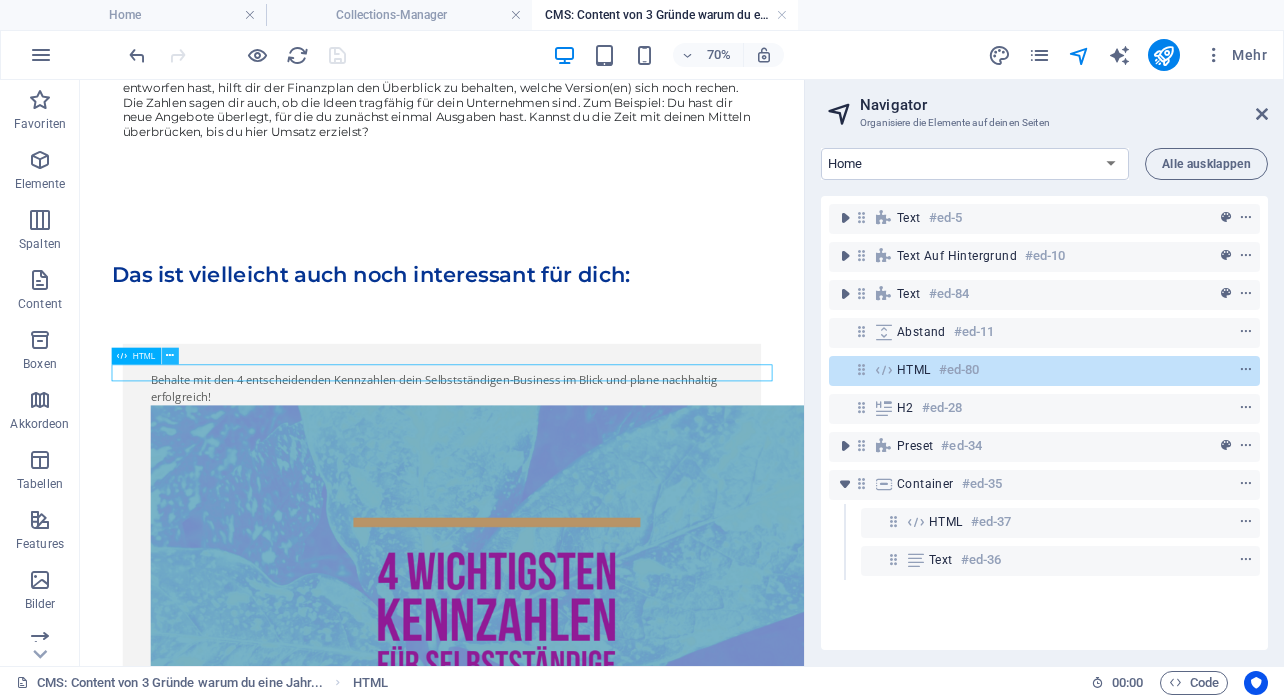 click at bounding box center (170, 356) 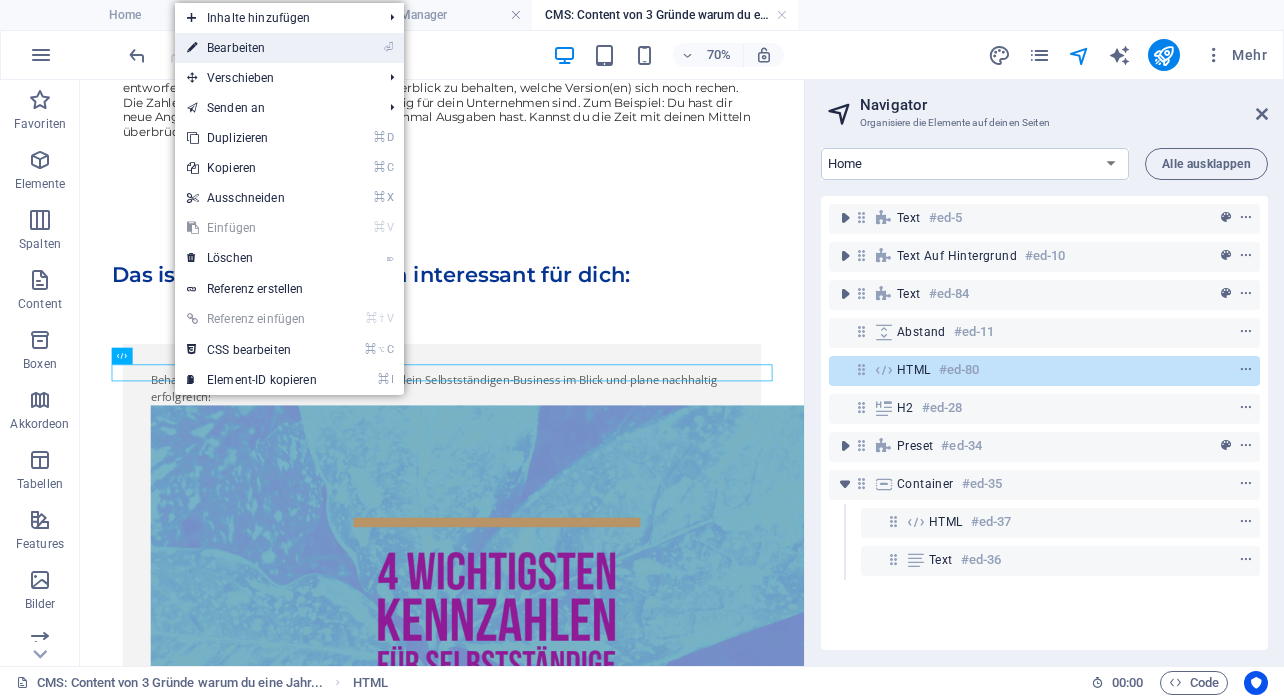 click on "⏎  Bearbeiten" at bounding box center (252, 48) 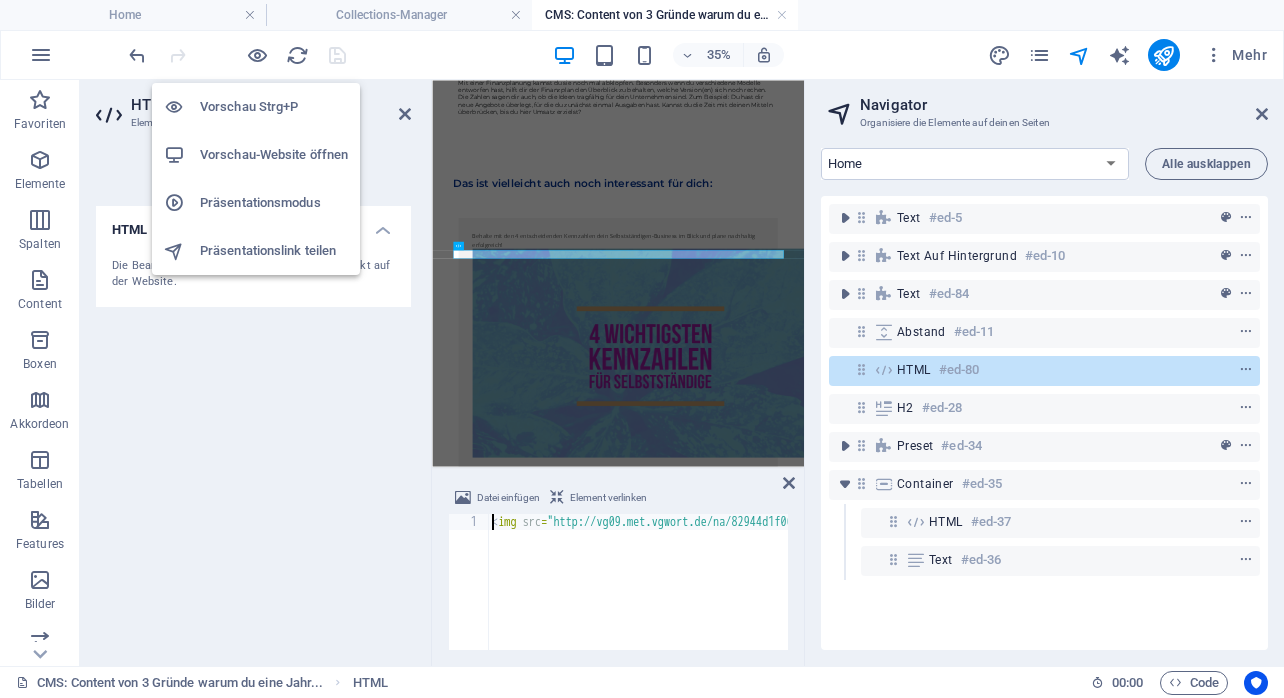 scroll, scrollTop: 3959, scrollLeft: 0, axis: vertical 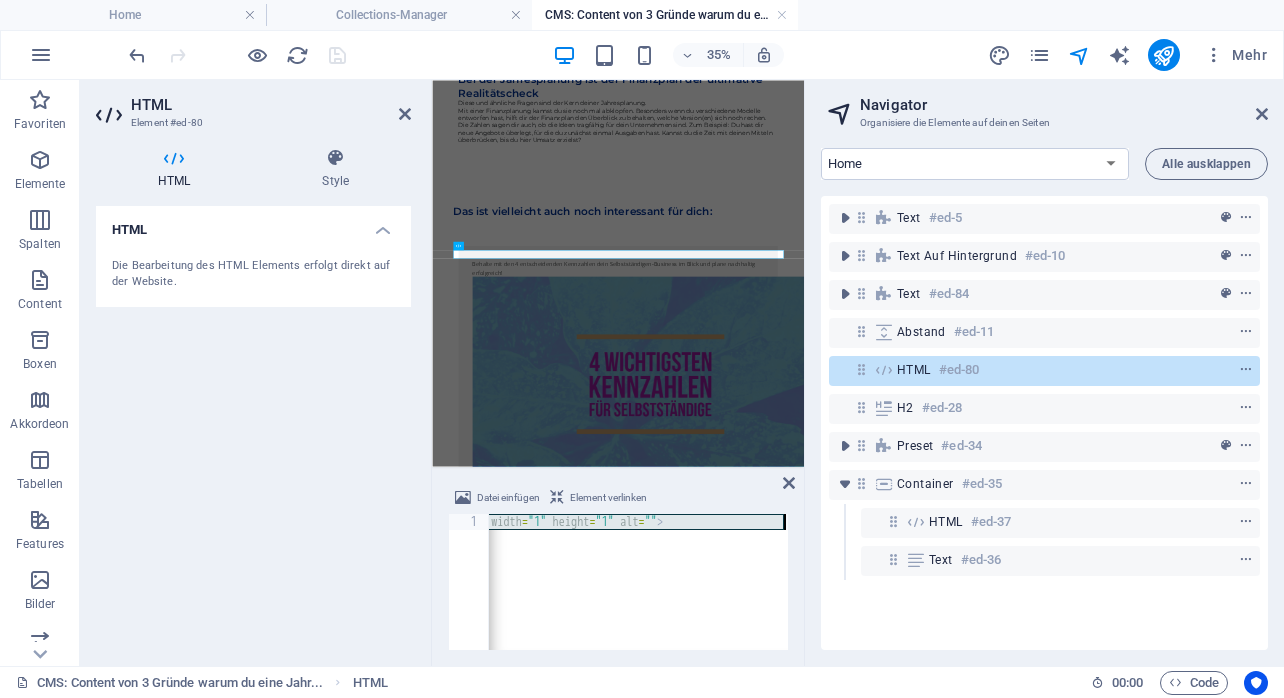drag, startPoint x: 492, startPoint y: 524, endPoint x: 782, endPoint y: 536, distance: 290.24817 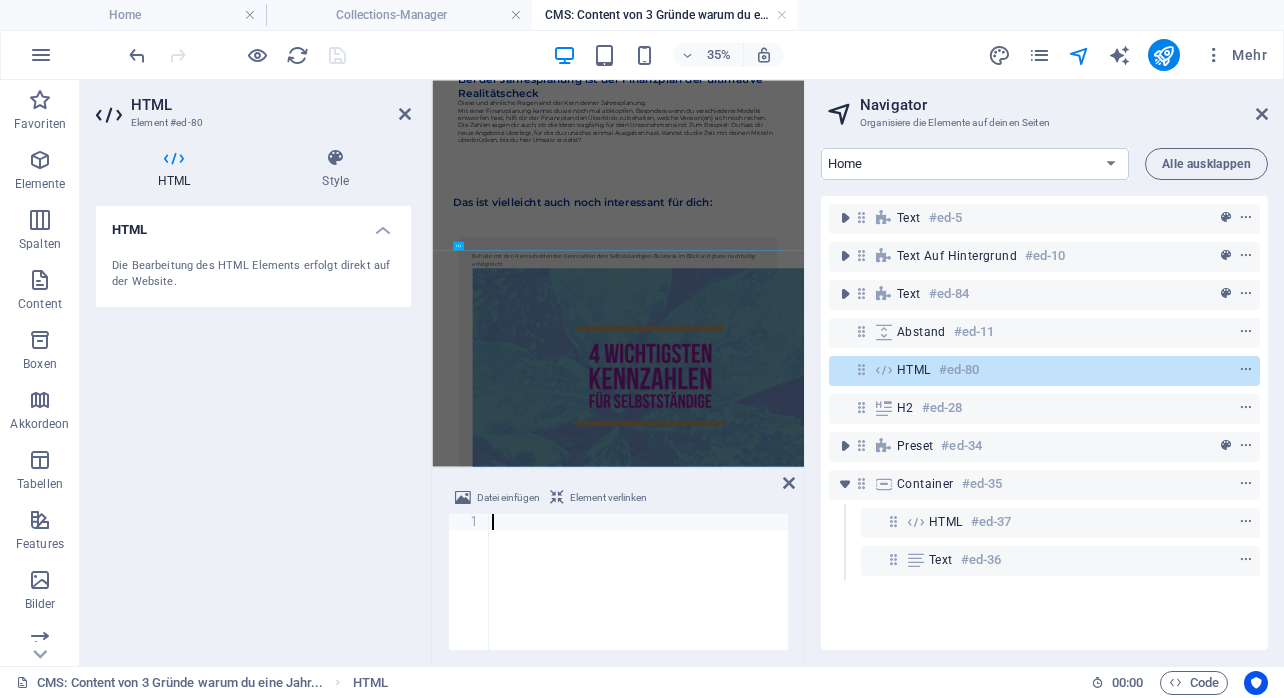 paste on "<img src=http://vg09.met.vgwort.de/na/02073a28ae894d6ea5871e143079e1f5 width=1 height=1 alt=>" 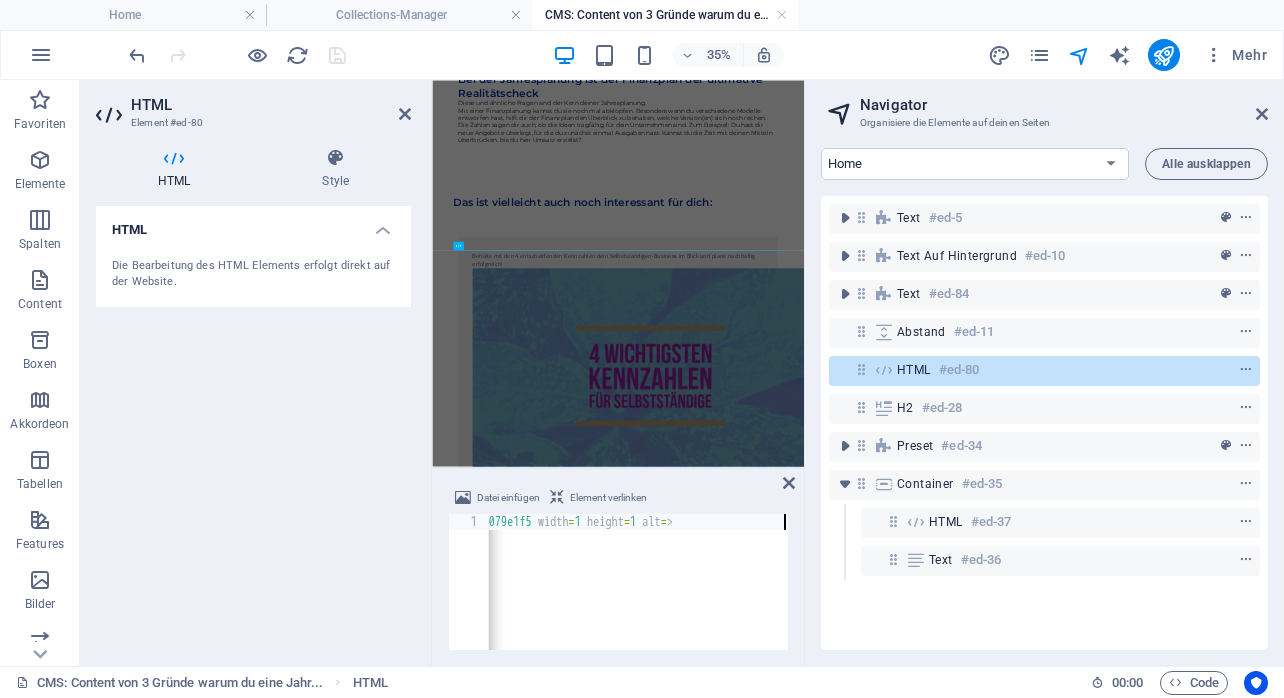scroll, scrollTop: 0, scrollLeft: 390, axis: horizontal 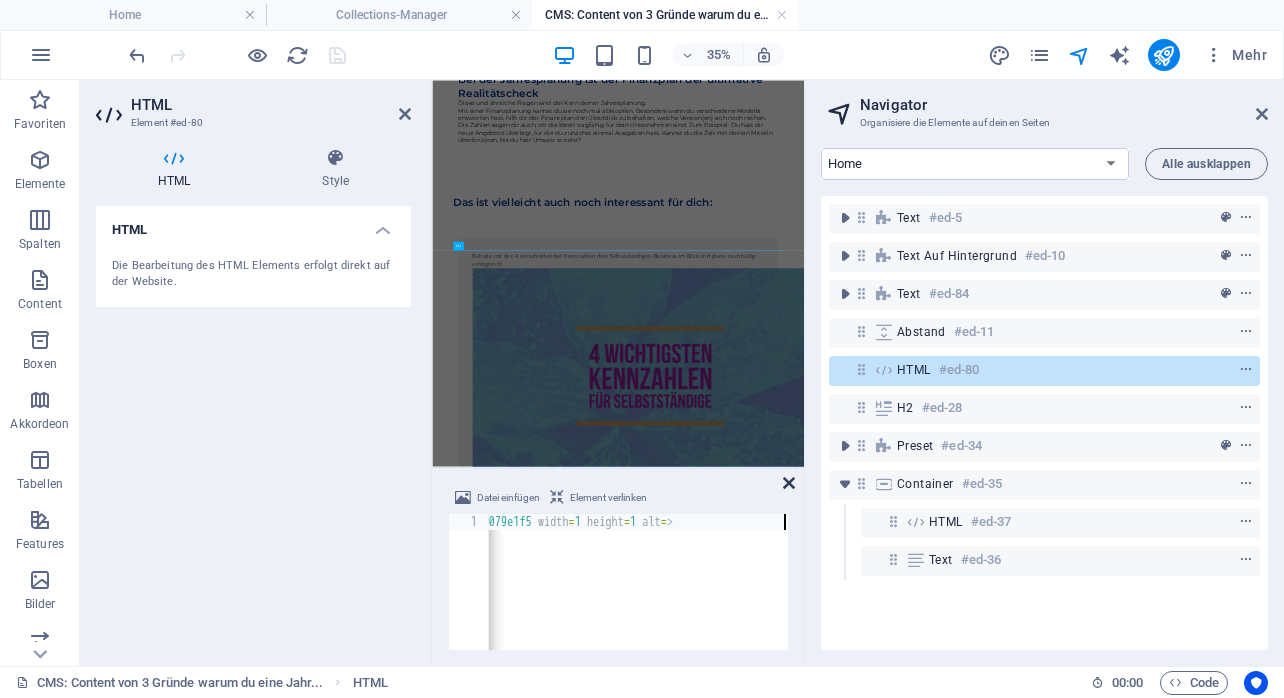 click at bounding box center (789, 483) 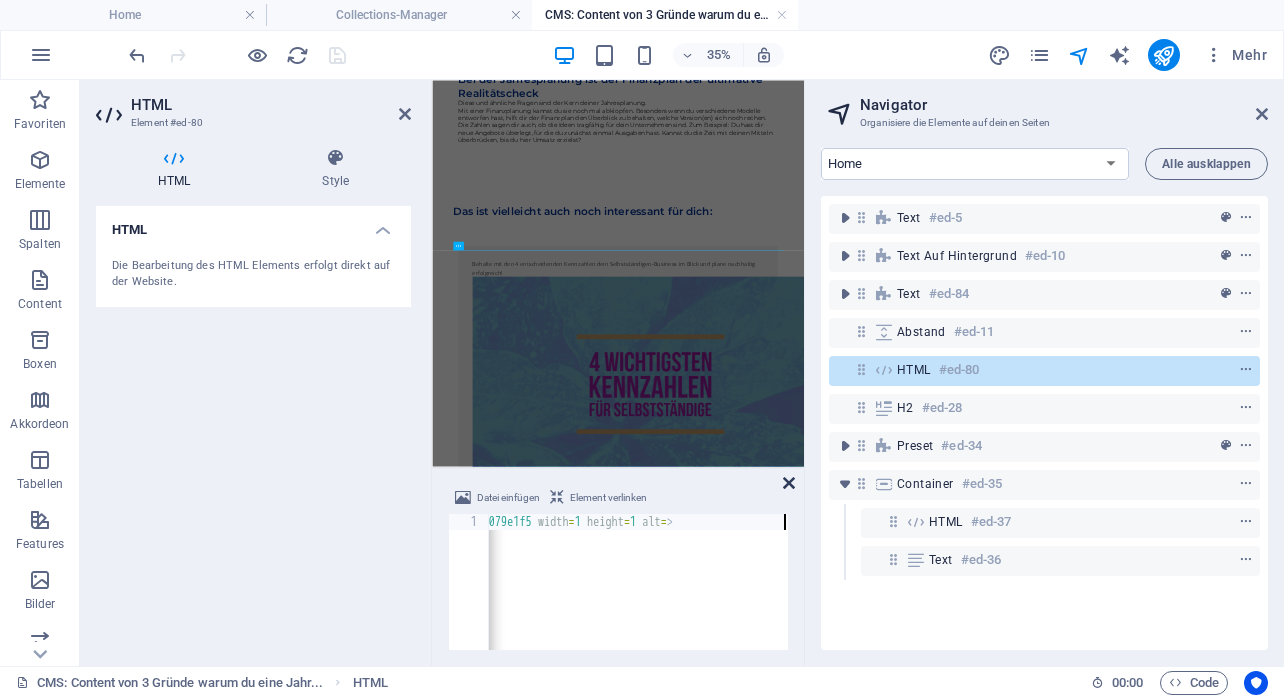 scroll, scrollTop: 3959, scrollLeft: 0, axis: vertical 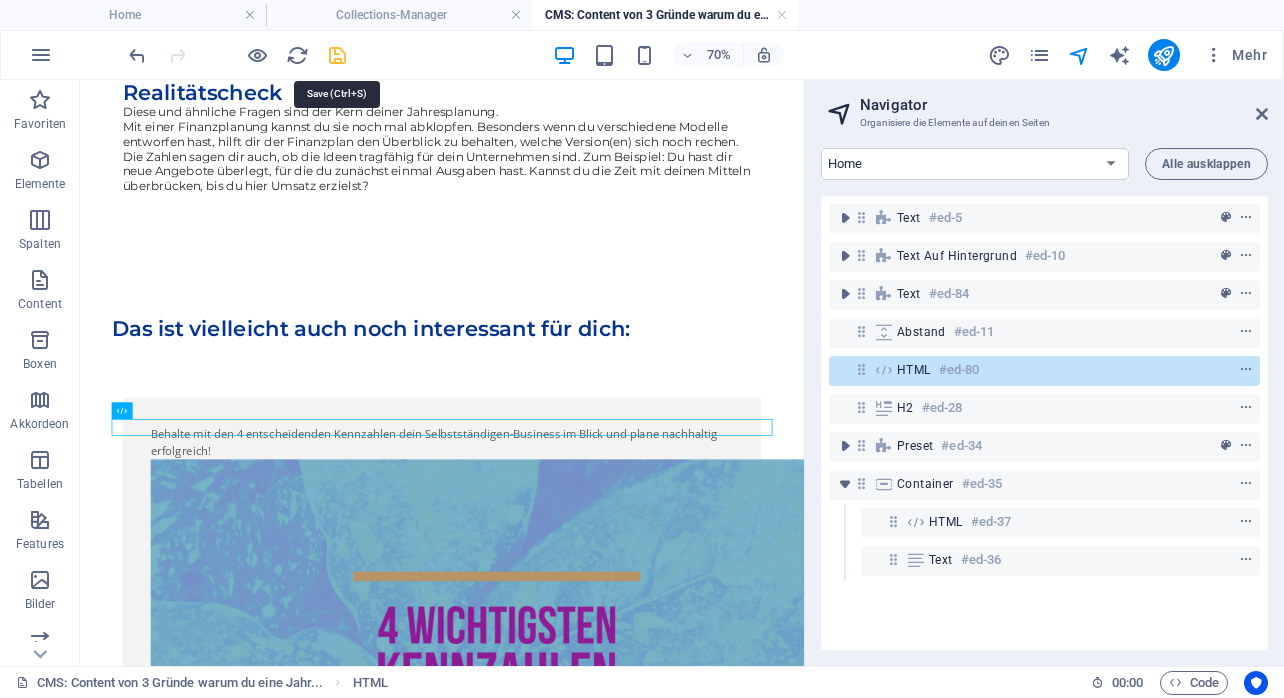 click at bounding box center (337, 55) 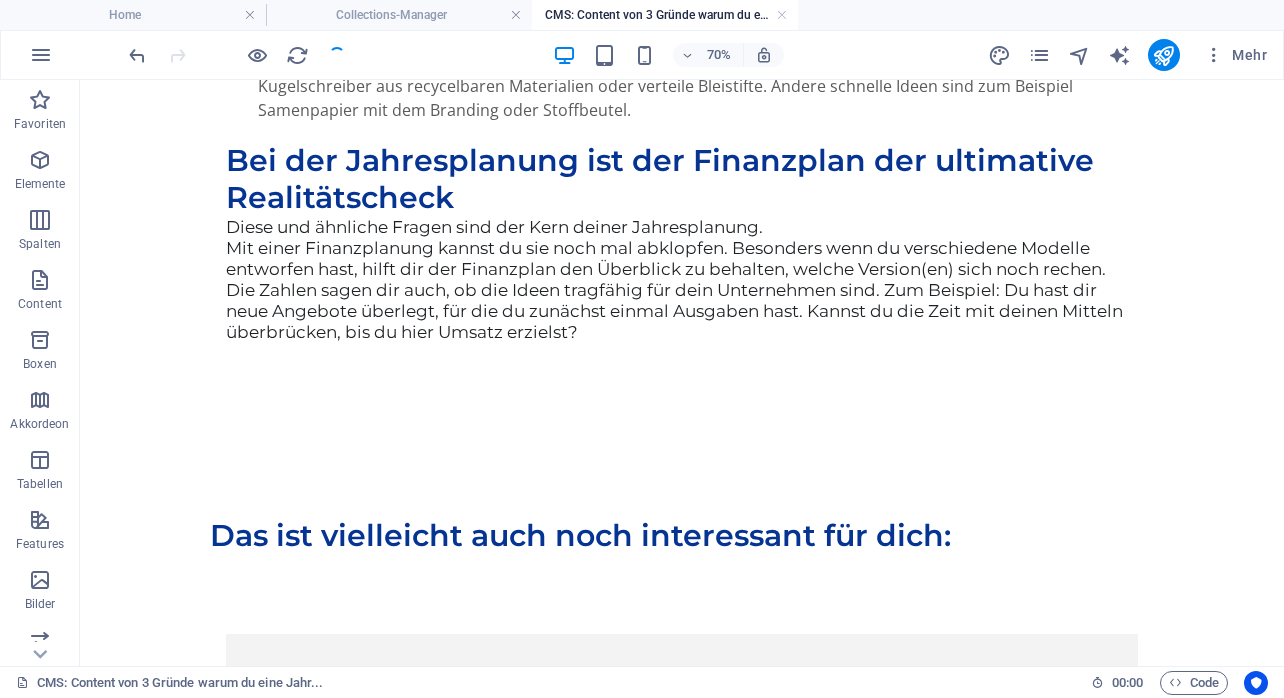 scroll, scrollTop: 3959, scrollLeft: 0, axis: vertical 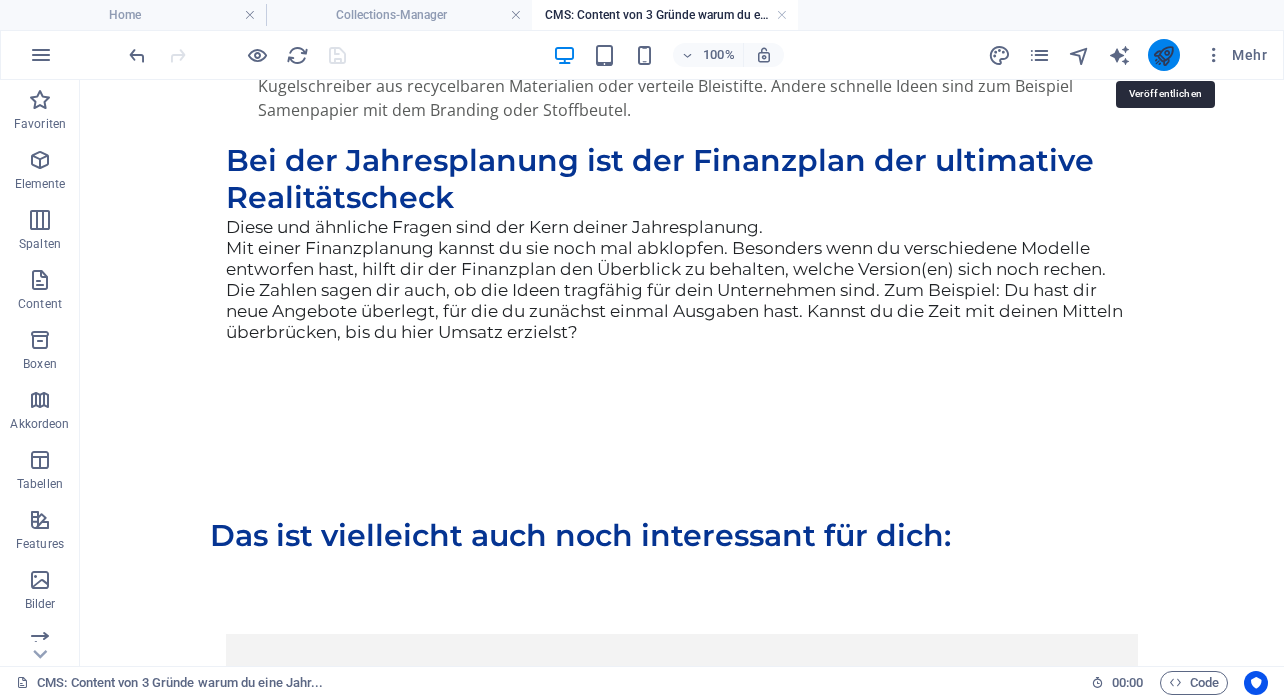 click at bounding box center [1163, 55] 